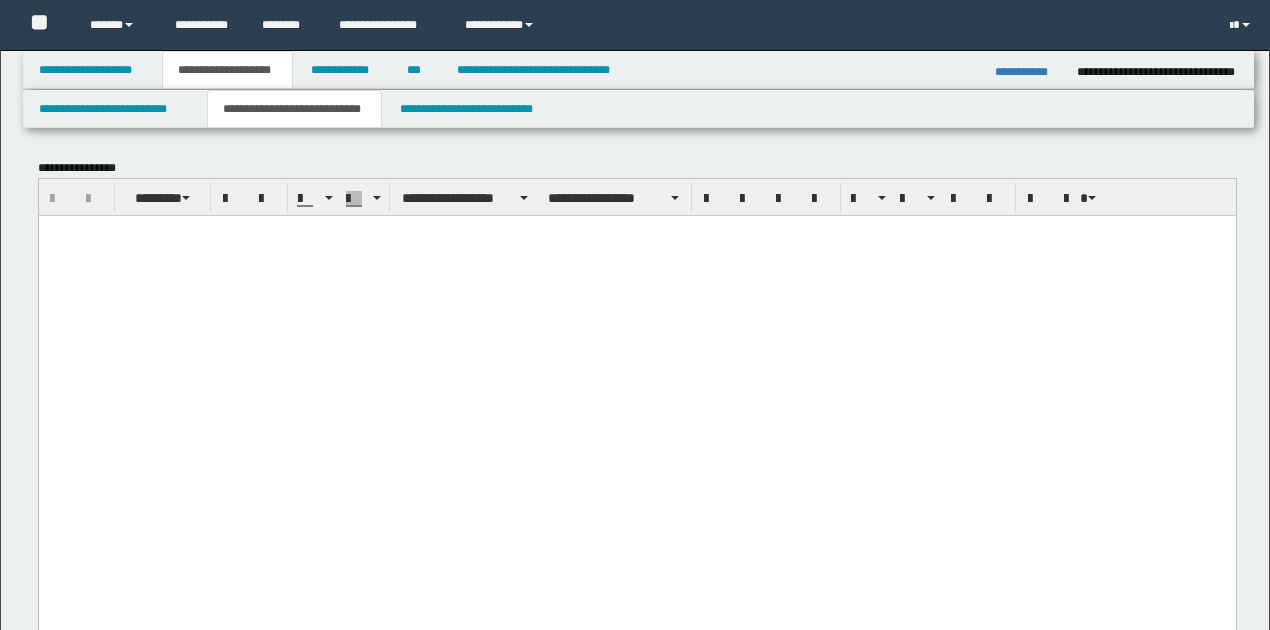 scroll, scrollTop: 400, scrollLeft: 0, axis: vertical 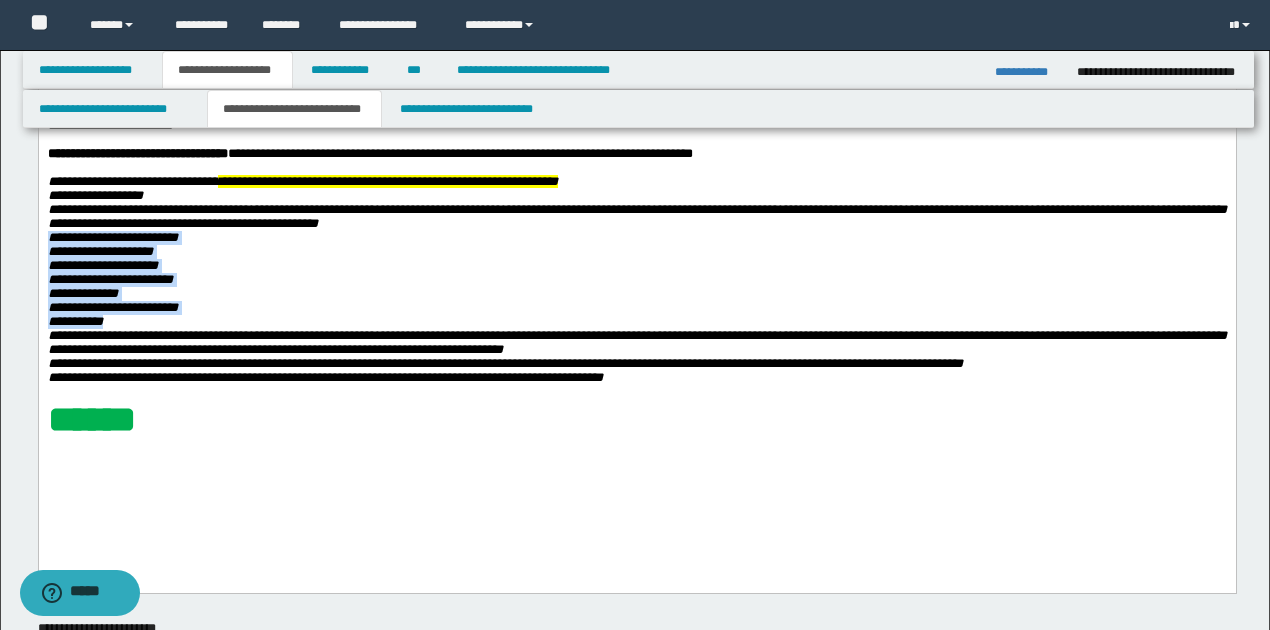 drag, startPoint x: 49, startPoint y: 252, endPoint x: 121, endPoint y: 344, distance: 116.82465 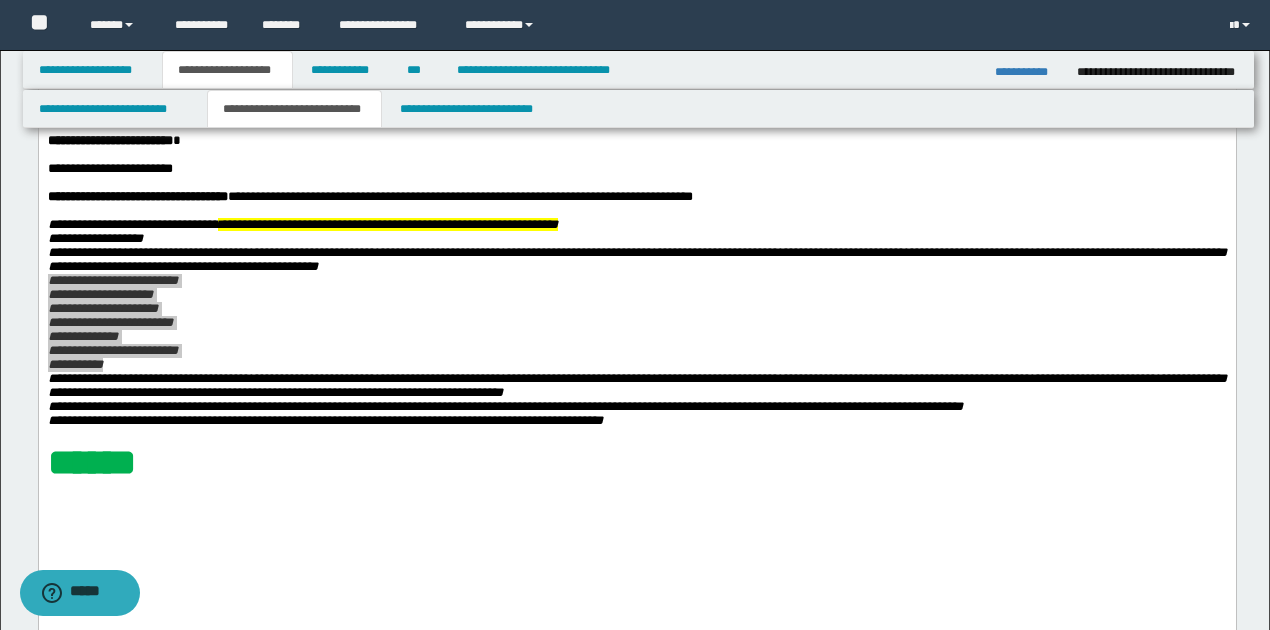 scroll, scrollTop: 133, scrollLeft: 0, axis: vertical 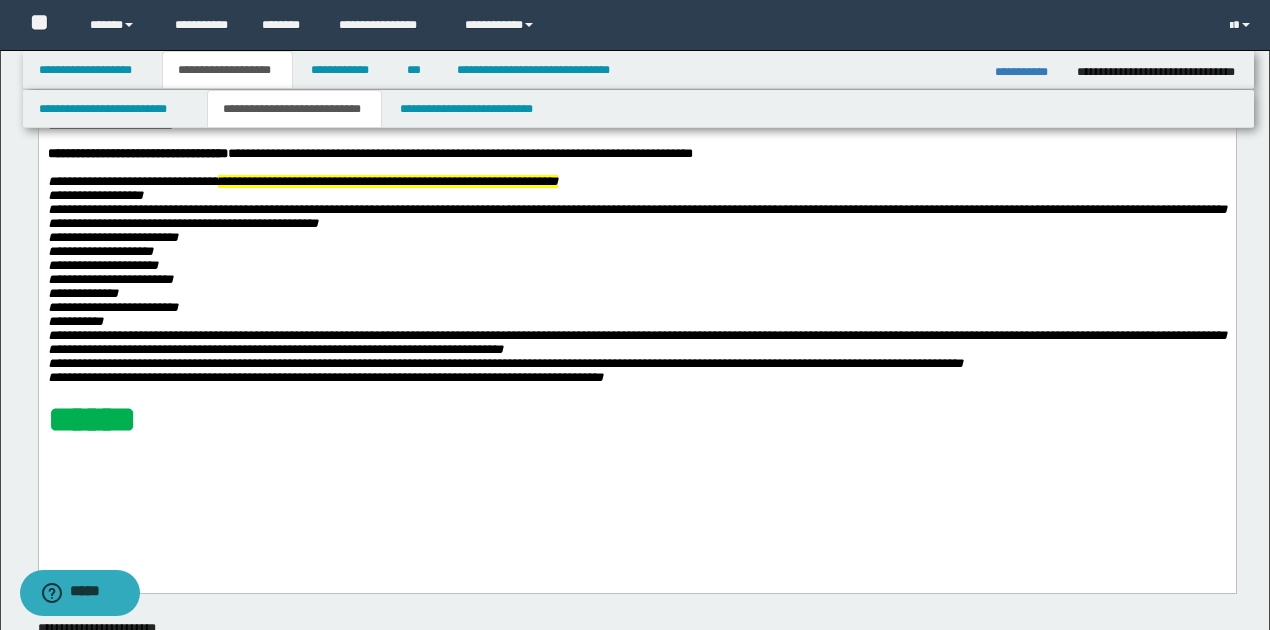 click on "******" at bounding box center [636, 418] 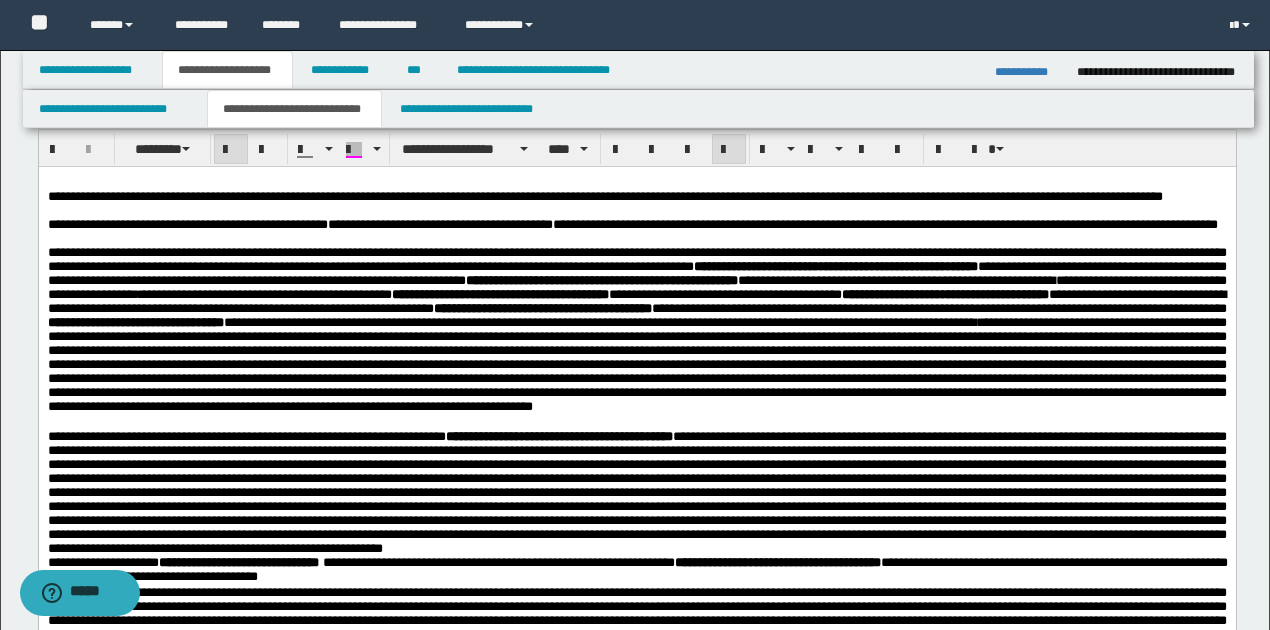 scroll, scrollTop: 666, scrollLeft: 0, axis: vertical 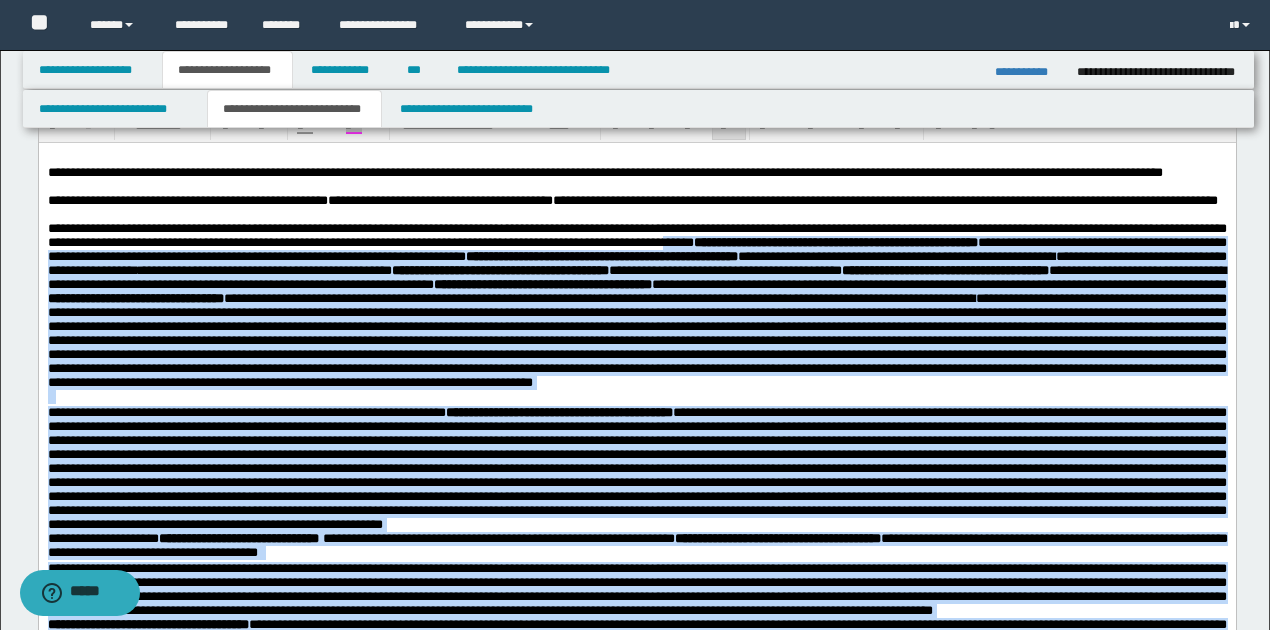 click on "**********" at bounding box center (636, 235) 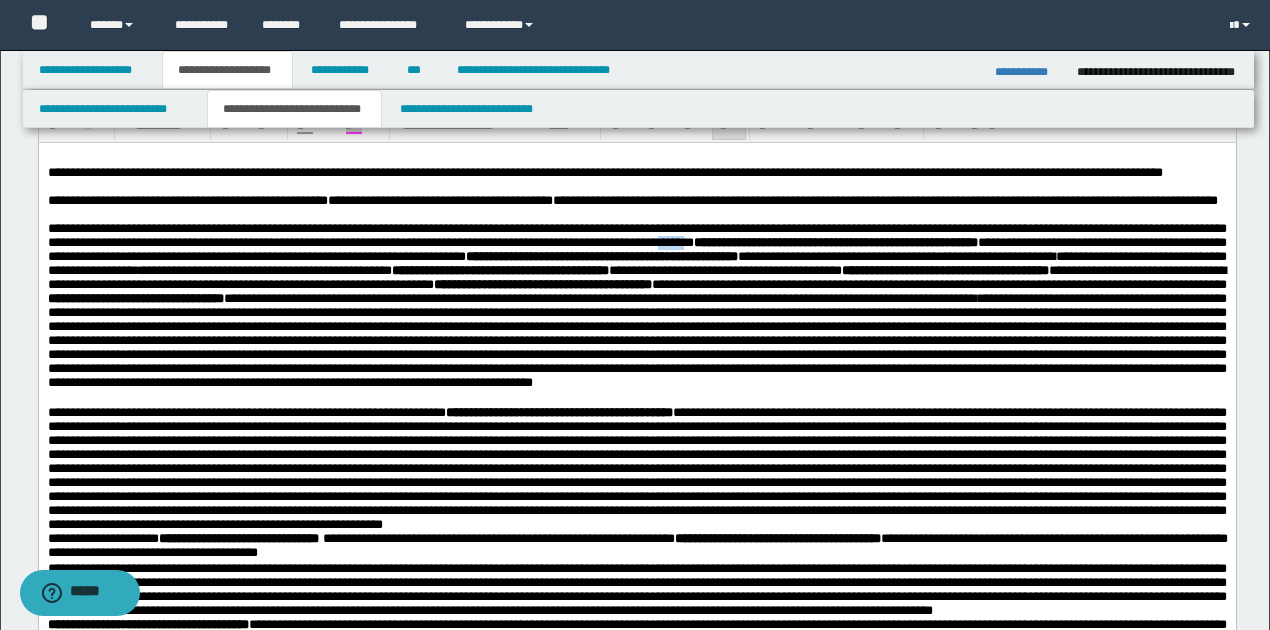 drag, startPoint x: 792, startPoint y: 278, endPoint x: 817, endPoint y: 279, distance: 25.019993 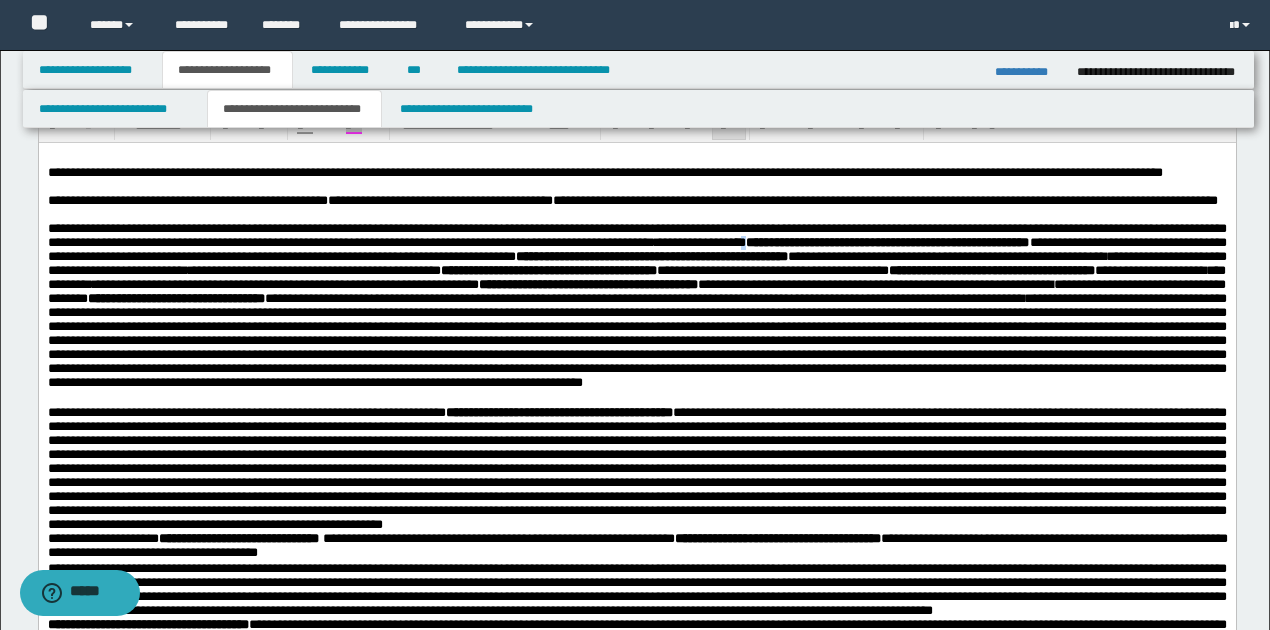 click on "**********" at bounding box center [636, 235] 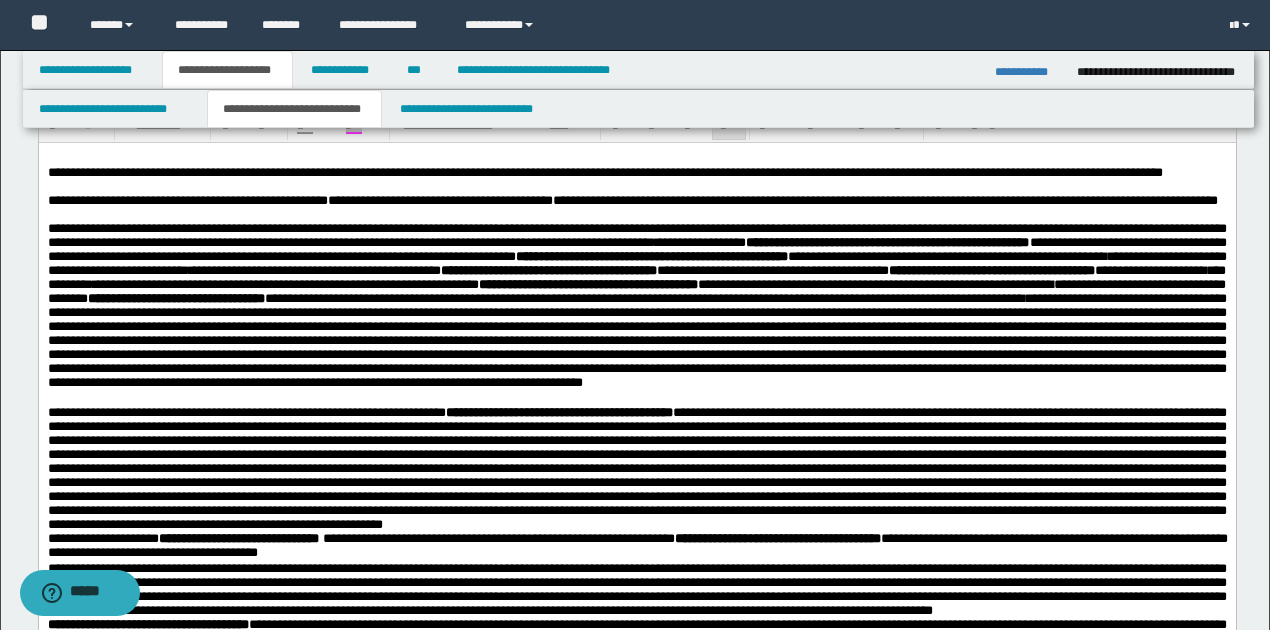 scroll, scrollTop: 733, scrollLeft: 0, axis: vertical 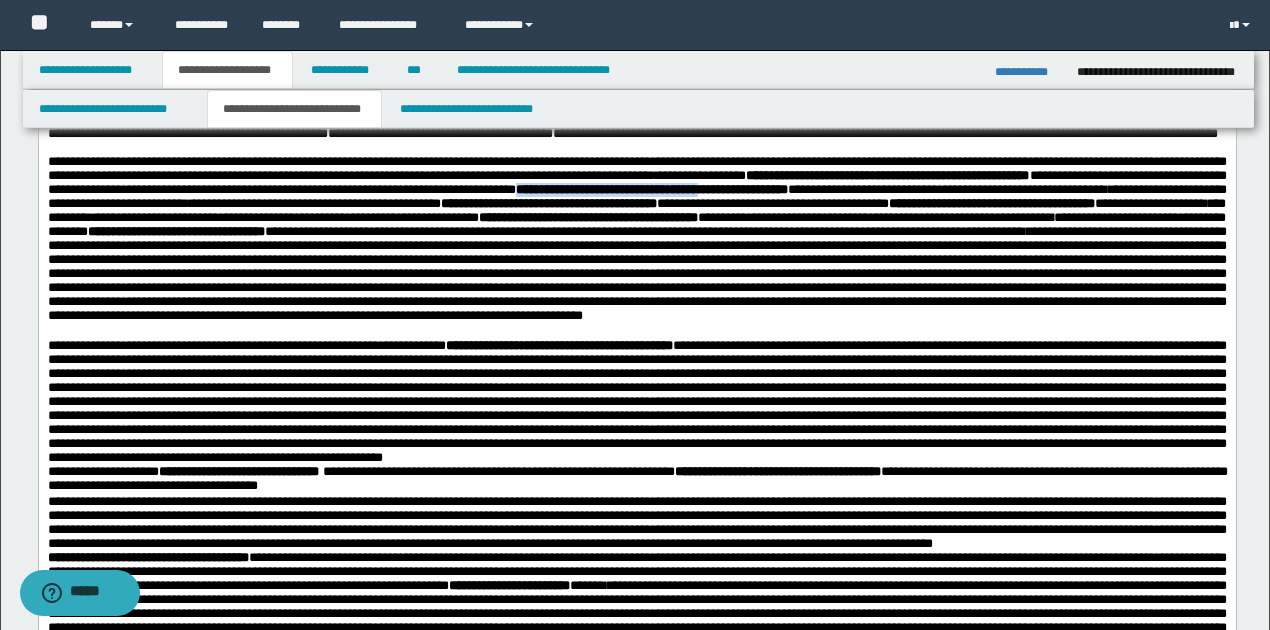 drag, startPoint x: 697, startPoint y: 227, endPoint x: 918, endPoint y: 228, distance: 221.00226 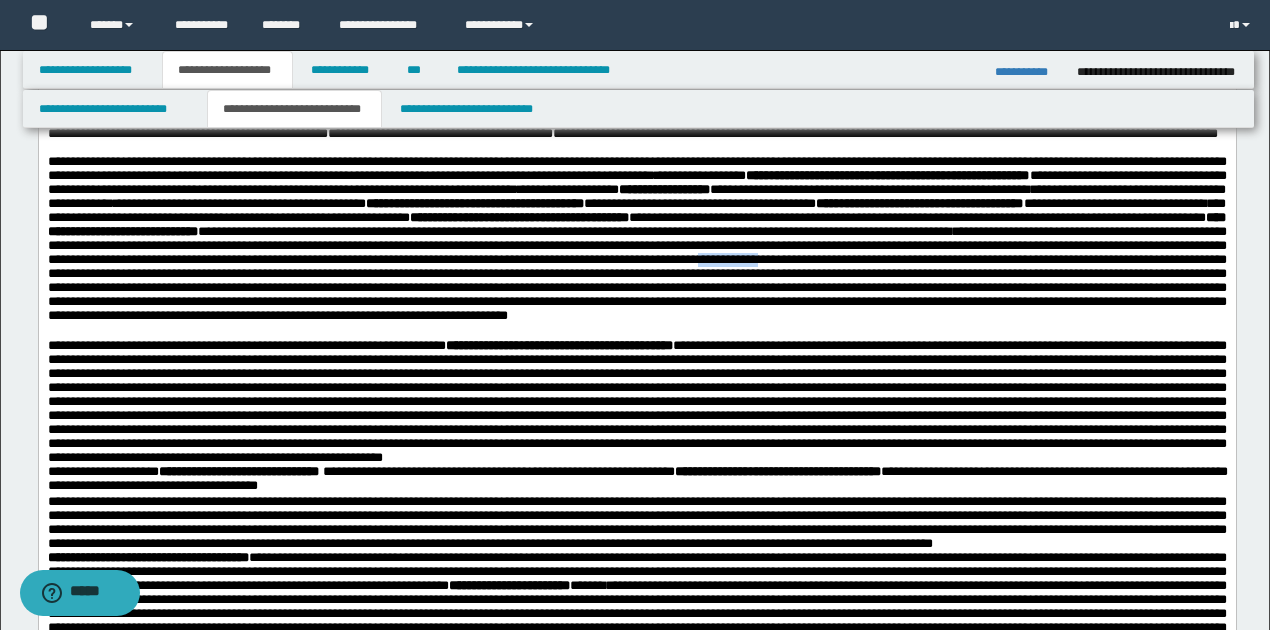 drag, startPoint x: 251, startPoint y: 321, endPoint x: 302, endPoint y: 319, distance: 51.0392 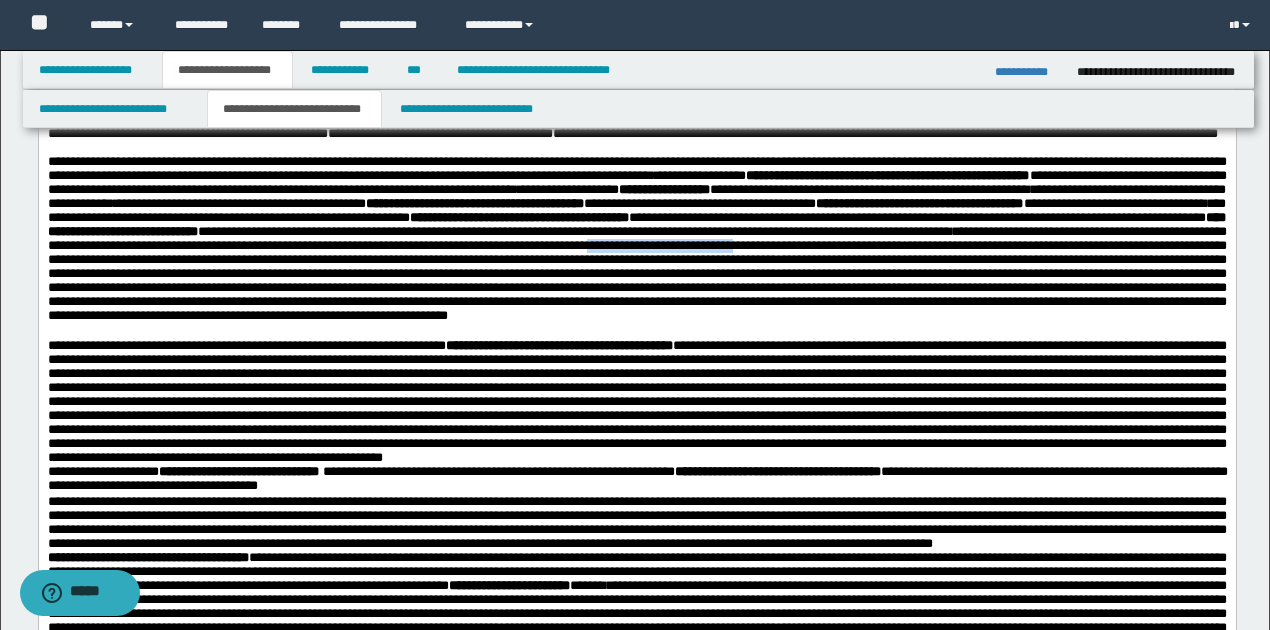 drag, startPoint x: 1190, startPoint y: 291, endPoint x: 180, endPoint y: 301, distance: 1010.0495 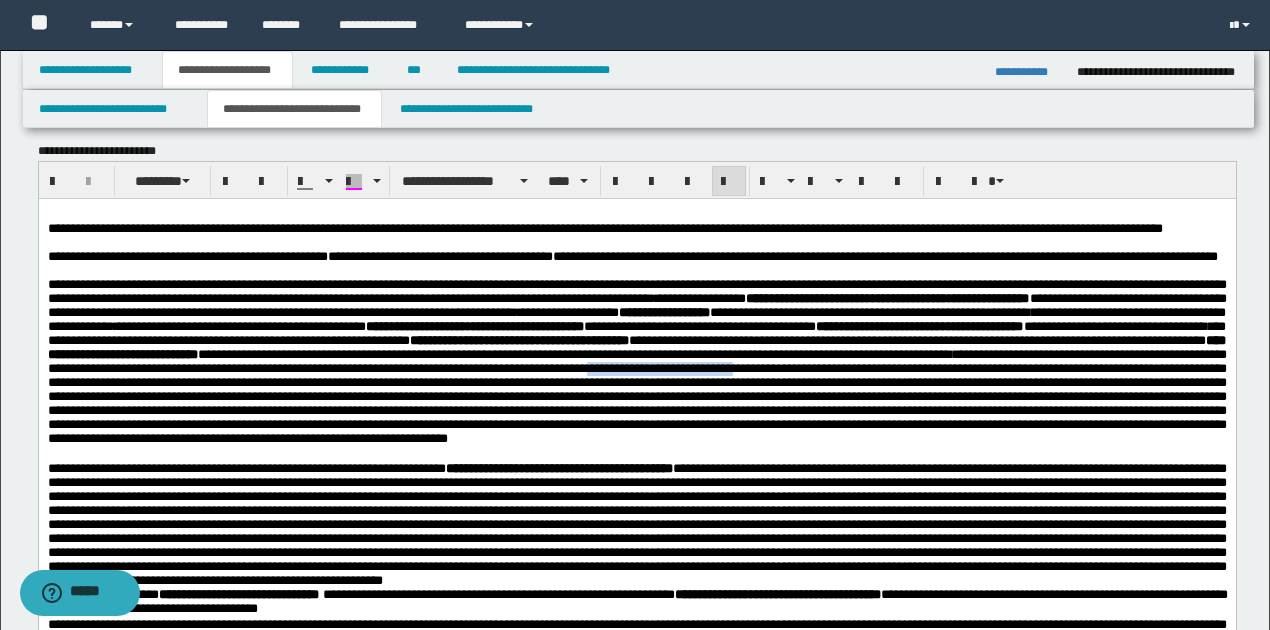 scroll, scrollTop: 600, scrollLeft: 0, axis: vertical 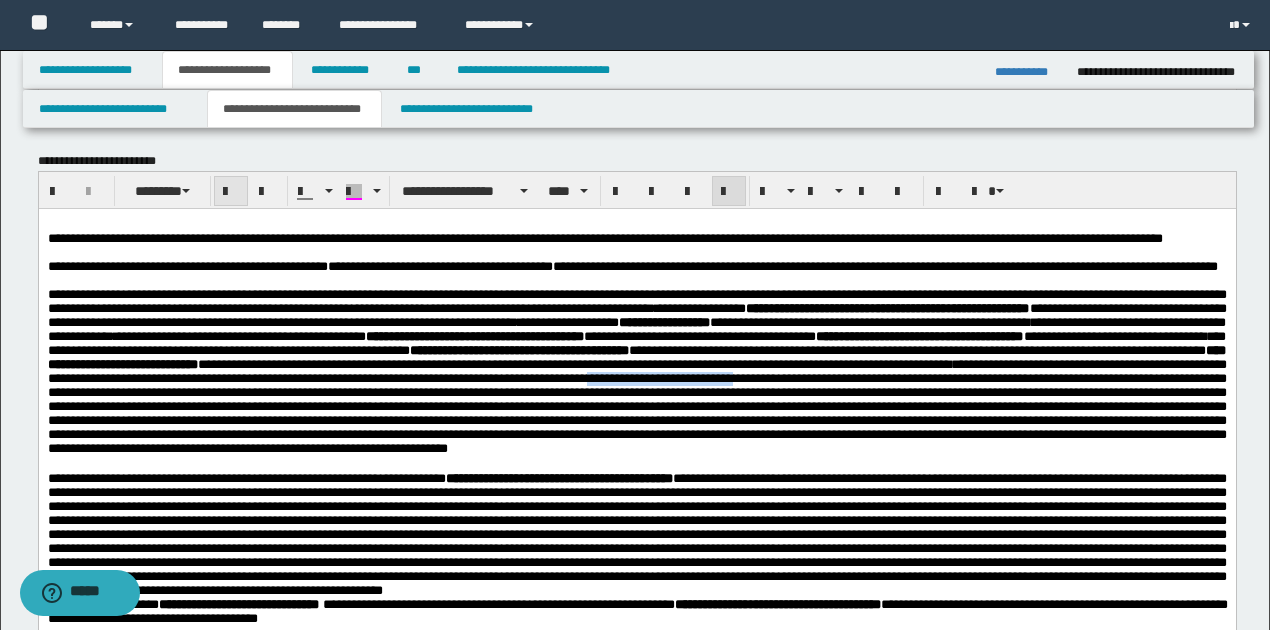 click at bounding box center (231, 192) 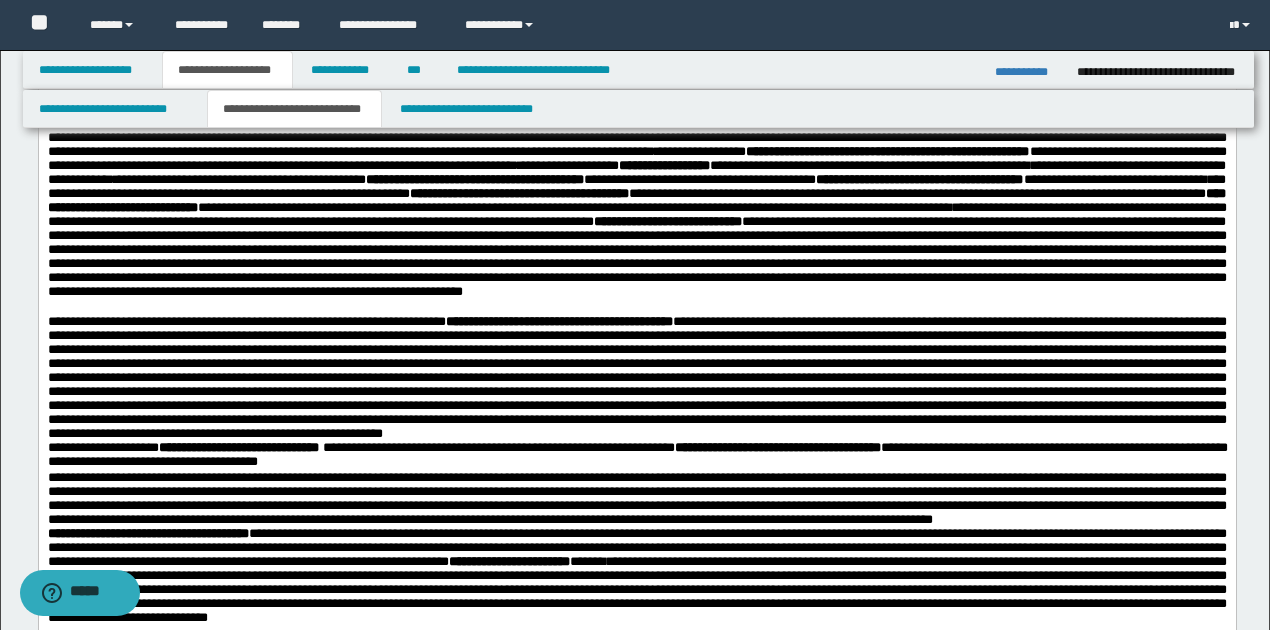 scroll, scrollTop: 800, scrollLeft: 0, axis: vertical 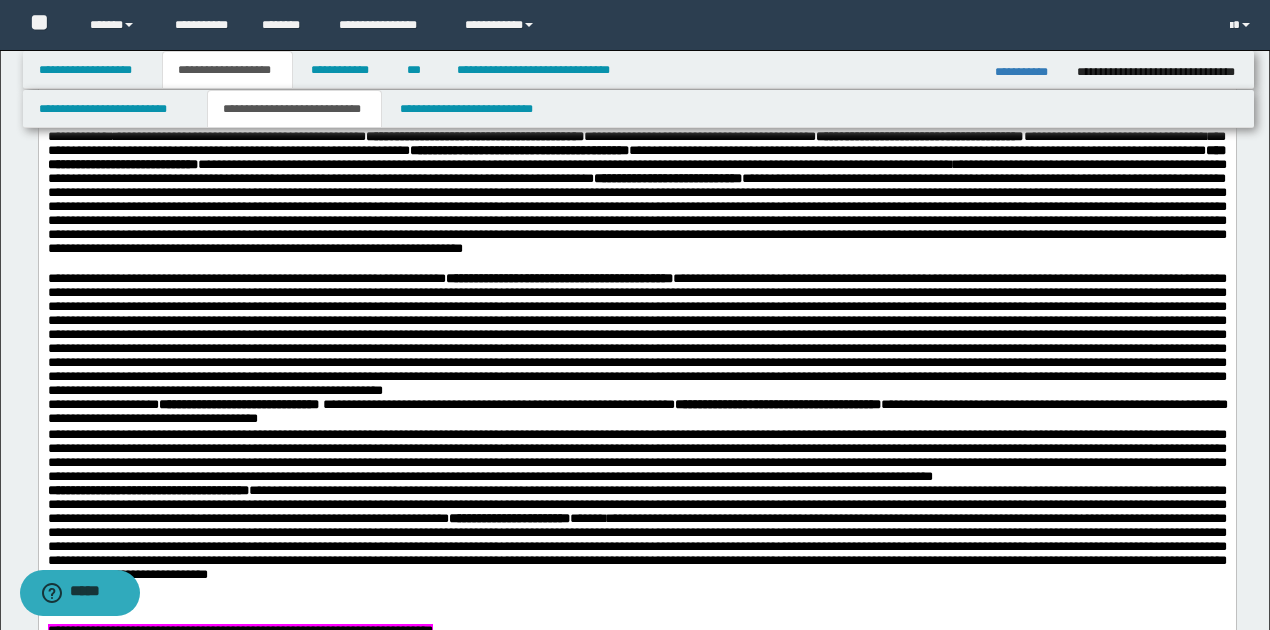 click on "**********" at bounding box center (636, 206) 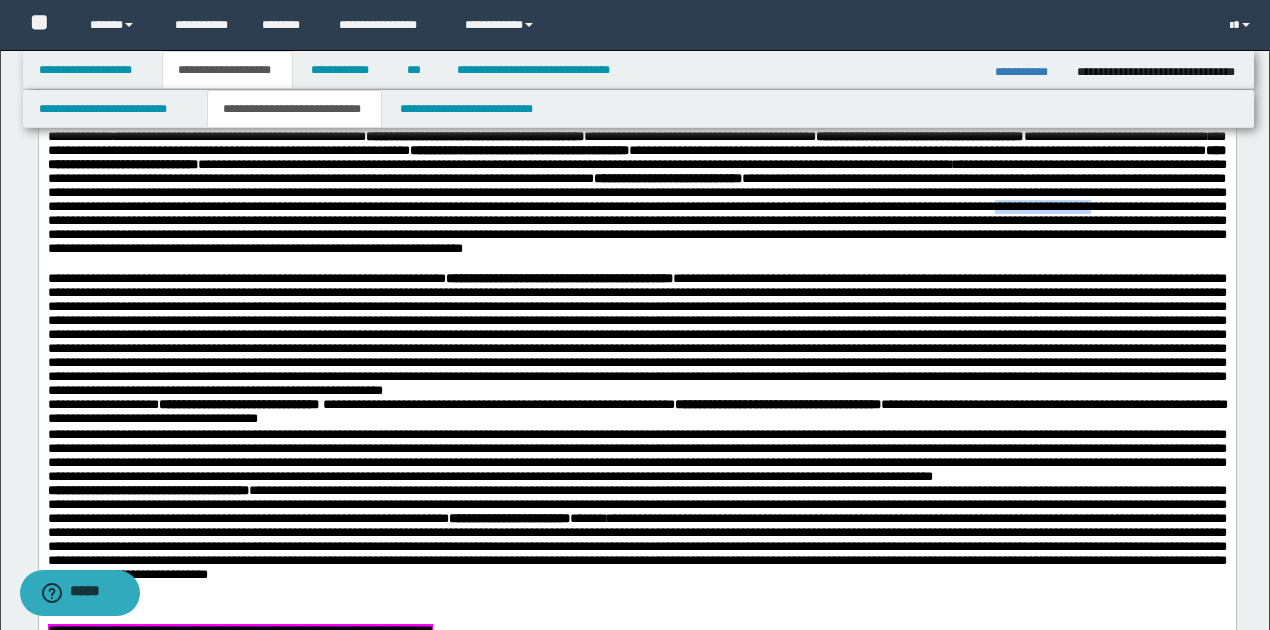 drag, startPoint x: 617, startPoint y: 270, endPoint x: 722, endPoint y: 274, distance: 105.076164 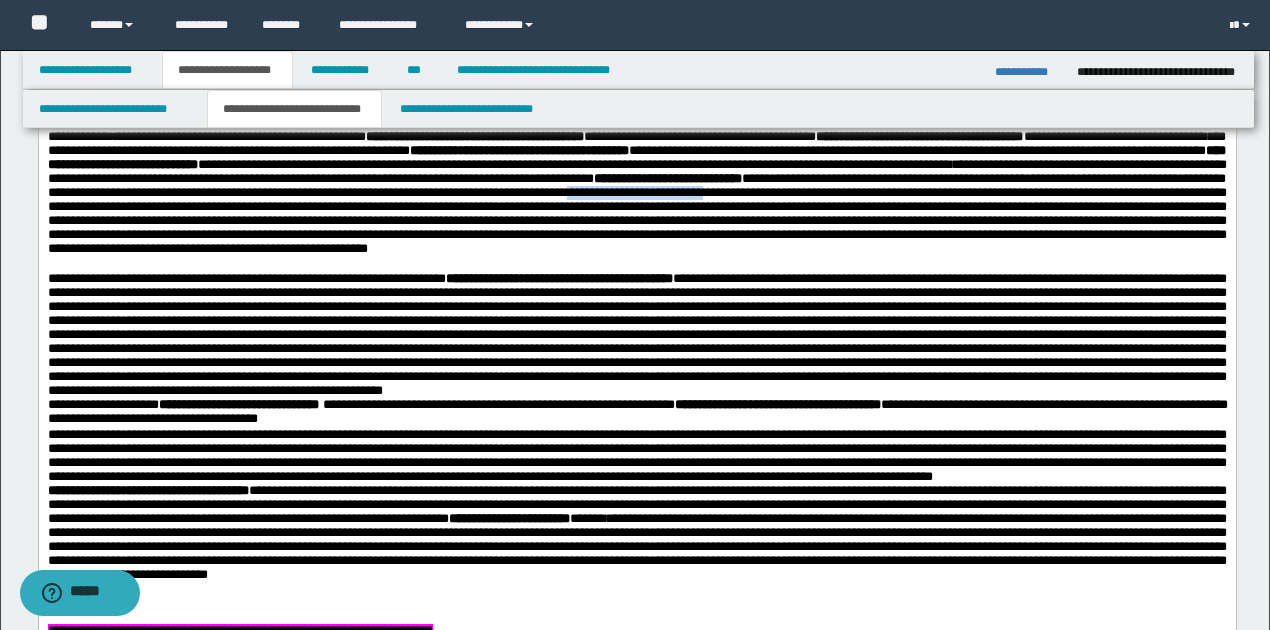 drag, startPoint x: 88, startPoint y: 256, endPoint x: 241, endPoint y: 252, distance: 153.05228 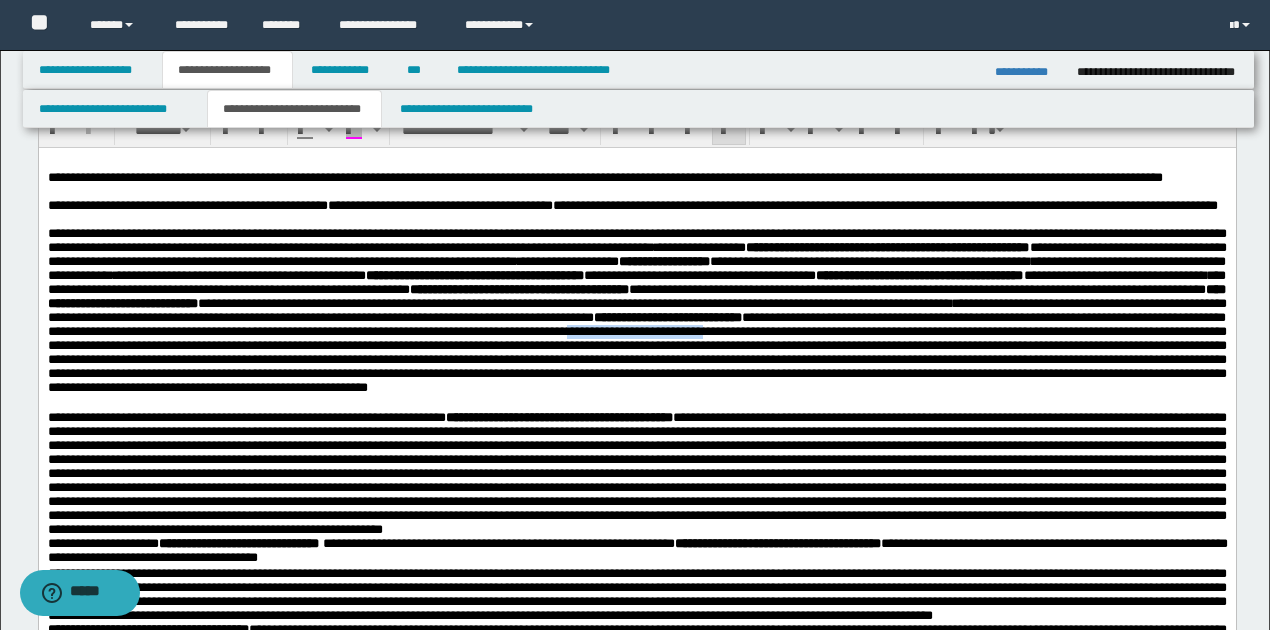 scroll, scrollTop: 600, scrollLeft: 0, axis: vertical 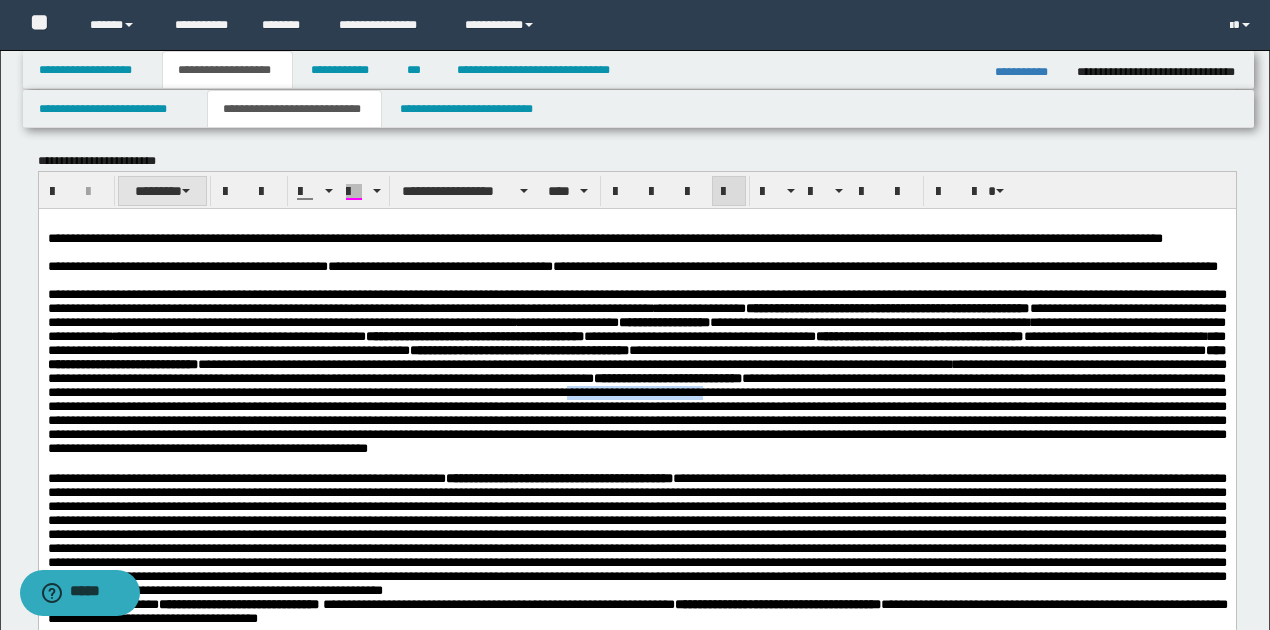 click at bounding box center (186, 191) 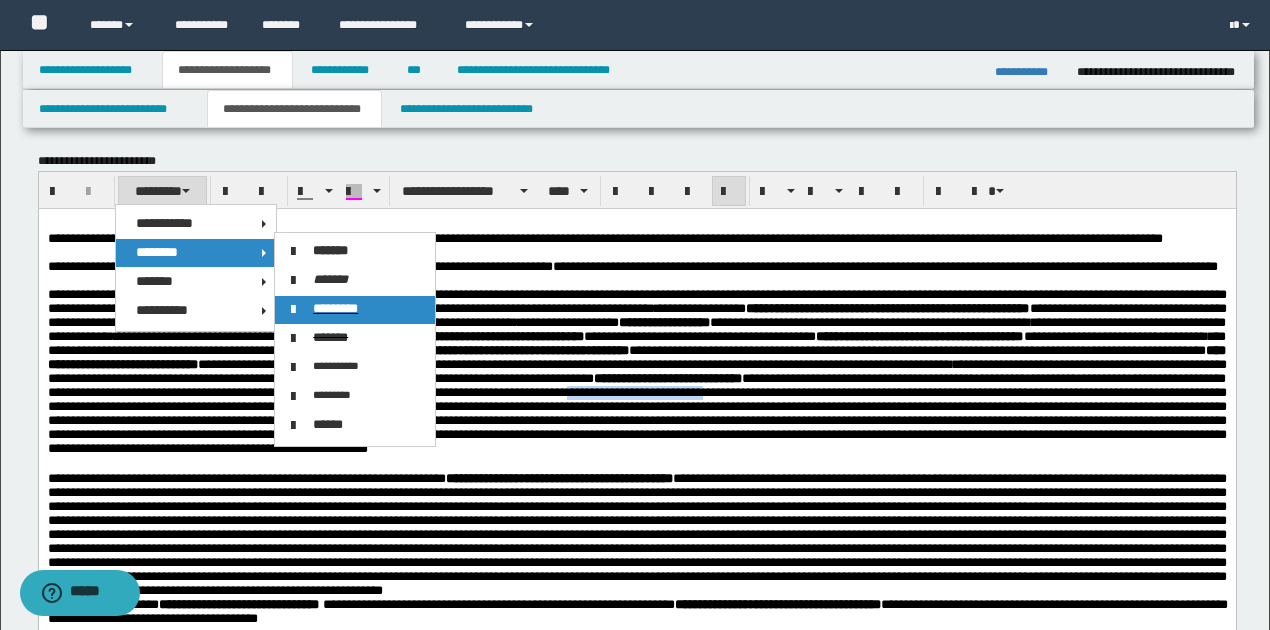 click on "*********" at bounding box center (335, 308) 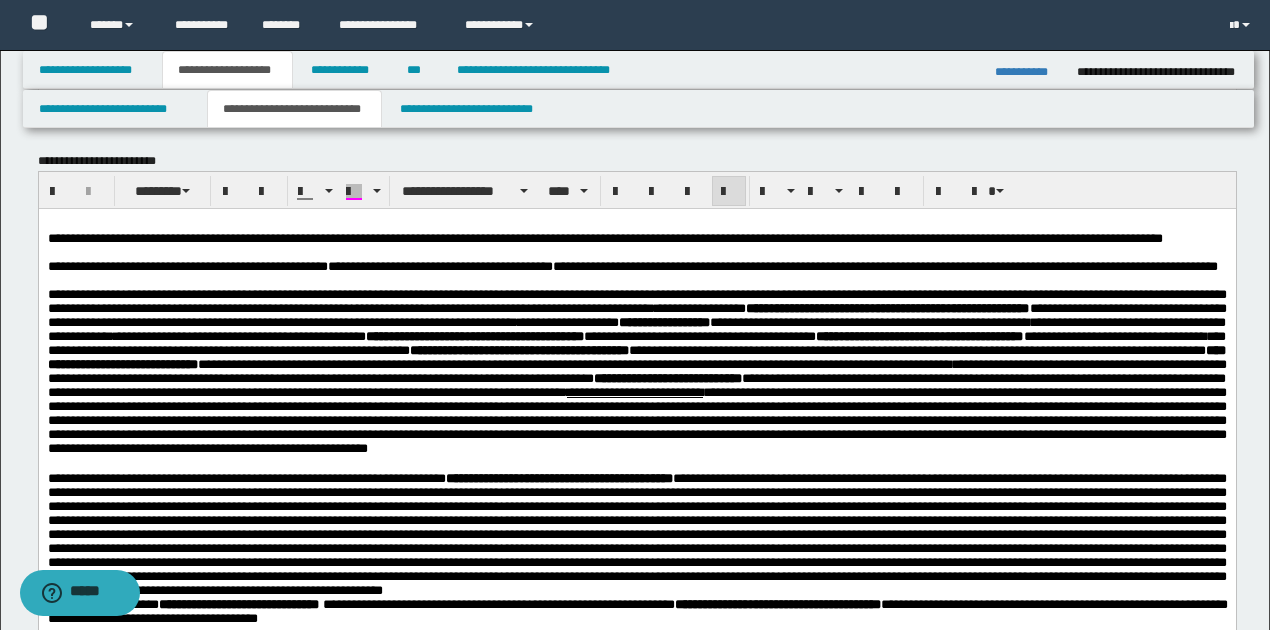 click on "**********" at bounding box center [636, 315] 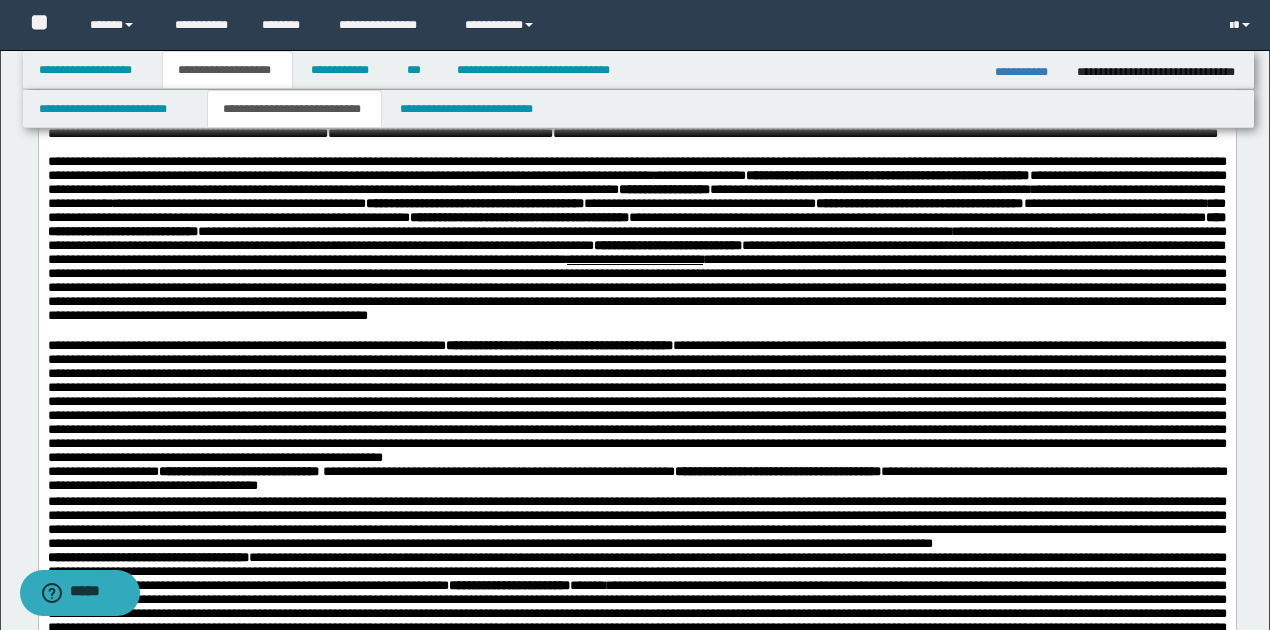 scroll, scrollTop: 800, scrollLeft: 0, axis: vertical 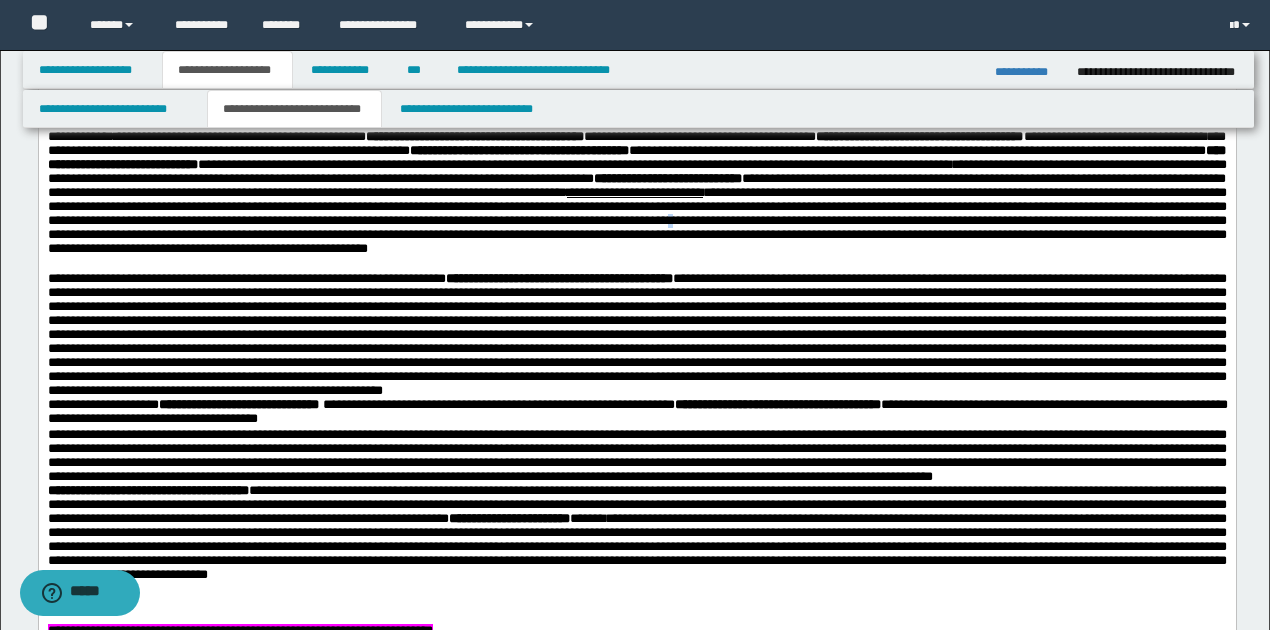 click on "**********" at bounding box center [636, 206] 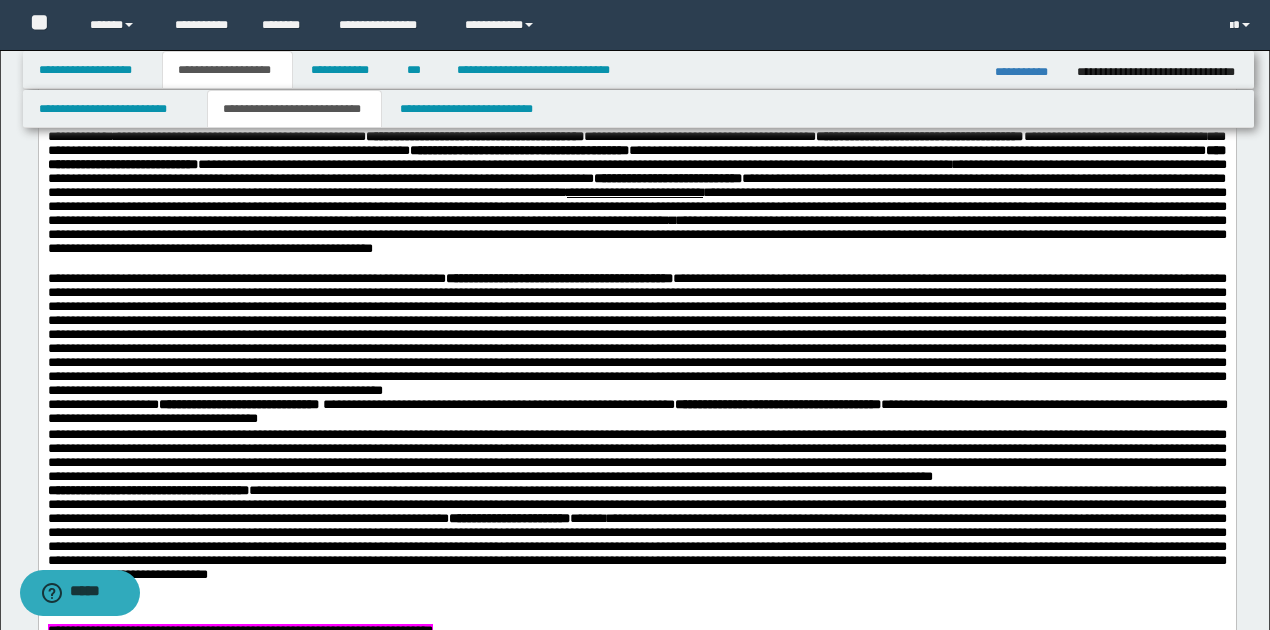 click on "**********" at bounding box center [636, 206] 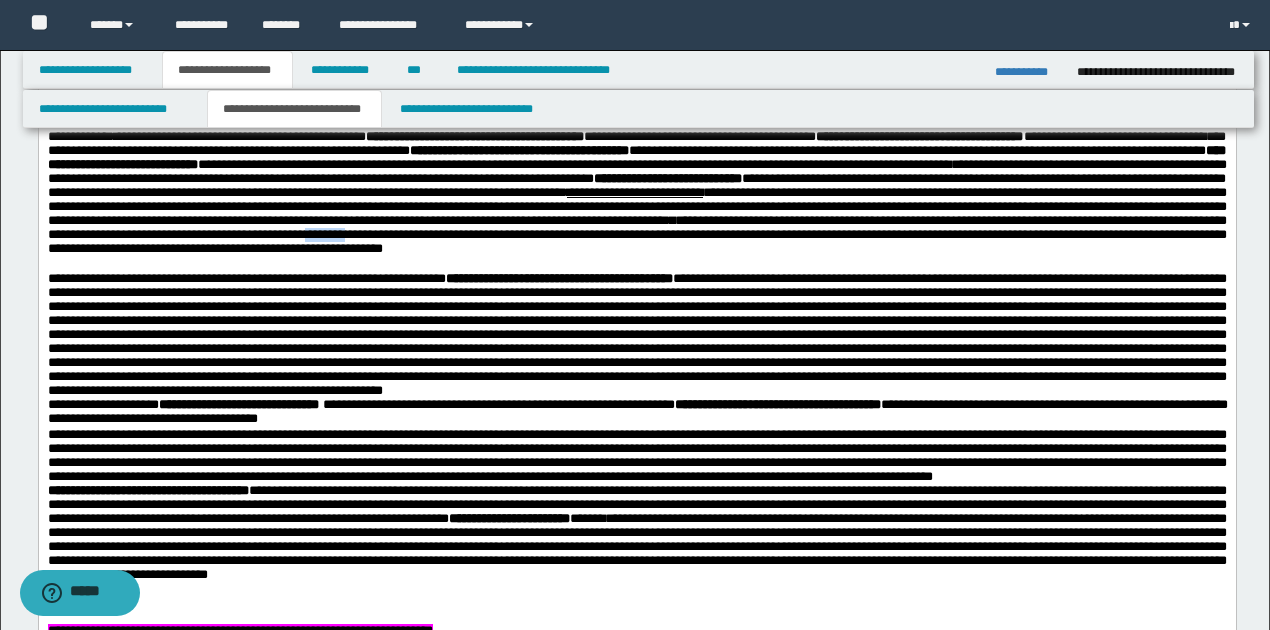 drag, startPoint x: 106, startPoint y: 302, endPoint x: 148, endPoint y: 303, distance: 42.0119 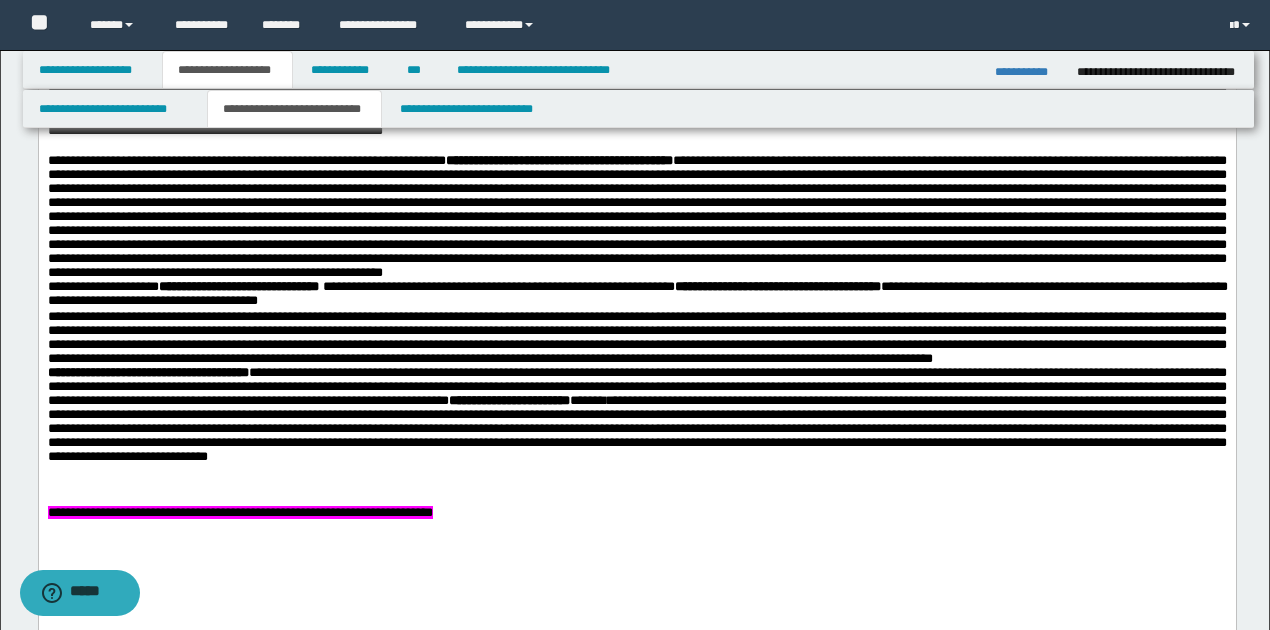 scroll, scrollTop: 933, scrollLeft: 0, axis: vertical 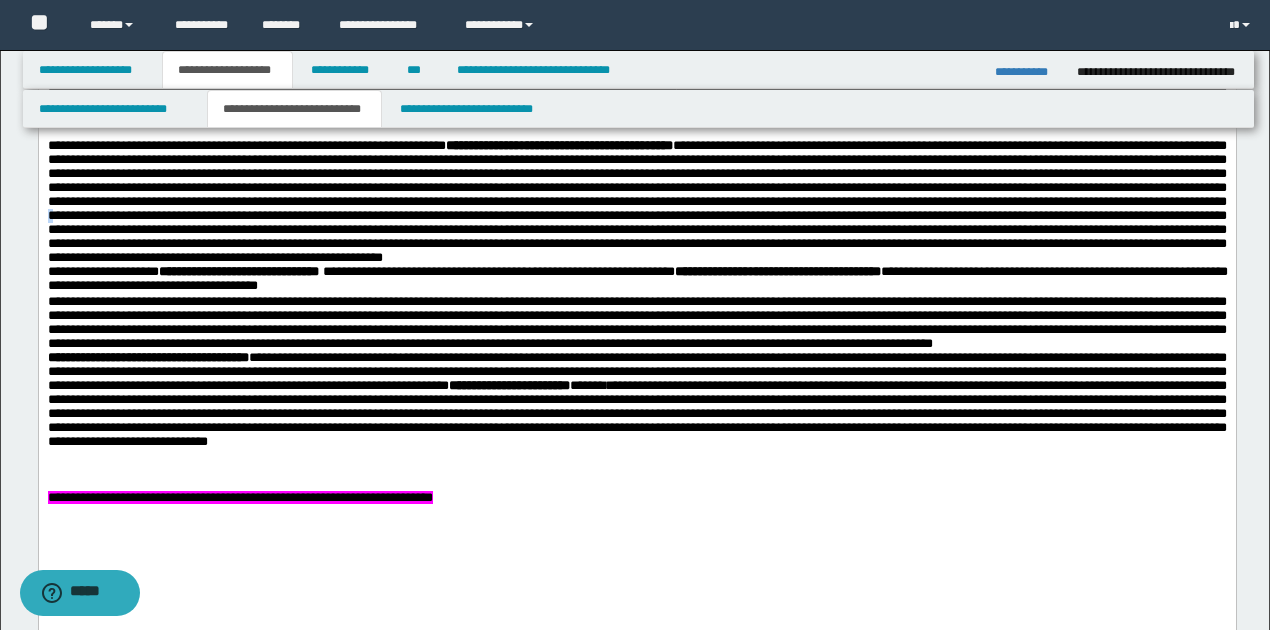 click on "**********" at bounding box center [636, 202] 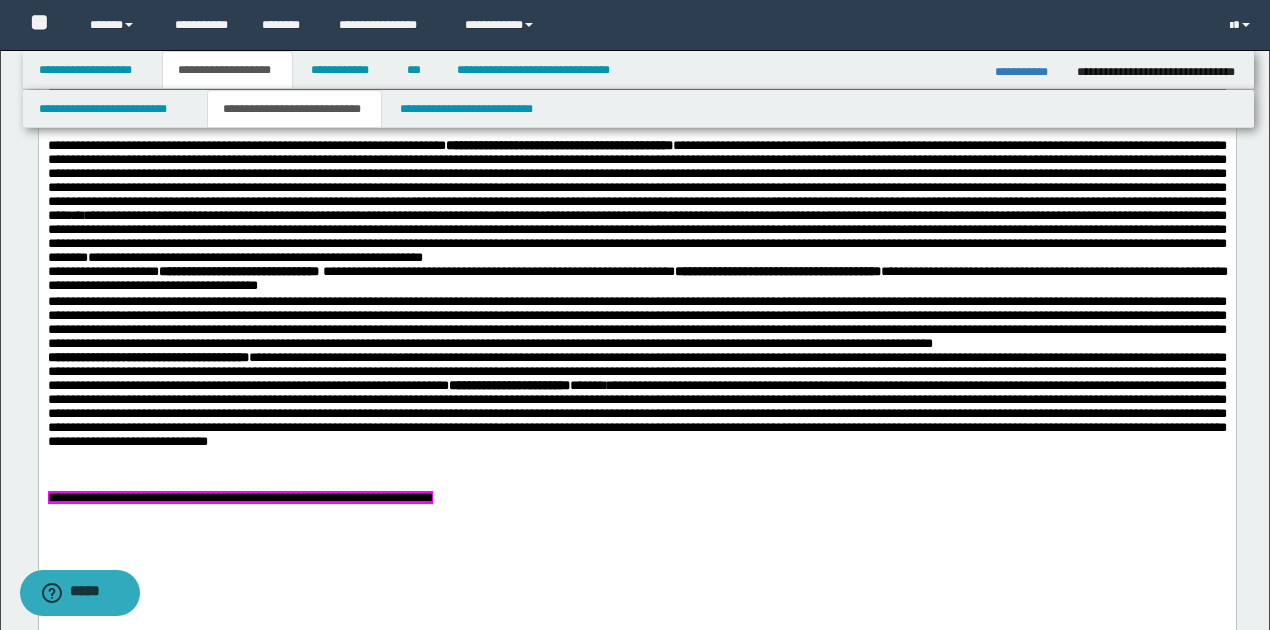 click on "**********" at bounding box center (636, 202) 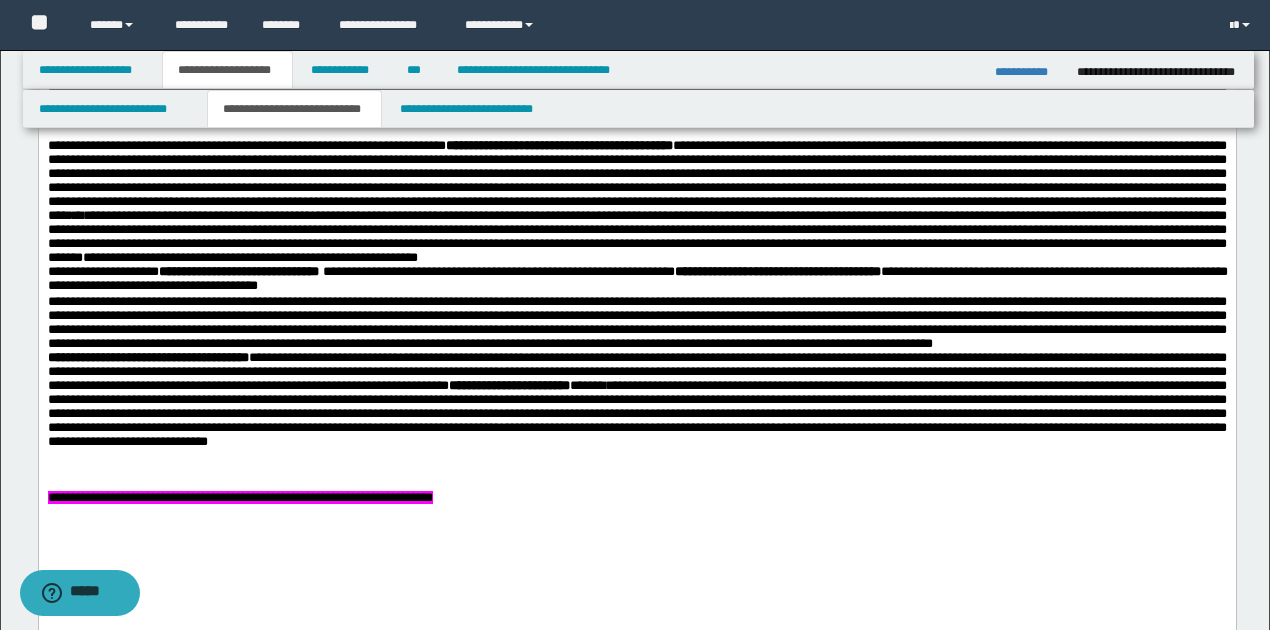 click on "**********" at bounding box center (636, 202) 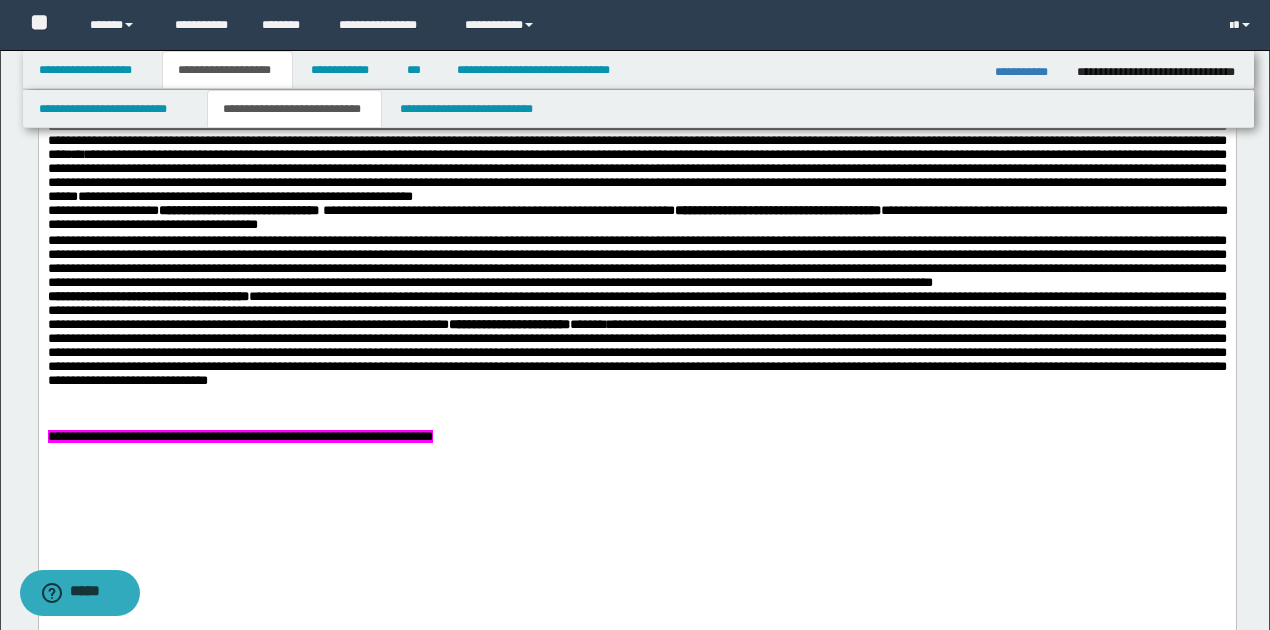 scroll, scrollTop: 1000, scrollLeft: 0, axis: vertical 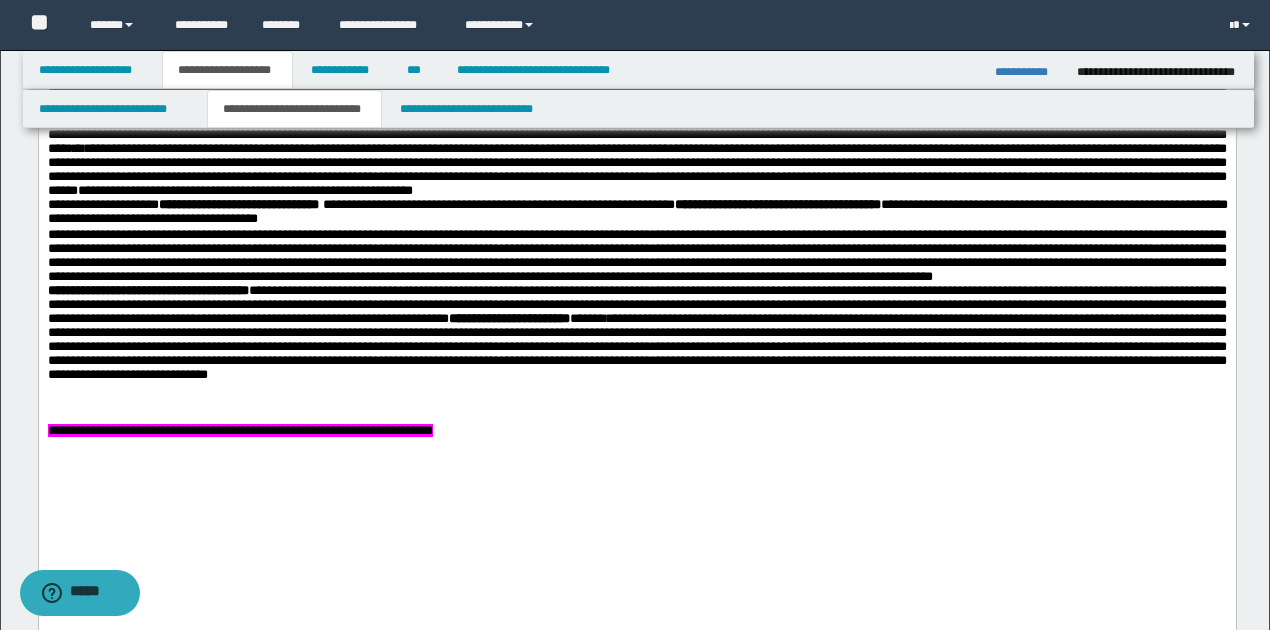 click on "**********" at bounding box center (636, 135) 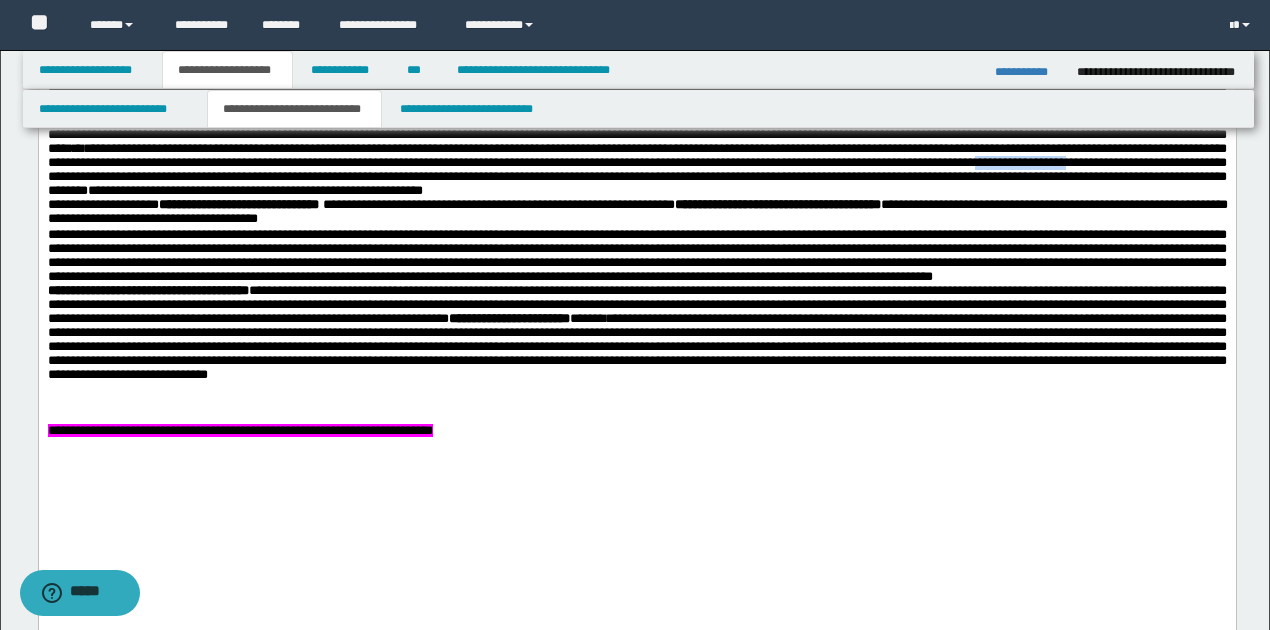 drag, startPoint x: 414, startPoint y: 252, endPoint x: 514, endPoint y: 250, distance: 100.02 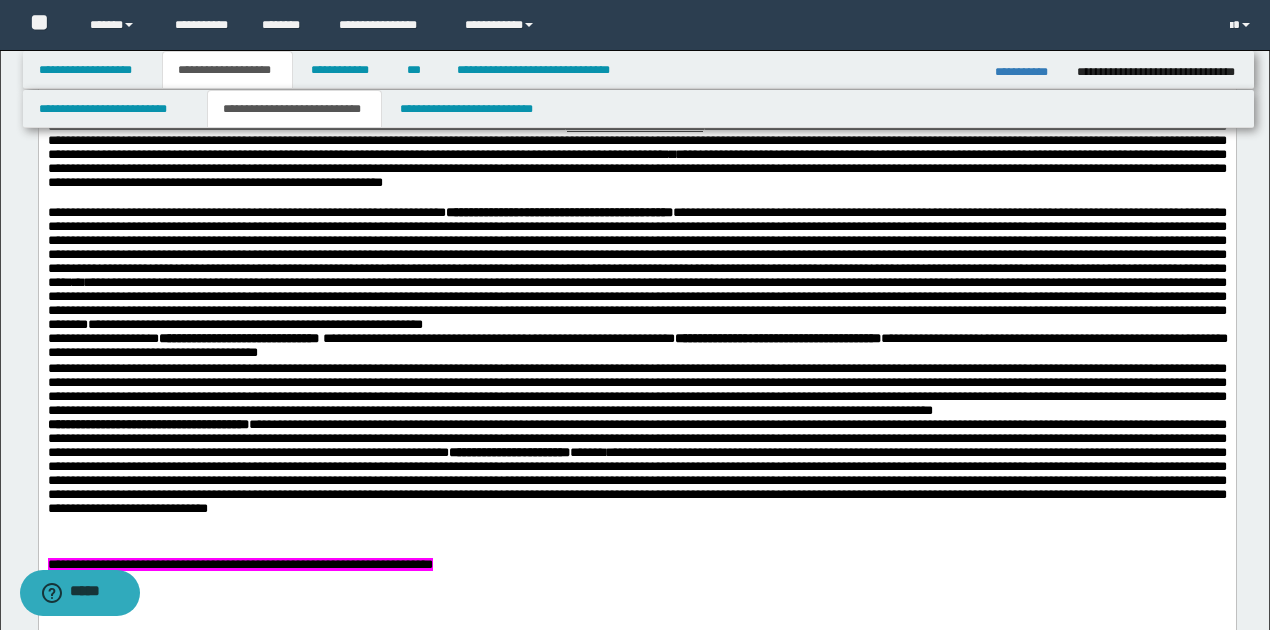 click on "**********" at bounding box center [636, 390] 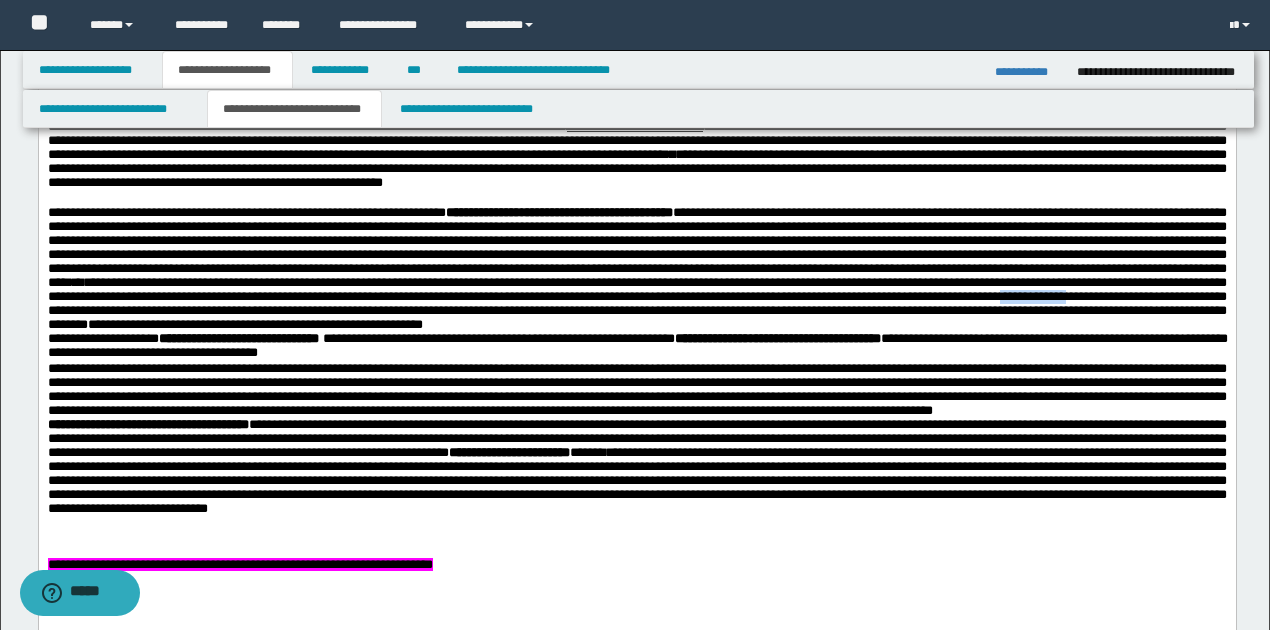 drag, startPoint x: 442, startPoint y: 388, endPoint x: 515, endPoint y: 385, distance: 73.061615 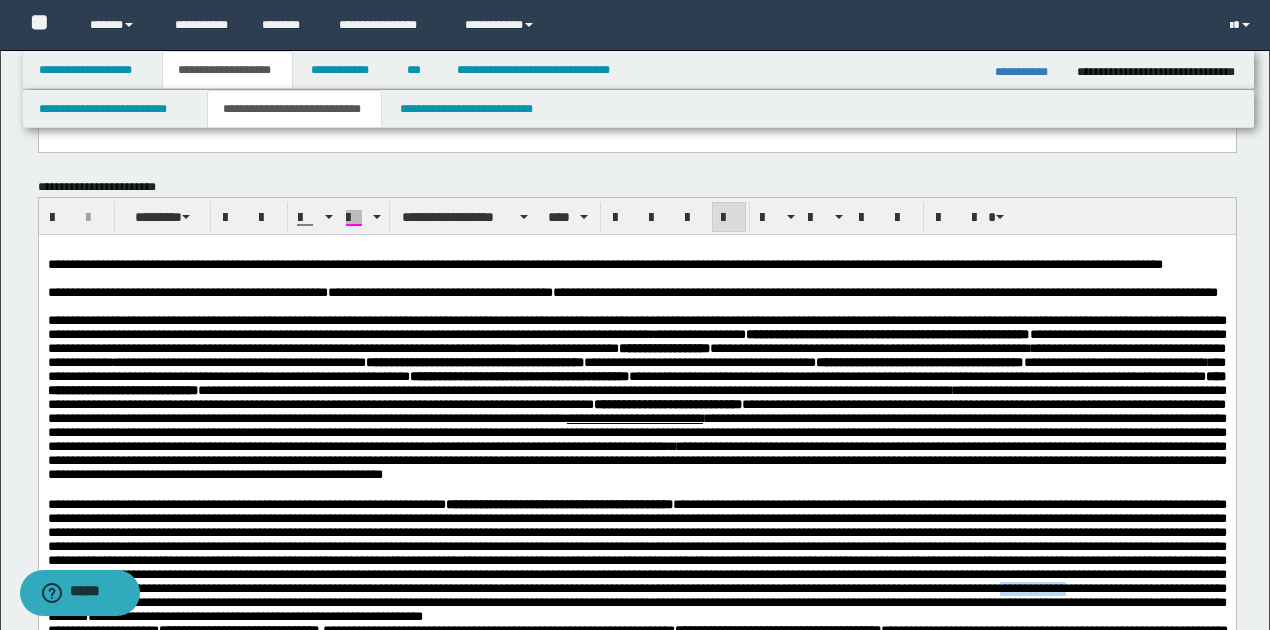 scroll, scrollTop: 533, scrollLeft: 0, axis: vertical 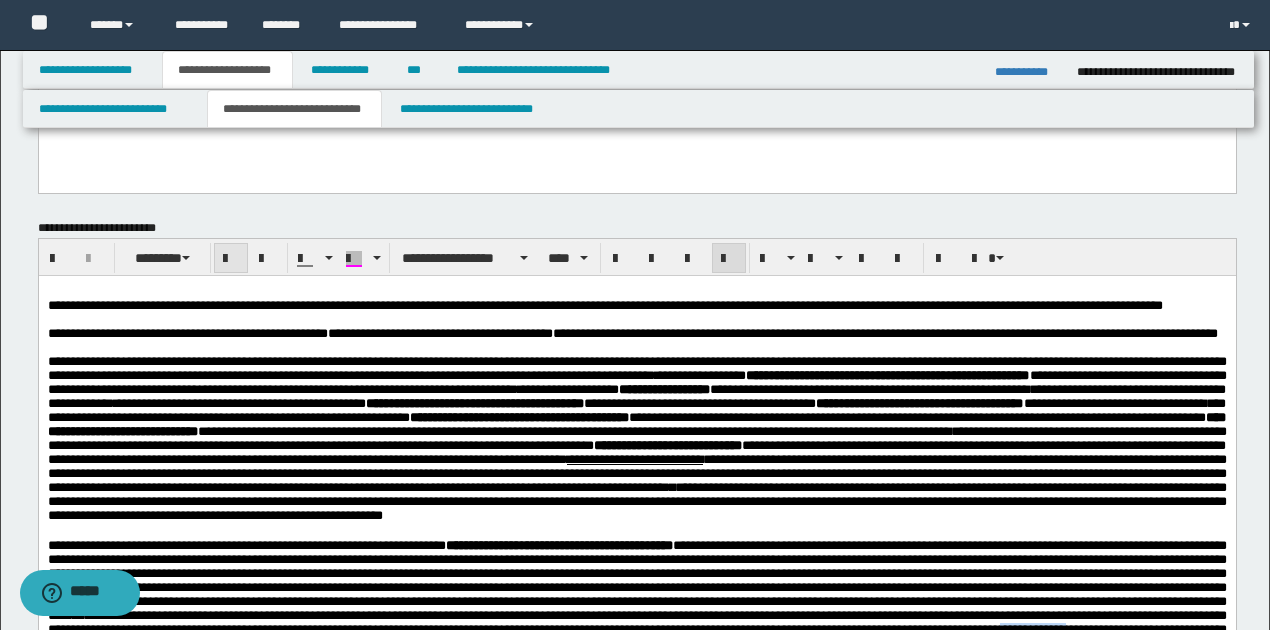 click at bounding box center [231, 259] 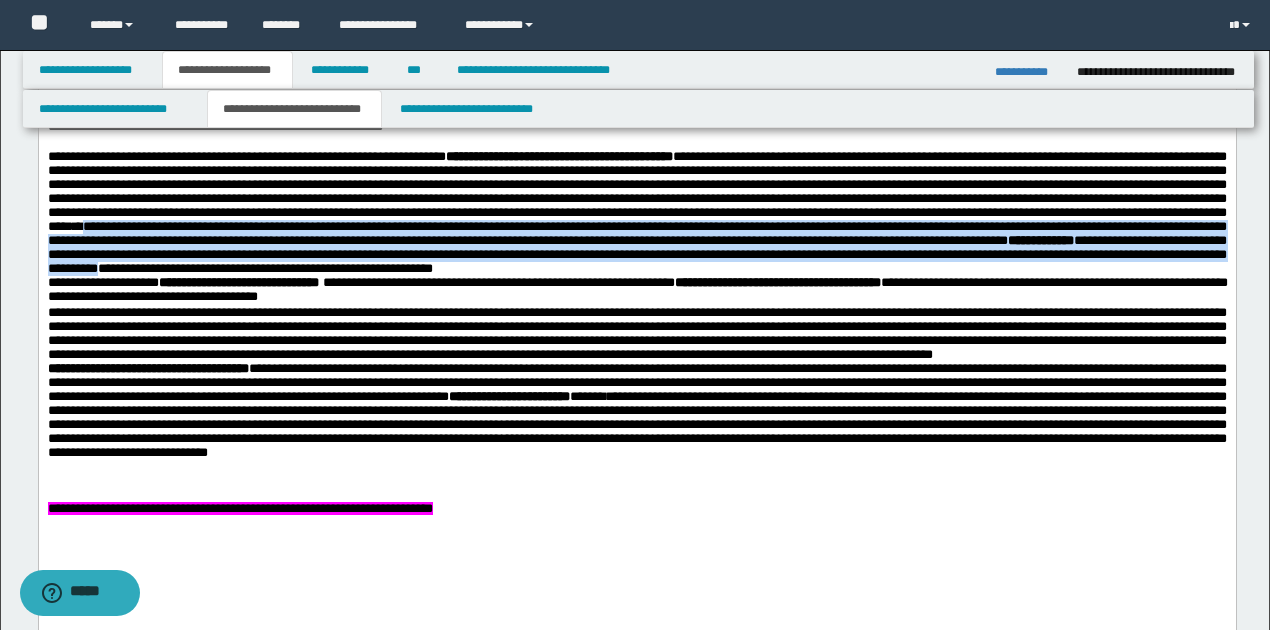scroll, scrollTop: 1000, scrollLeft: 0, axis: vertical 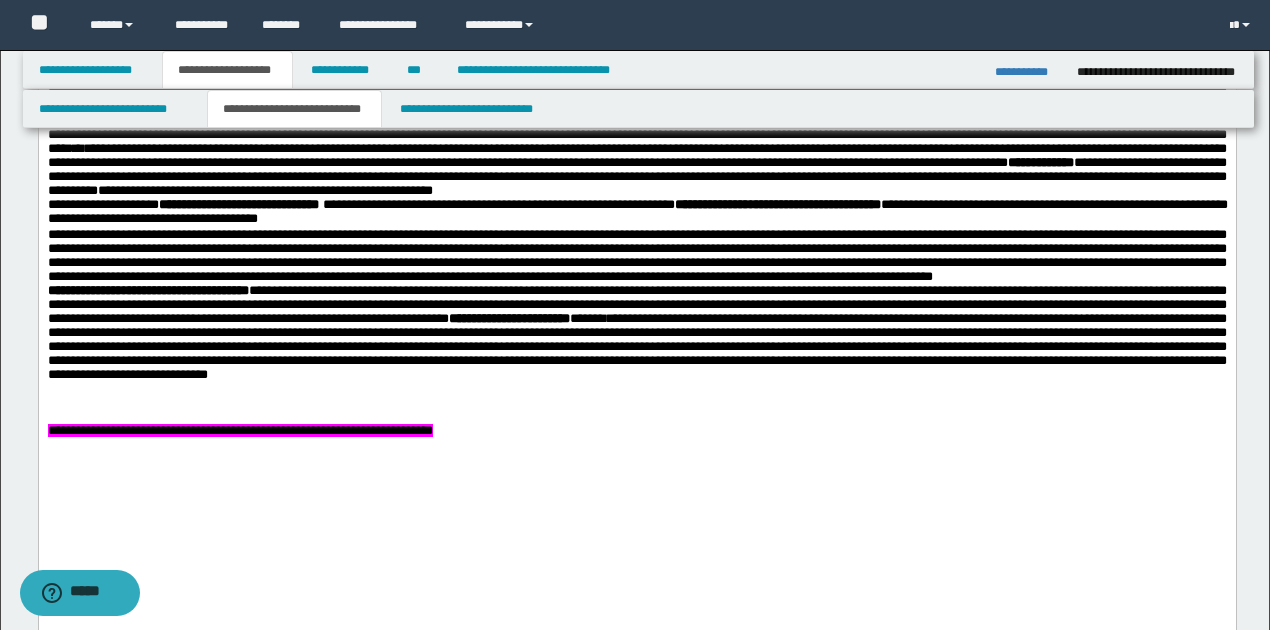 click on "**********" at bounding box center [636, 256] 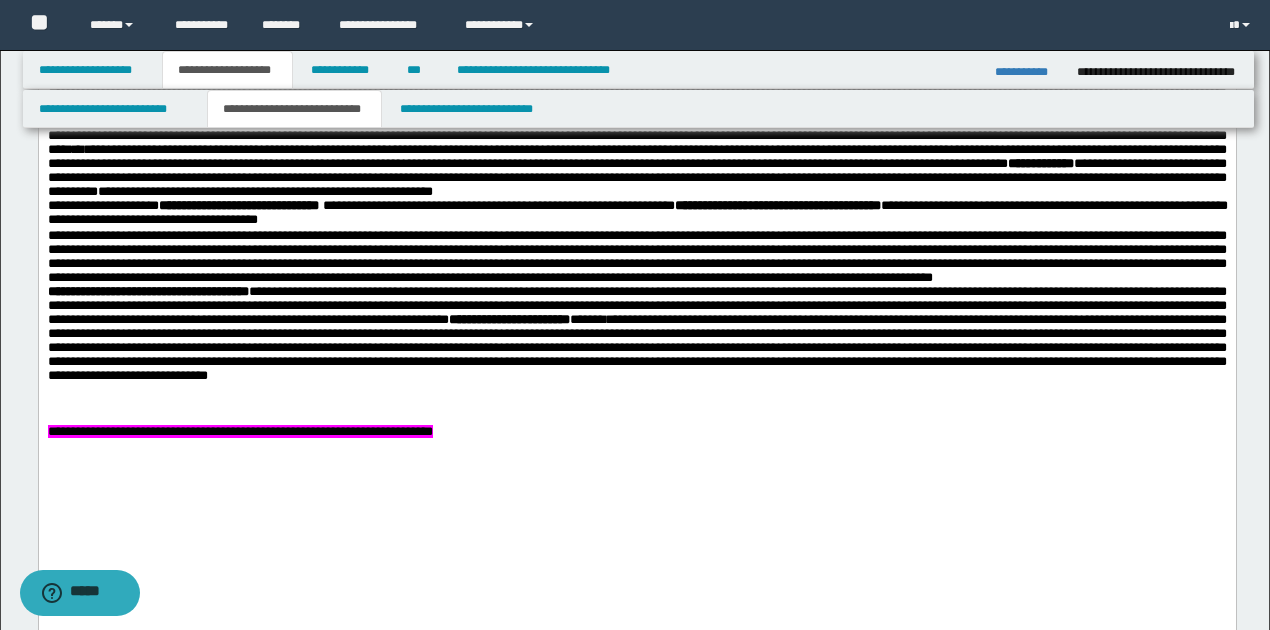 scroll, scrollTop: 1000, scrollLeft: 0, axis: vertical 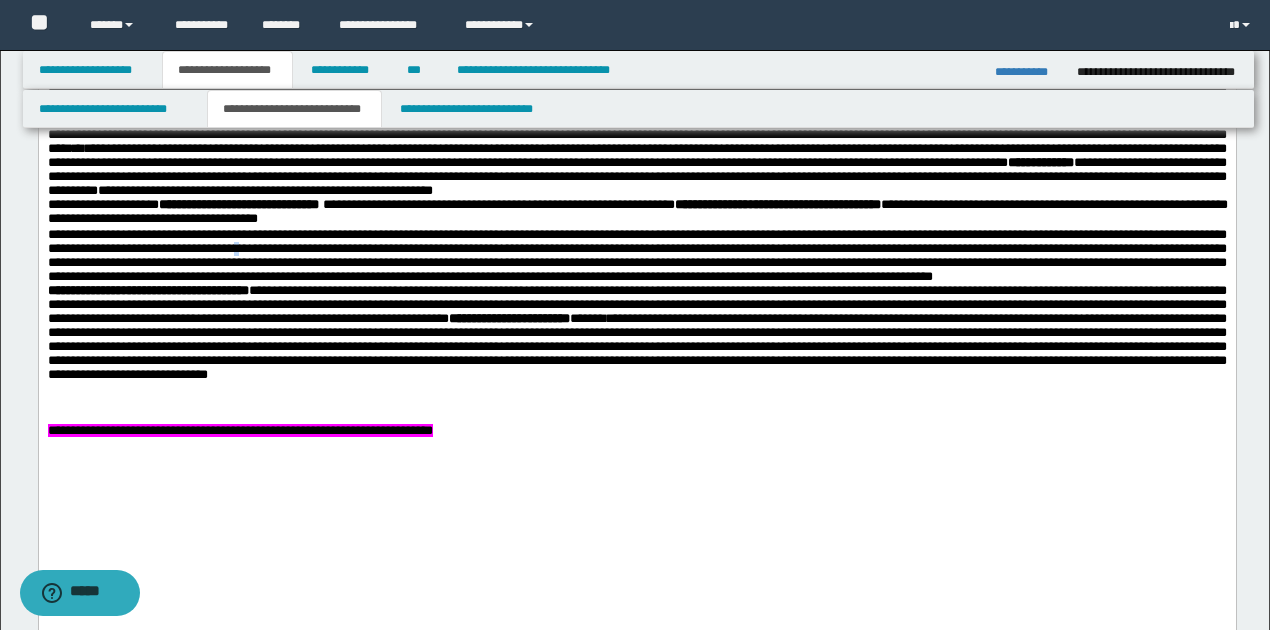 click on "**********" at bounding box center [636, 256] 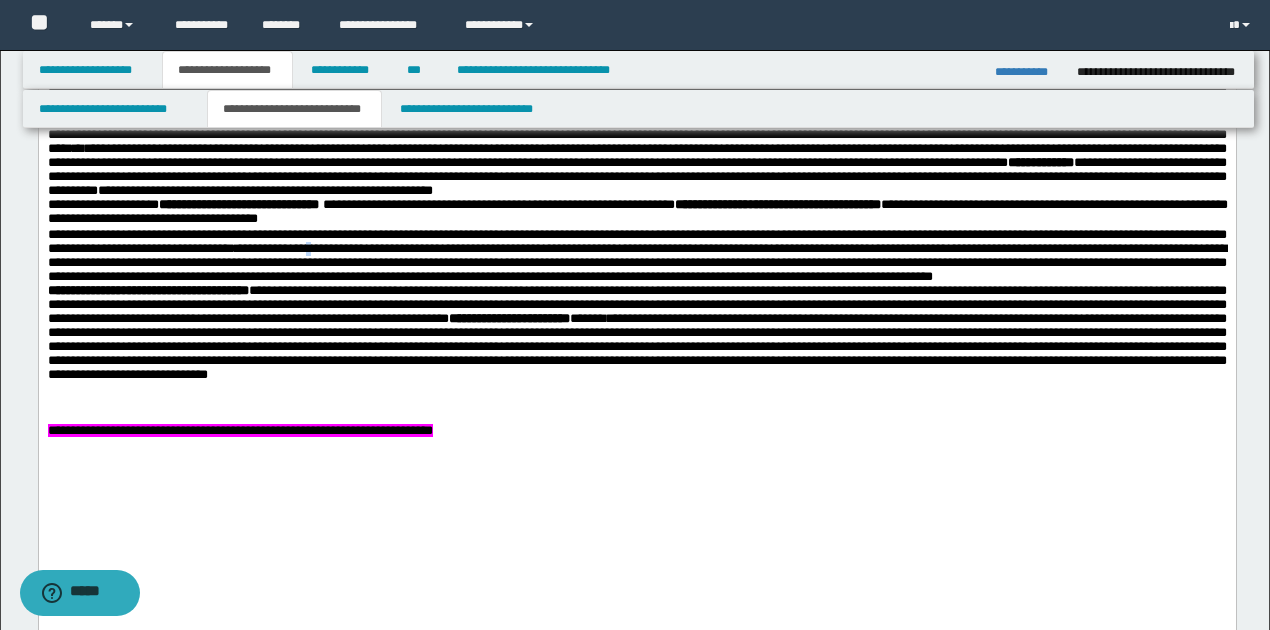 click on "**********" at bounding box center [636, 256] 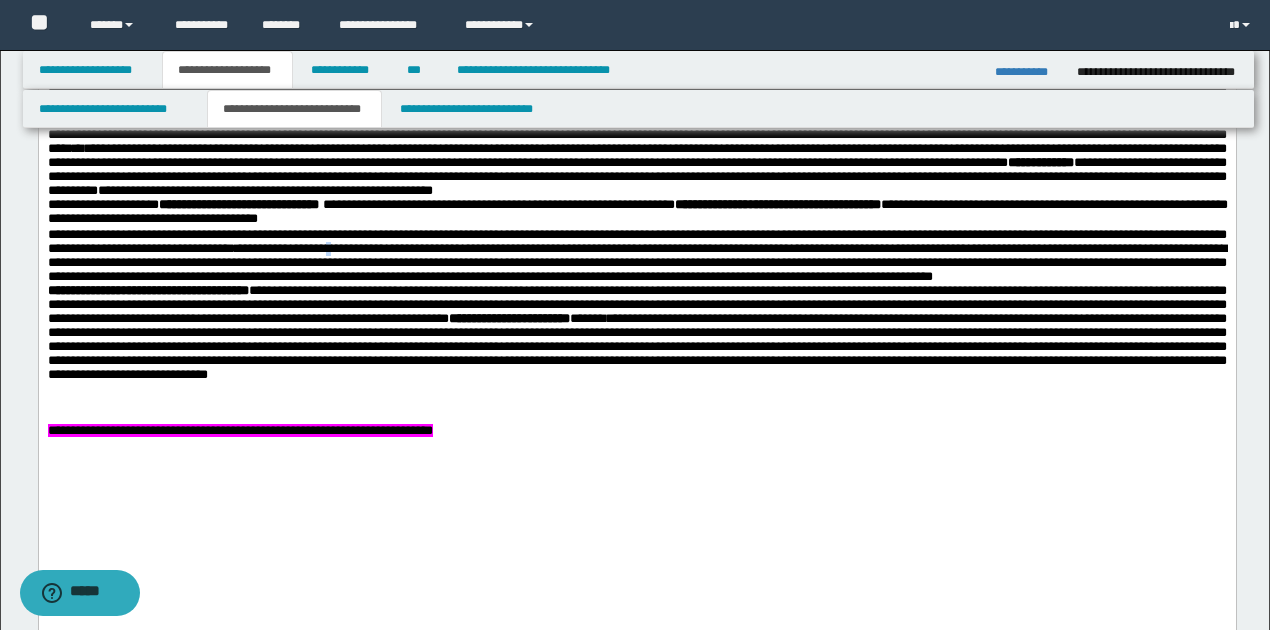 click on "**********" at bounding box center (636, 256) 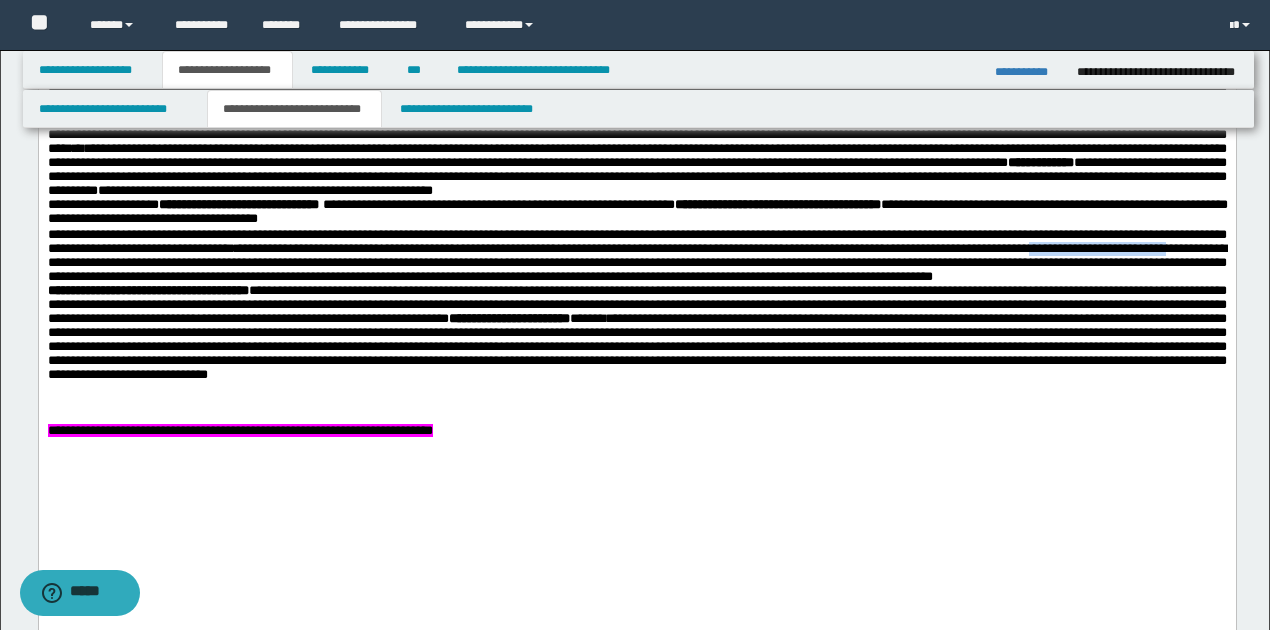 drag, startPoint x: 47, startPoint y: 350, endPoint x: 198, endPoint y: 345, distance: 151.08276 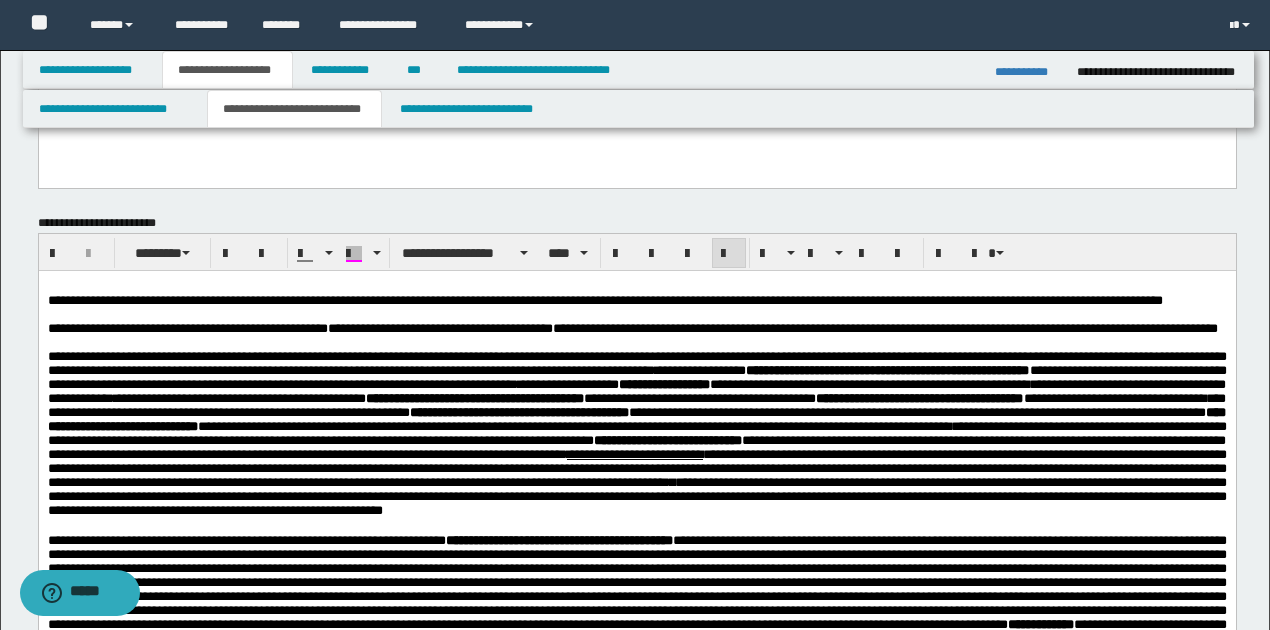 scroll, scrollTop: 533, scrollLeft: 0, axis: vertical 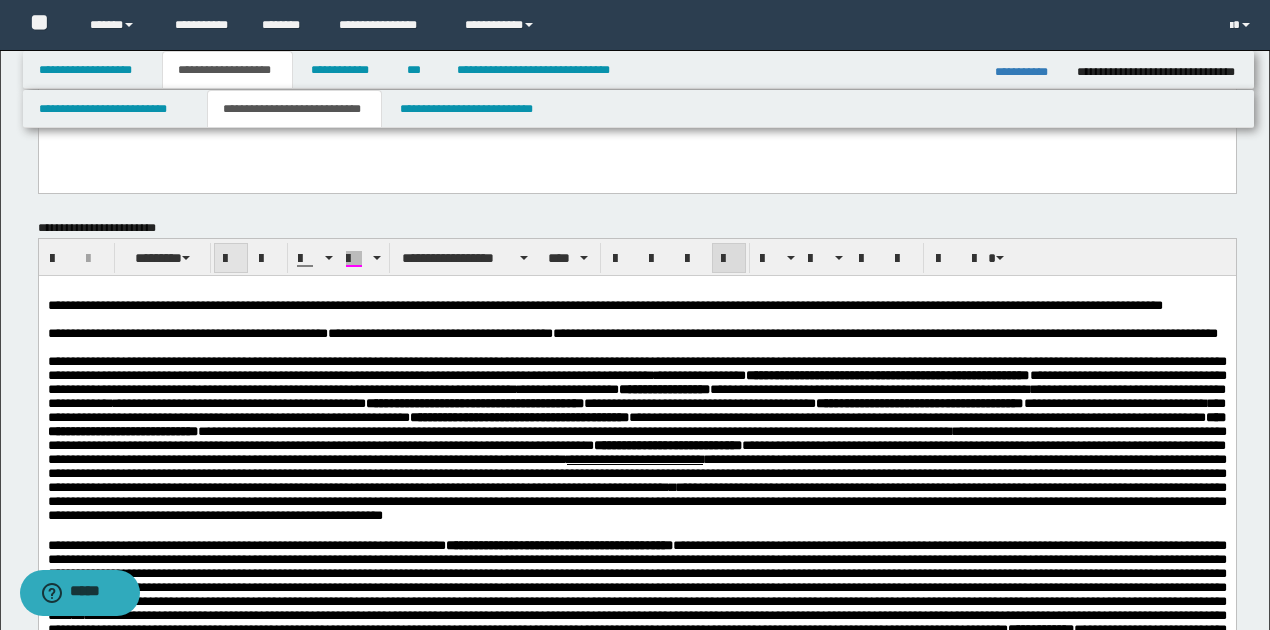 drag, startPoint x: 232, startPoint y: 261, endPoint x: 218, endPoint y: 4, distance: 257.38104 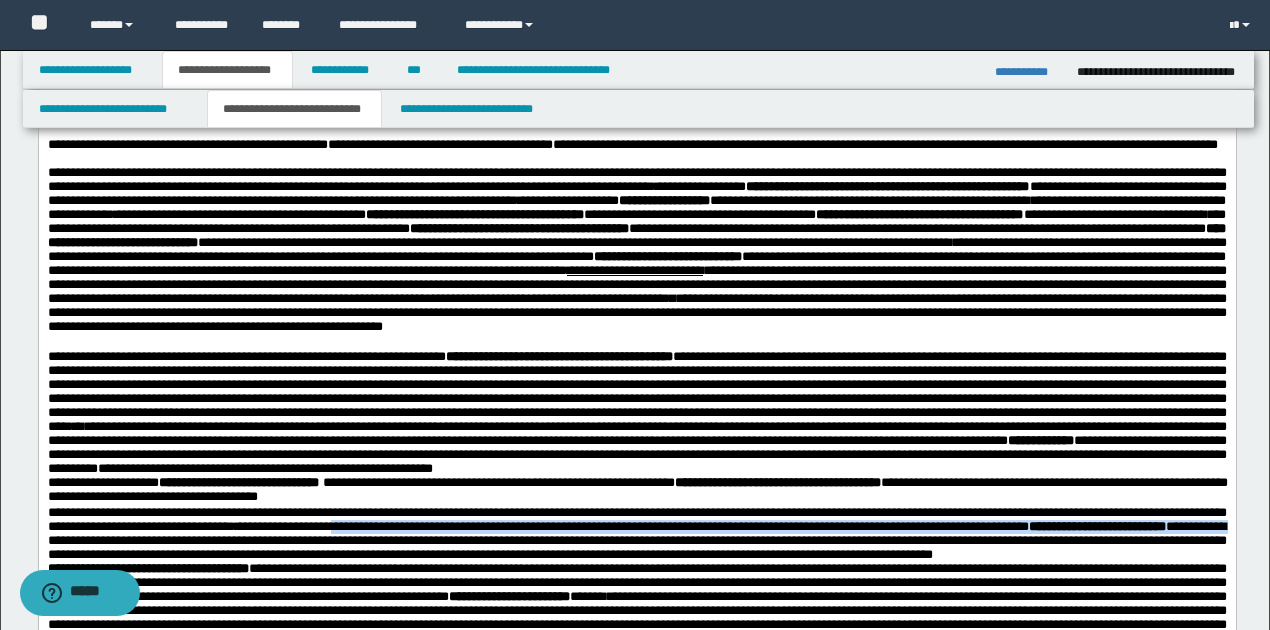 scroll, scrollTop: 1000, scrollLeft: 0, axis: vertical 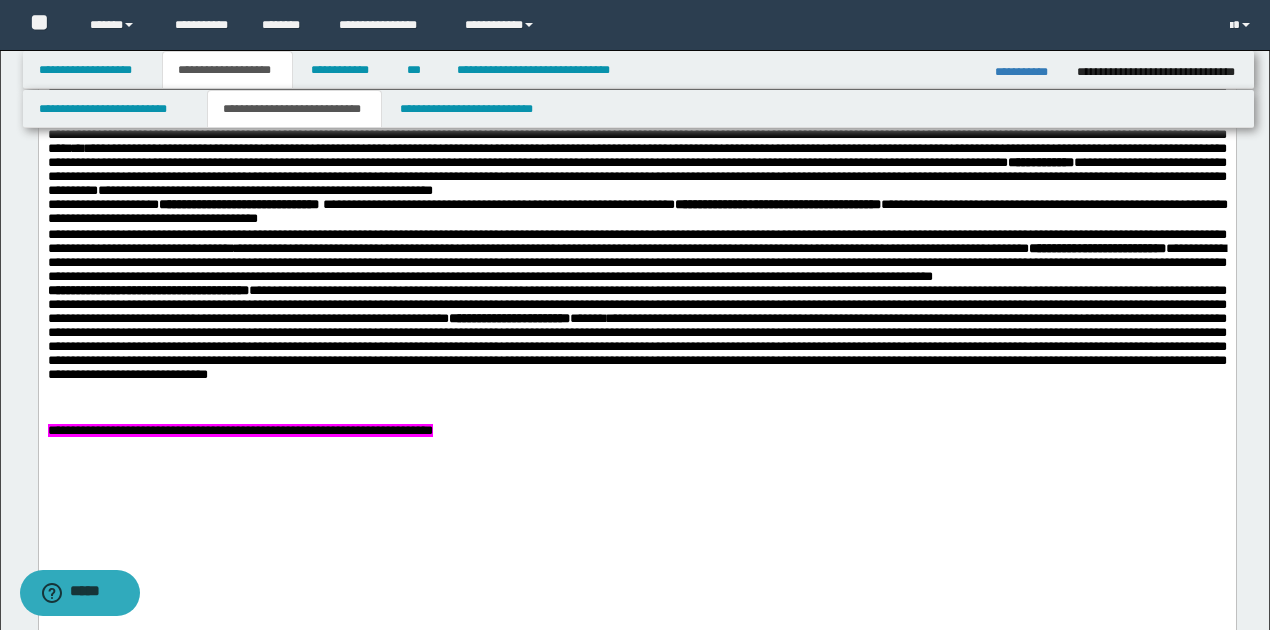 click on "**********" at bounding box center [636, 333] 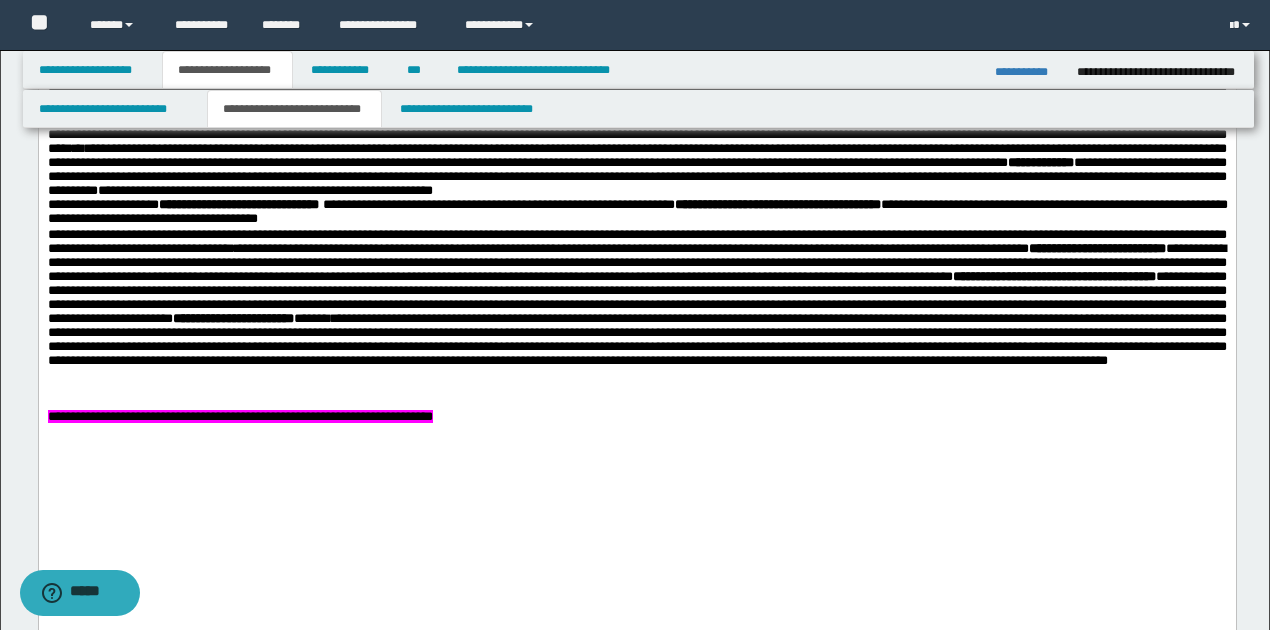 click on "**********" at bounding box center [636, 319] 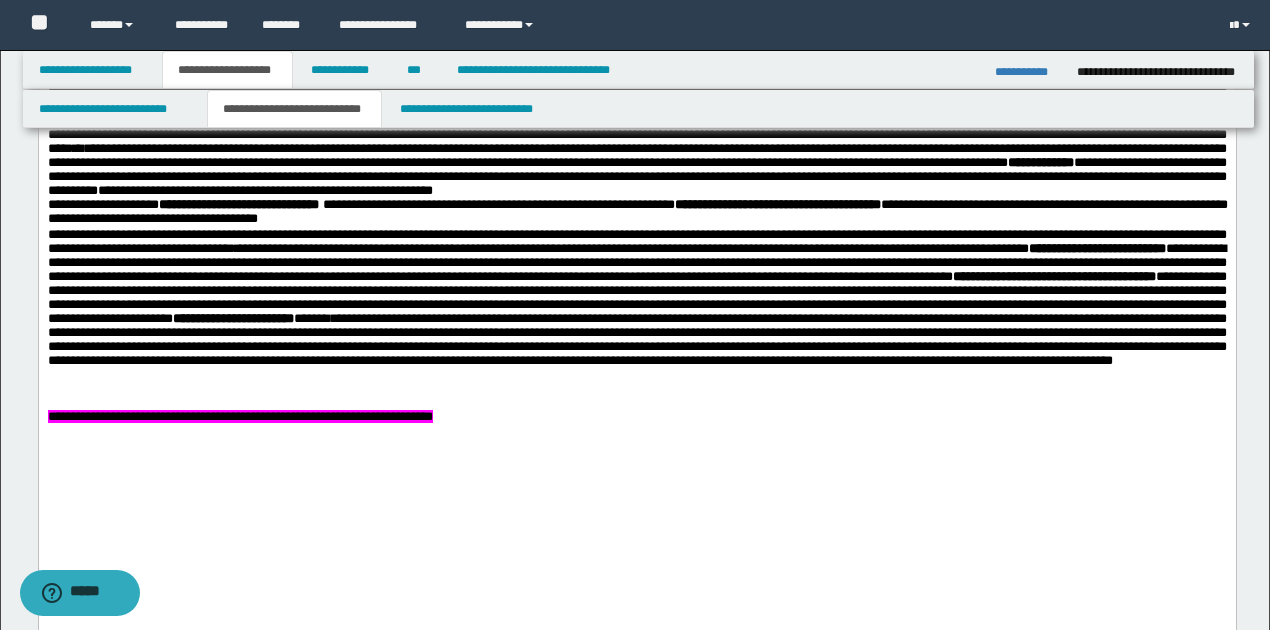 click on "**********" at bounding box center (636, 319) 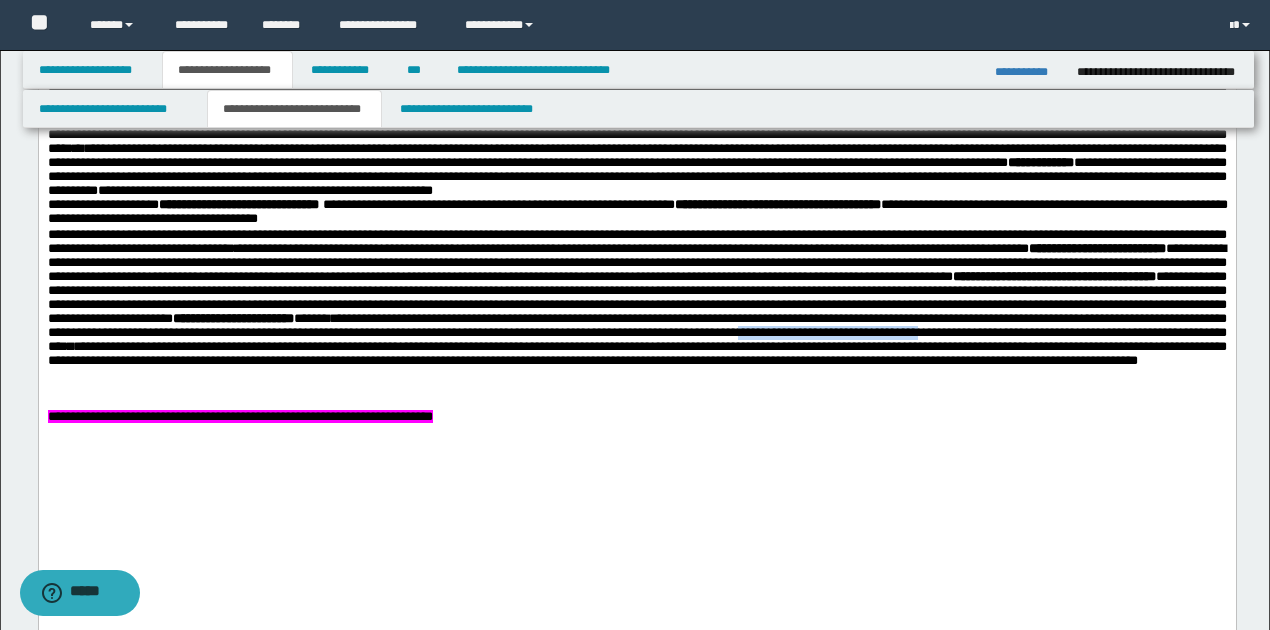 drag, startPoint x: 332, startPoint y: 440, endPoint x: 524, endPoint y: 435, distance: 192.0651 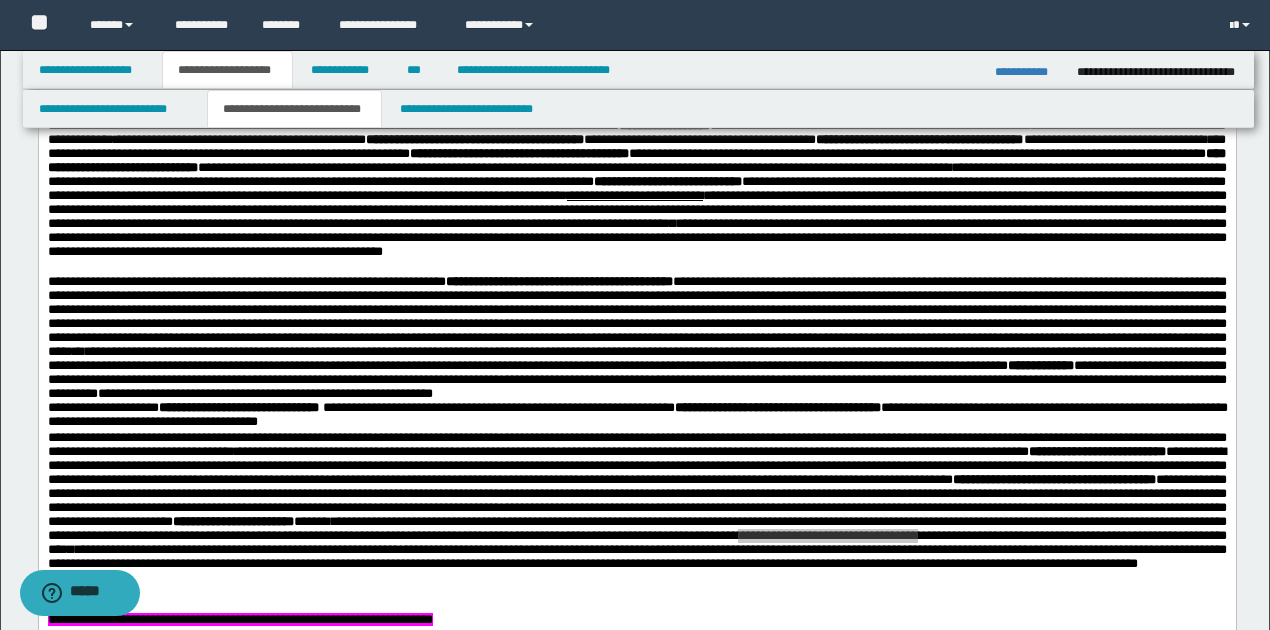 scroll, scrollTop: 800, scrollLeft: 0, axis: vertical 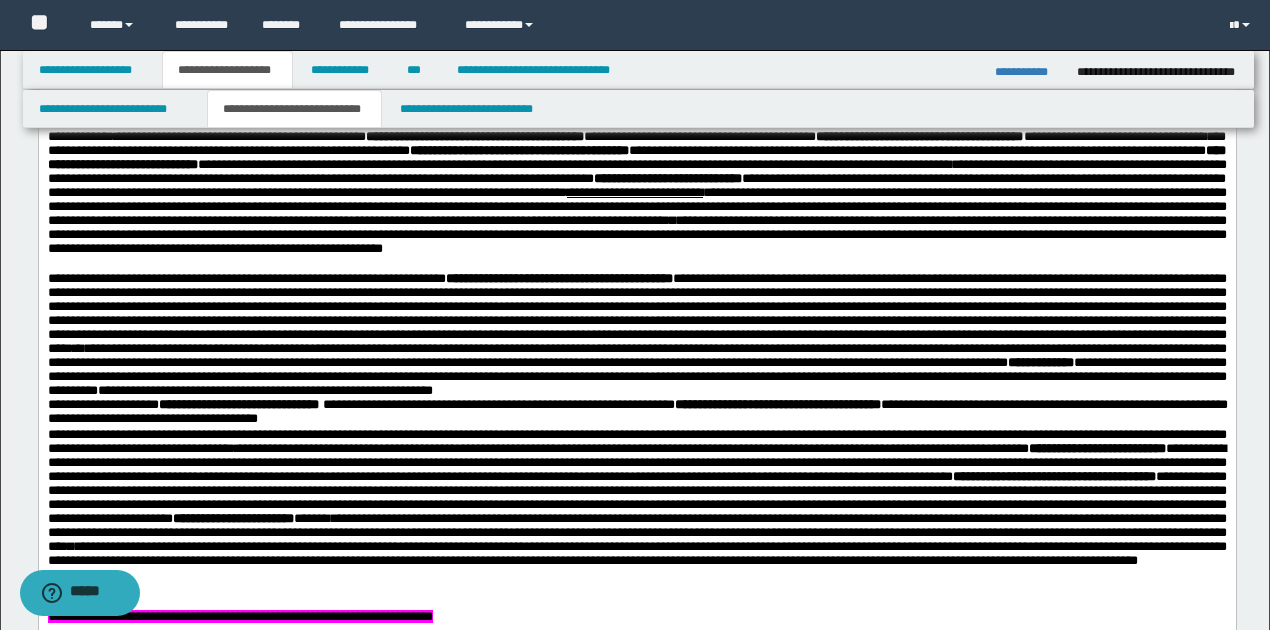 click on "**********" at bounding box center [399, 278] 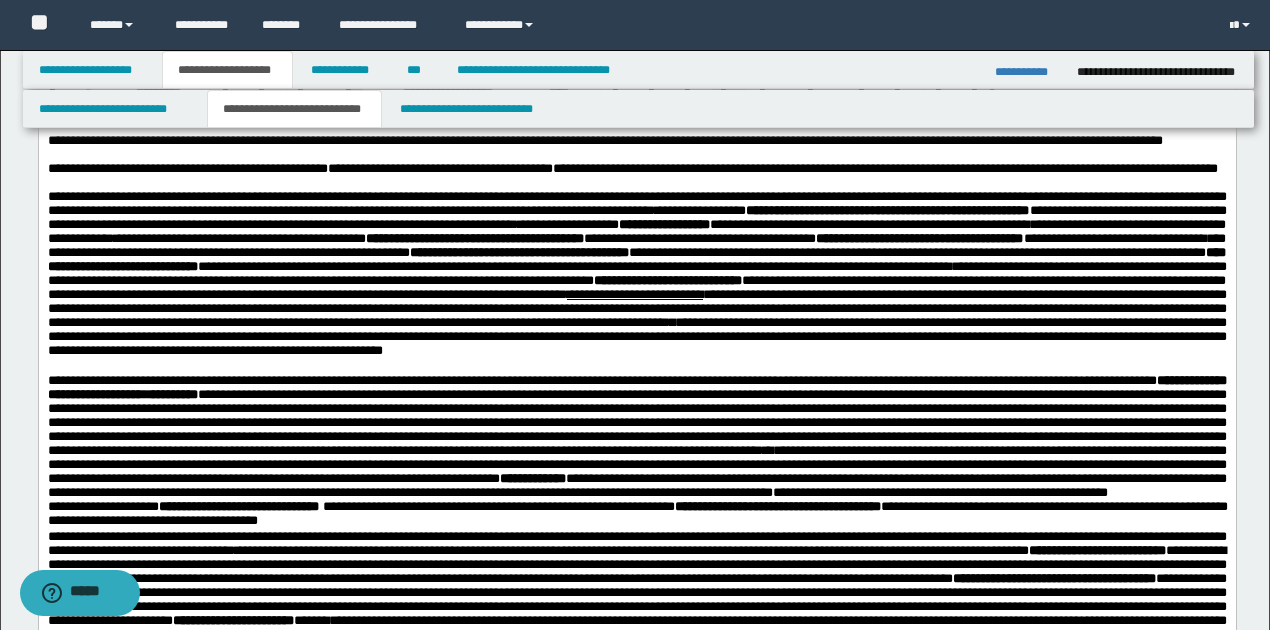scroll, scrollTop: 666, scrollLeft: 0, axis: vertical 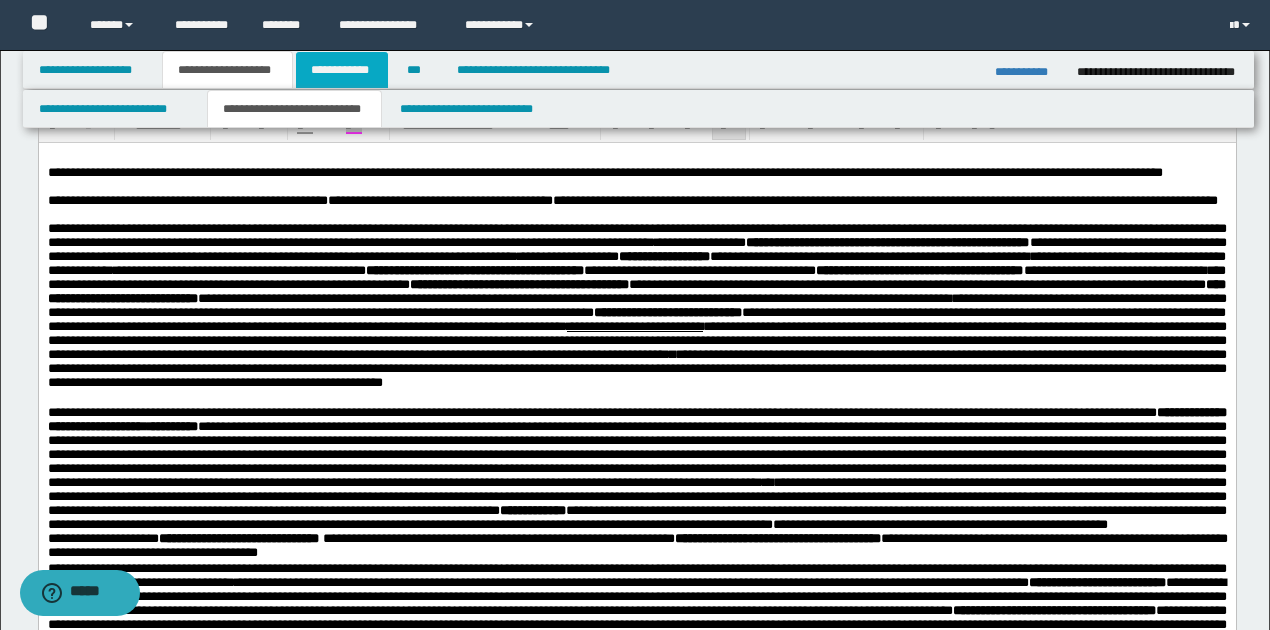 click on "**********" at bounding box center (342, 70) 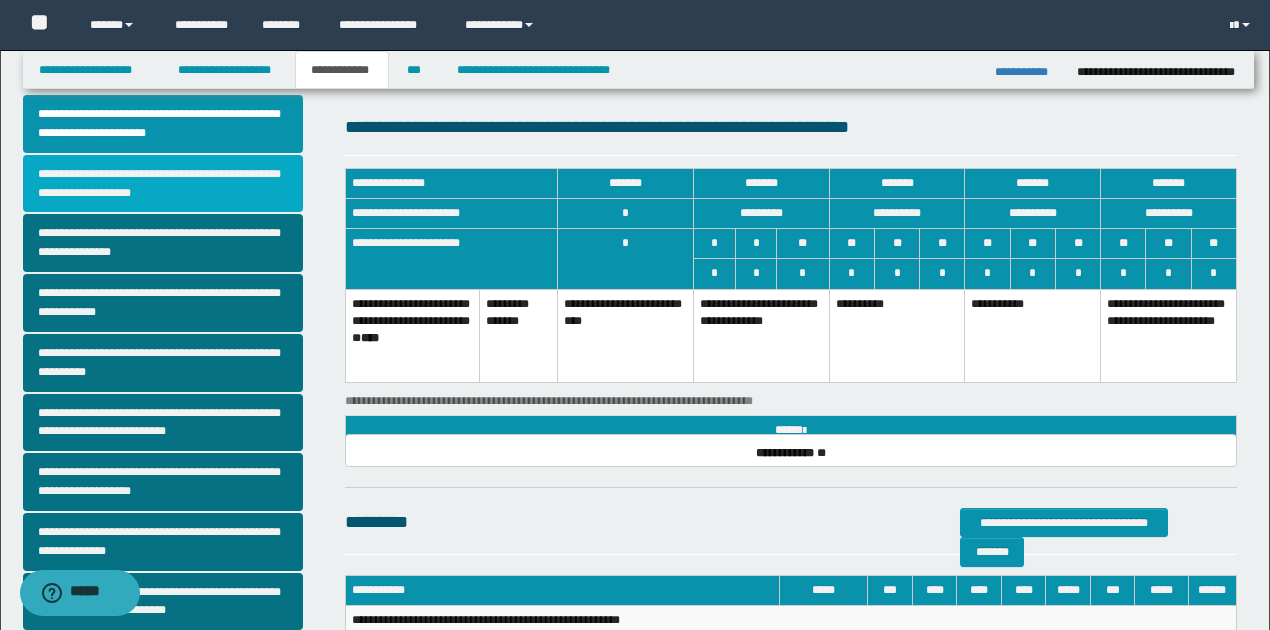 scroll, scrollTop: 0, scrollLeft: 0, axis: both 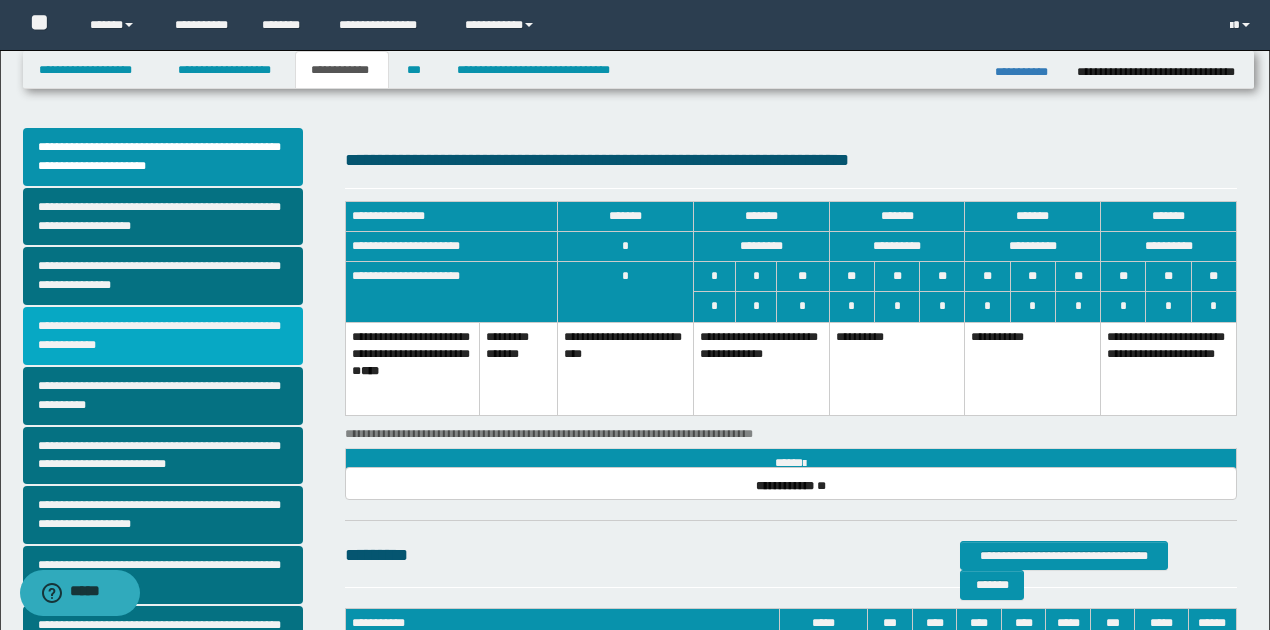 click on "**********" at bounding box center [163, 336] 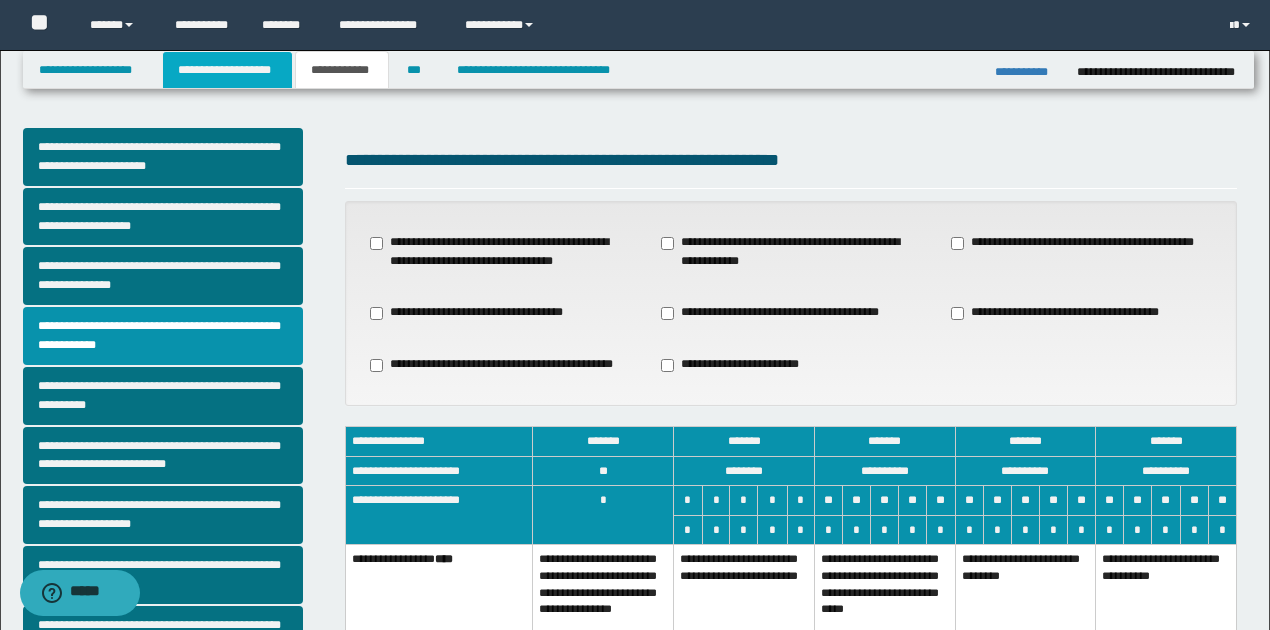 click on "**********" at bounding box center (227, 70) 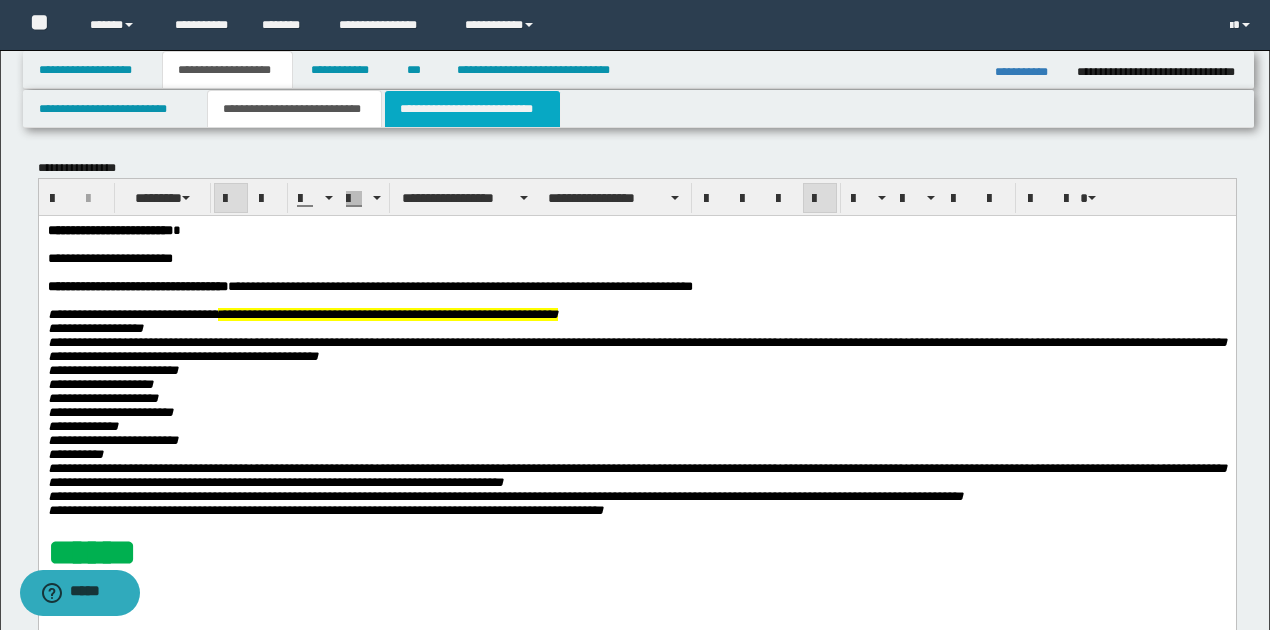 click on "**********" at bounding box center [472, 109] 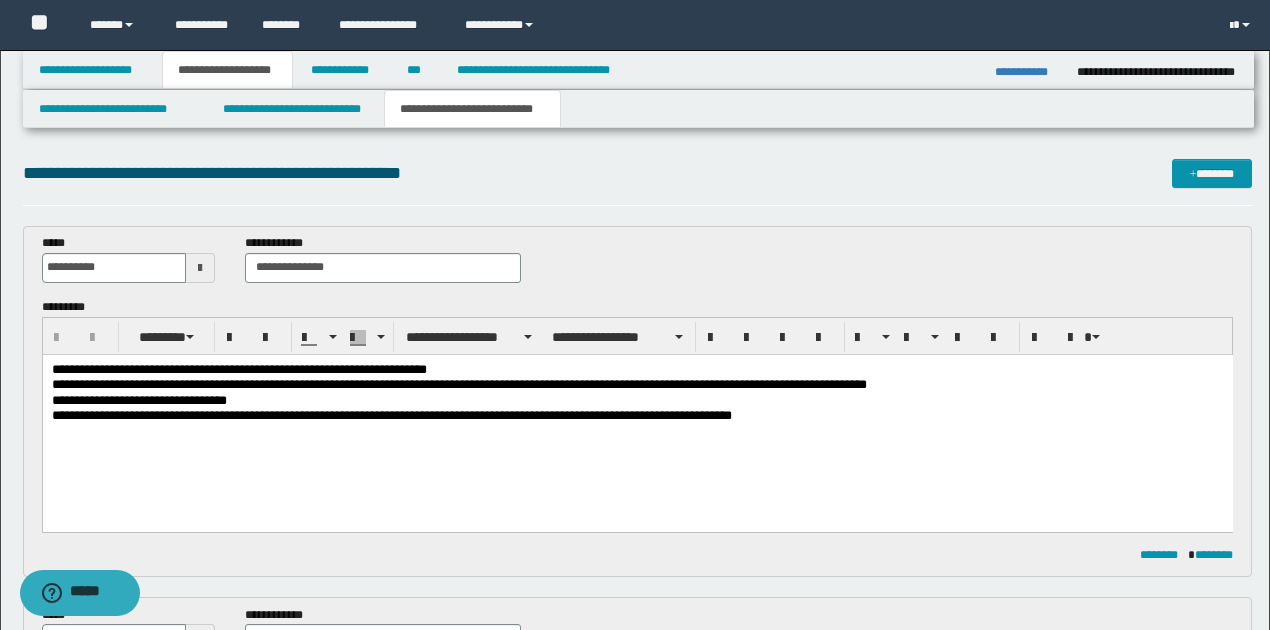 click on "**********" at bounding box center (637, 415) 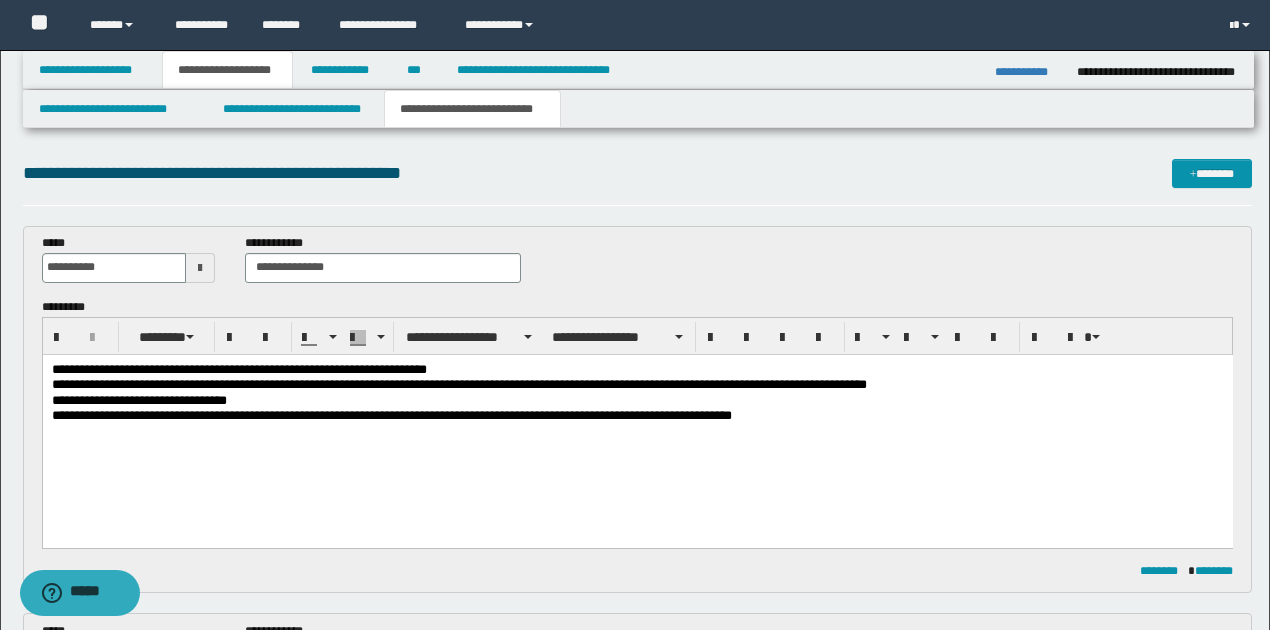 type 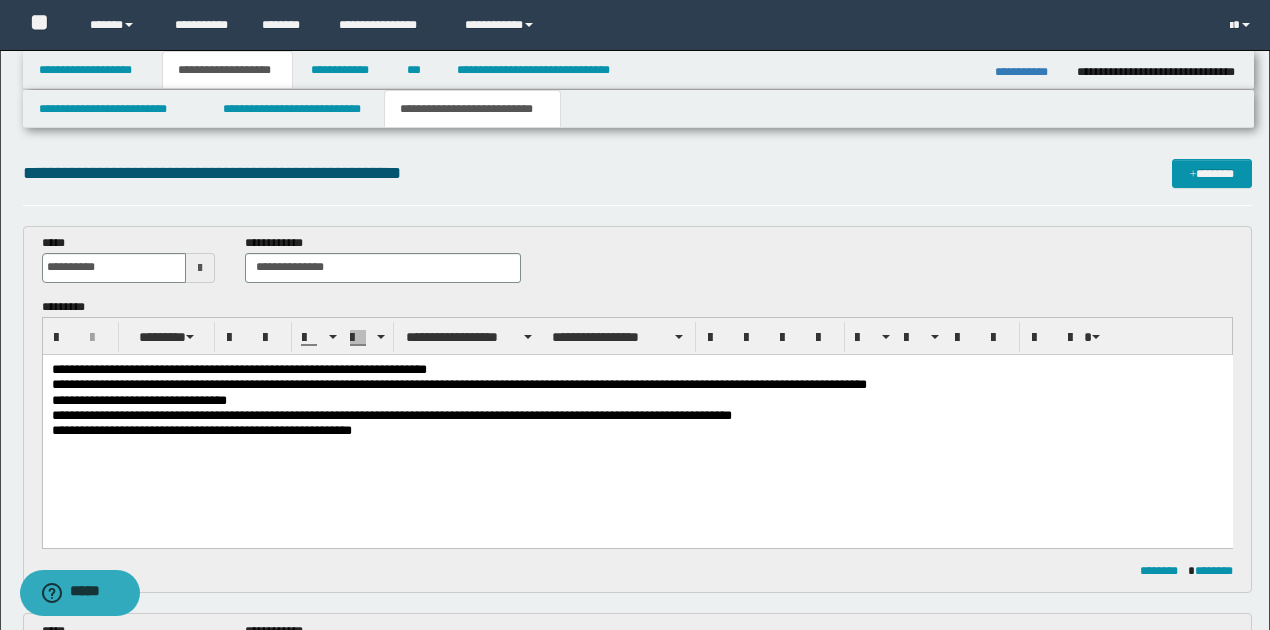 click on "**********" at bounding box center [637, 430] 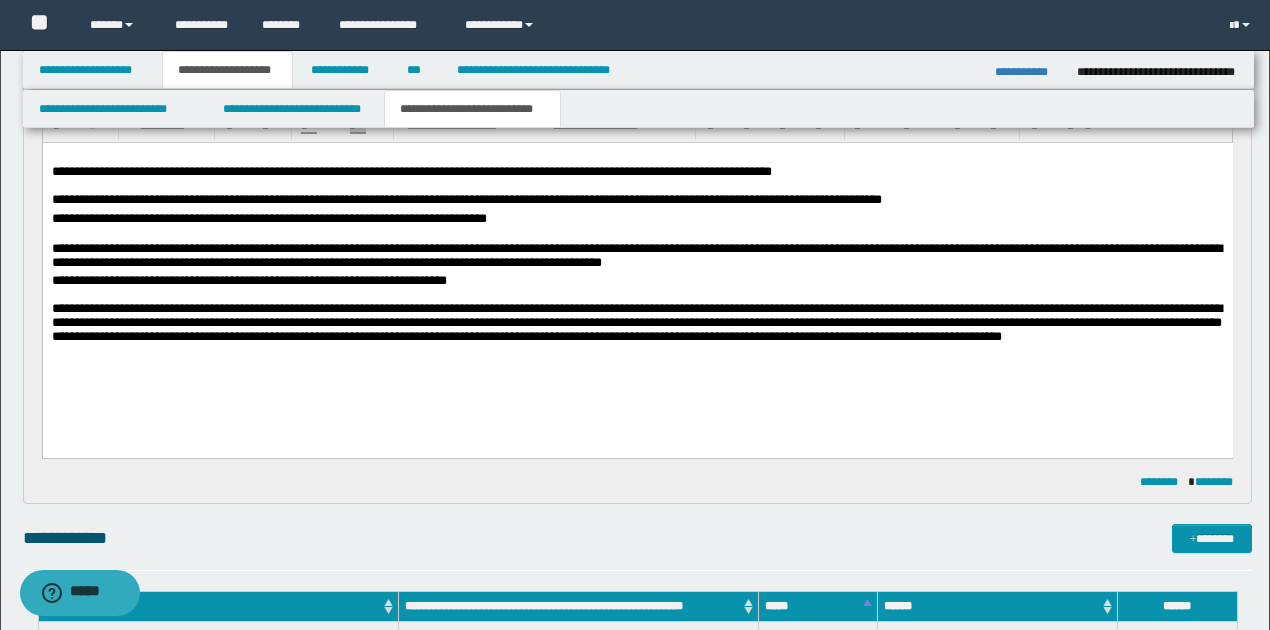 scroll, scrollTop: 600, scrollLeft: 0, axis: vertical 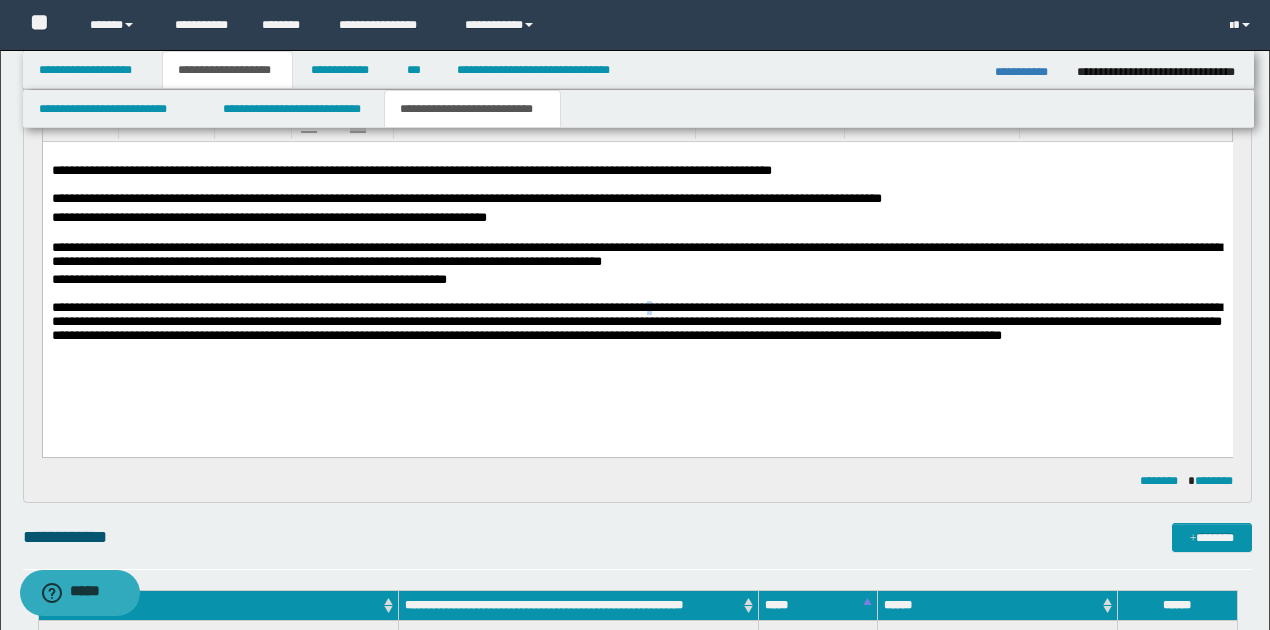 click on "**********" at bounding box center (637, 311) 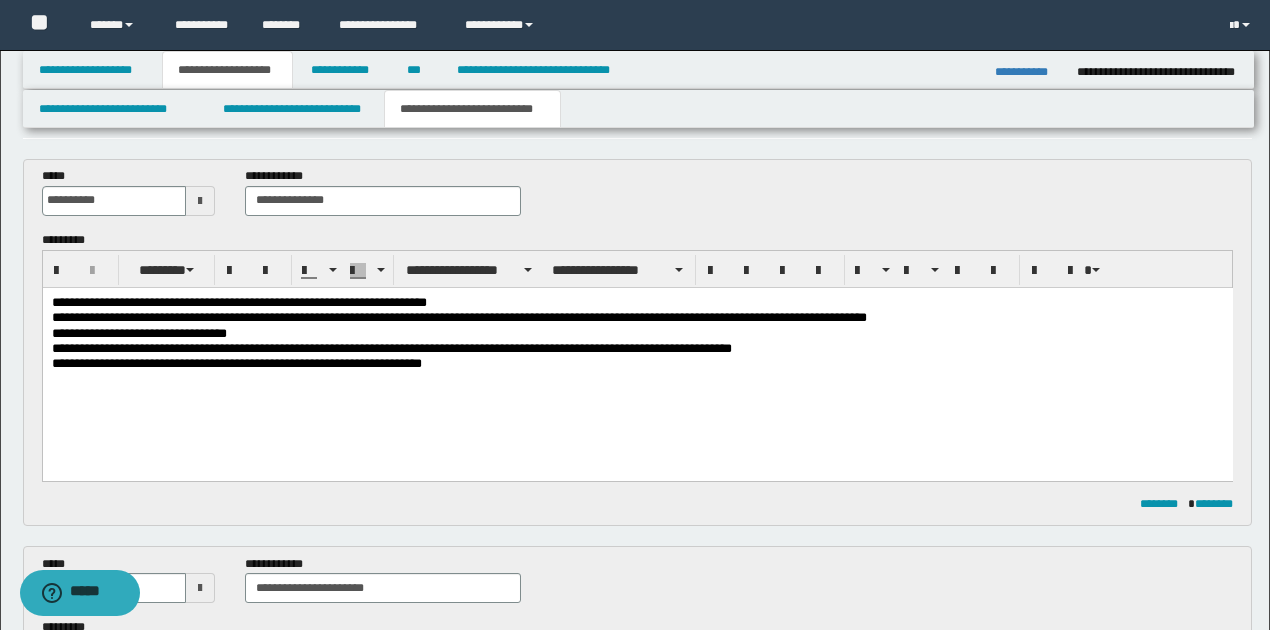 scroll, scrollTop: 66, scrollLeft: 0, axis: vertical 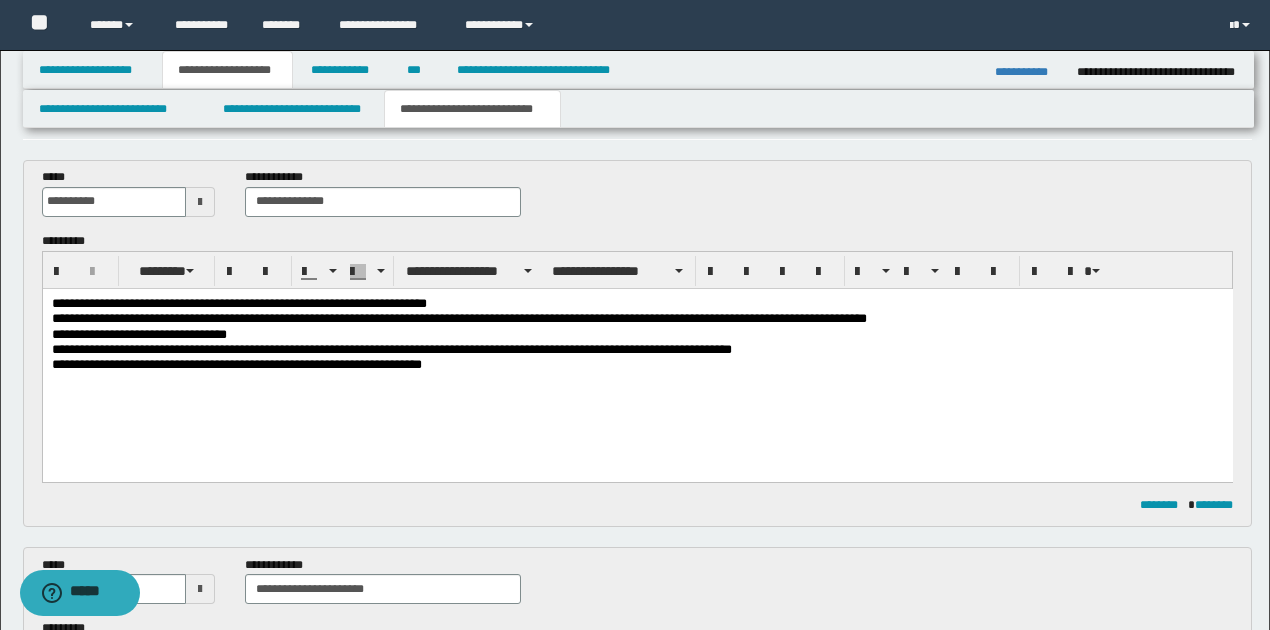 click on "**********" at bounding box center [637, 318] 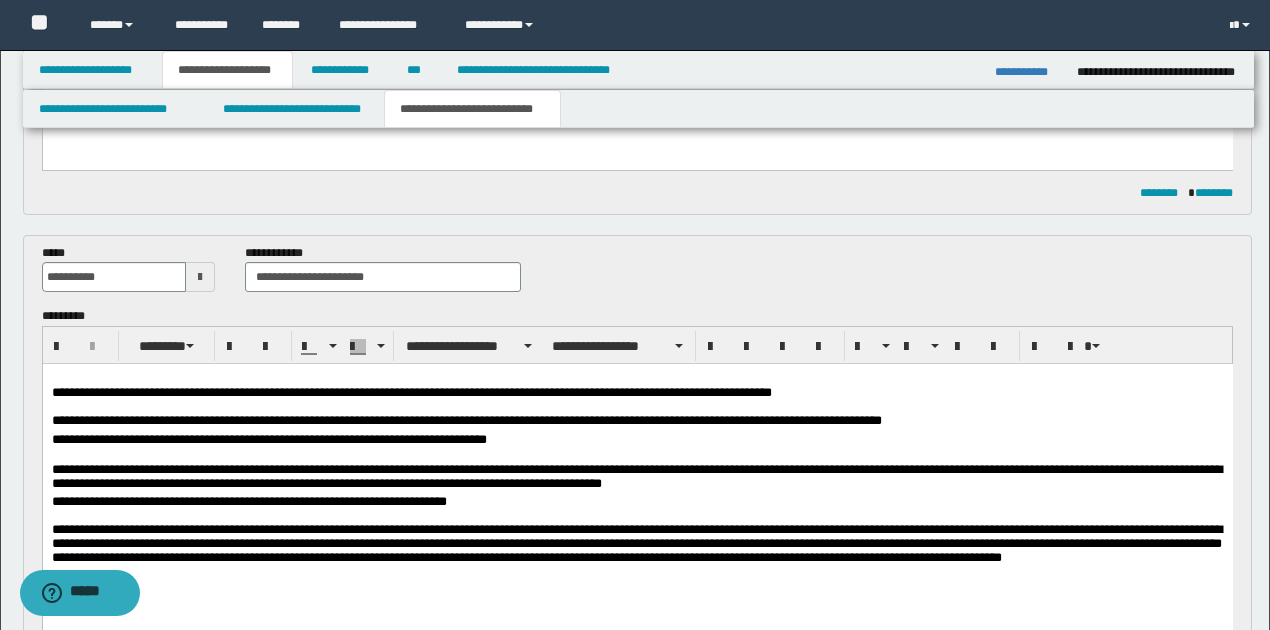 scroll, scrollTop: 466, scrollLeft: 0, axis: vertical 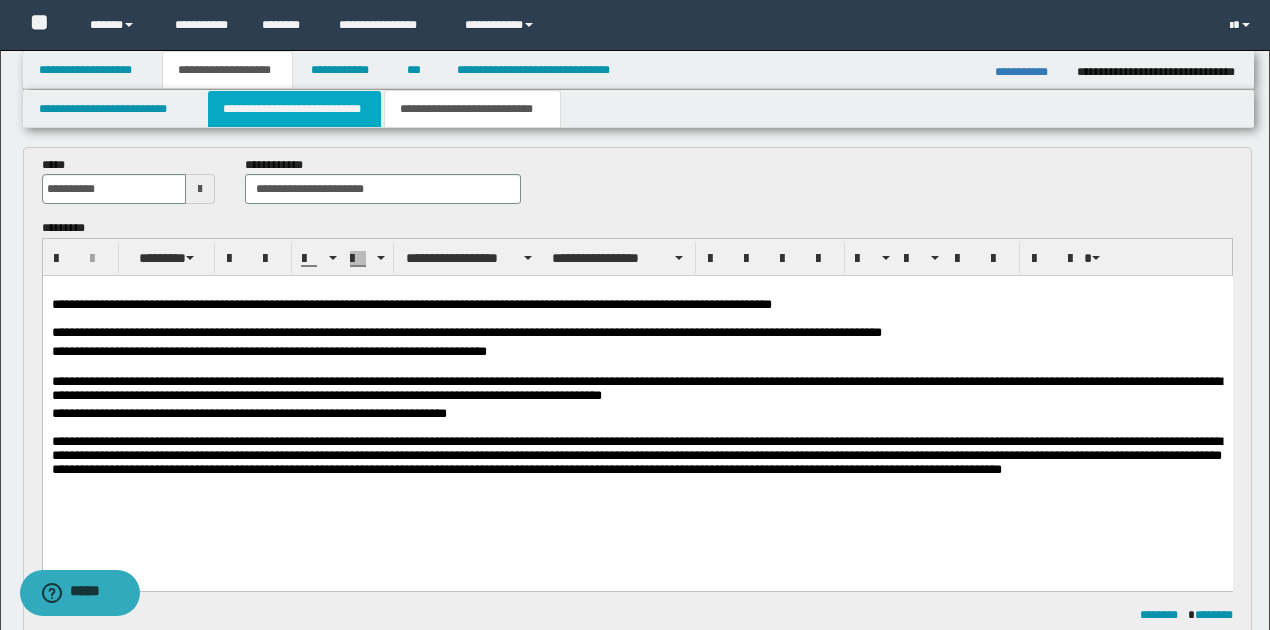 click on "**********" at bounding box center (294, 109) 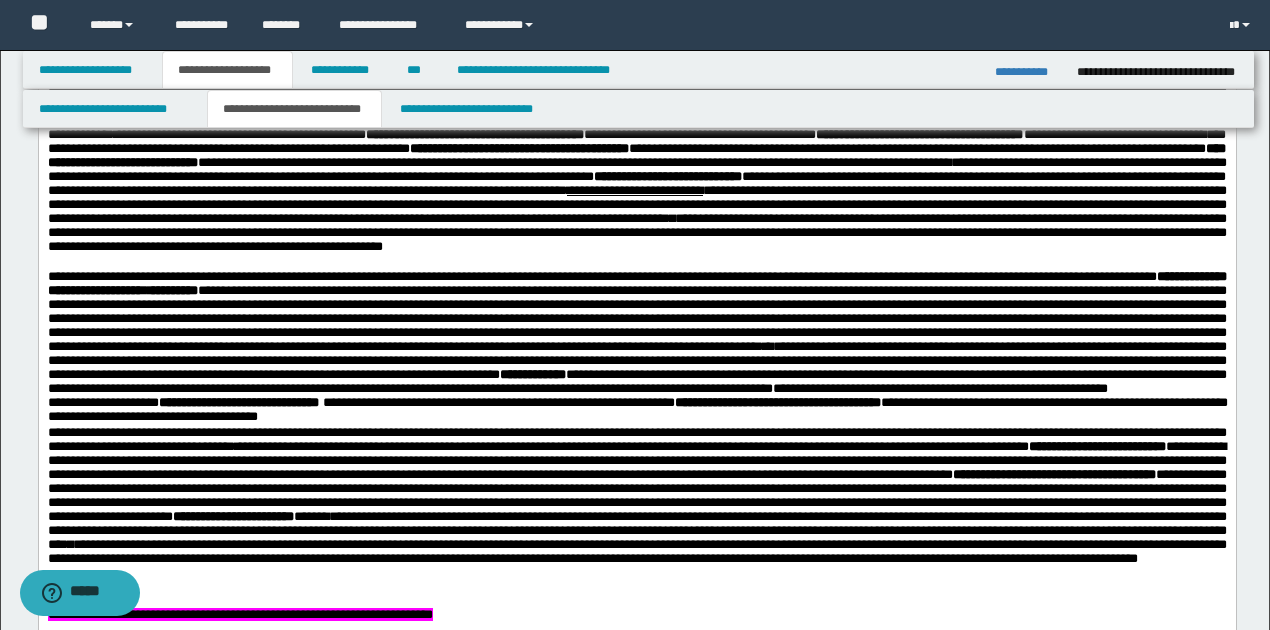 scroll, scrollTop: 800, scrollLeft: 0, axis: vertical 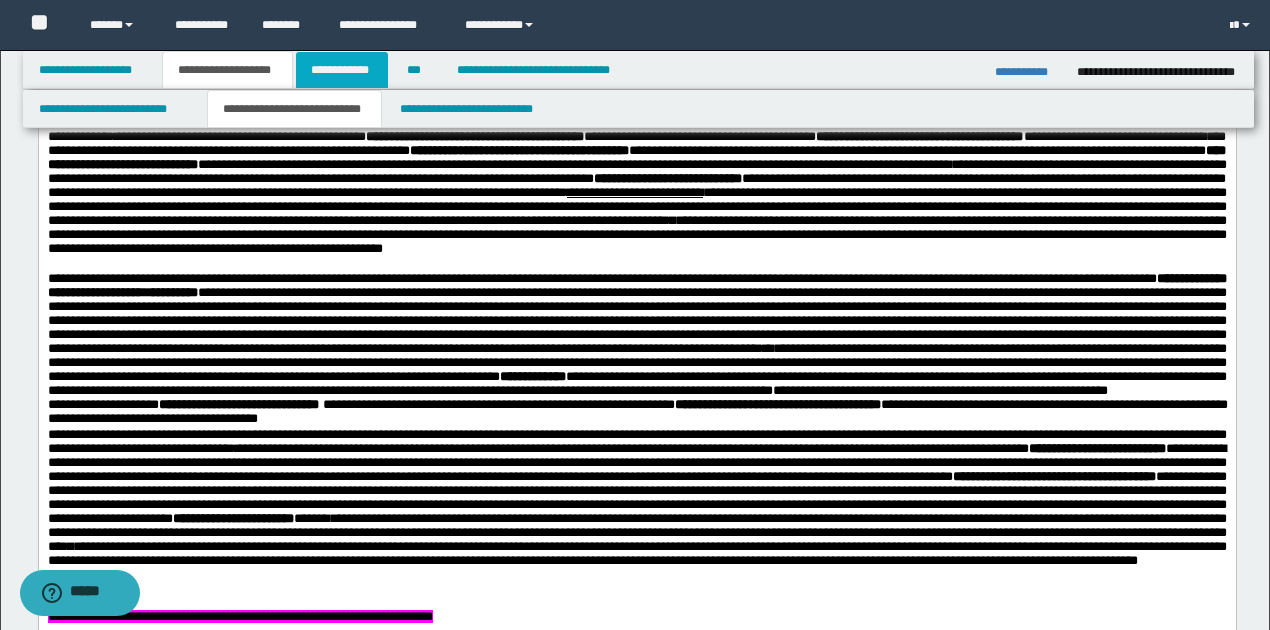 click on "**********" at bounding box center [342, 70] 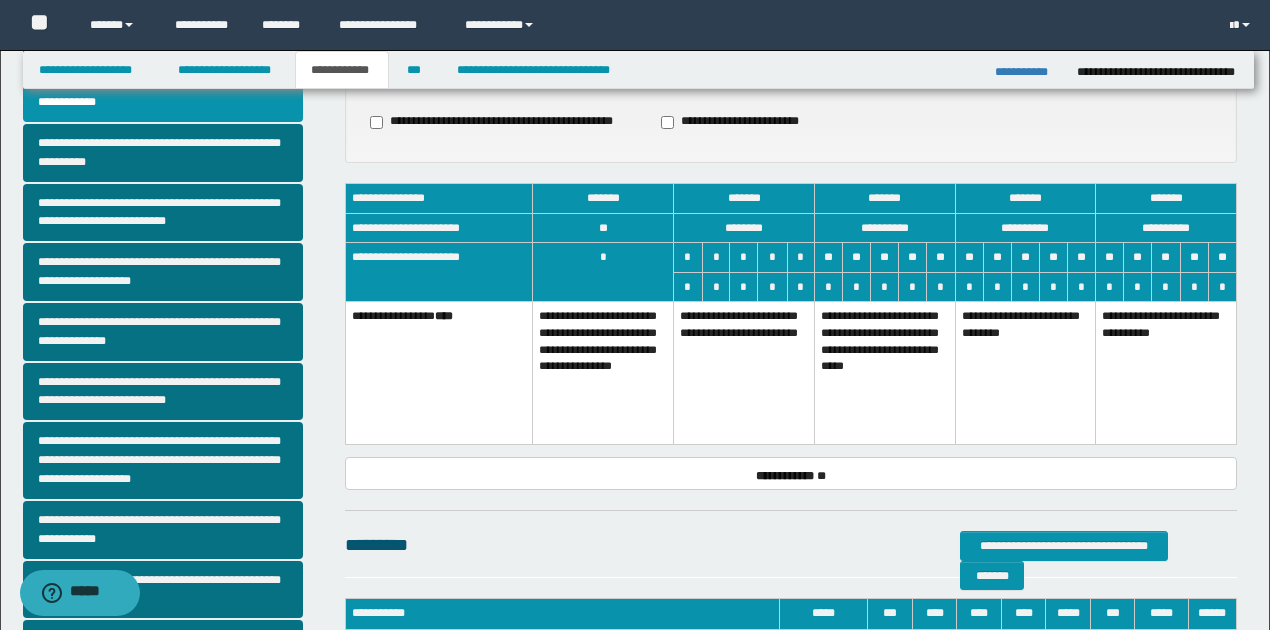 scroll, scrollTop: 185, scrollLeft: 0, axis: vertical 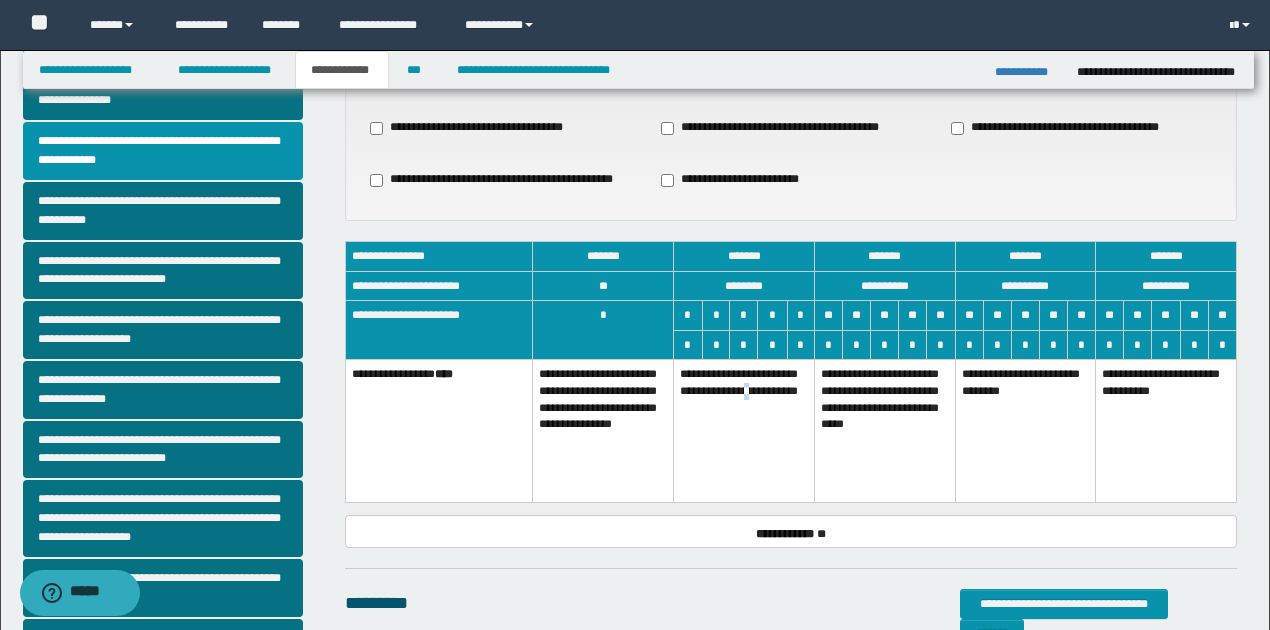 click on "**********" at bounding box center [744, 431] 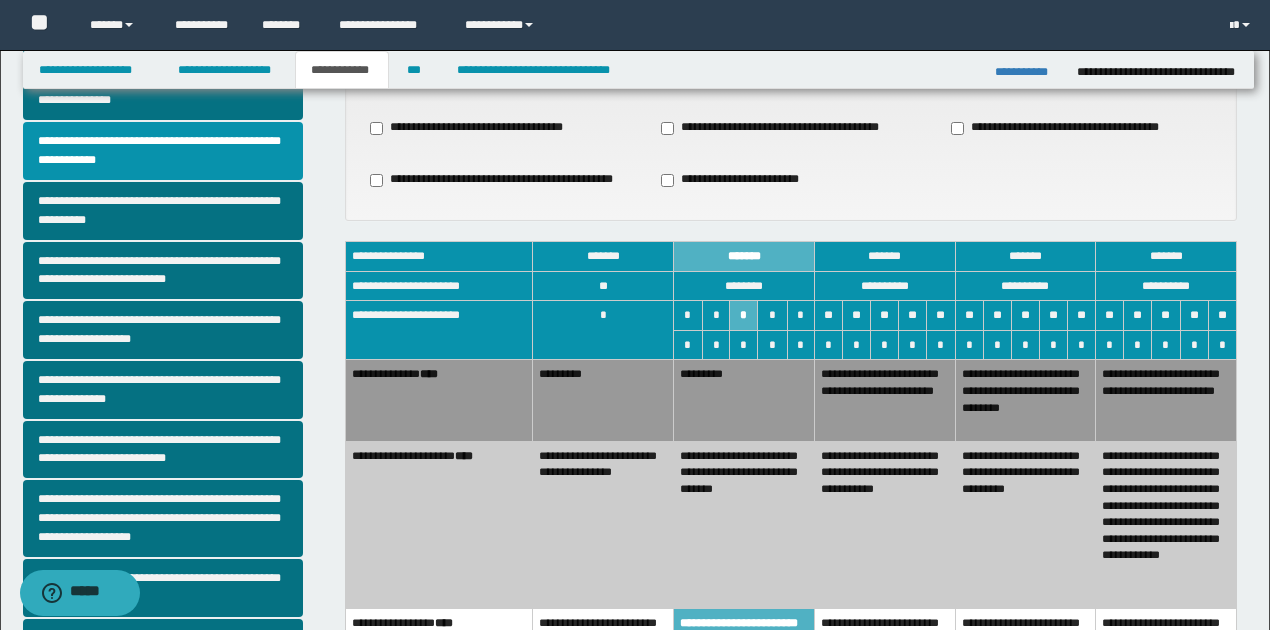 click on "**********" at bounding box center (744, 524) 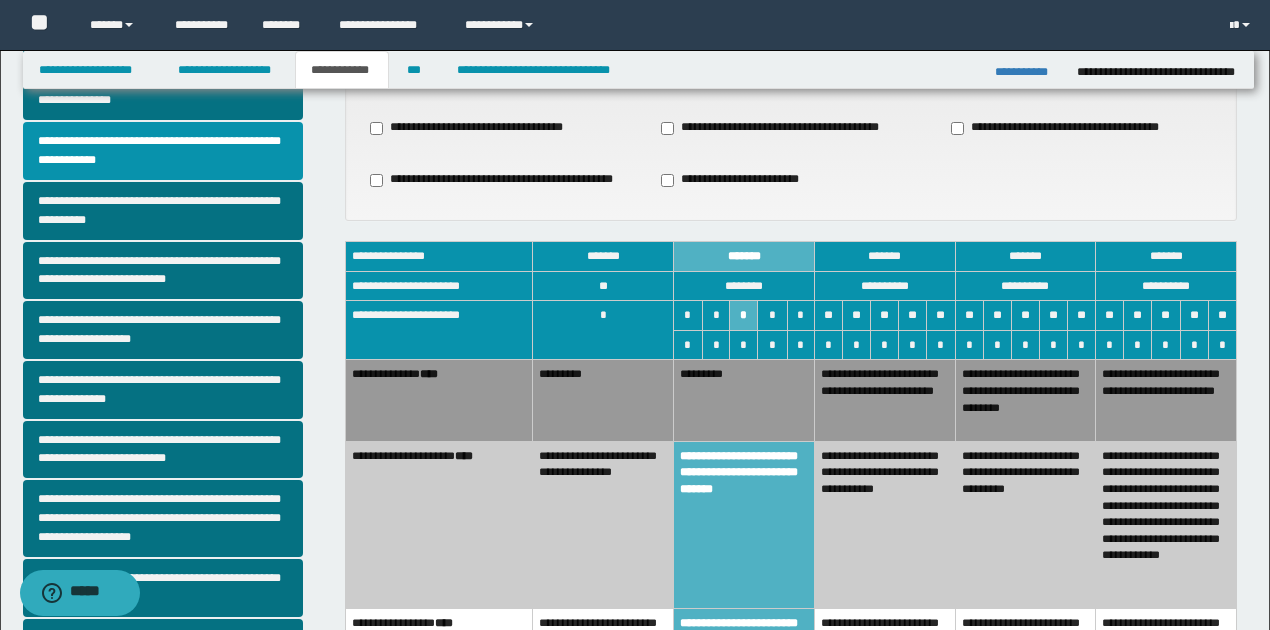 click on "*********" at bounding box center [744, 400] 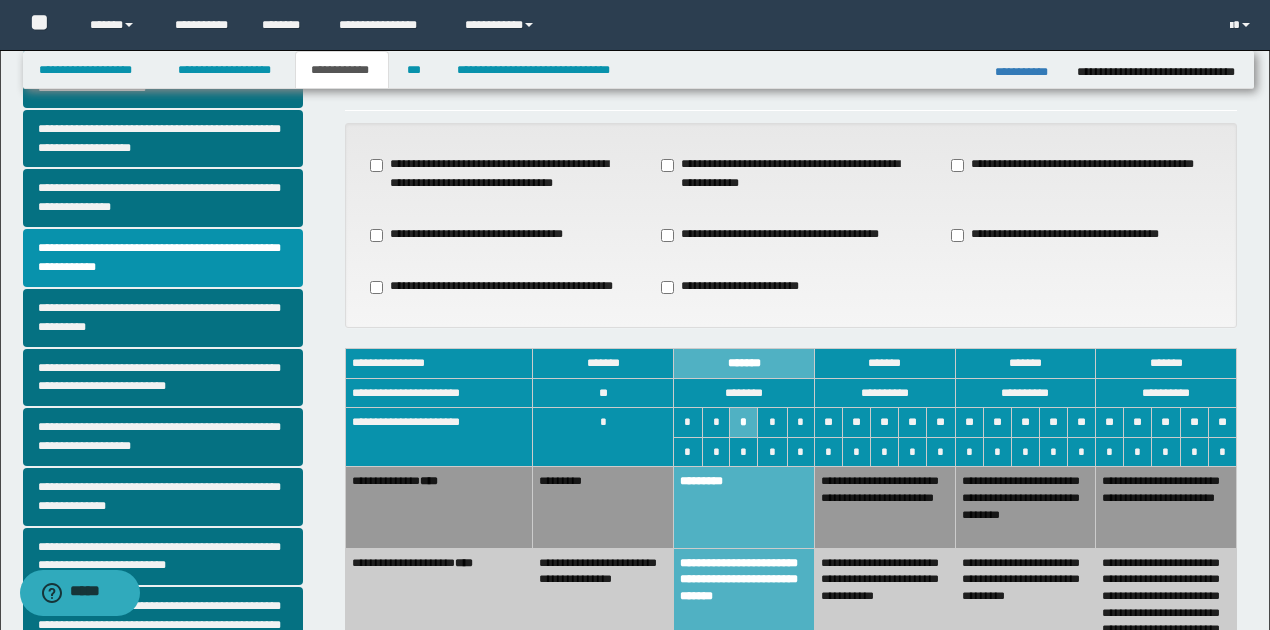 scroll, scrollTop: 52, scrollLeft: 0, axis: vertical 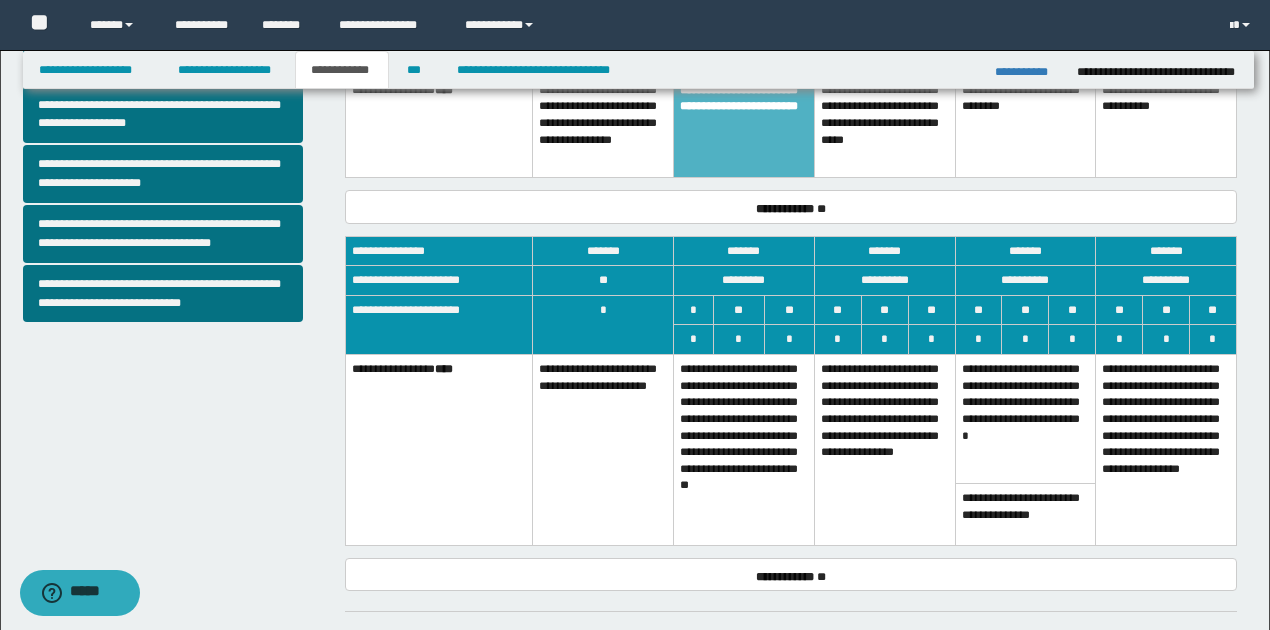 click on "**********" at bounding box center (884, 450) 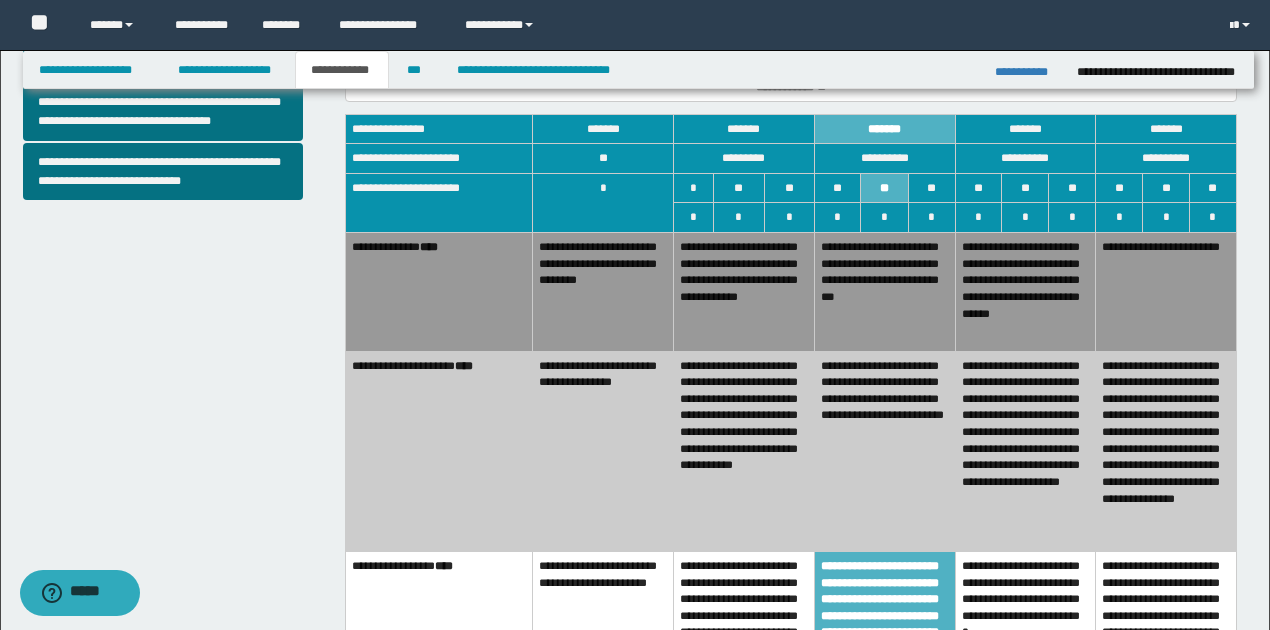 scroll, scrollTop: 852, scrollLeft: 0, axis: vertical 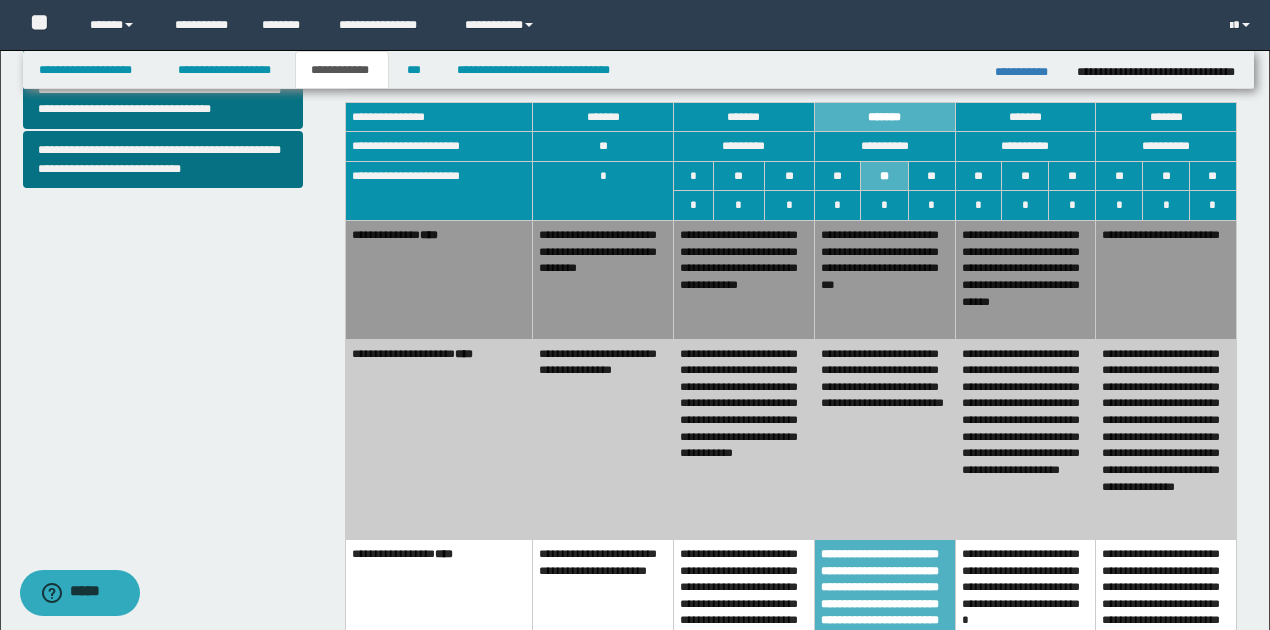 click on "**********" at bounding box center [884, 439] 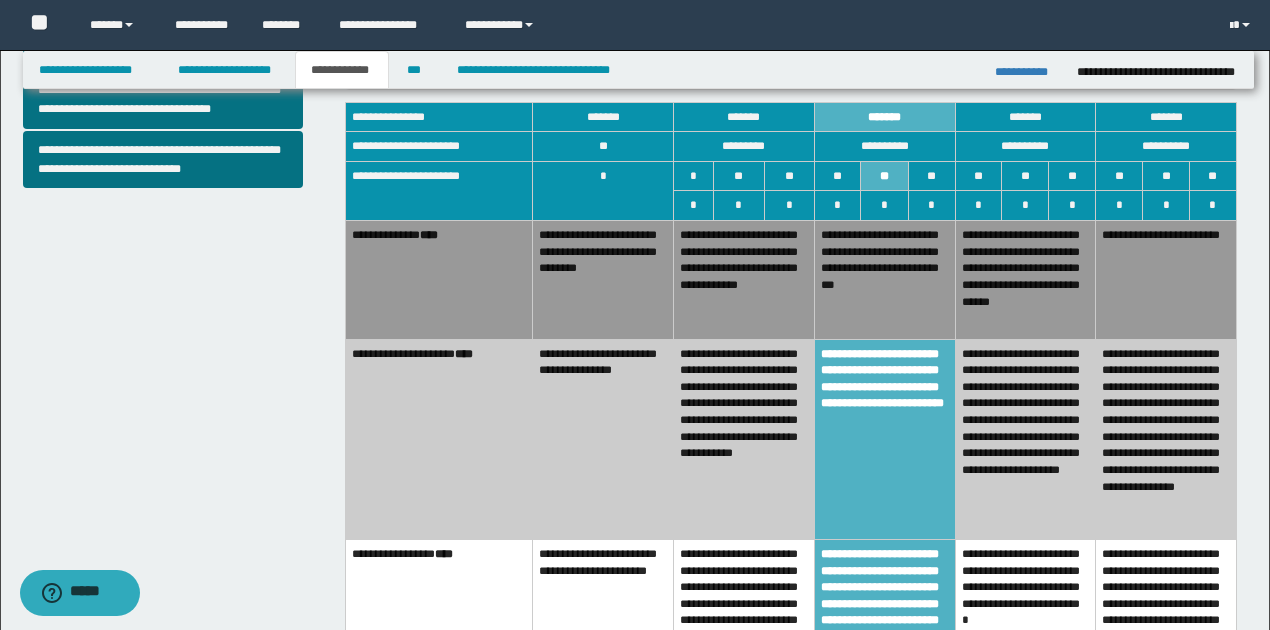 click on "**********" at bounding box center (744, 280) 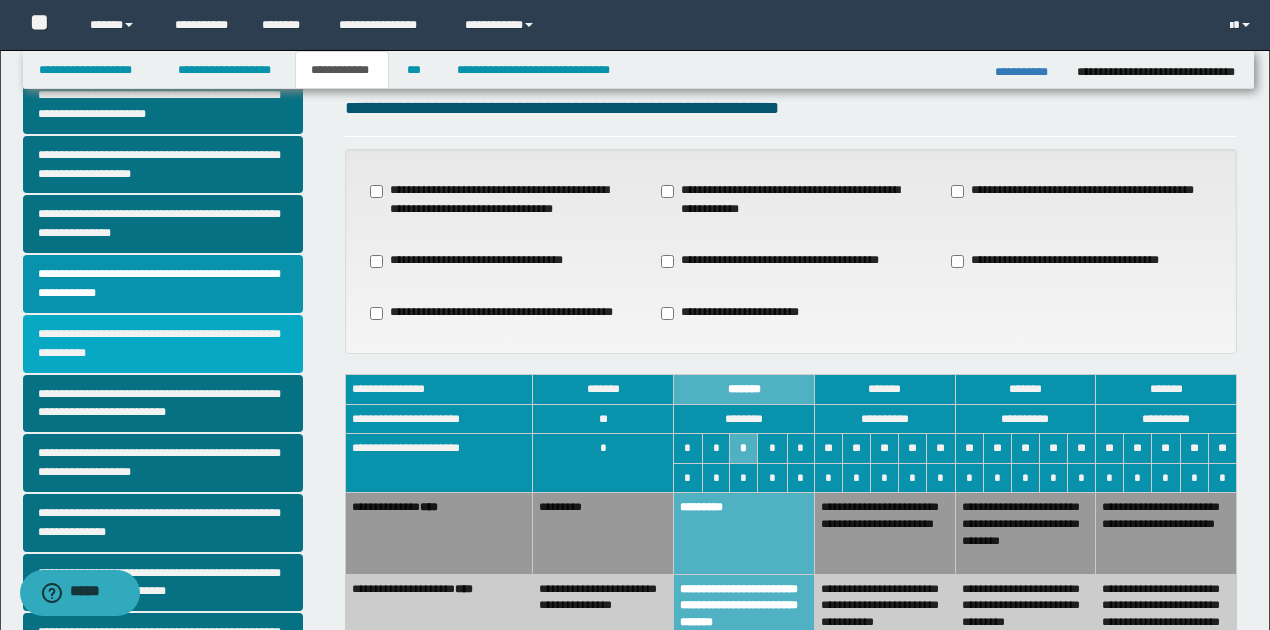 scroll, scrollTop: 118, scrollLeft: 0, axis: vertical 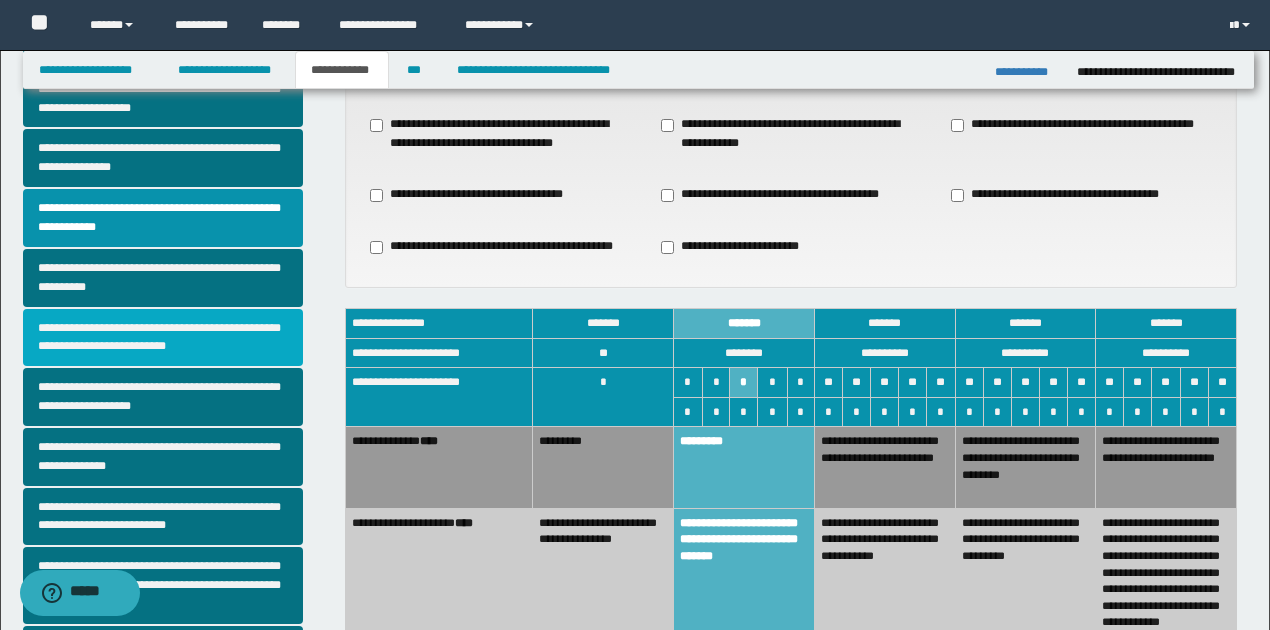 click on "**********" at bounding box center [163, 338] 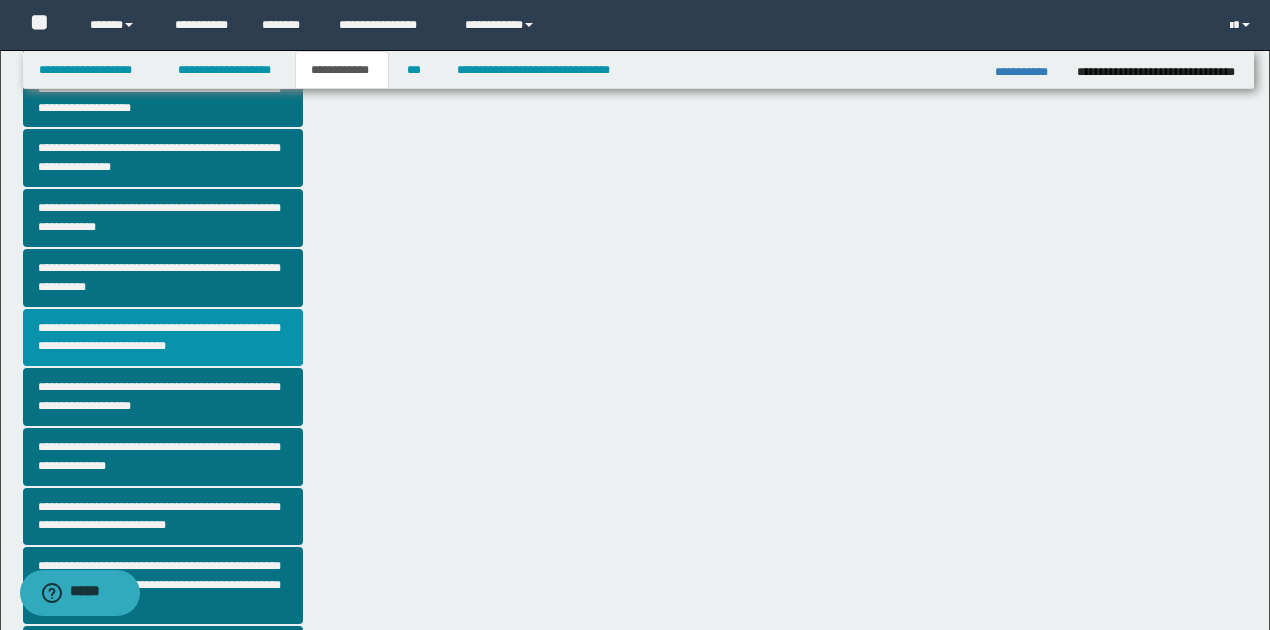 scroll, scrollTop: 0, scrollLeft: 0, axis: both 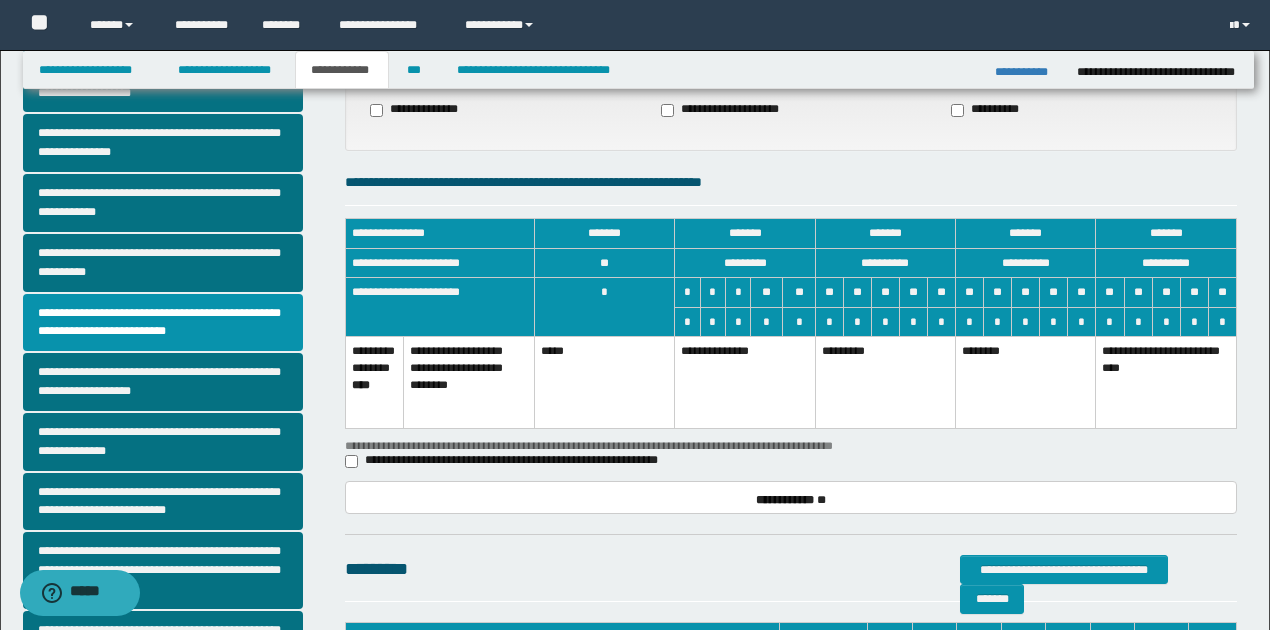 click on "*********" at bounding box center [885, 382] 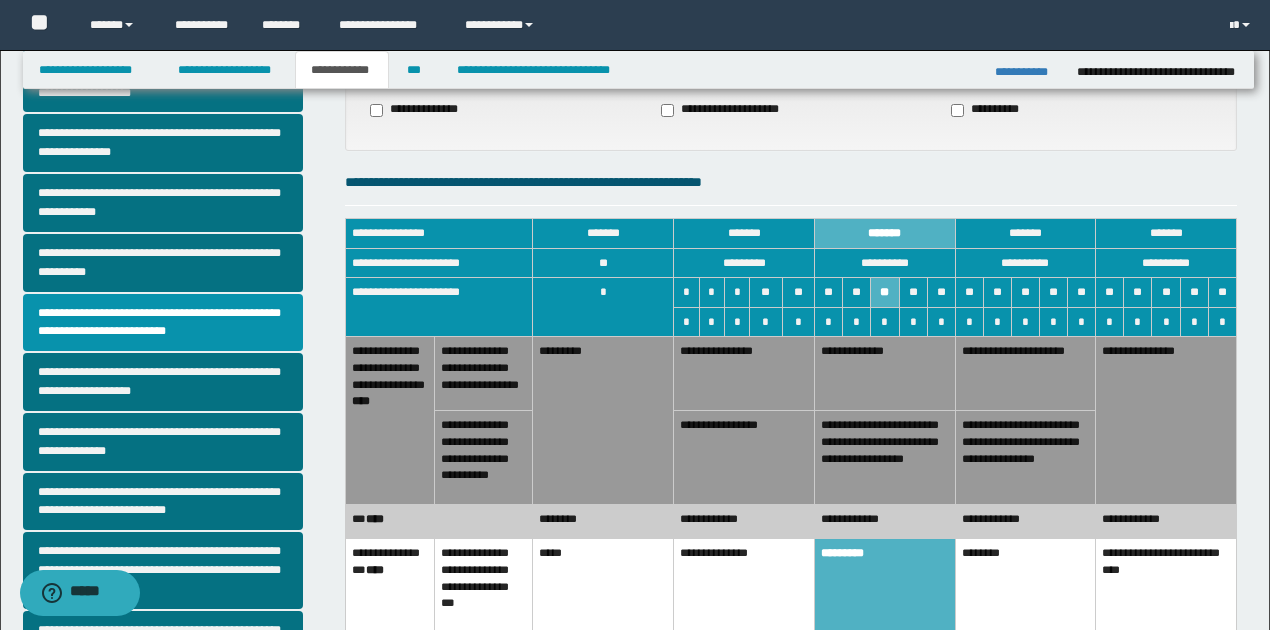 click on "**********" at bounding box center [744, 521] 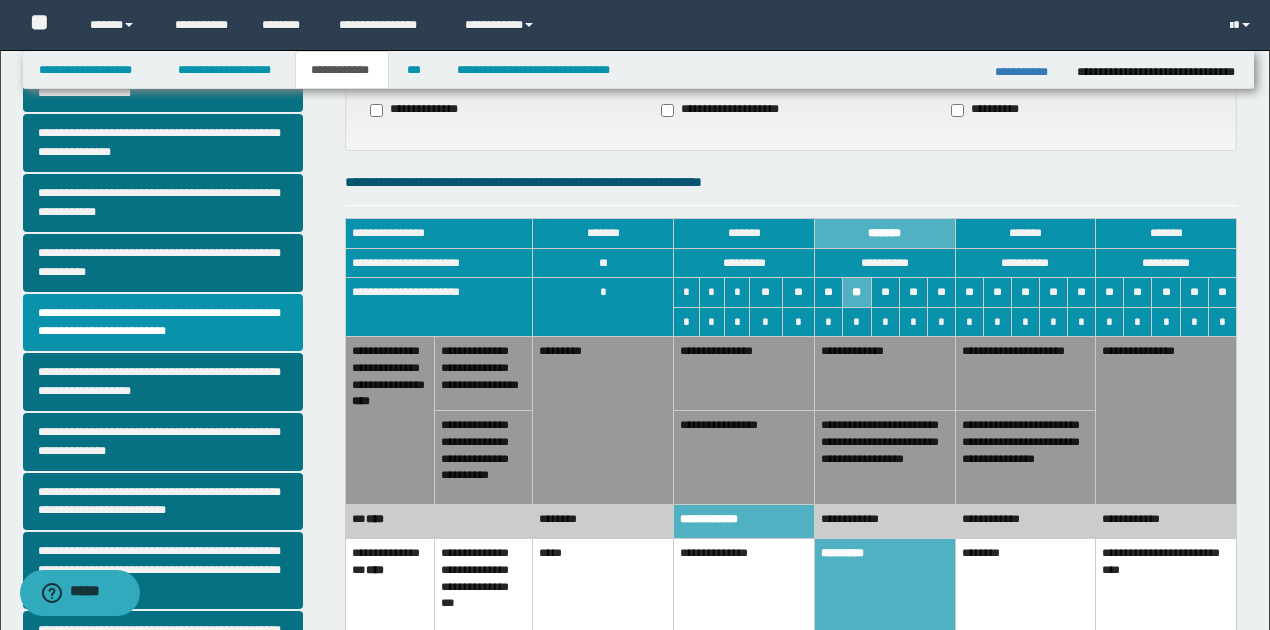 click on "**********" at bounding box center [744, 457] 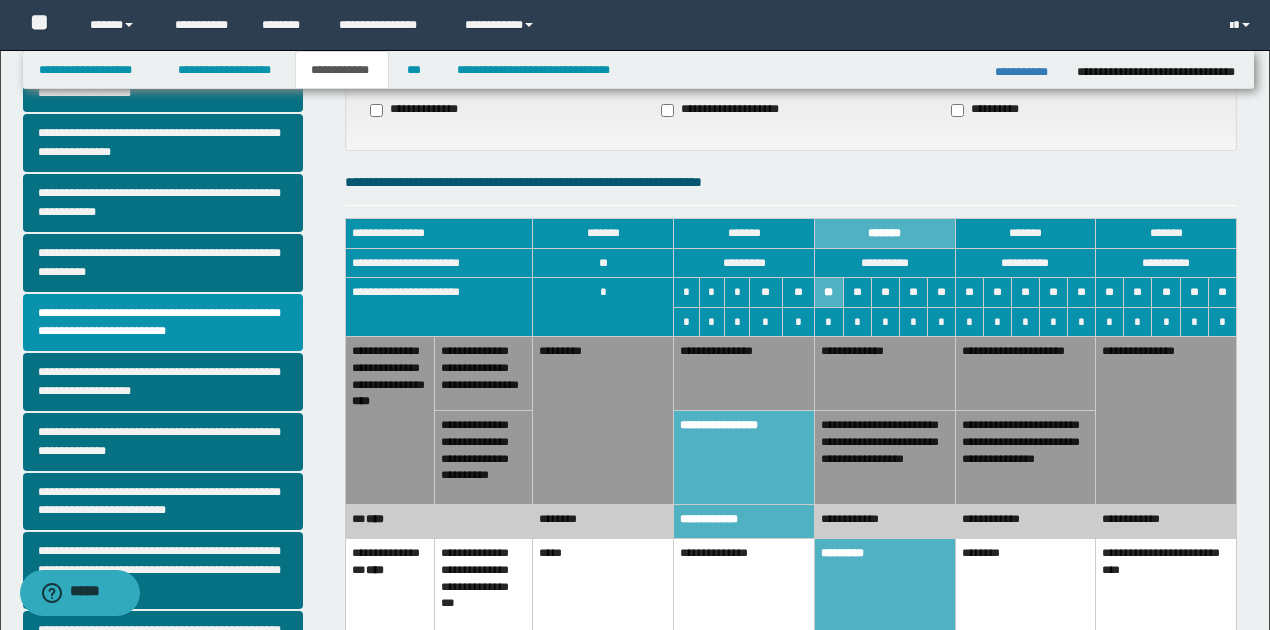 click on "**********" at bounding box center (884, 374) 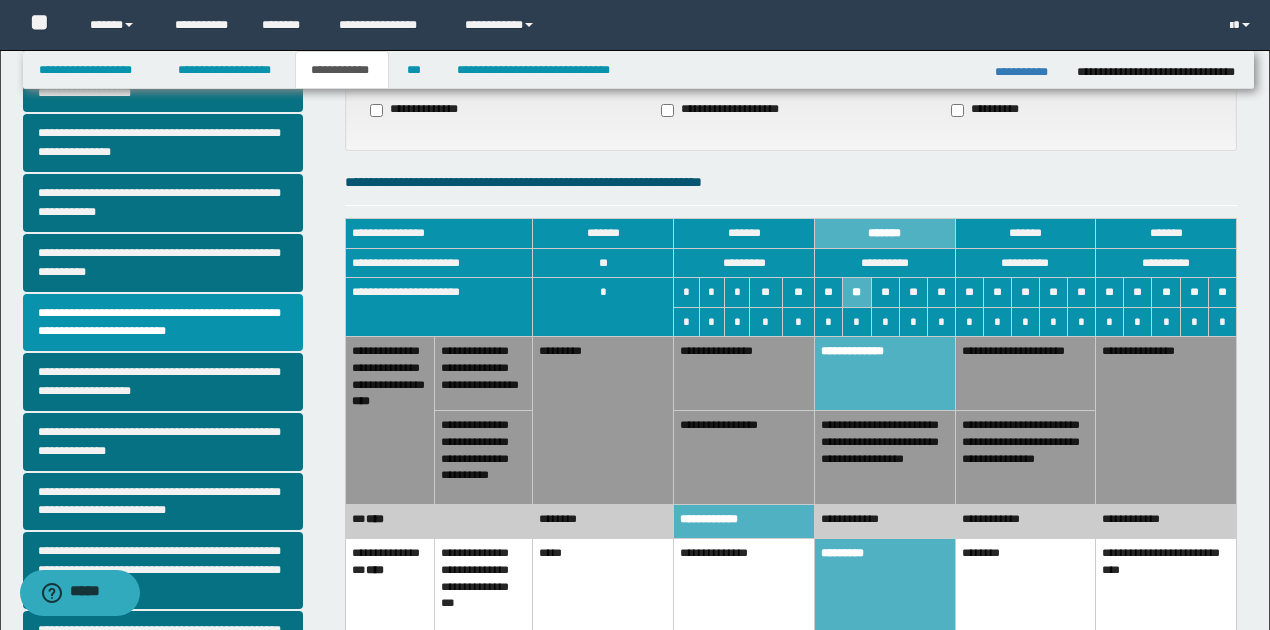click on "**********" at bounding box center [884, 457] 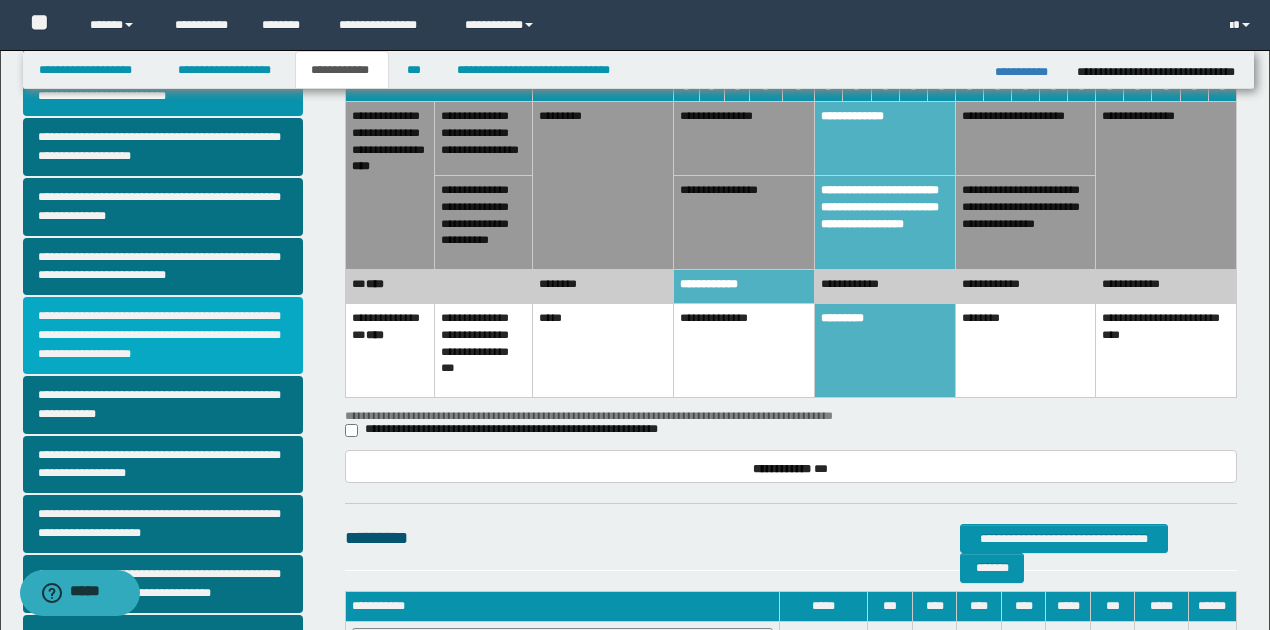 scroll, scrollTop: 400, scrollLeft: 0, axis: vertical 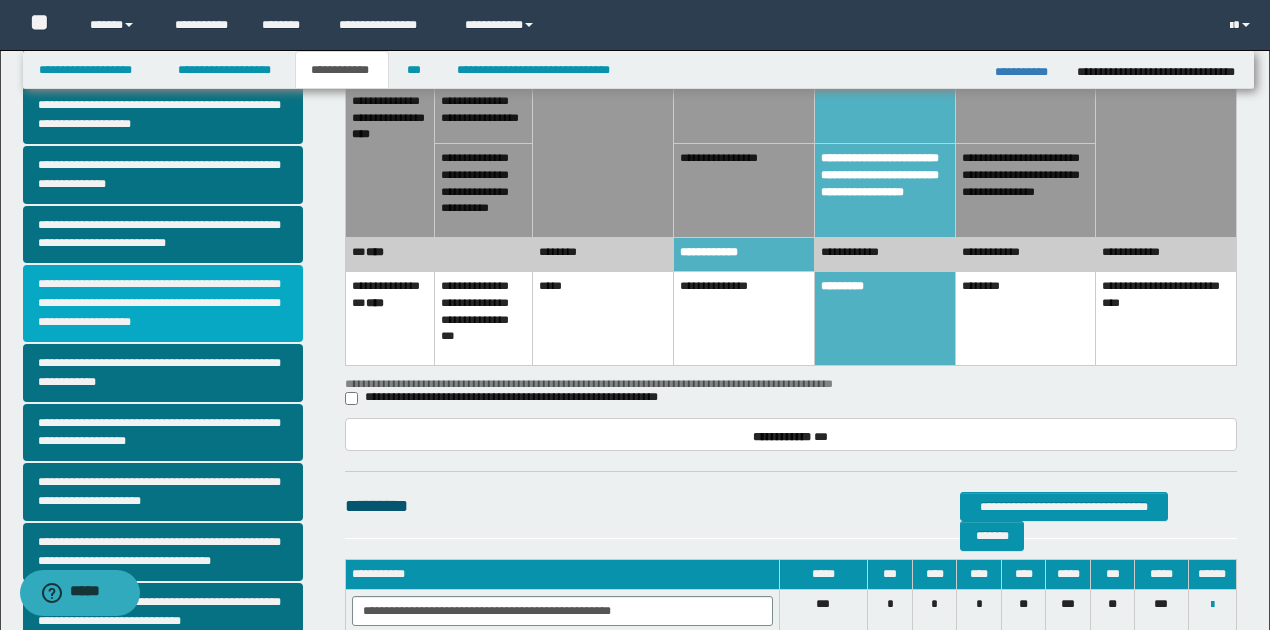 click on "**********" at bounding box center (163, 303) 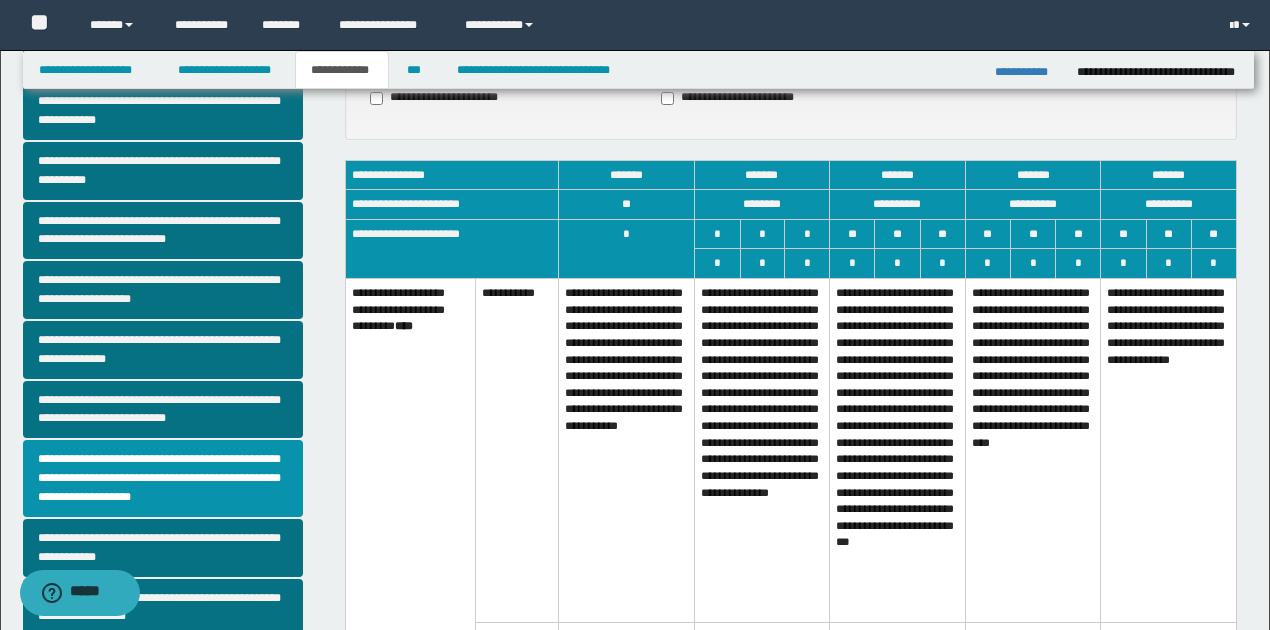 scroll, scrollTop: 266, scrollLeft: 0, axis: vertical 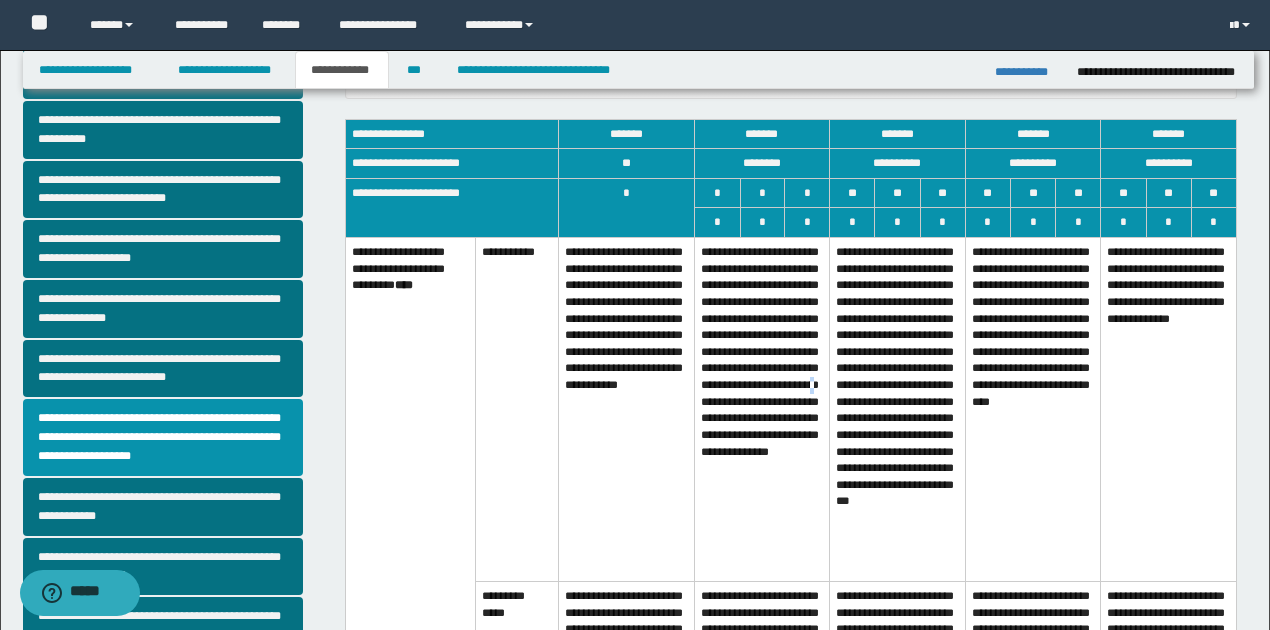 click on "**********" at bounding box center (762, 410) 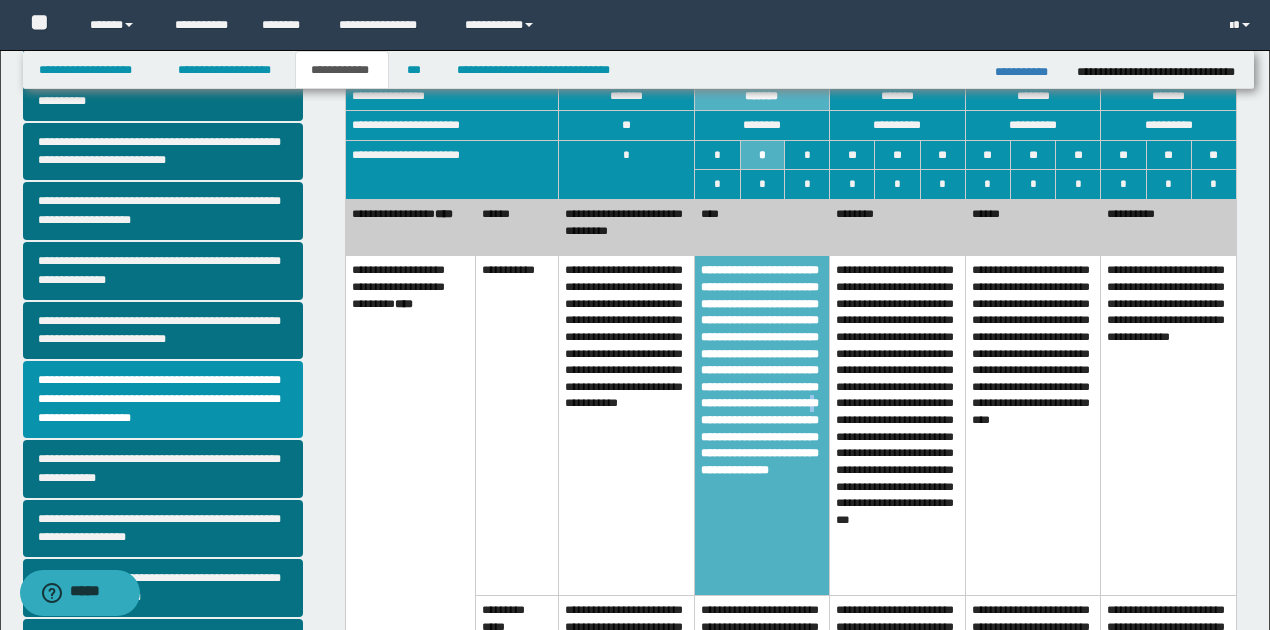 scroll, scrollTop: 266, scrollLeft: 0, axis: vertical 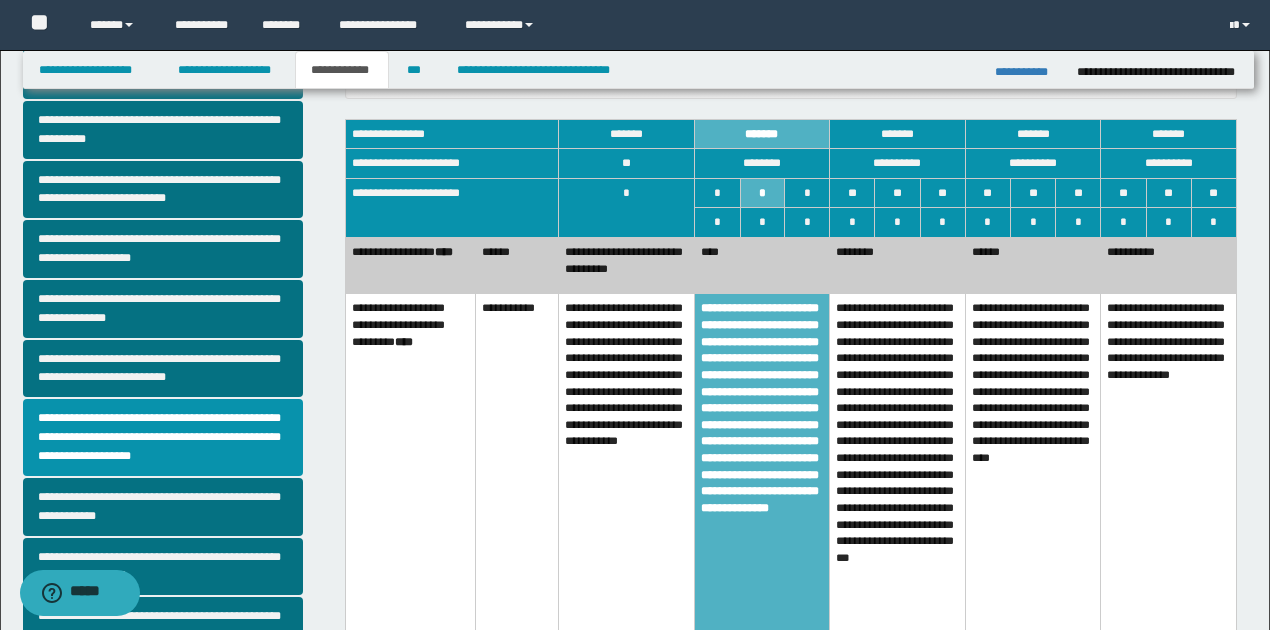 click on "****" at bounding box center [762, 266] 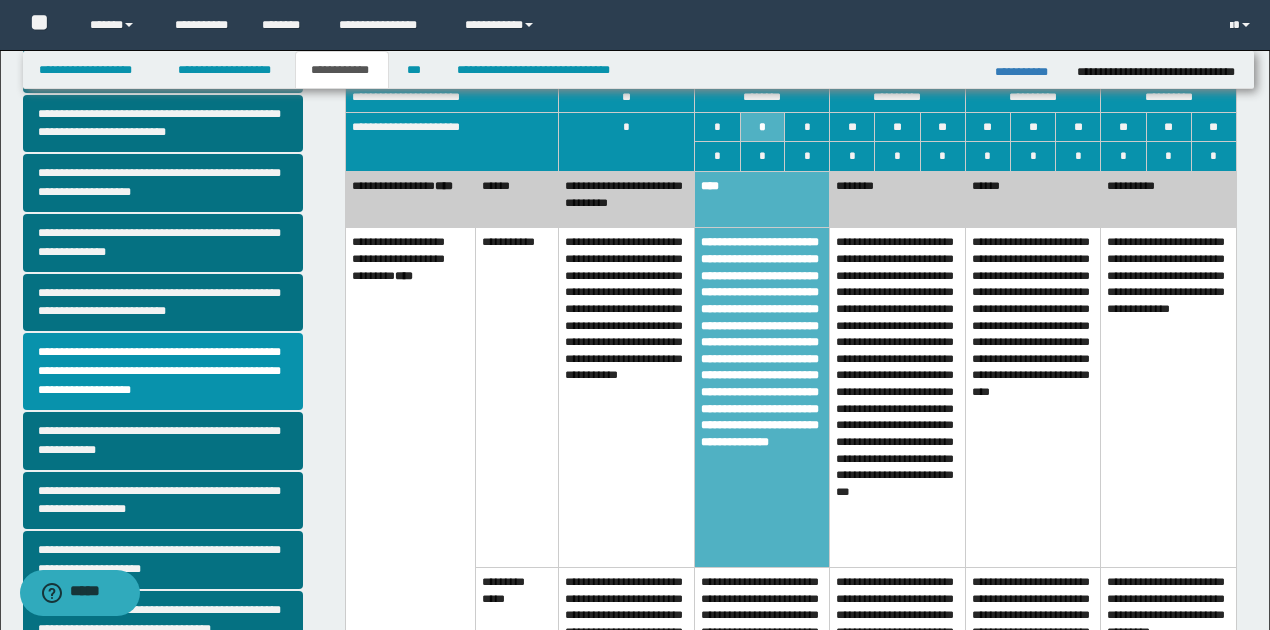 scroll, scrollTop: 600, scrollLeft: 0, axis: vertical 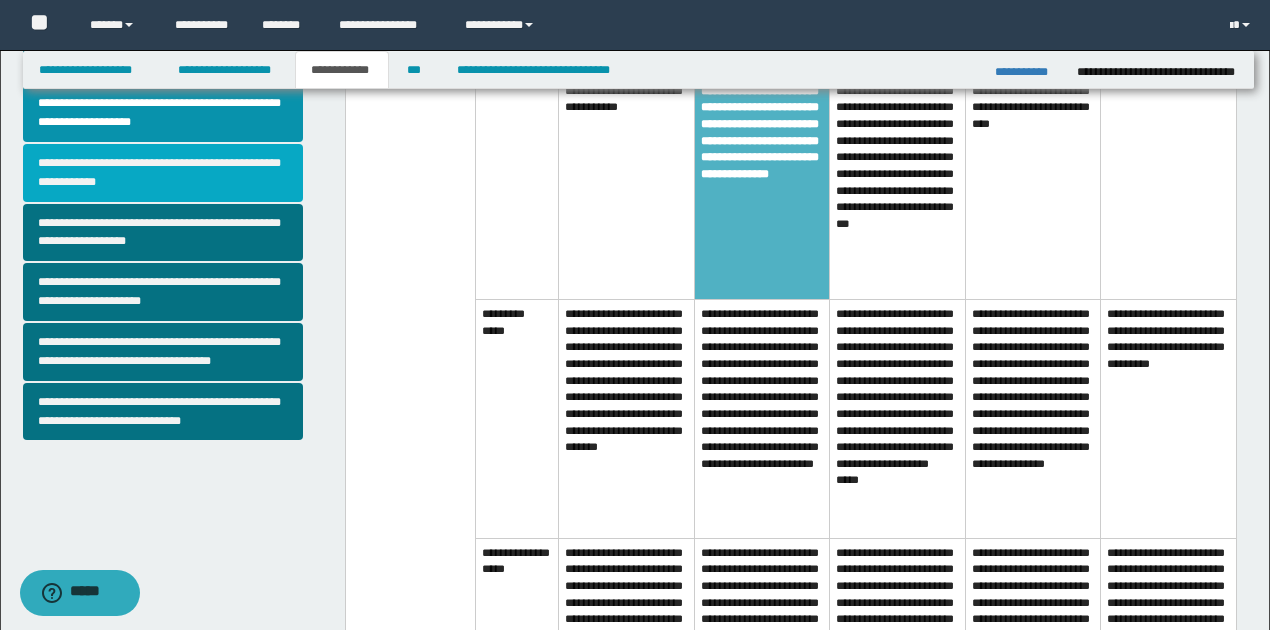 click on "**********" at bounding box center [163, 173] 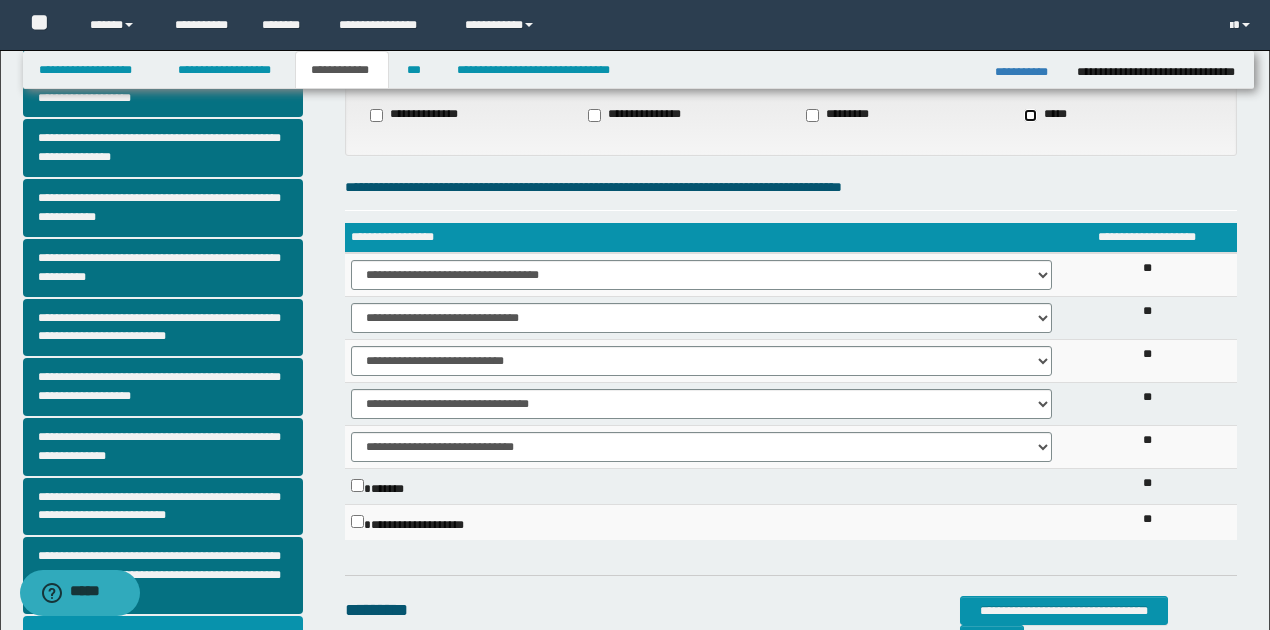 scroll, scrollTop: 133, scrollLeft: 0, axis: vertical 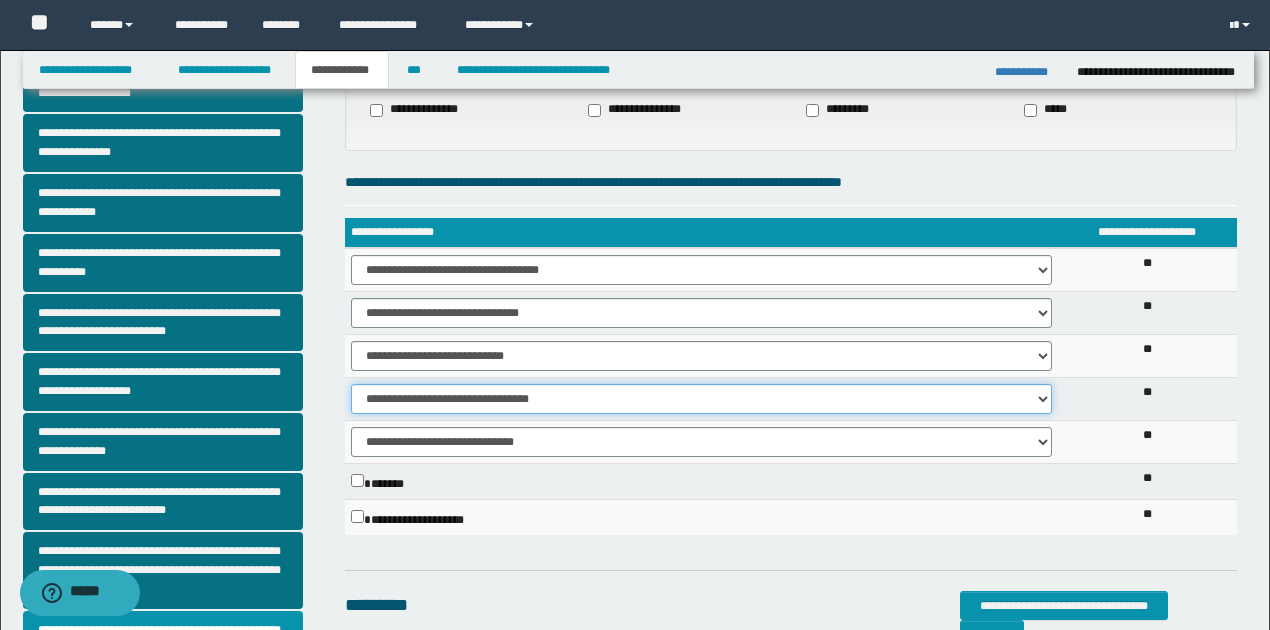 click on "**********" at bounding box center (701, 399) 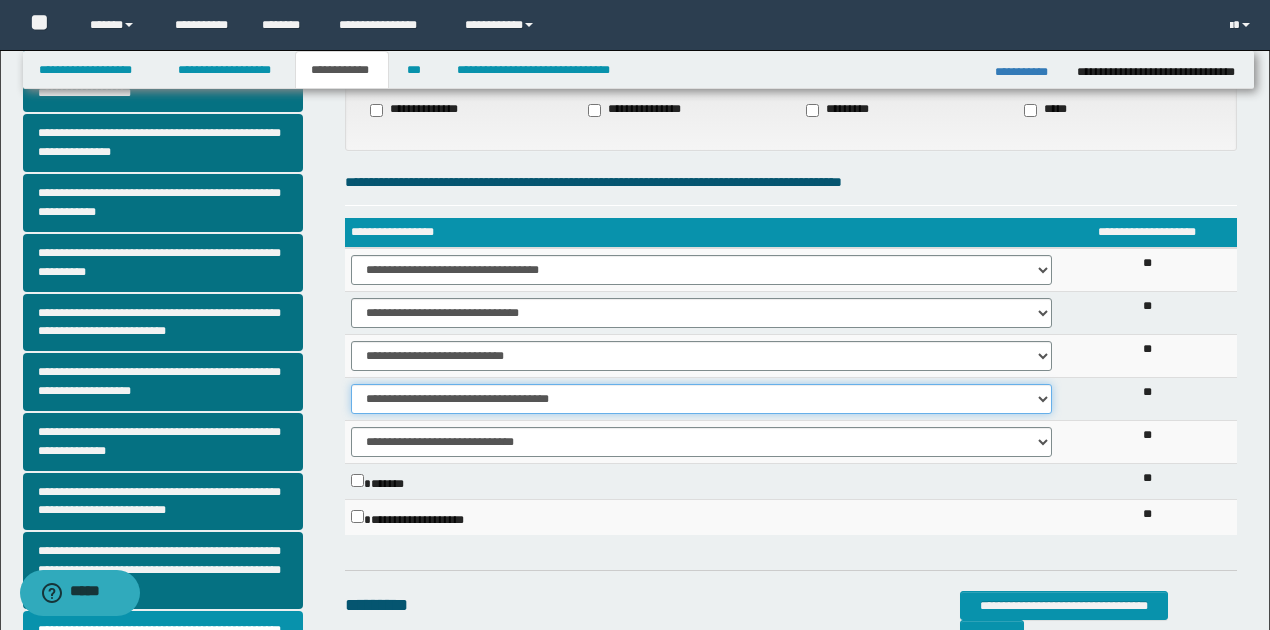 click on "**********" at bounding box center [701, 399] 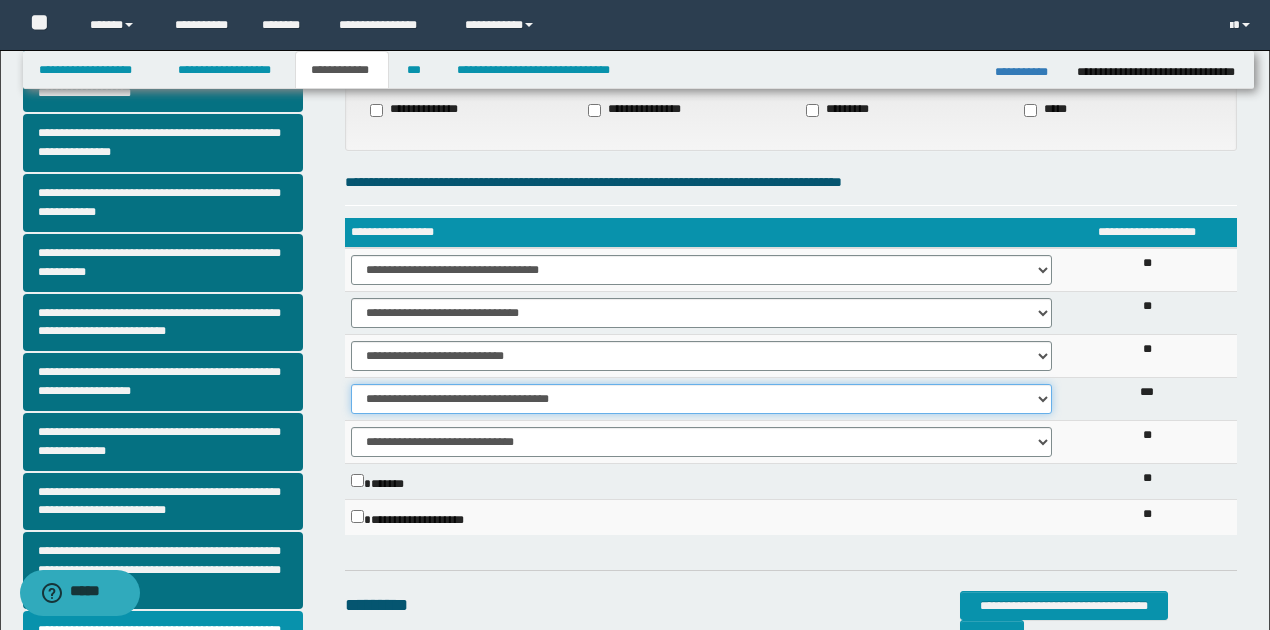 click on "**********" at bounding box center (701, 399) 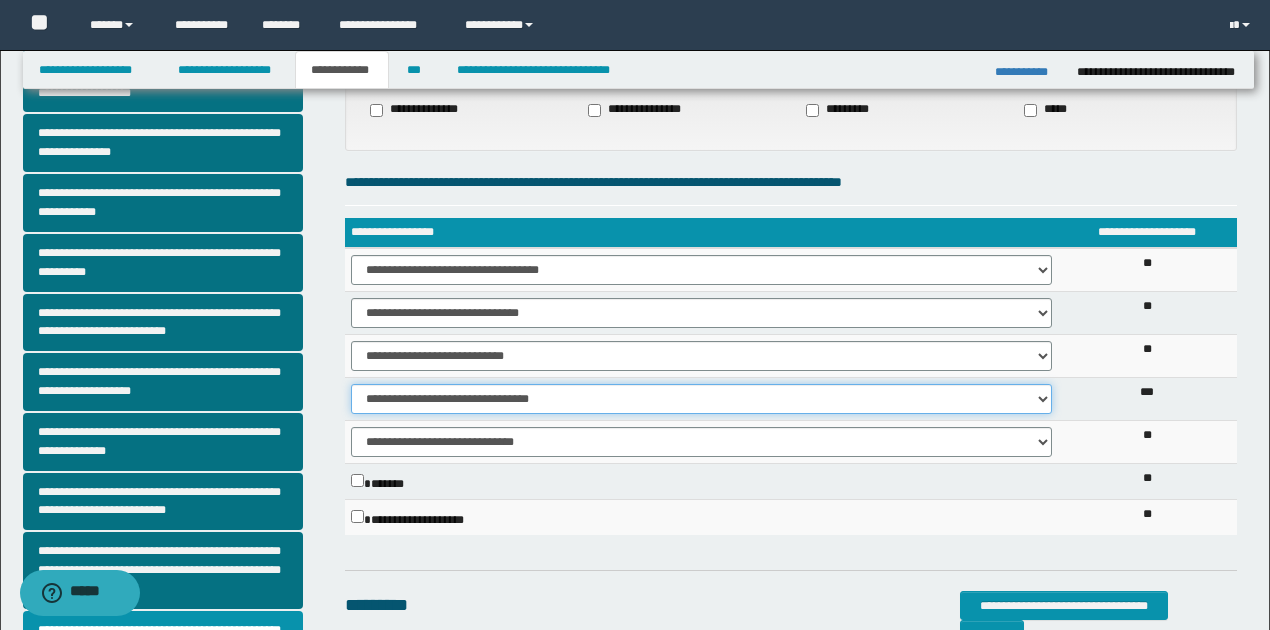 click on "**********" at bounding box center [701, 399] 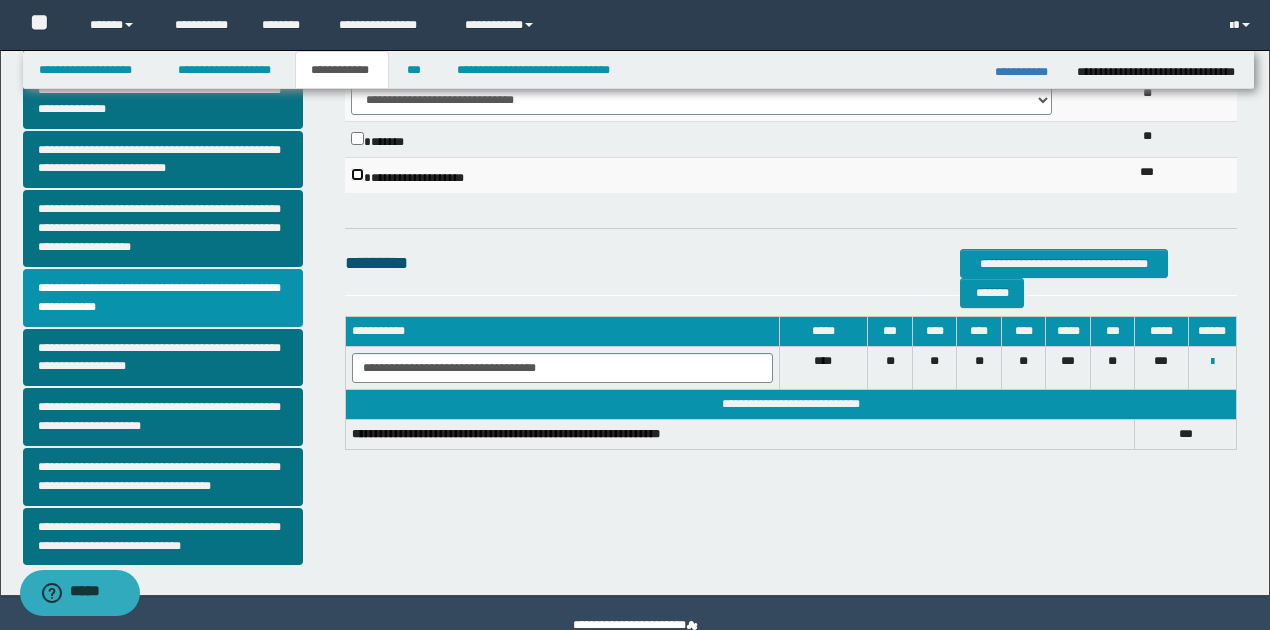 scroll, scrollTop: 518, scrollLeft: 0, axis: vertical 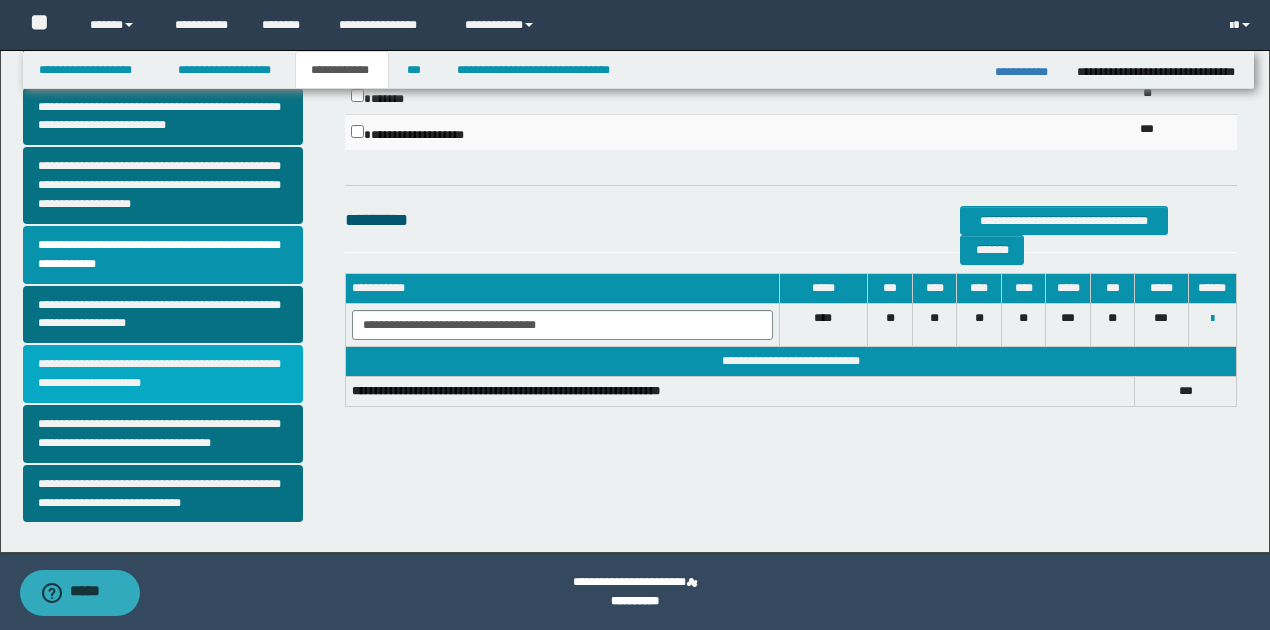 click on "**********" at bounding box center (163, 374) 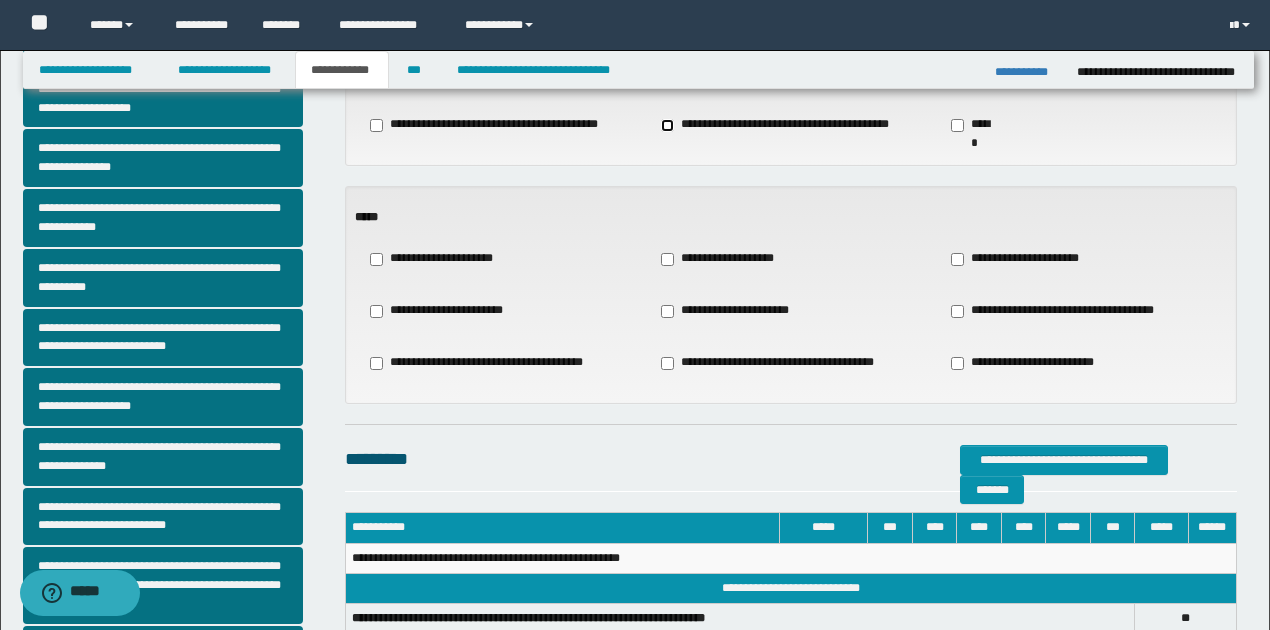 scroll, scrollTop: 133, scrollLeft: 0, axis: vertical 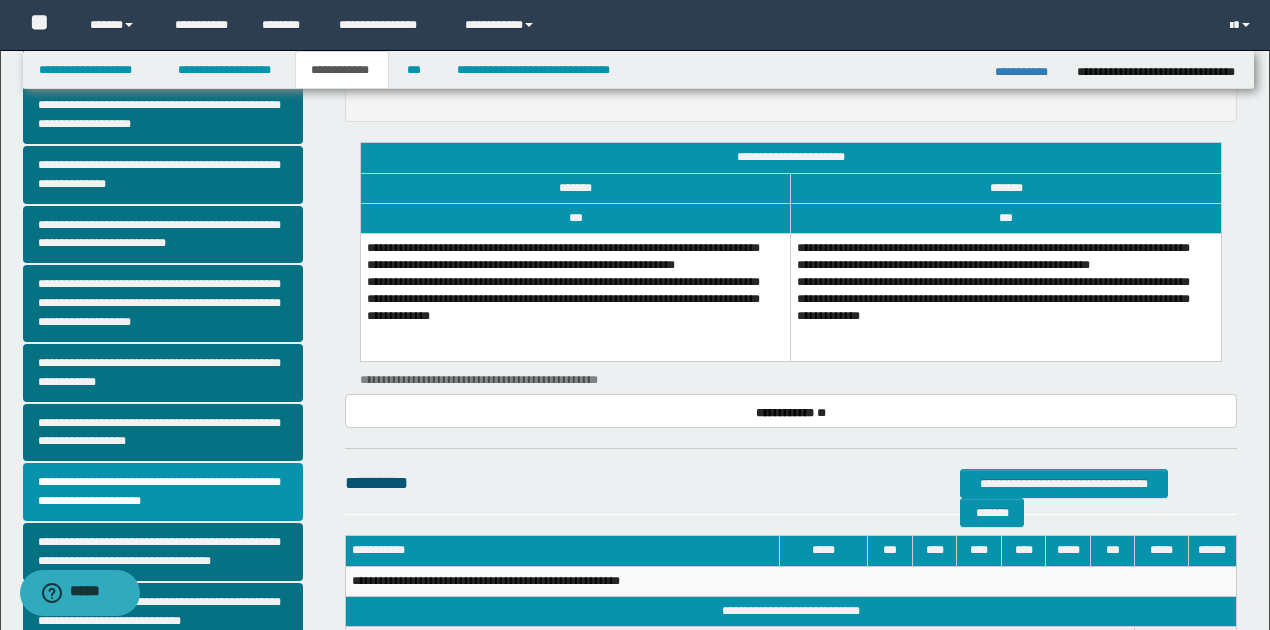 click on "**********" at bounding box center [575, 297] 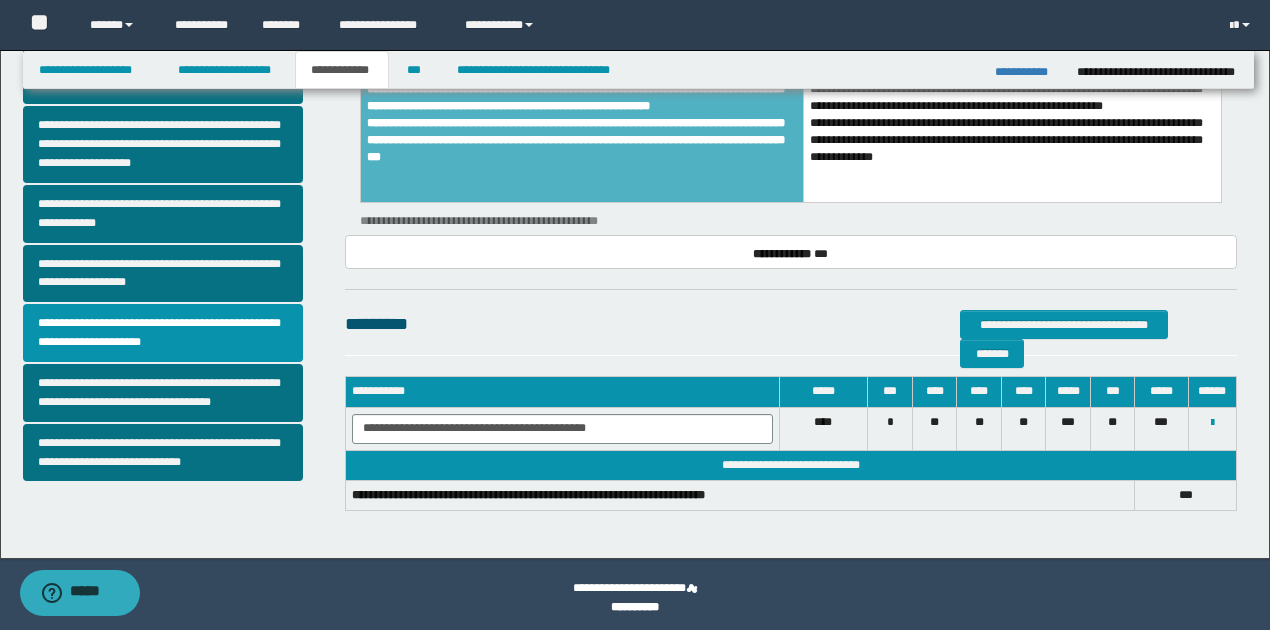 scroll, scrollTop: 566, scrollLeft: 0, axis: vertical 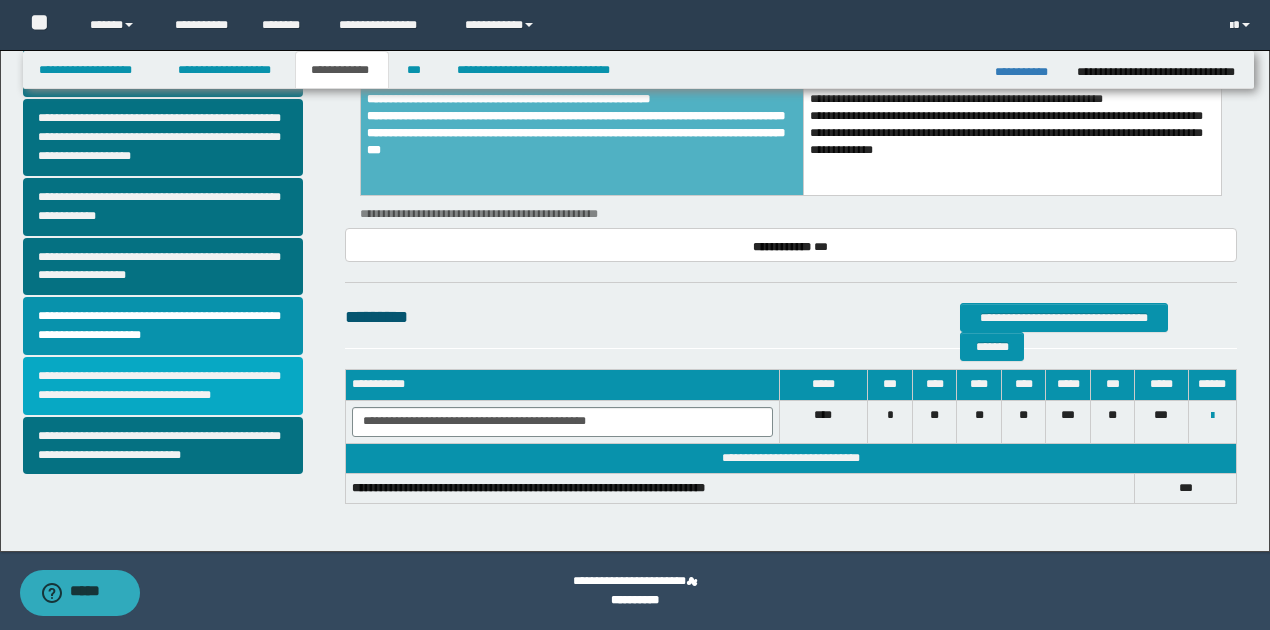click on "**********" at bounding box center (163, 386) 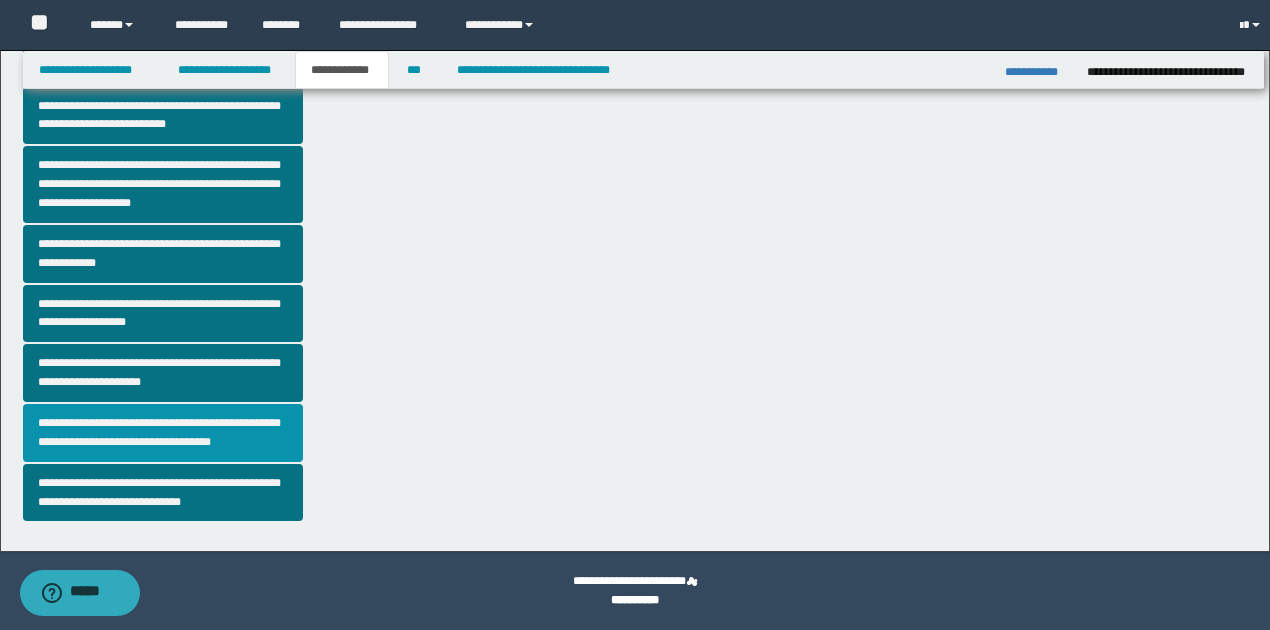 scroll, scrollTop: 0, scrollLeft: 0, axis: both 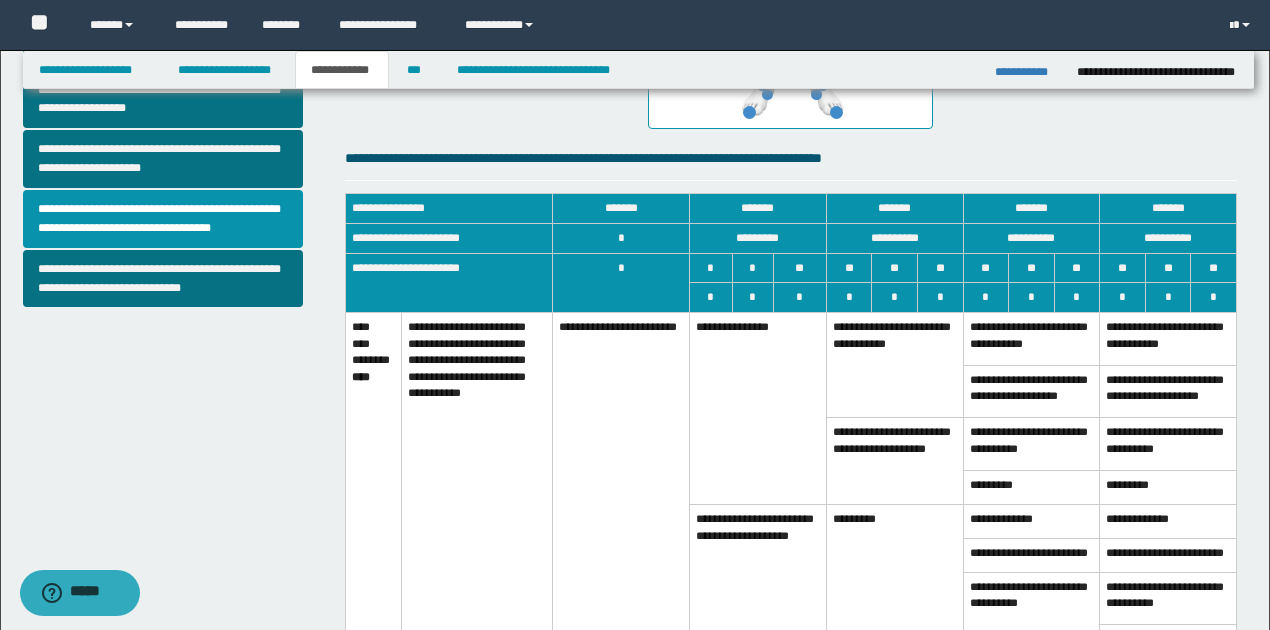 click on "**********" at bounding box center [894, 461] 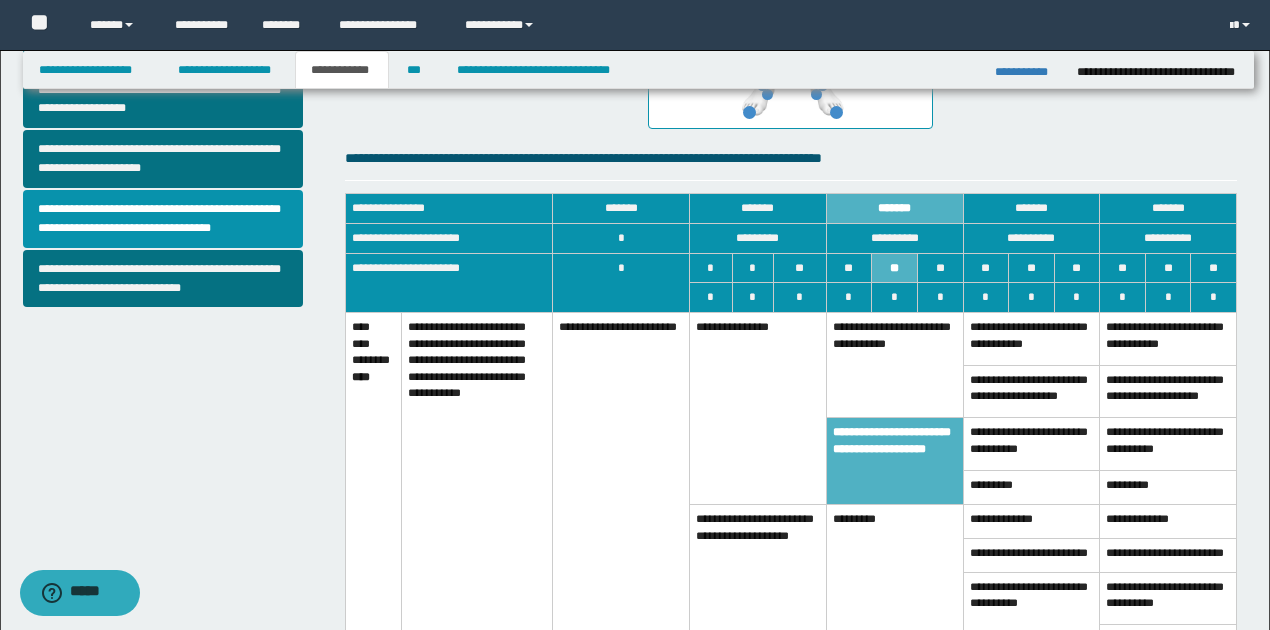 click on "**********" at bounding box center (894, 364) 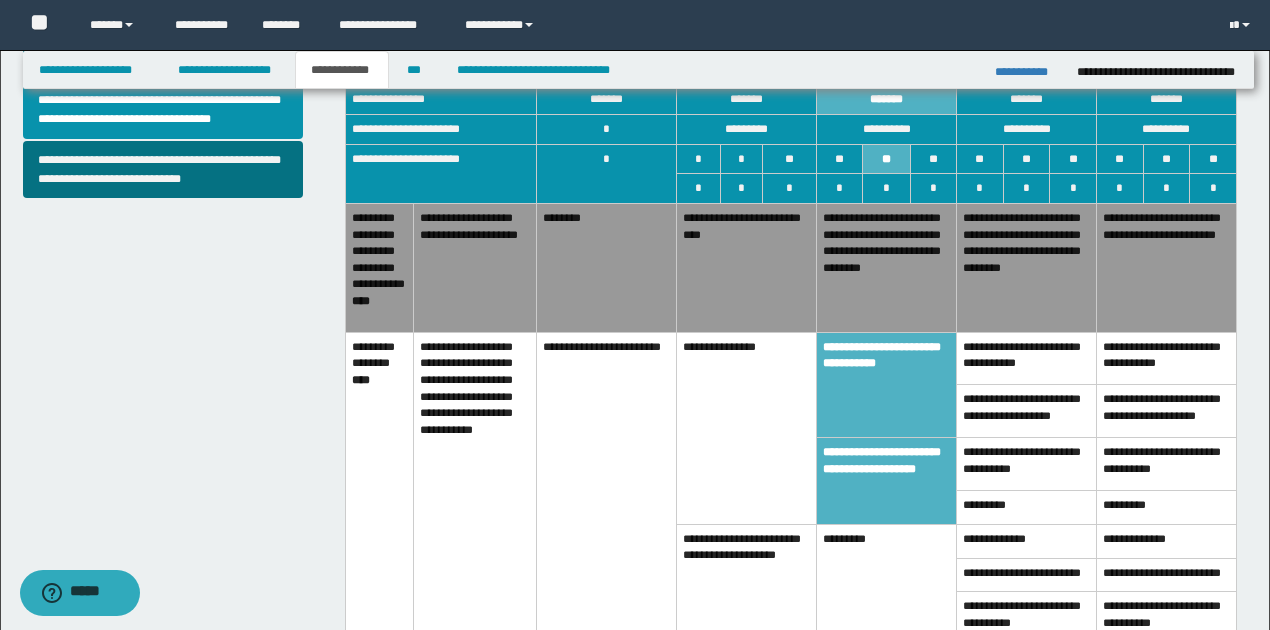 scroll, scrollTop: 866, scrollLeft: 0, axis: vertical 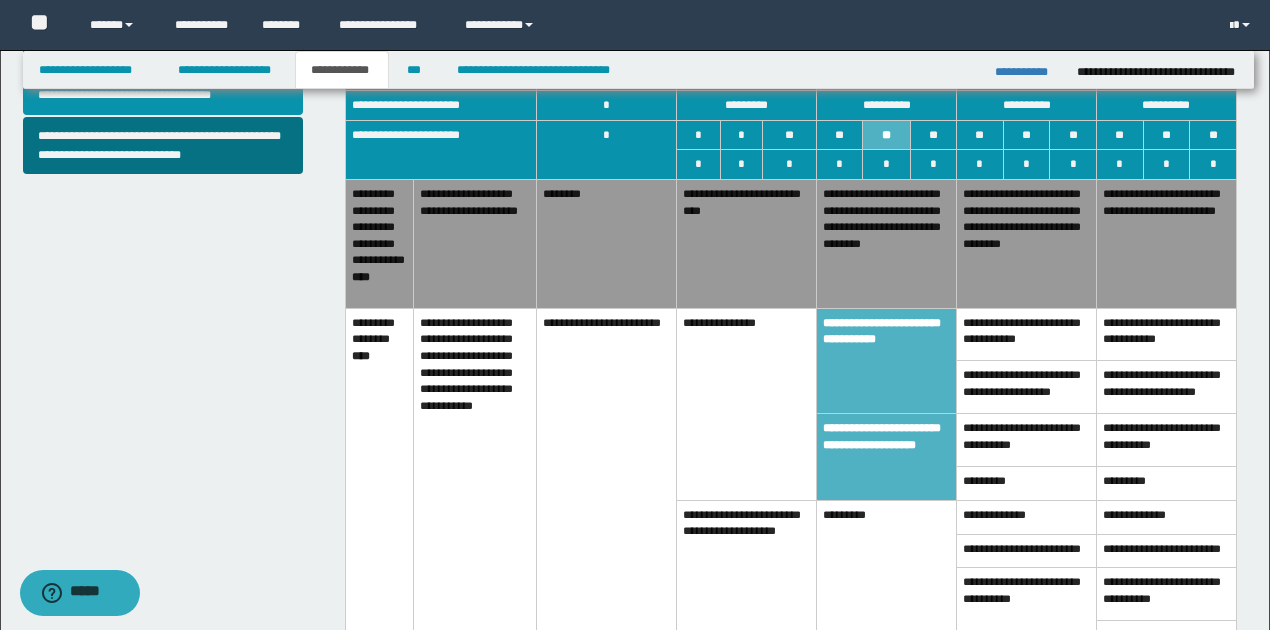 click on "**********" at bounding box center [1027, 611] 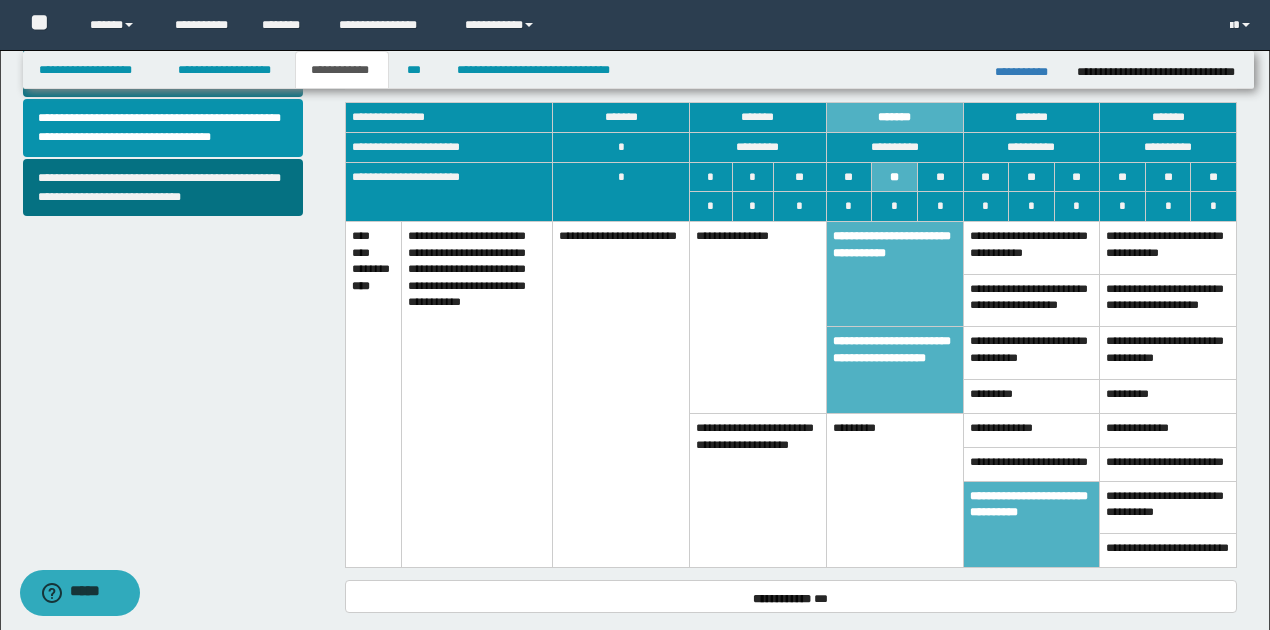 scroll, scrollTop: 800, scrollLeft: 0, axis: vertical 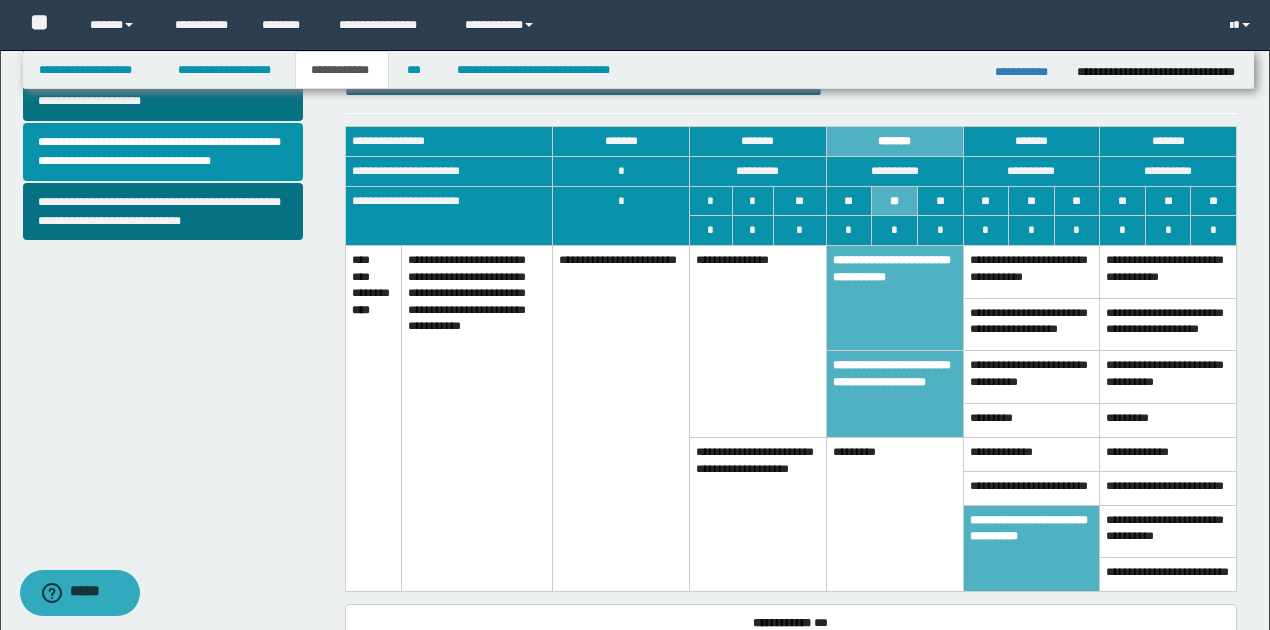 click on "**********" at bounding box center (1031, 377) 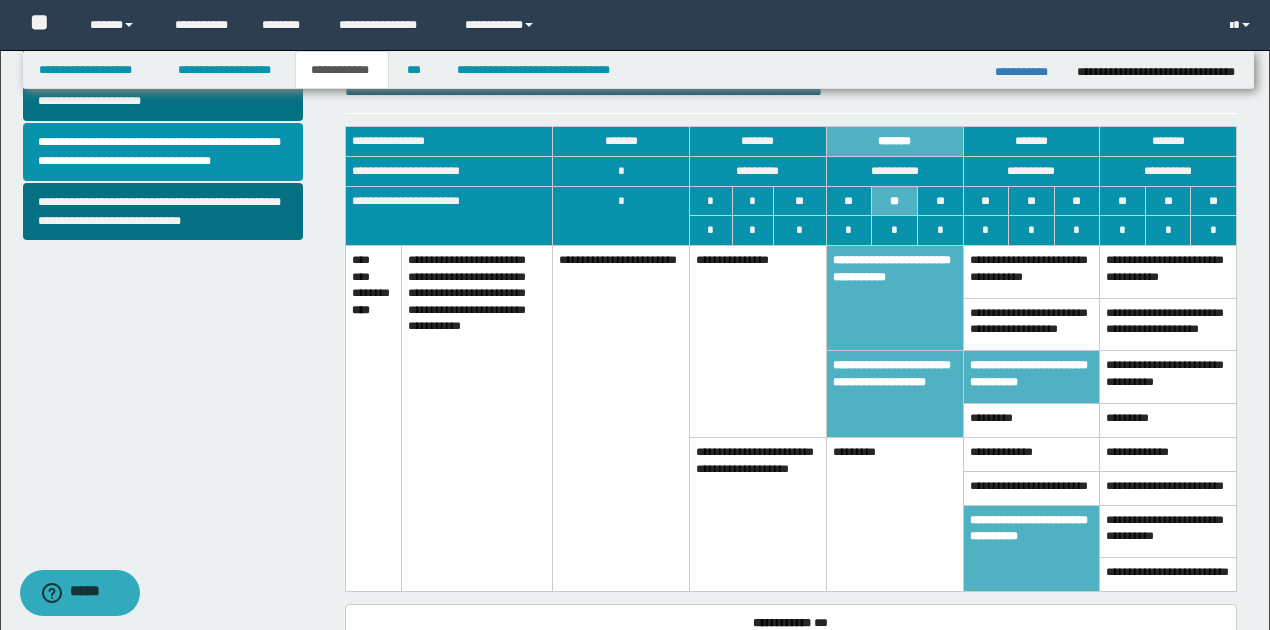 click on "**********" at bounding box center [1031, 324] 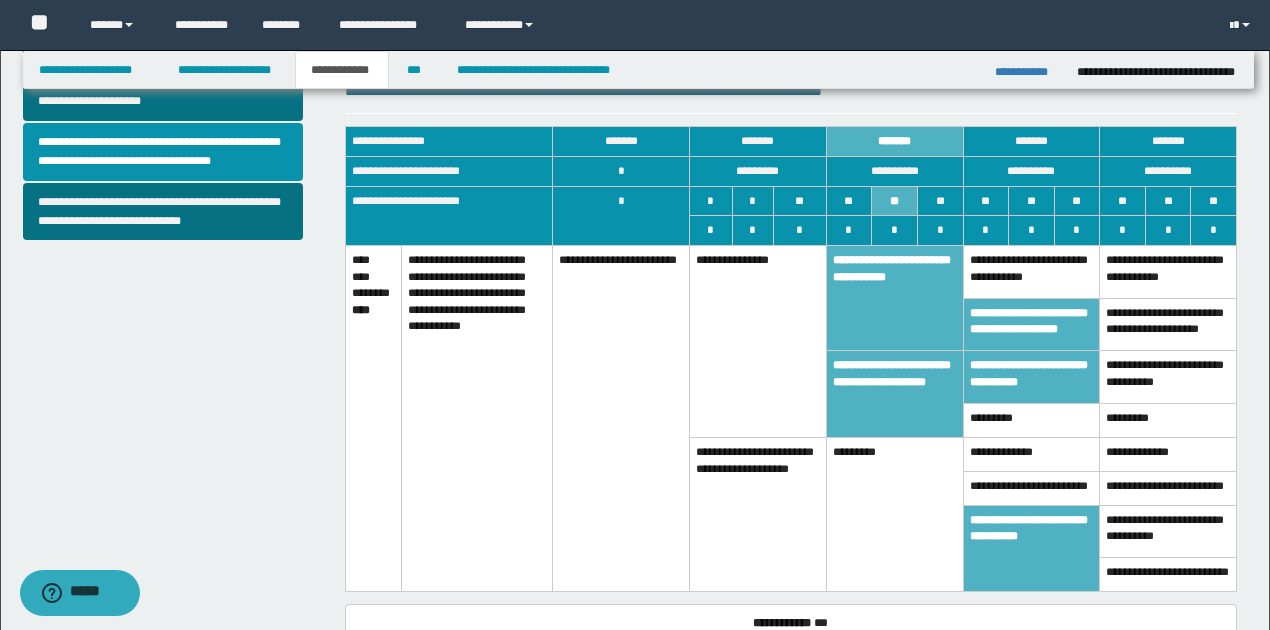 click on "**********" at bounding box center (1031, 271) 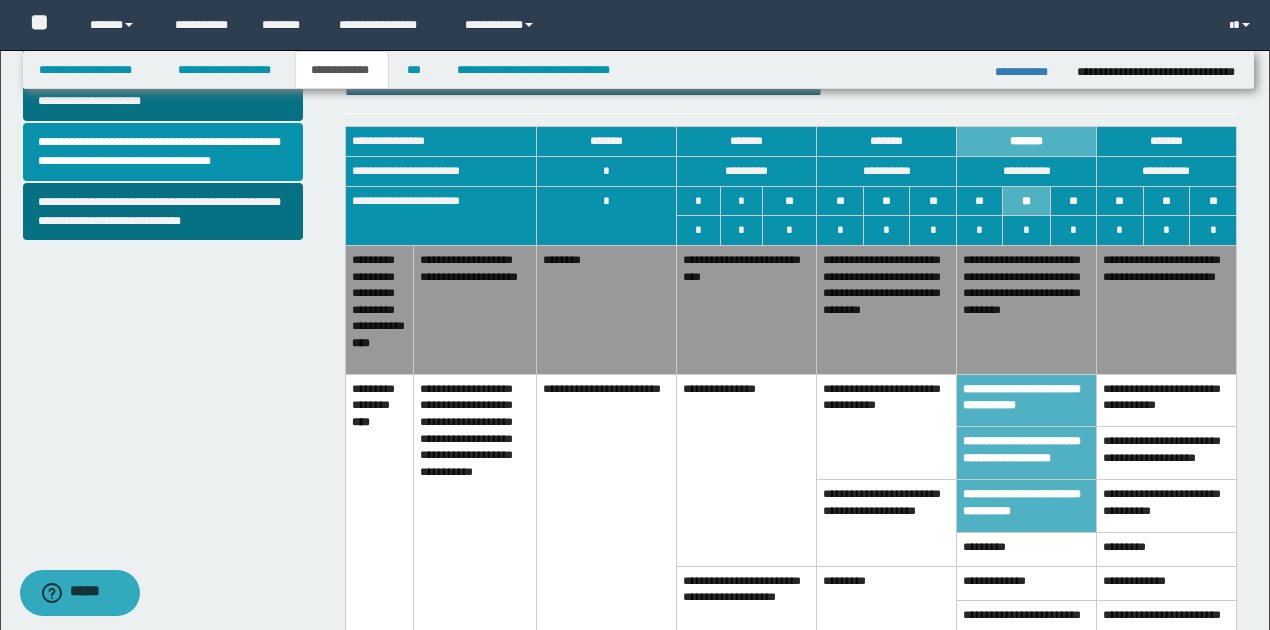 click on "**********" at bounding box center [747, 309] 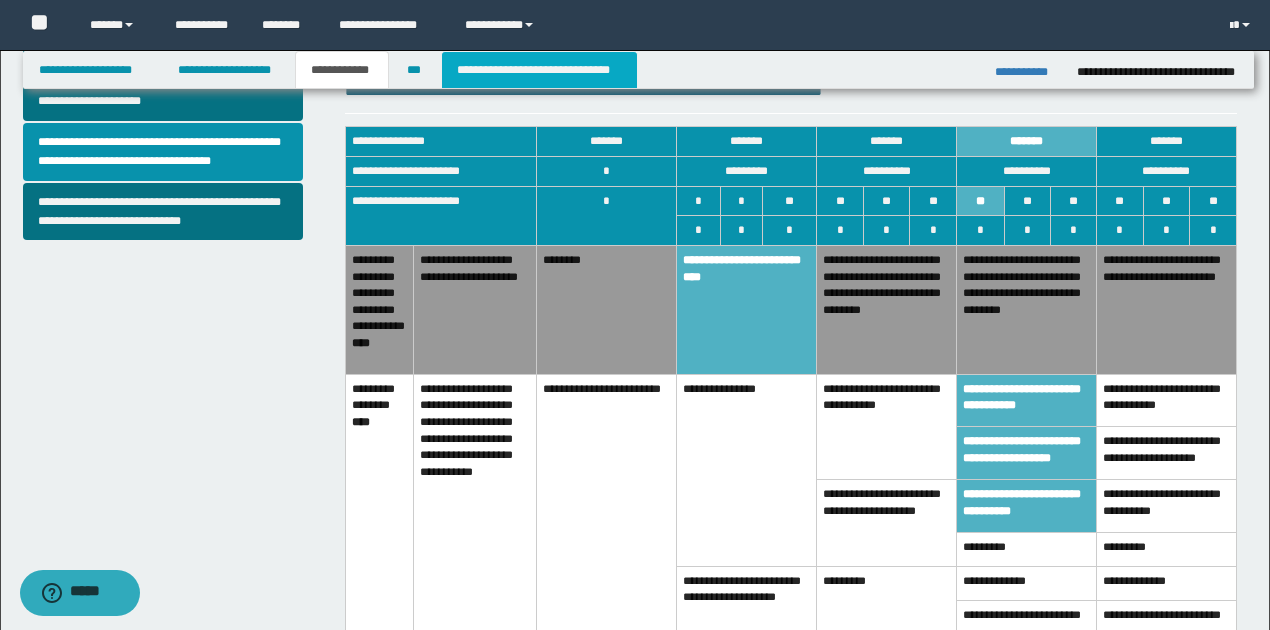 click on "**********" at bounding box center [539, 70] 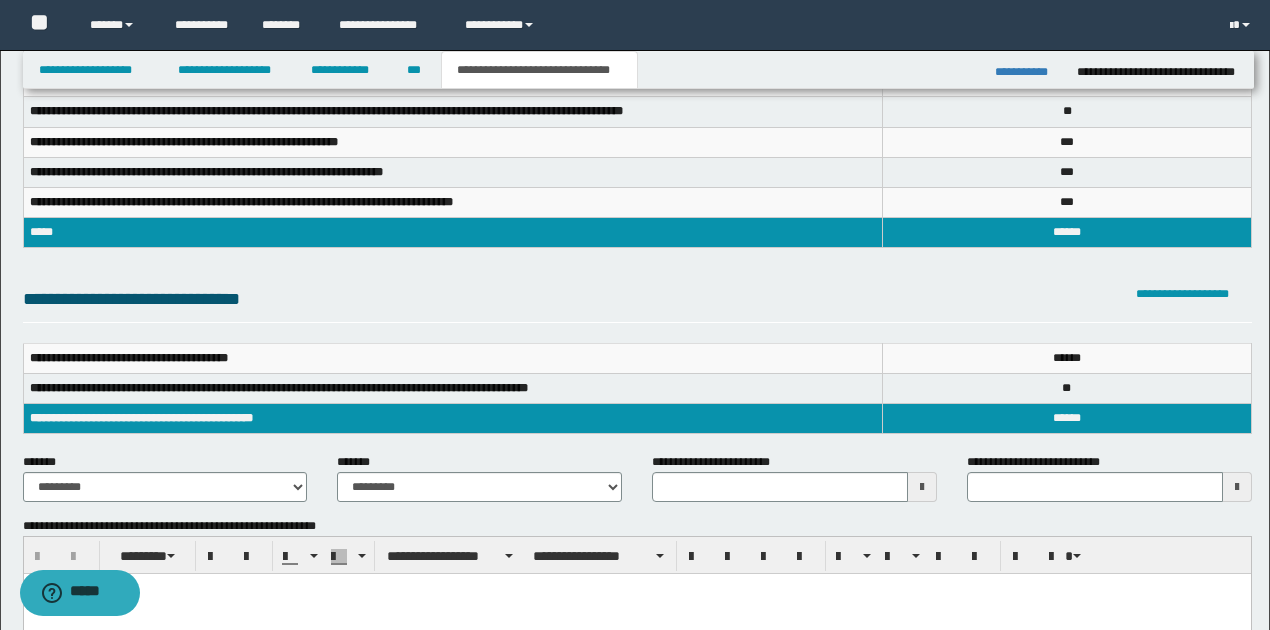 scroll, scrollTop: 200, scrollLeft: 0, axis: vertical 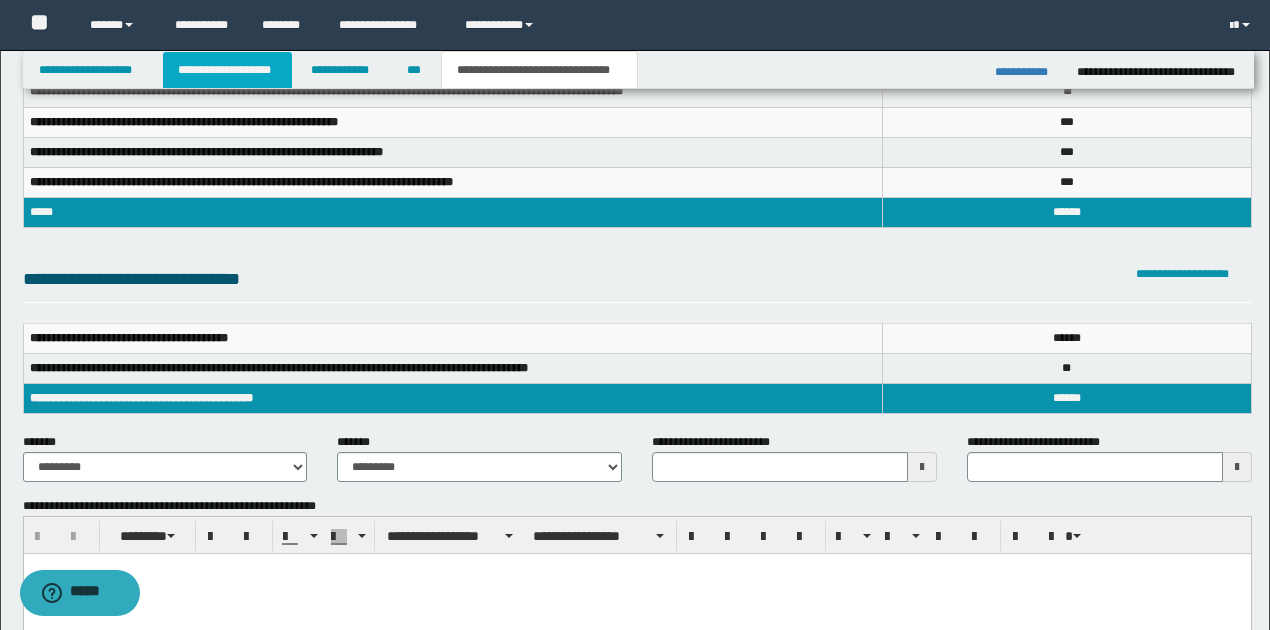 click on "**********" at bounding box center (227, 70) 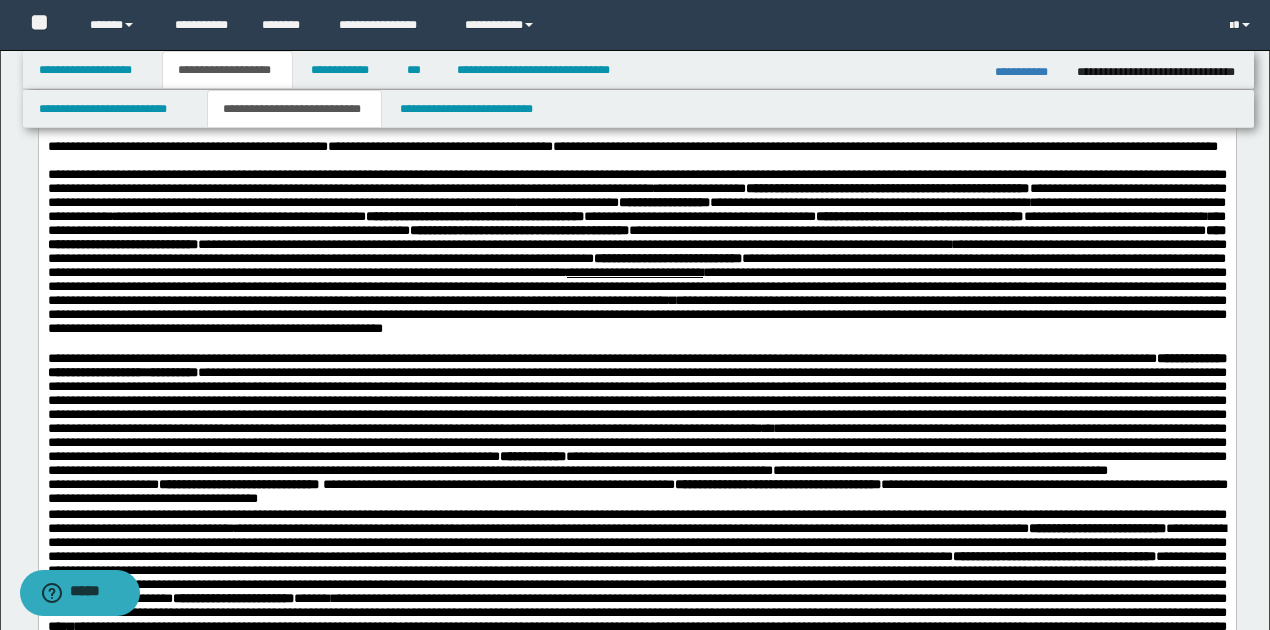 scroll, scrollTop: 697, scrollLeft: 0, axis: vertical 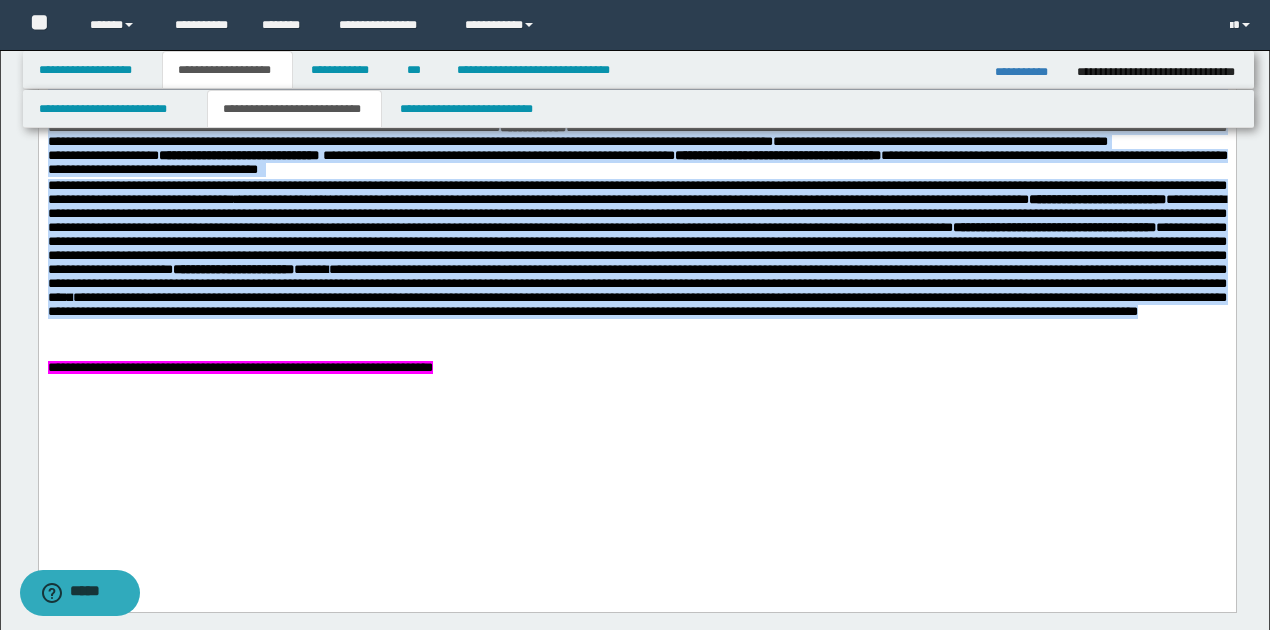 drag, startPoint x: 49, startPoint y: -163, endPoint x: 959, endPoint y: 444, distance: 1093.8688 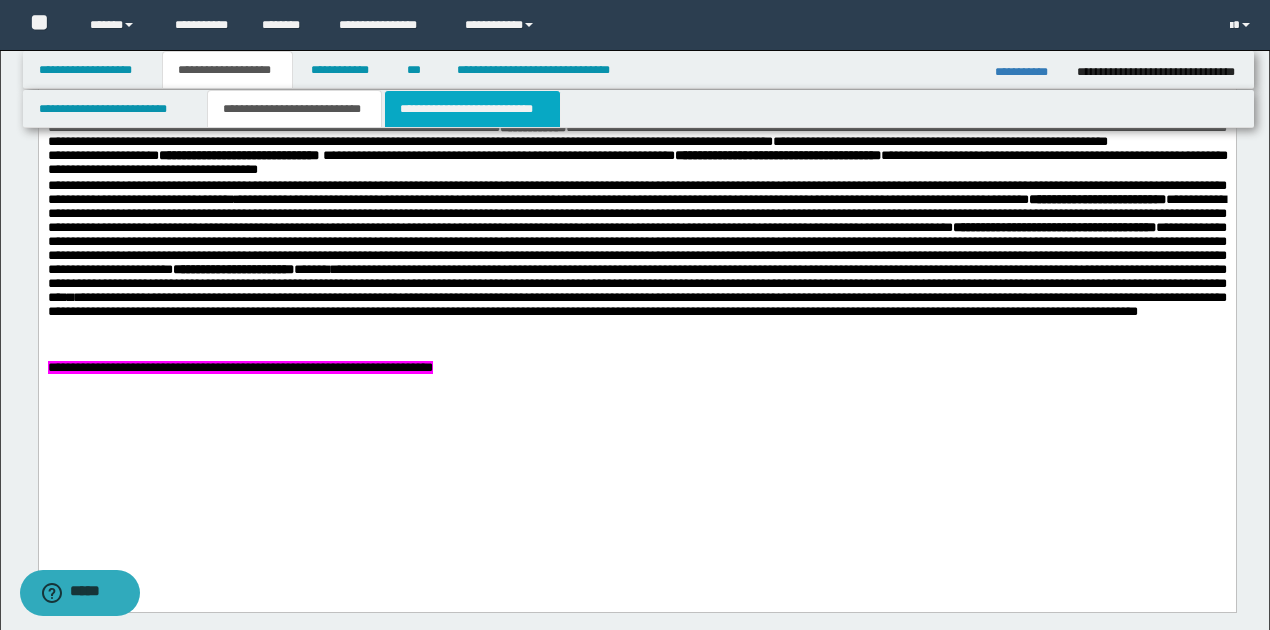 click on "**********" at bounding box center [472, 109] 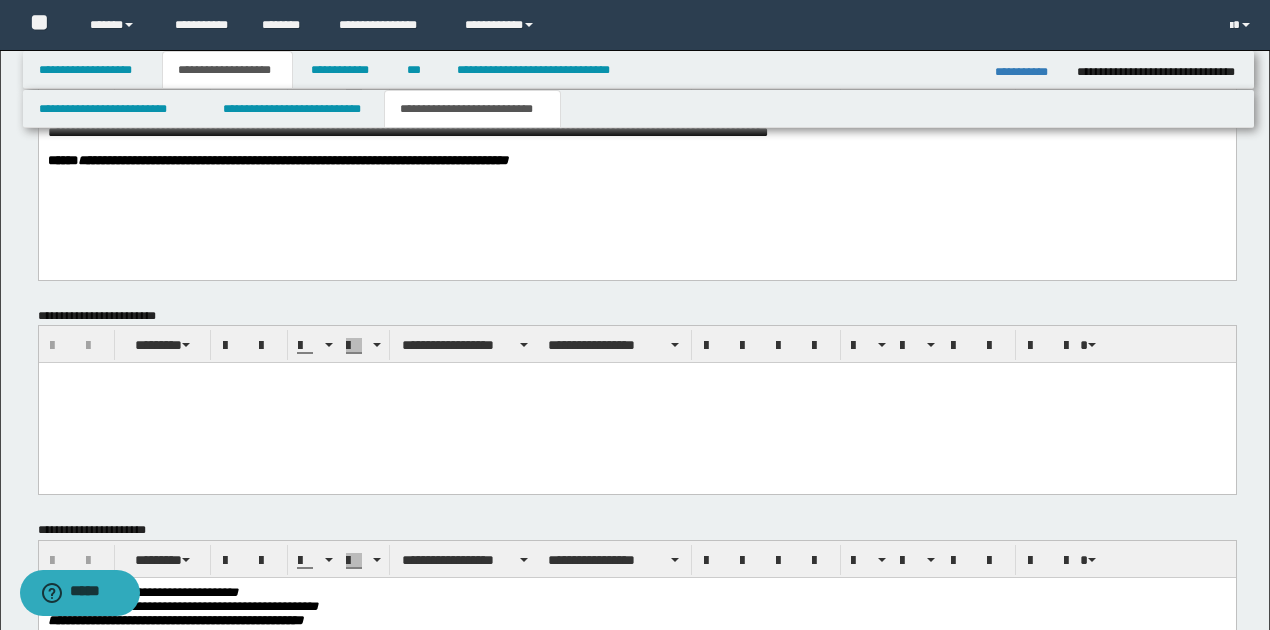 scroll, scrollTop: 1249, scrollLeft: 0, axis: vertical 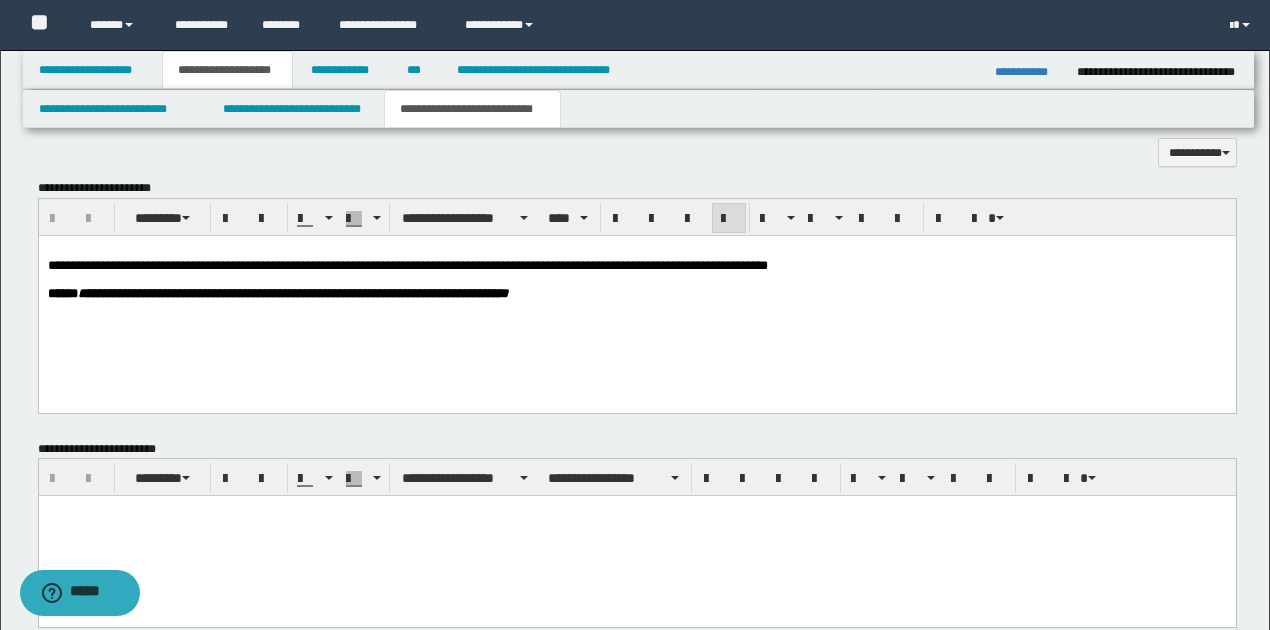 click on "**********" at bounding box center (407, 265) 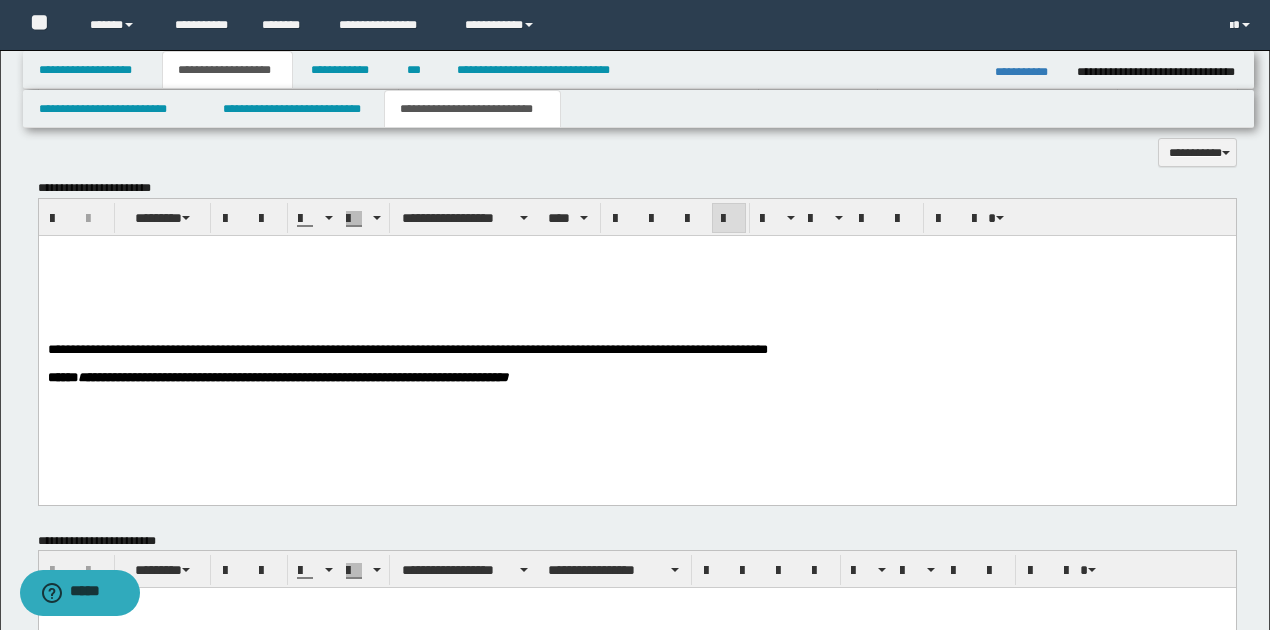 click at bounding box center [636, 266] 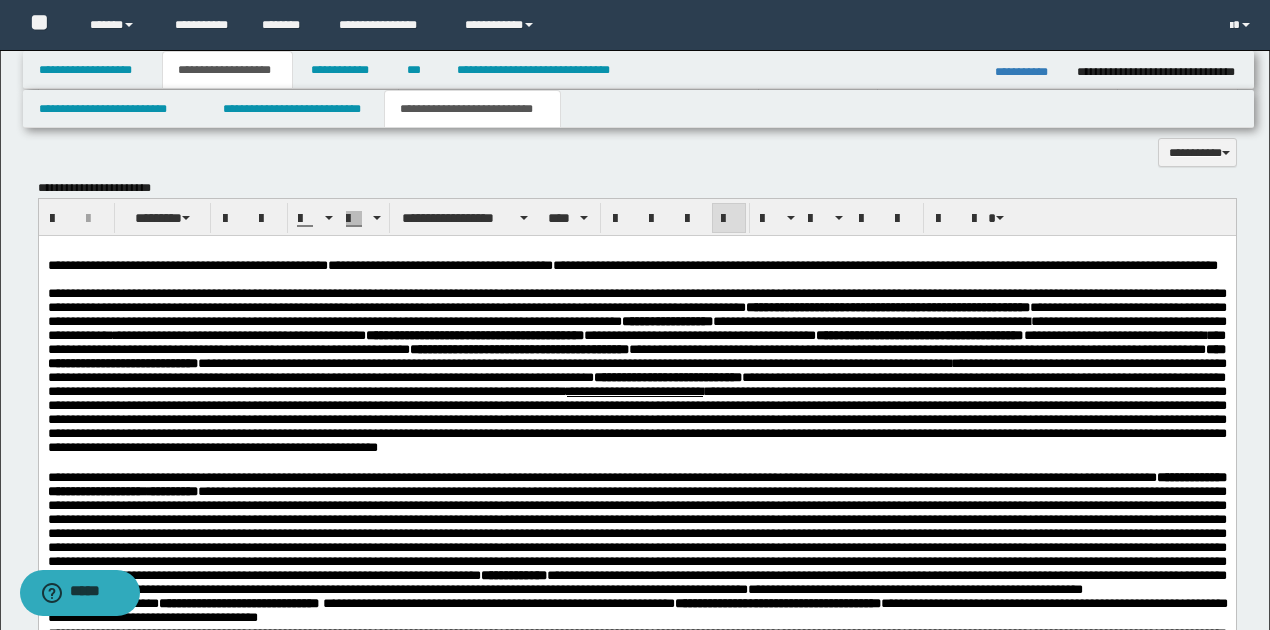 click on "**********" at bounding box center [632, 265] 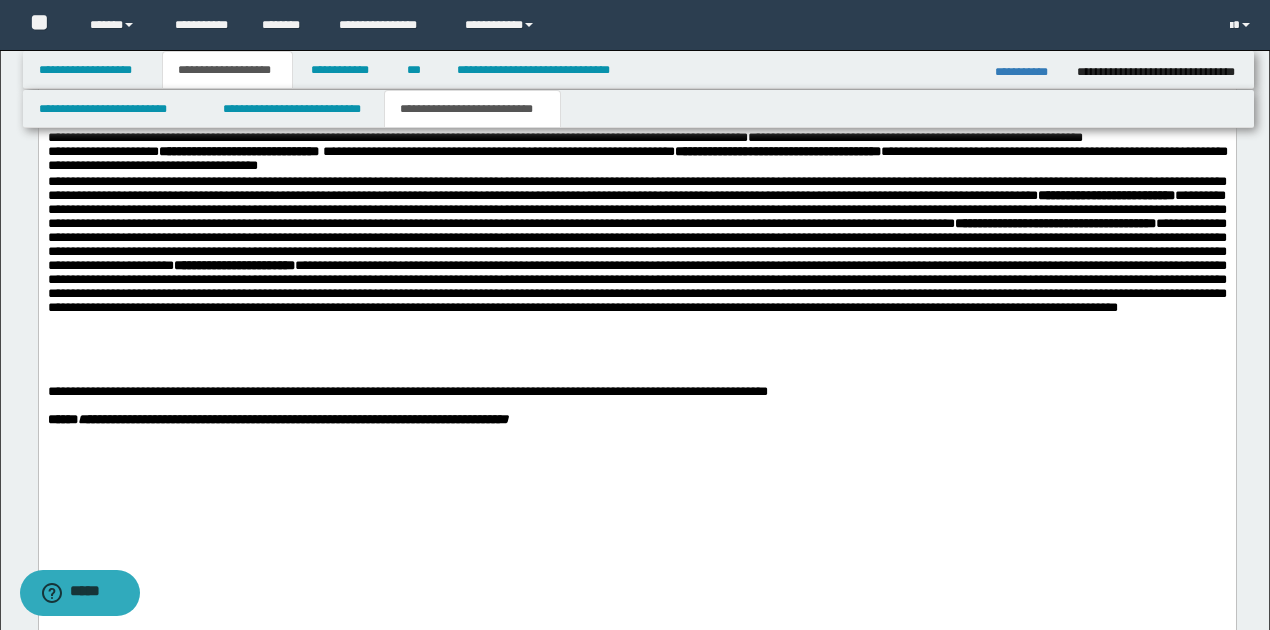 scroll, scrollTop: 1716, scrollLeft: 0, axis: vertical 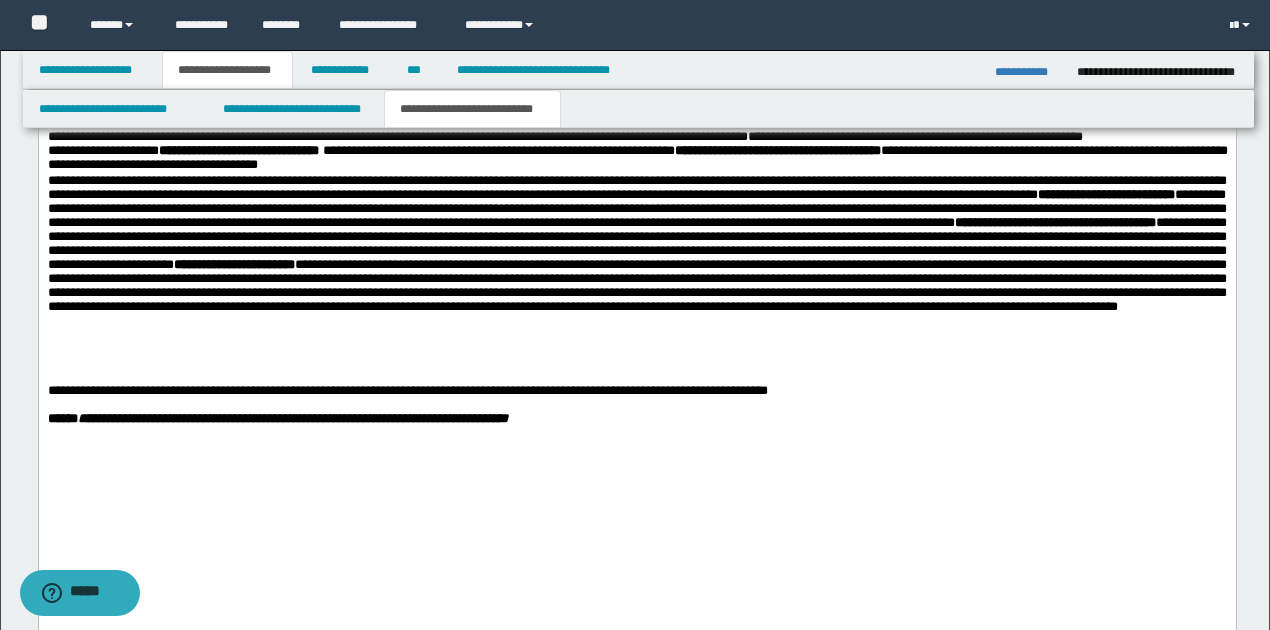click on "**********" at bounding box center (636, 245) 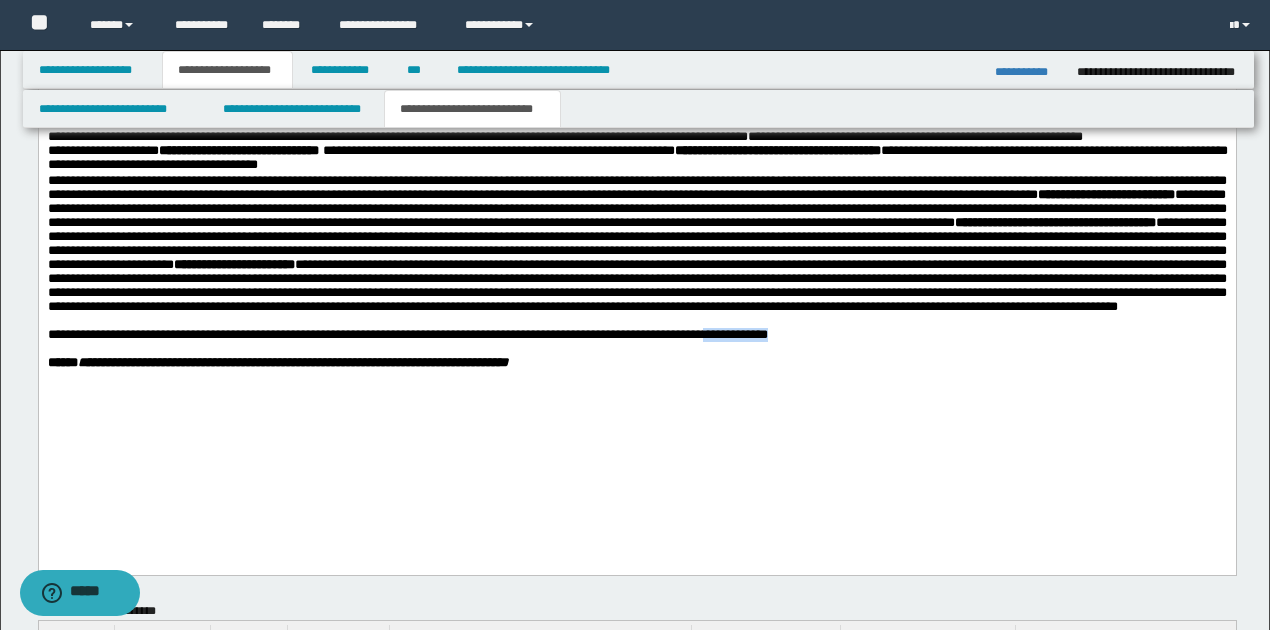 drag, startPoint x: 740, startPoint y: 433, endPoint x: 805, endPoint y: 432, distance: 65.00769 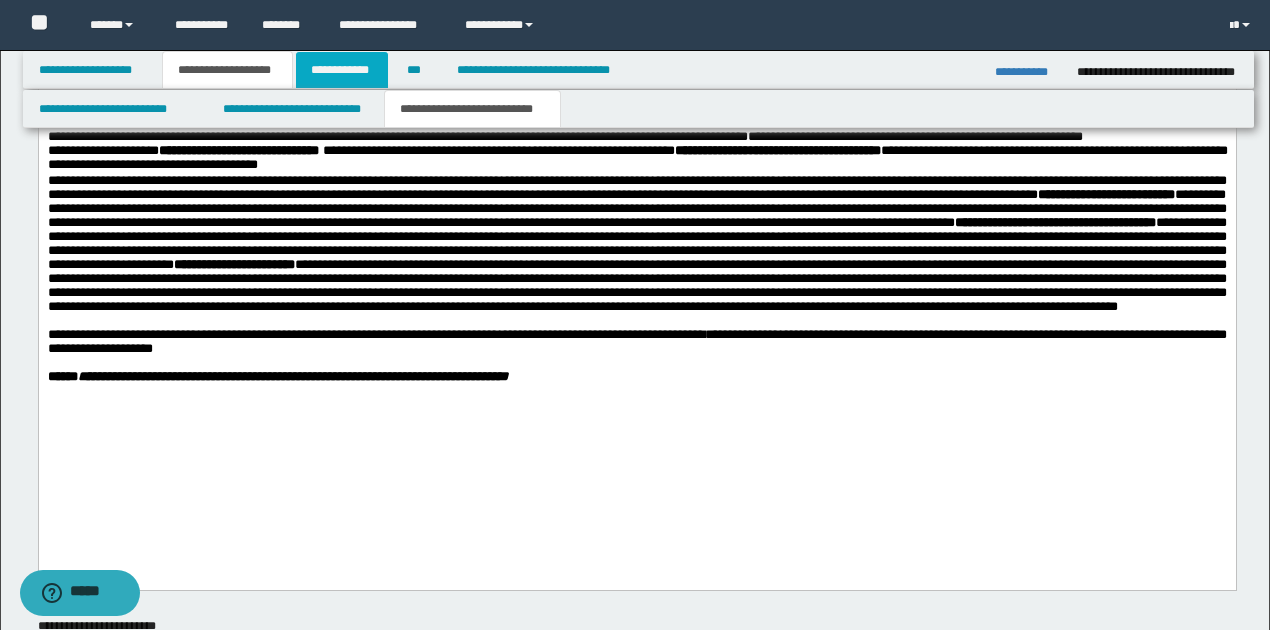 click on "**********" at bounding box center (342, 70) 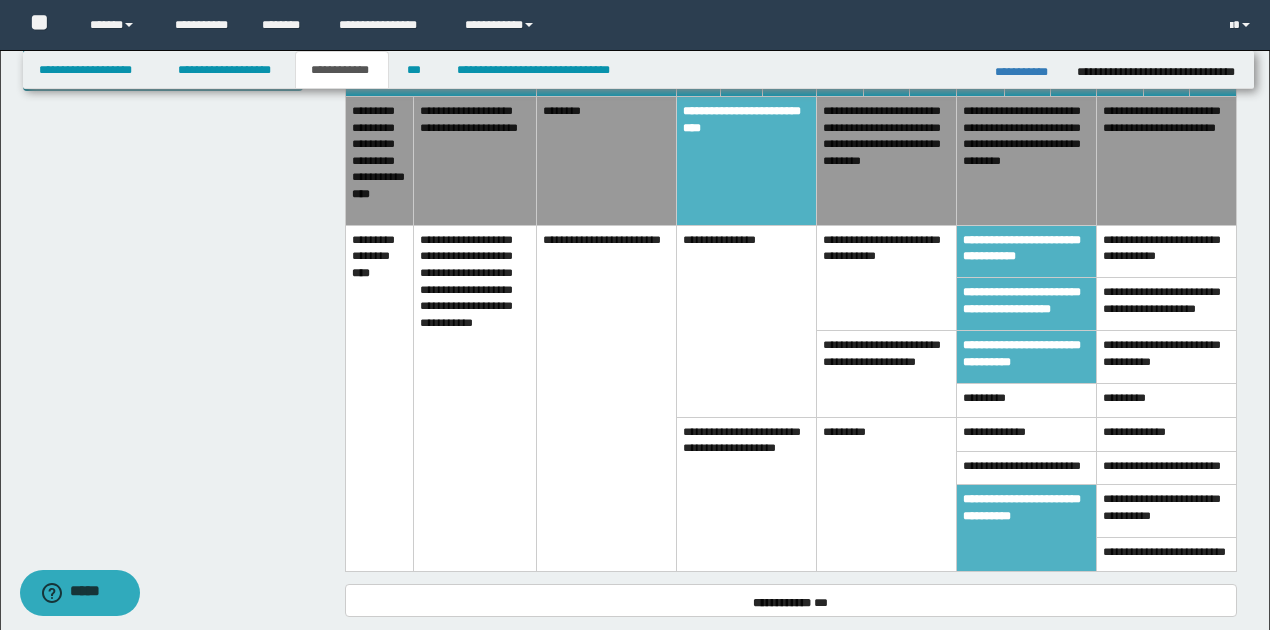 scroll, scrollTop: 850, scrollLeft: 0, axis: vertical 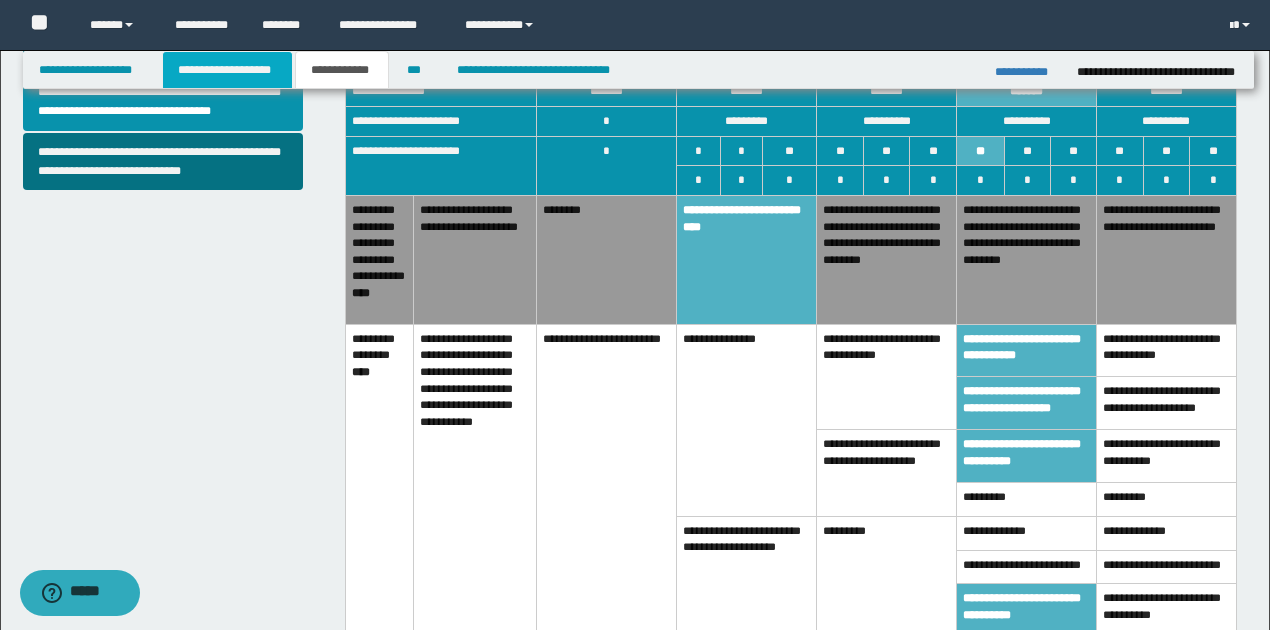 click on "**********" at bounding box center [227, 70] 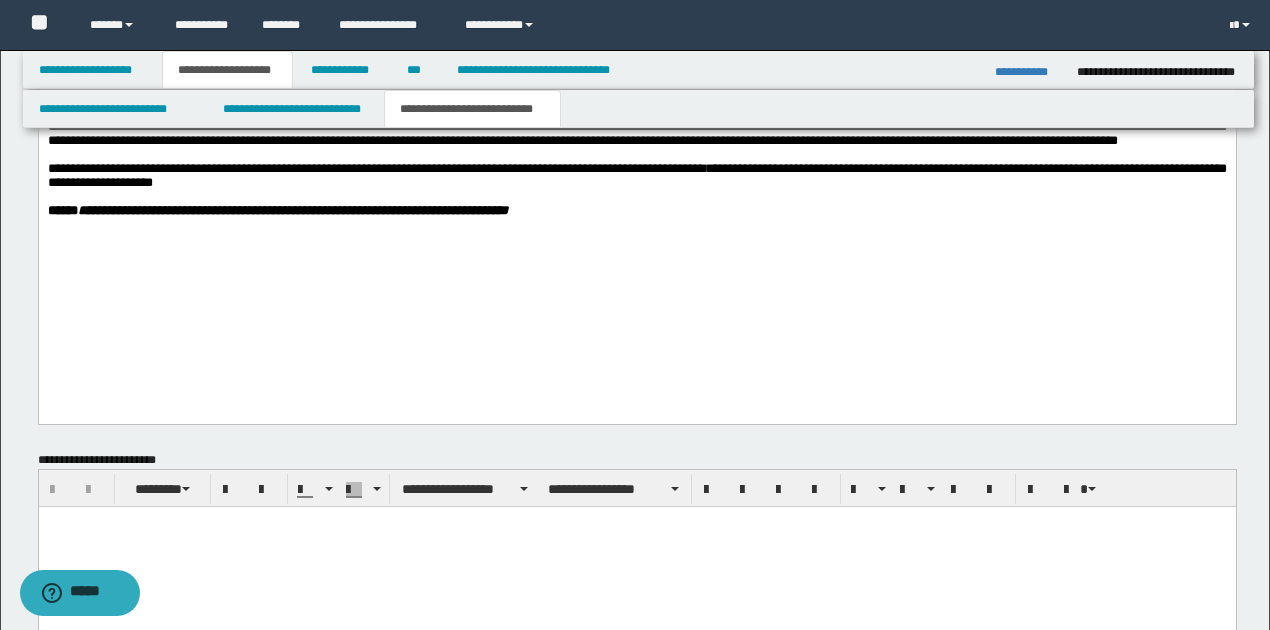 scroll, scrollTop: 1814, scrollLeft: 0, axis: vertical 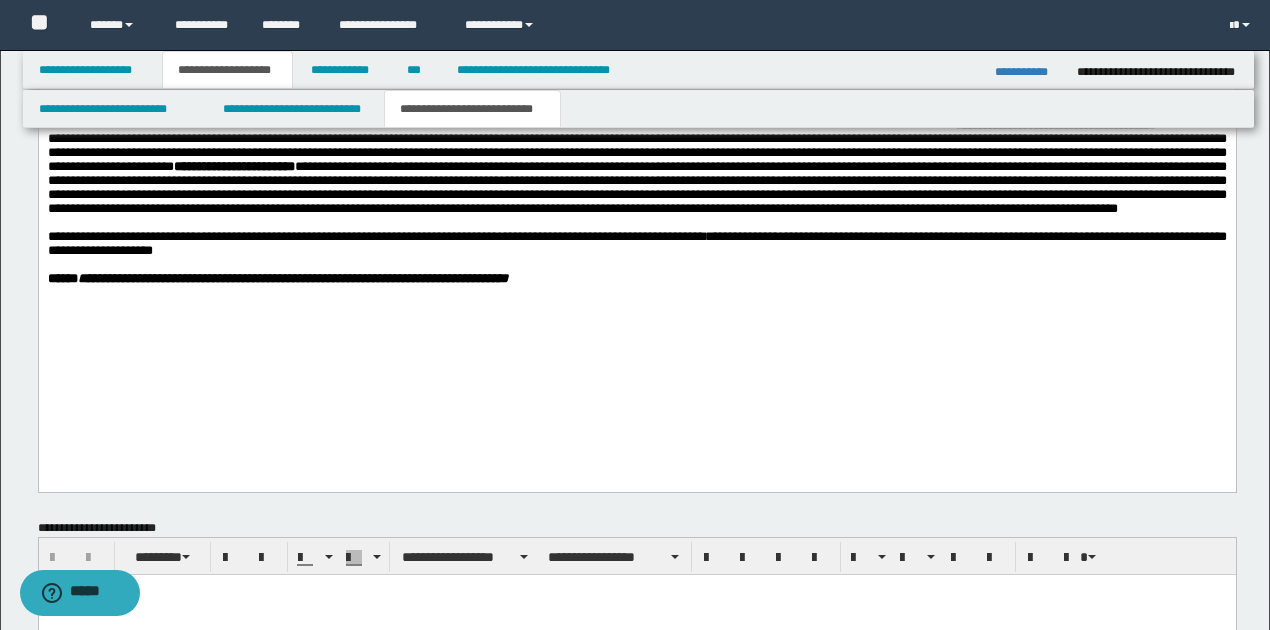 click on "**********" at bounding box center (636, 244) 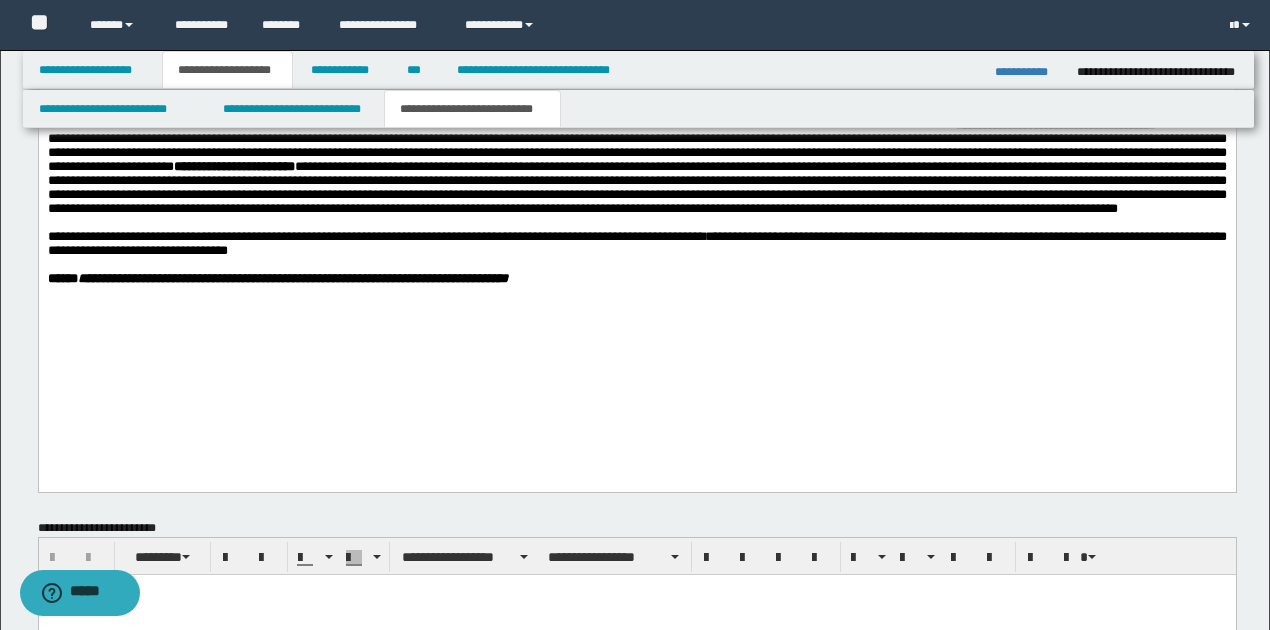 click on "**********" at bounding box center [636, 244] 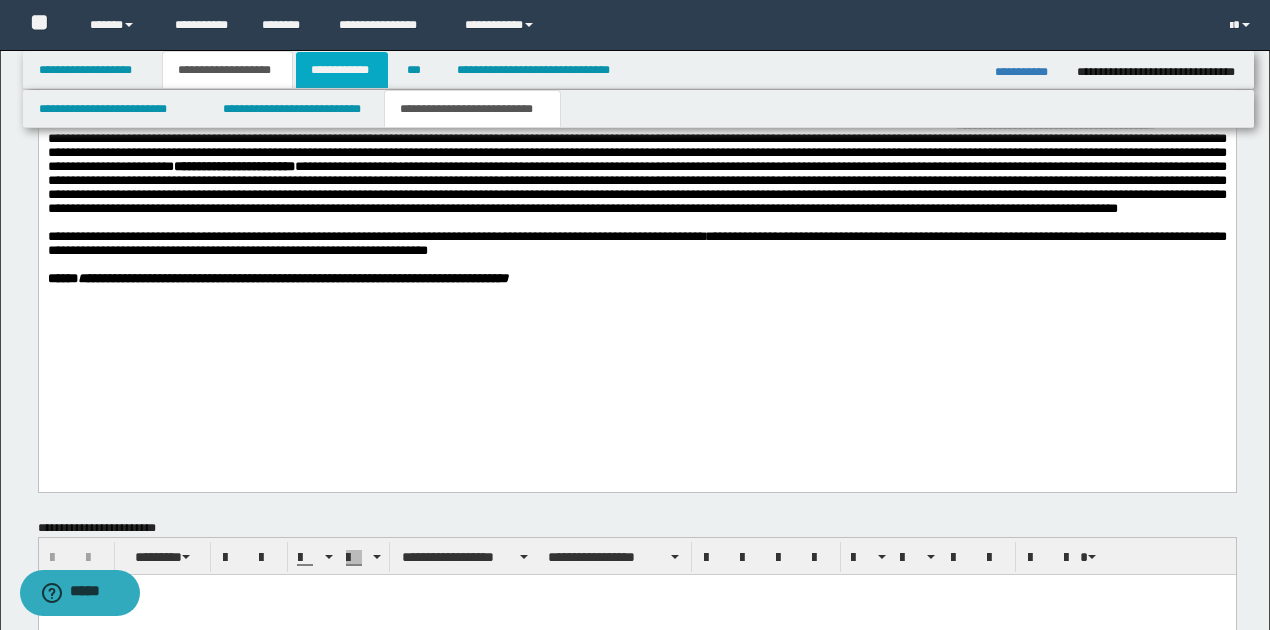 click on "**********" at bounding box center [342, 70] 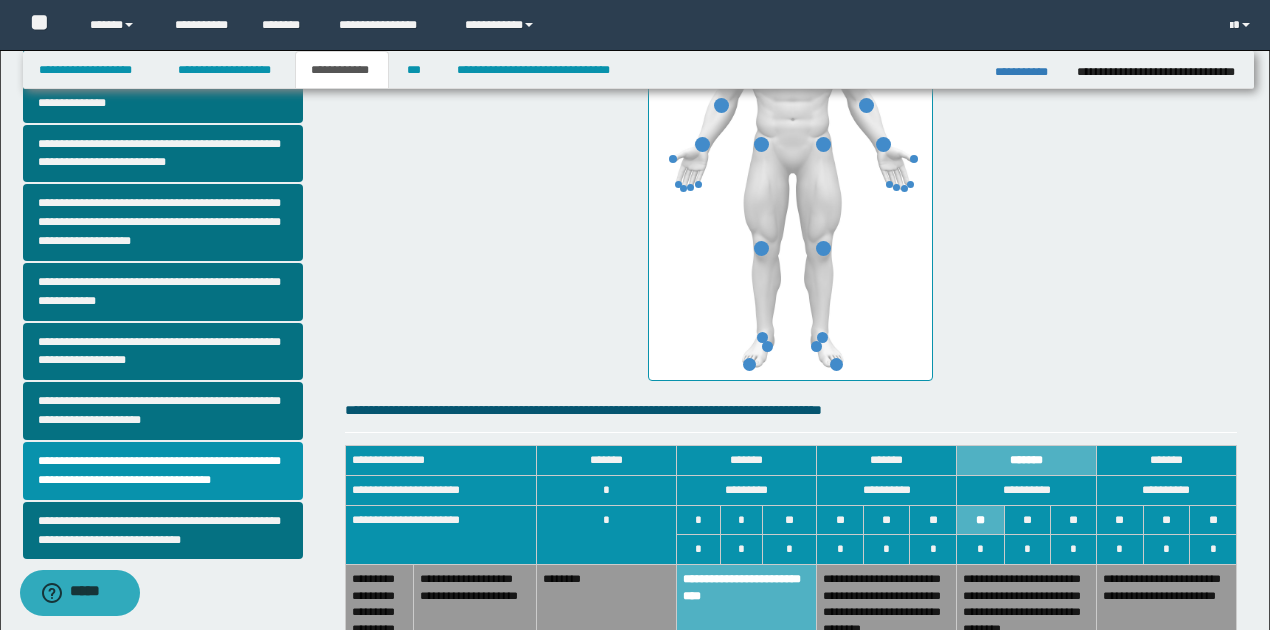 scroll, scrollTop: 450, scrollLeft: 0, axis: vertical 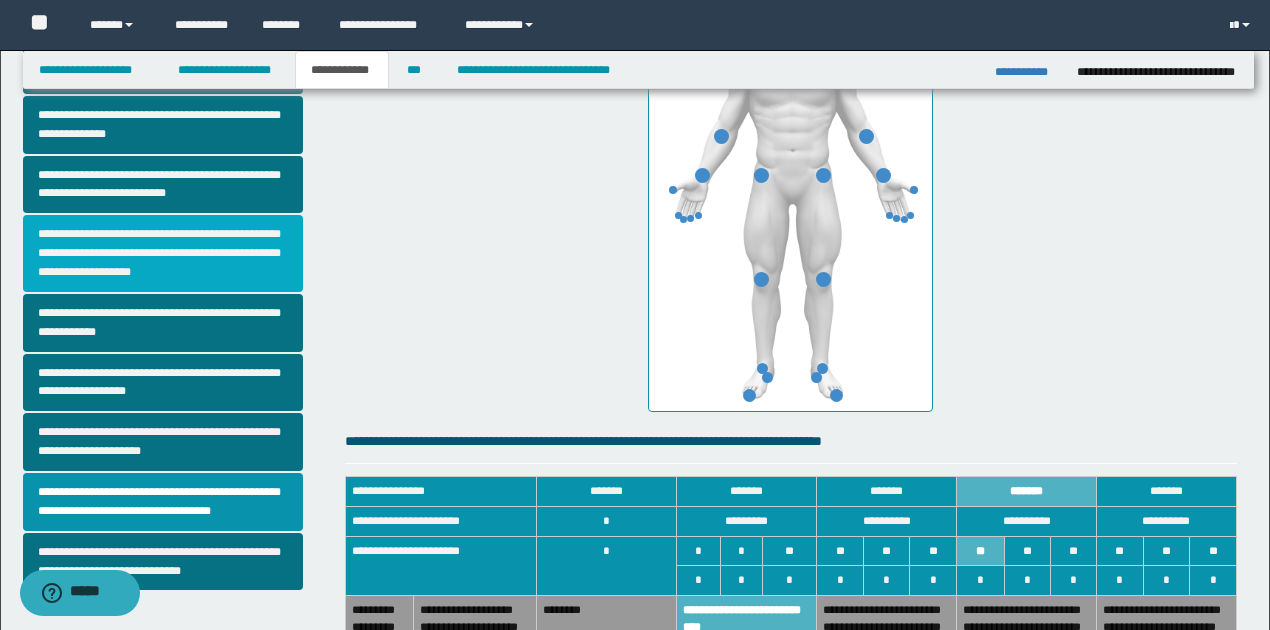 click on "**********" at bounding box center [163, 253] 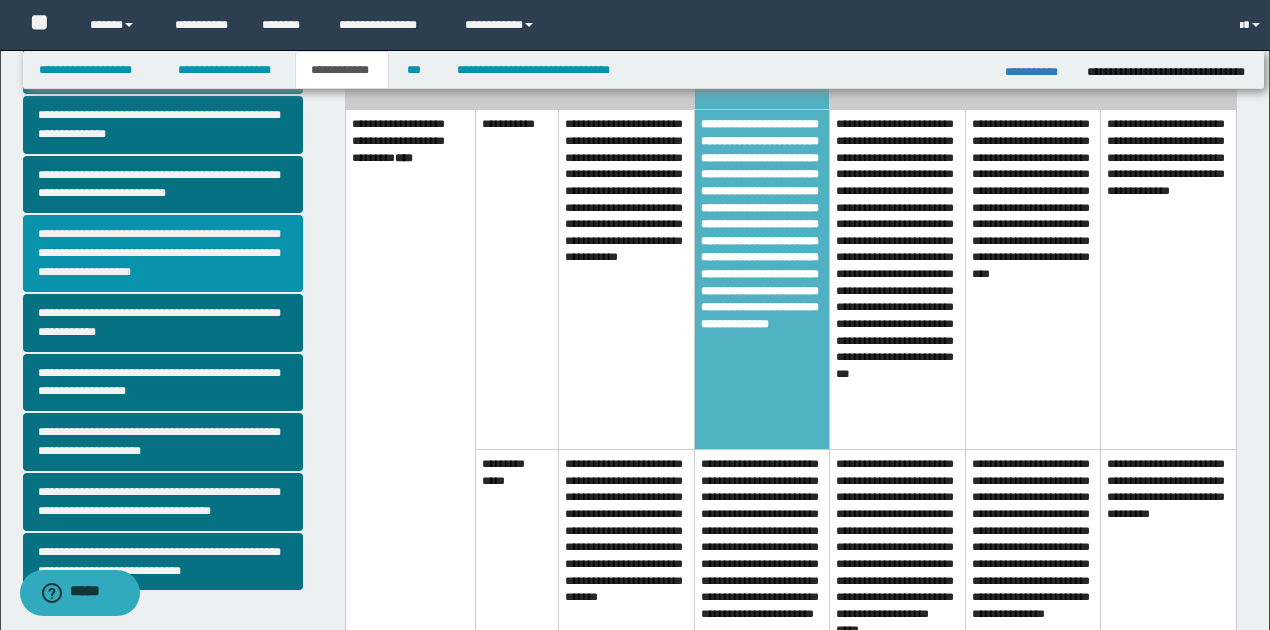 scroll, scrollTop: 0, scrollLeft: 0, axis: both 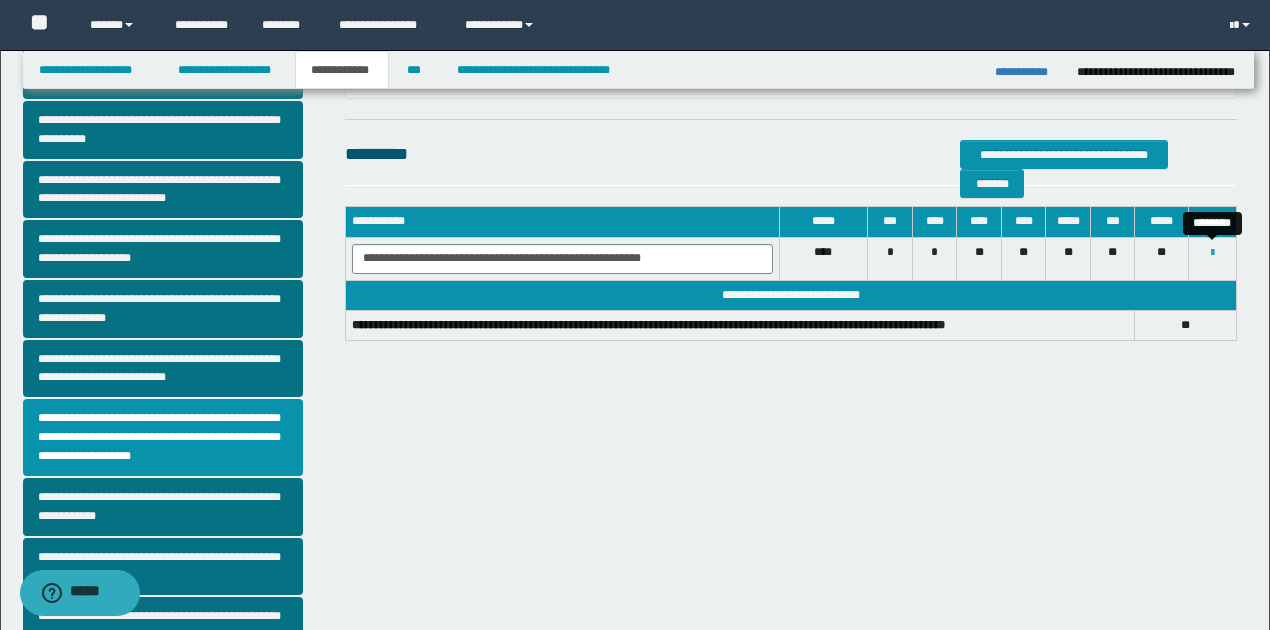 click at bounding box center (1212, 253) 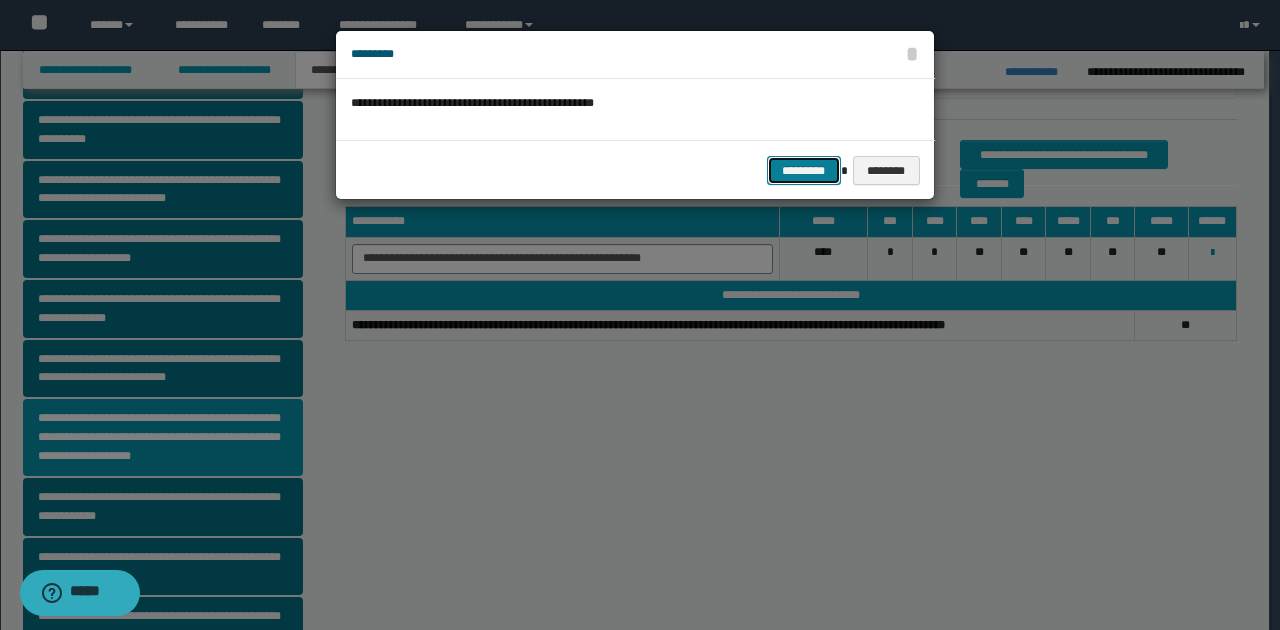 click on "*********" at bounding box center (804, 170) 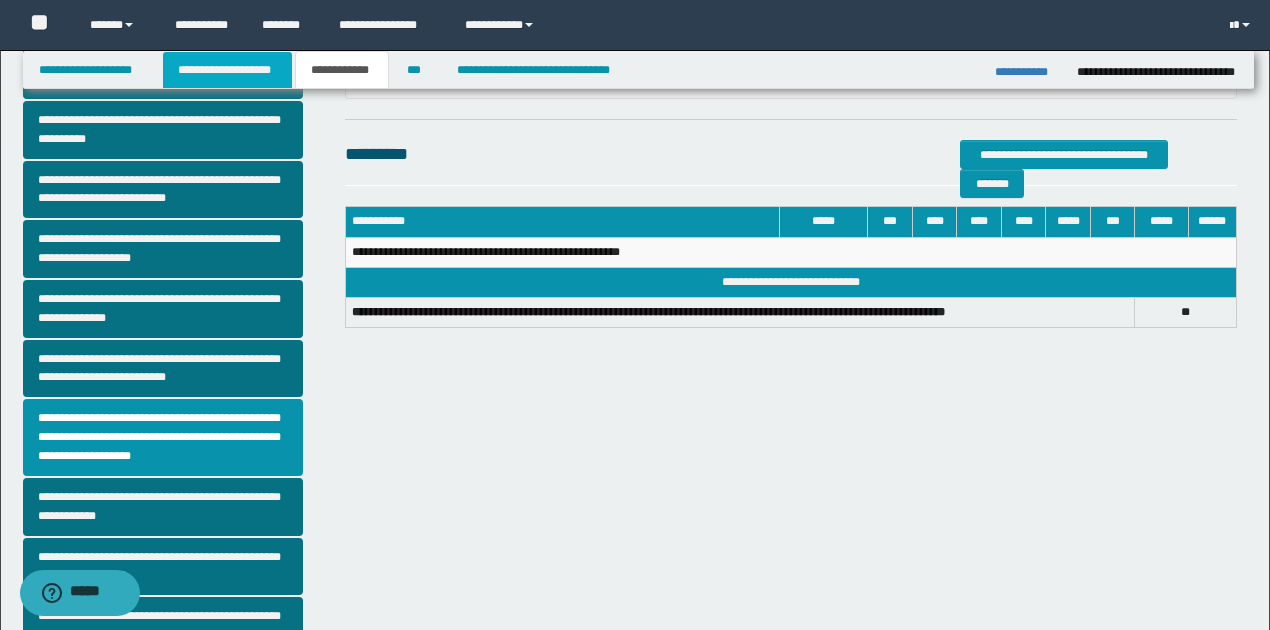 click on "**********" at bounding box center (227, 70) 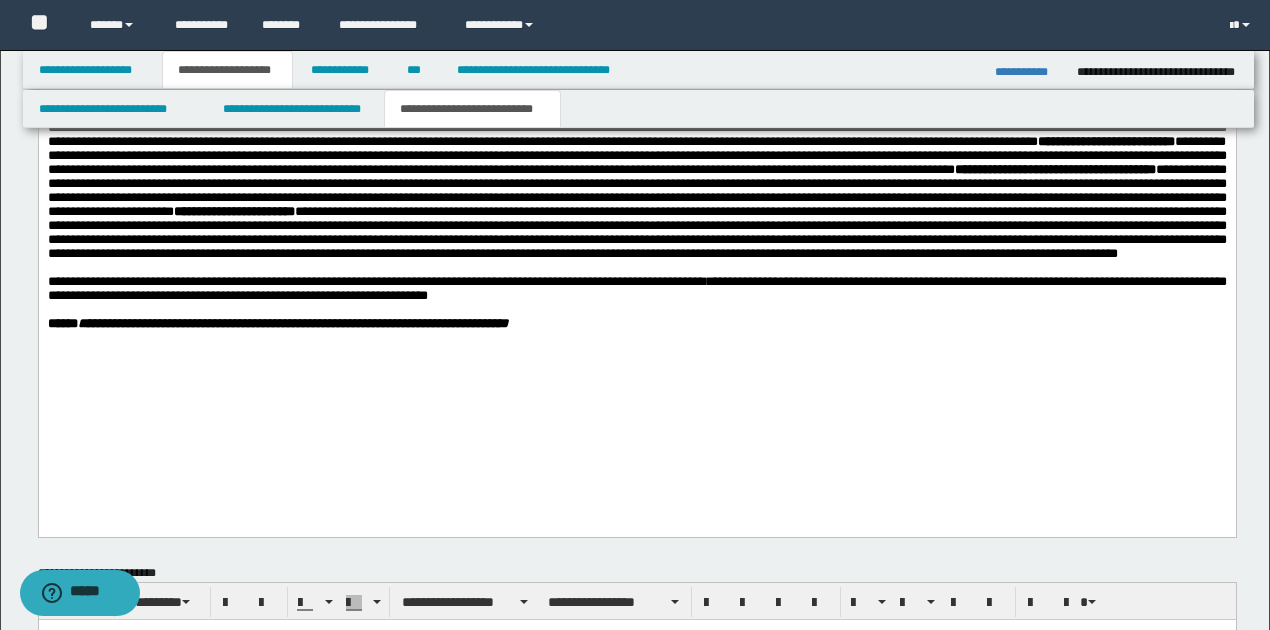 scroll, scrollTop: 1830, scrollLeft: 0, axis: vertical 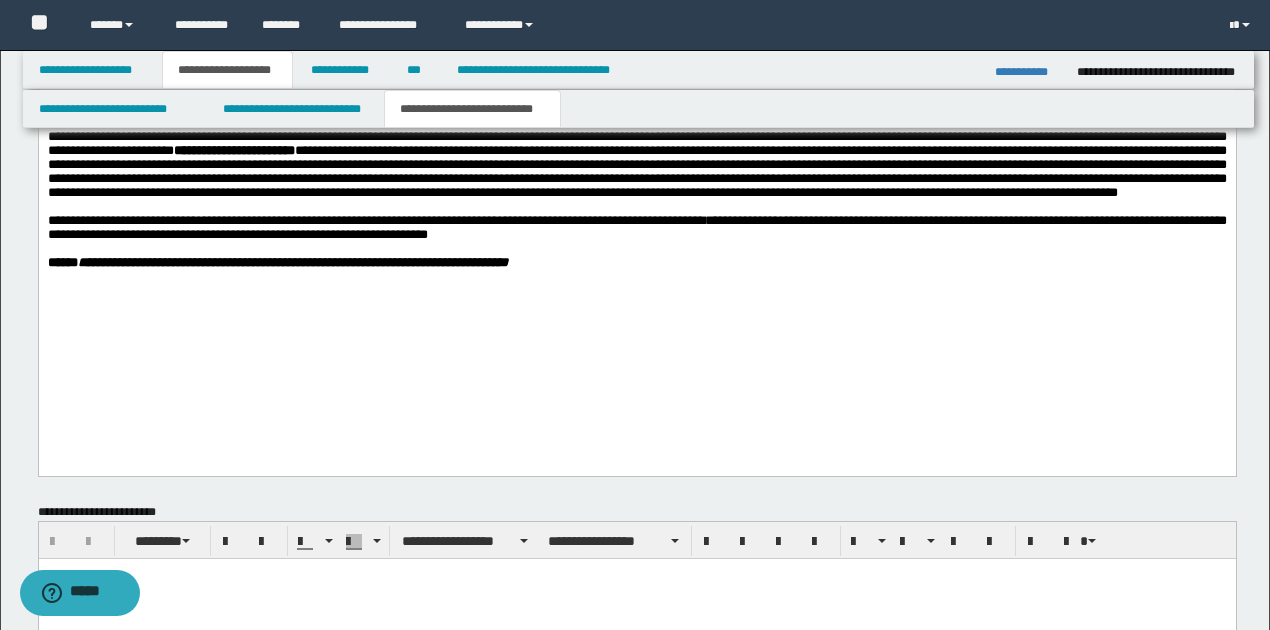click on "**********" at bounding box center [636, 228] 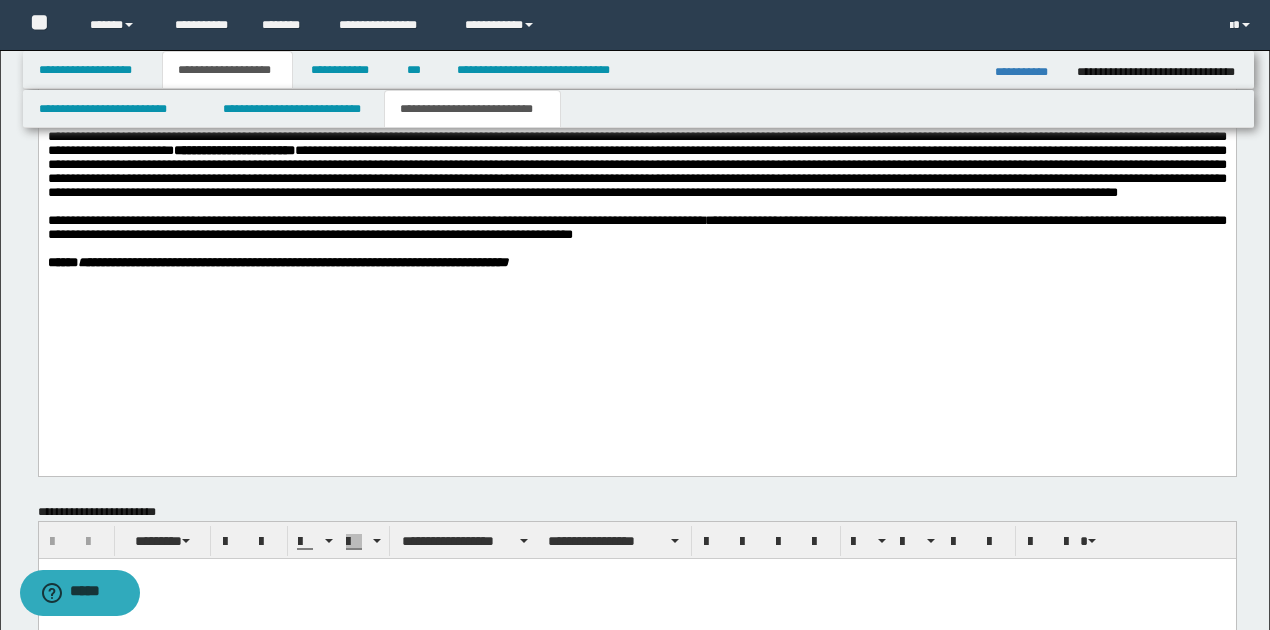 click on "**********" at bounding box center (636, 229) 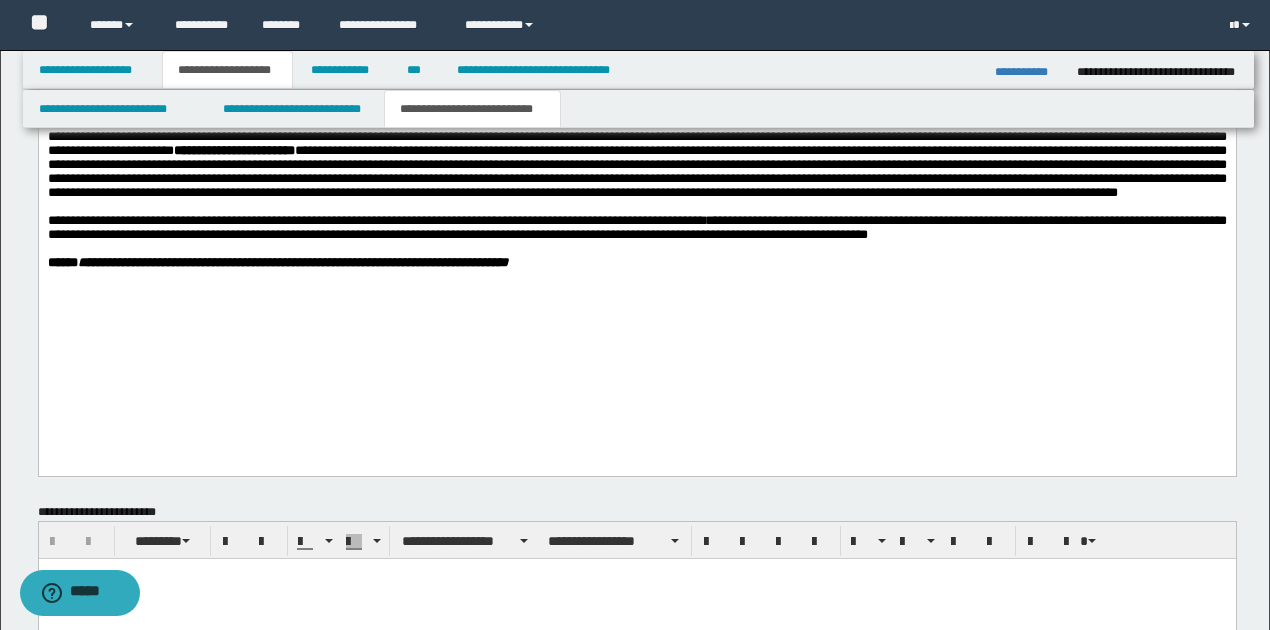 click on "**********" at bounding box center [636, 228] 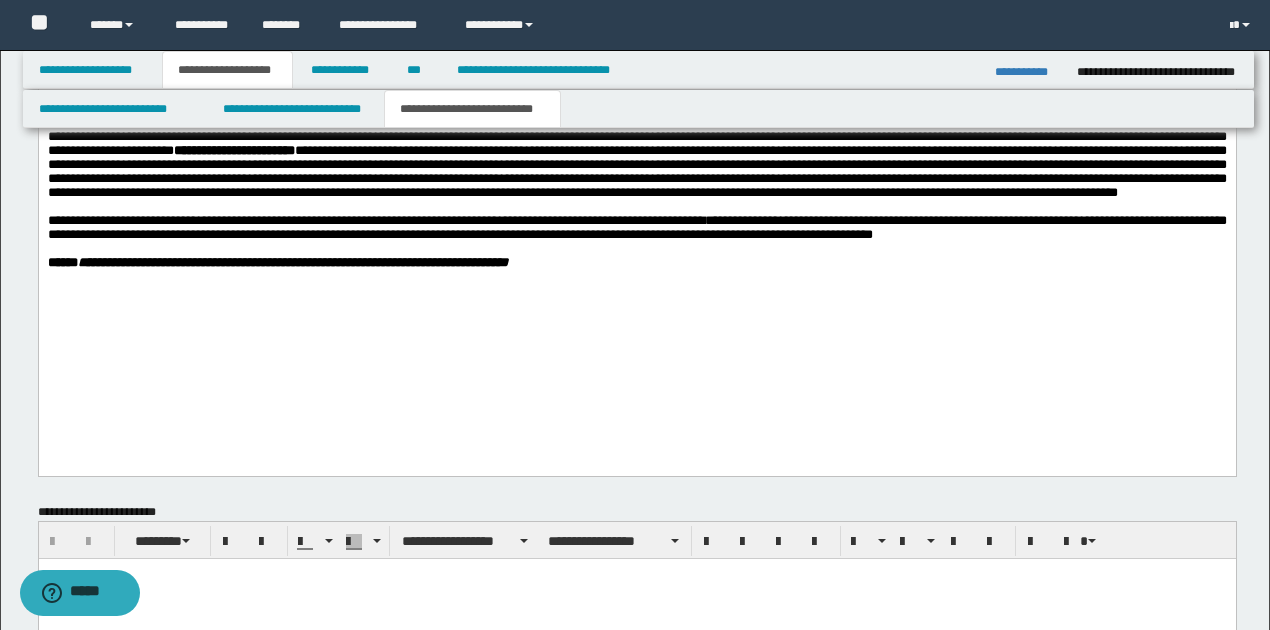 click on "**********" at bounding box center [636, 229] 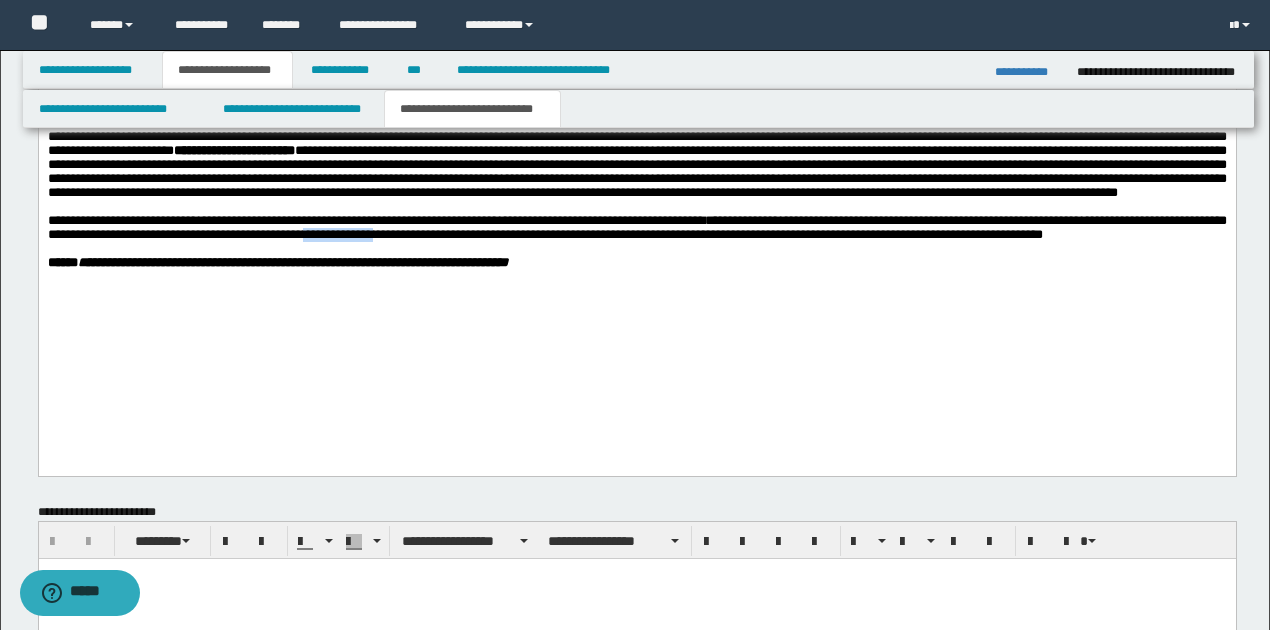 drag, startPoint x: 402, startPoint y: 333, endPoint x: 474, endPoint y: 333, distance: 72 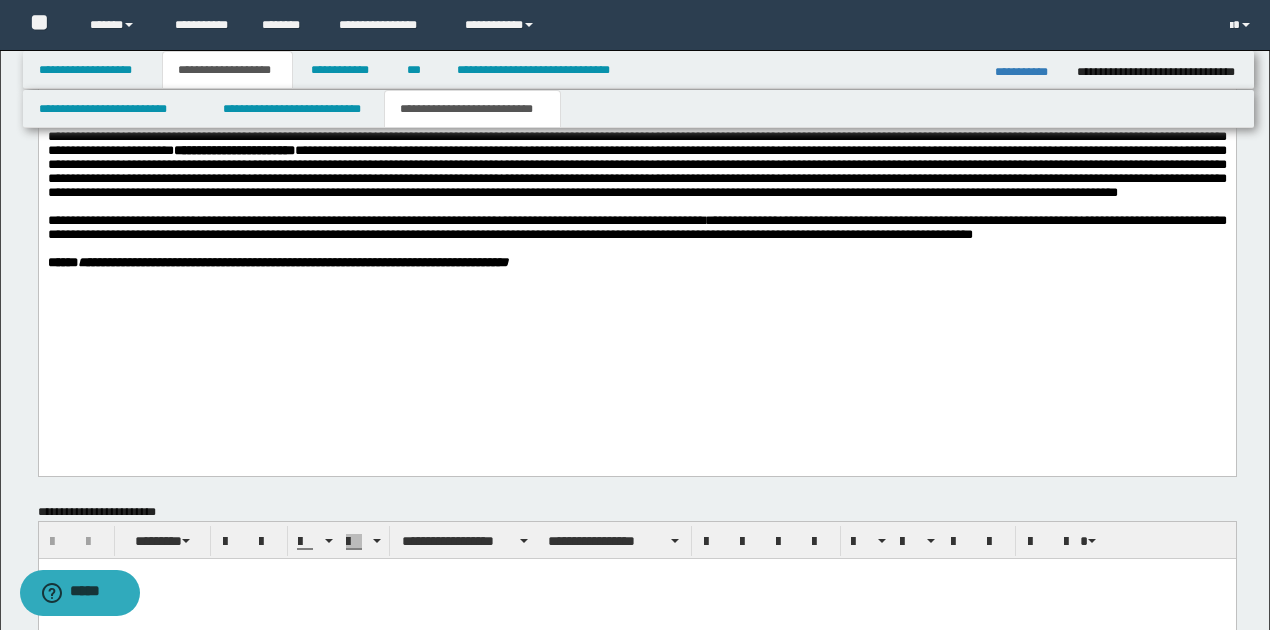 click on "**********" at bounding box center (636, 228) 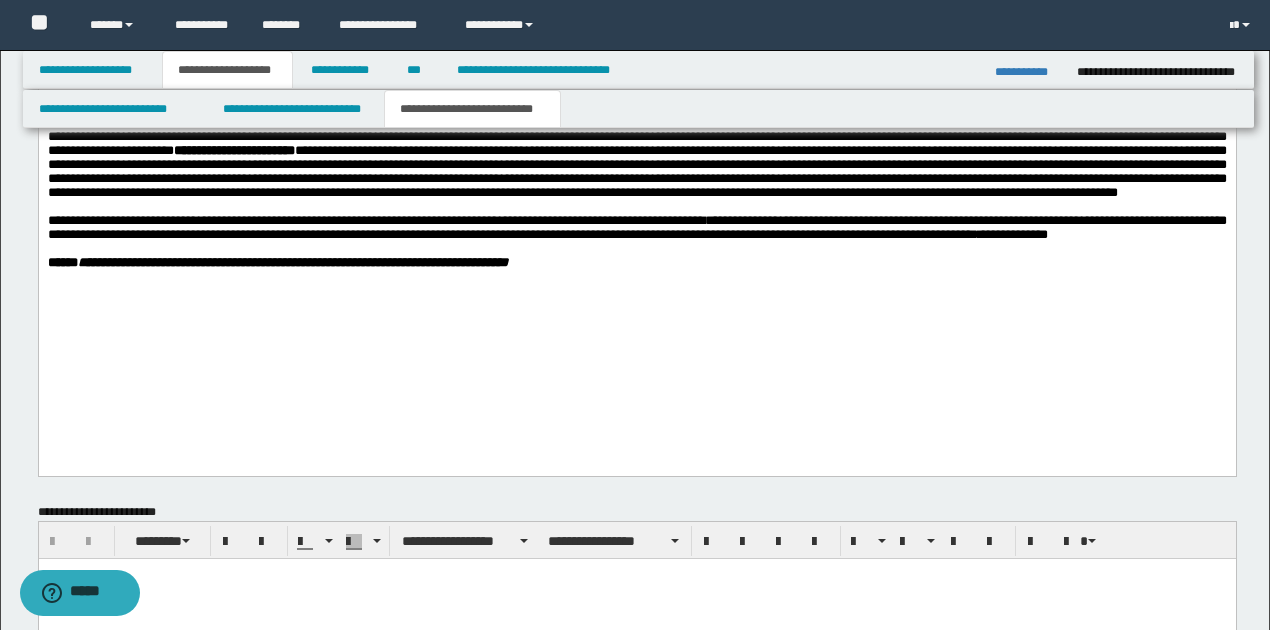 click on "**********" at bounding box center (636, 228) 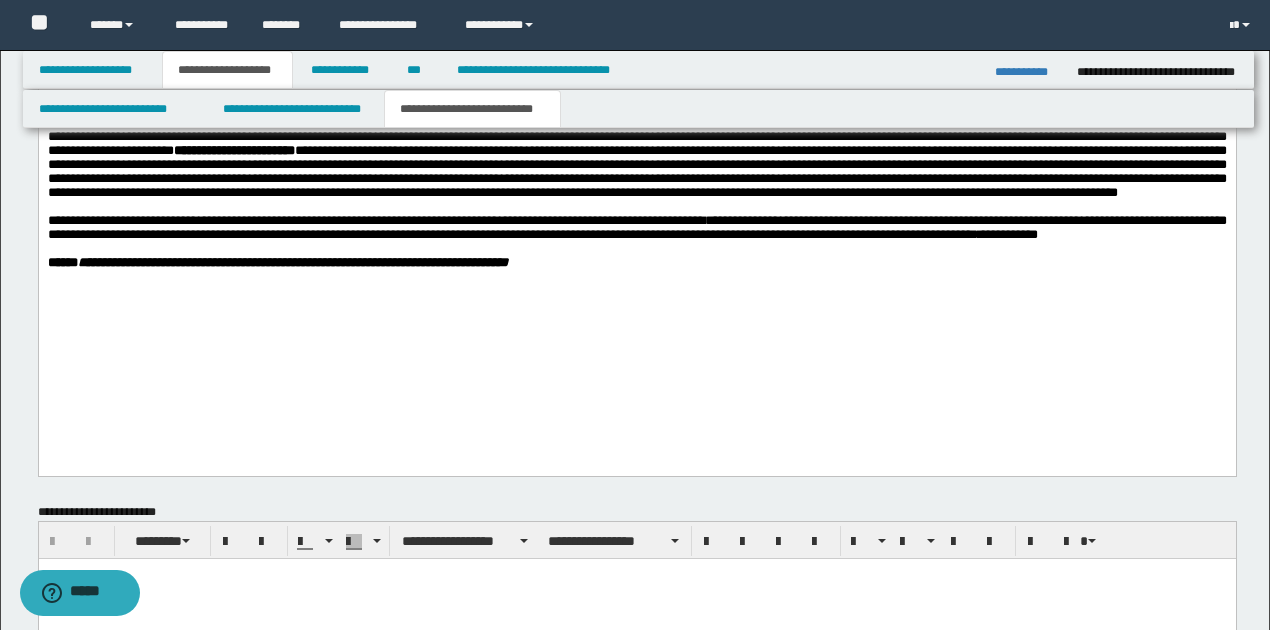 click on "**********" at bounding box center (636, 229) 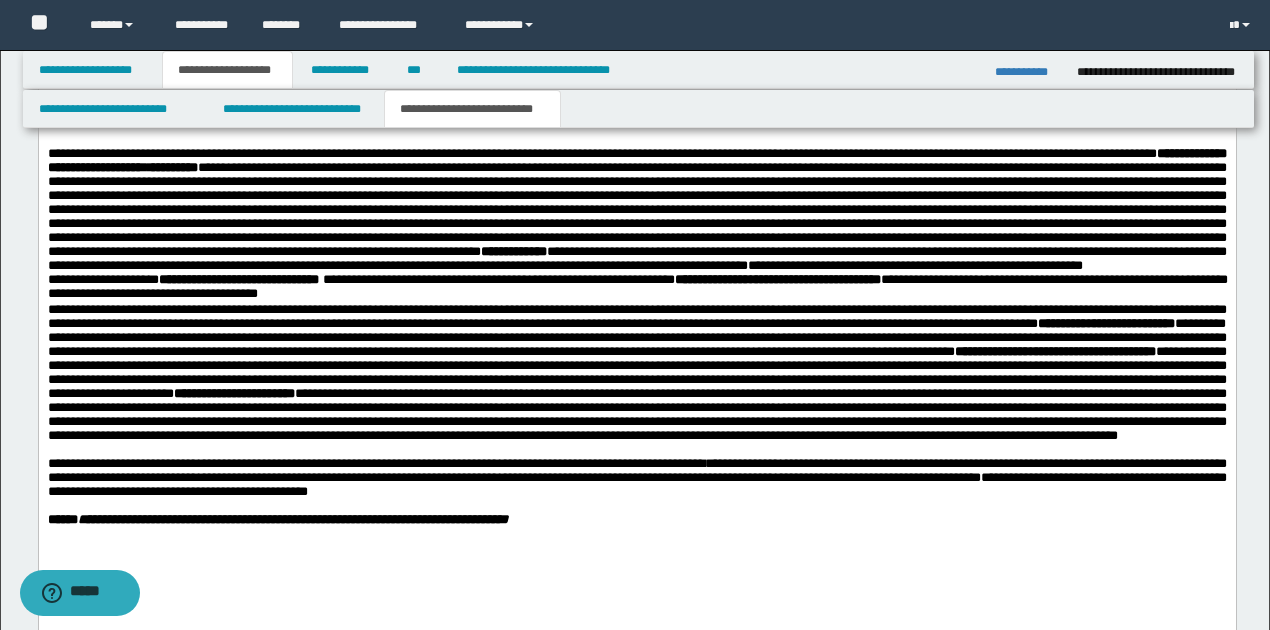 scroll, scrollTop: 1564, scrollLeft: 0, axis: vertical 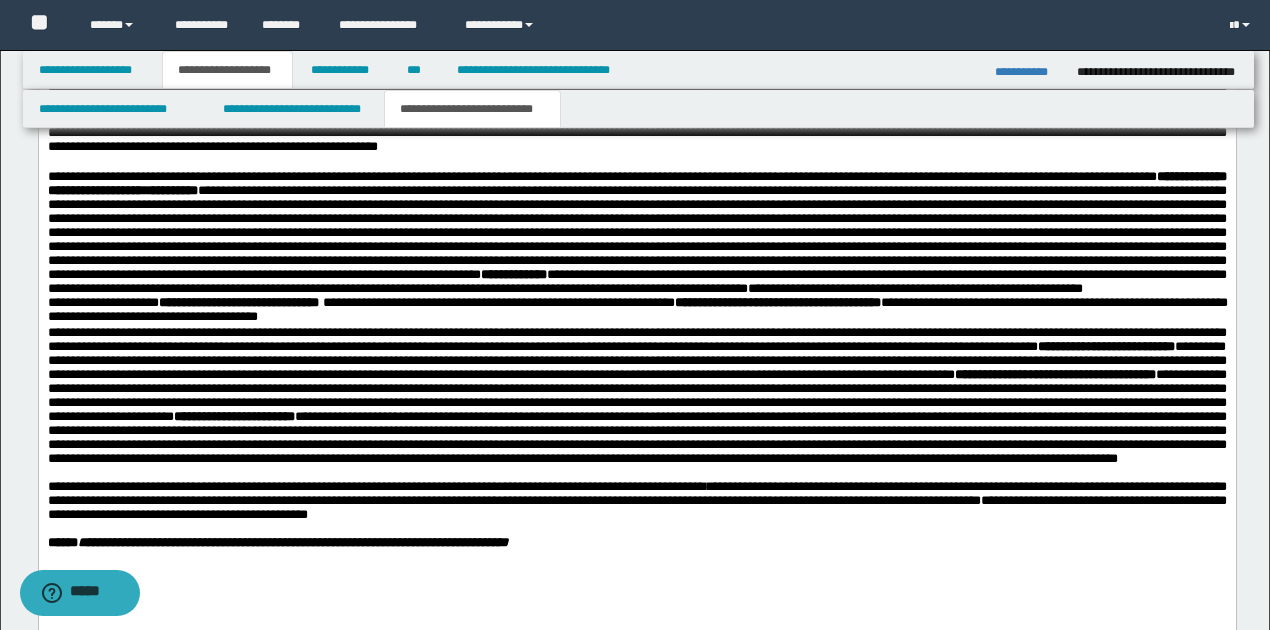 drag, startPoint x: 838, startPoint y: 336, endPoint x: 1004, endPoint y: 335, distance: 166.003 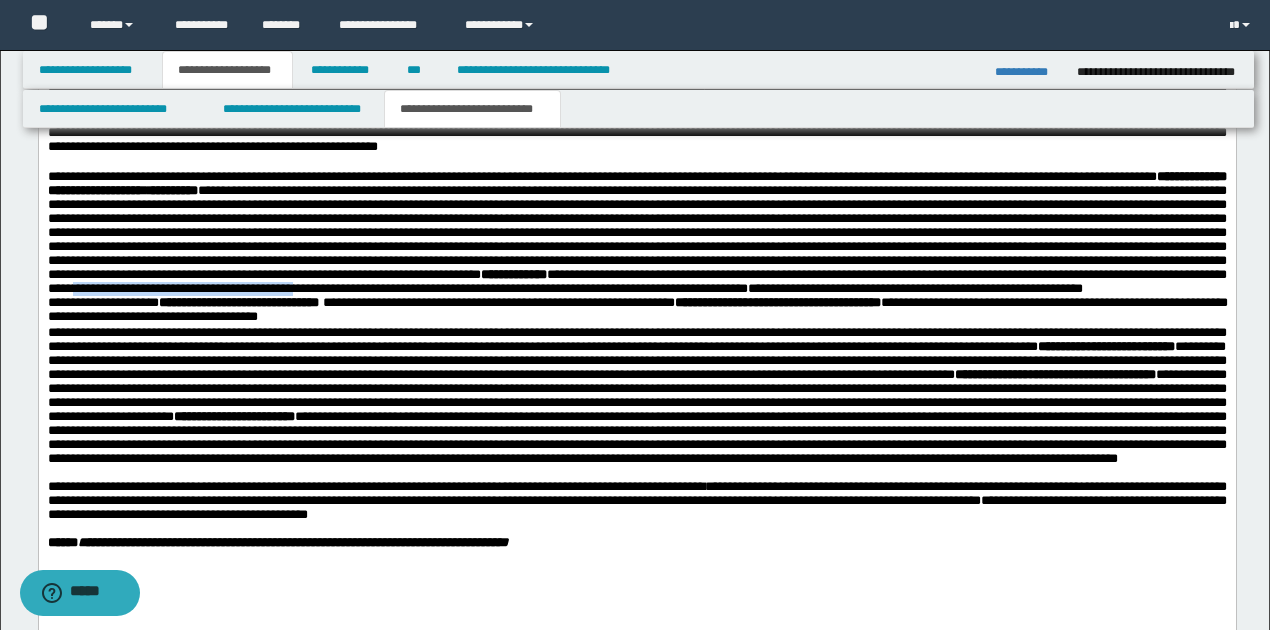 drag, startPoint x: 837, startPoint y: 335, endPoint x: 1068, endPoint y: 334, distance: 231.00217 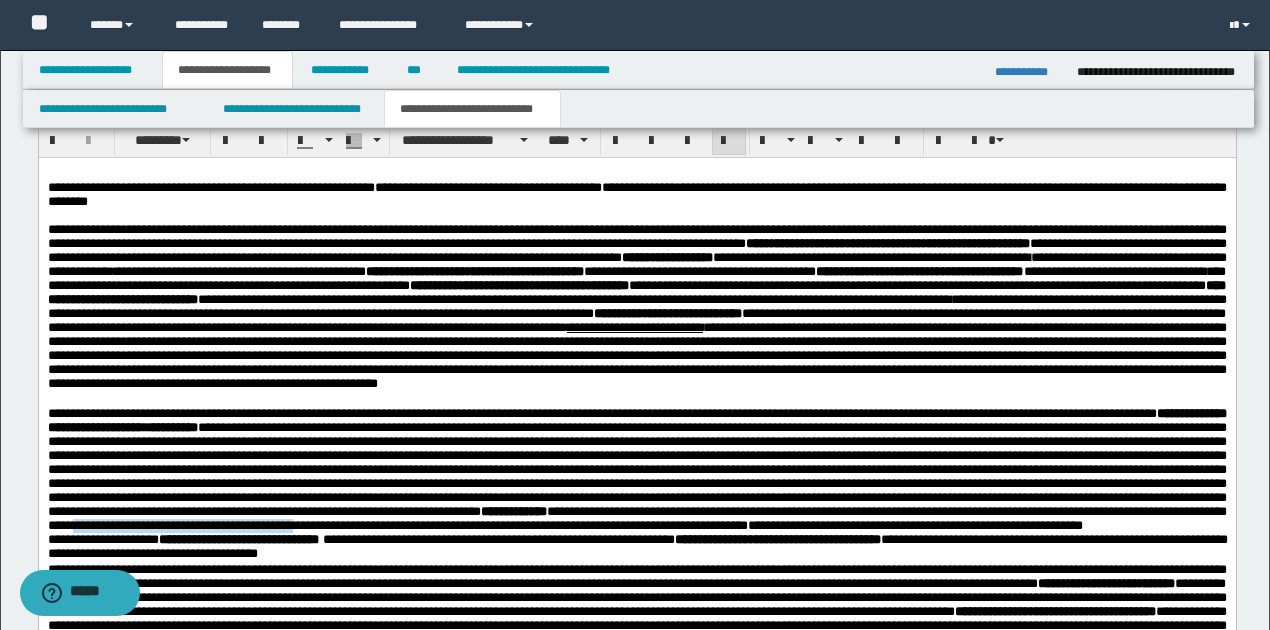 scroll, scrollTop: 1297, scrollLeft: 0, axis: vertical 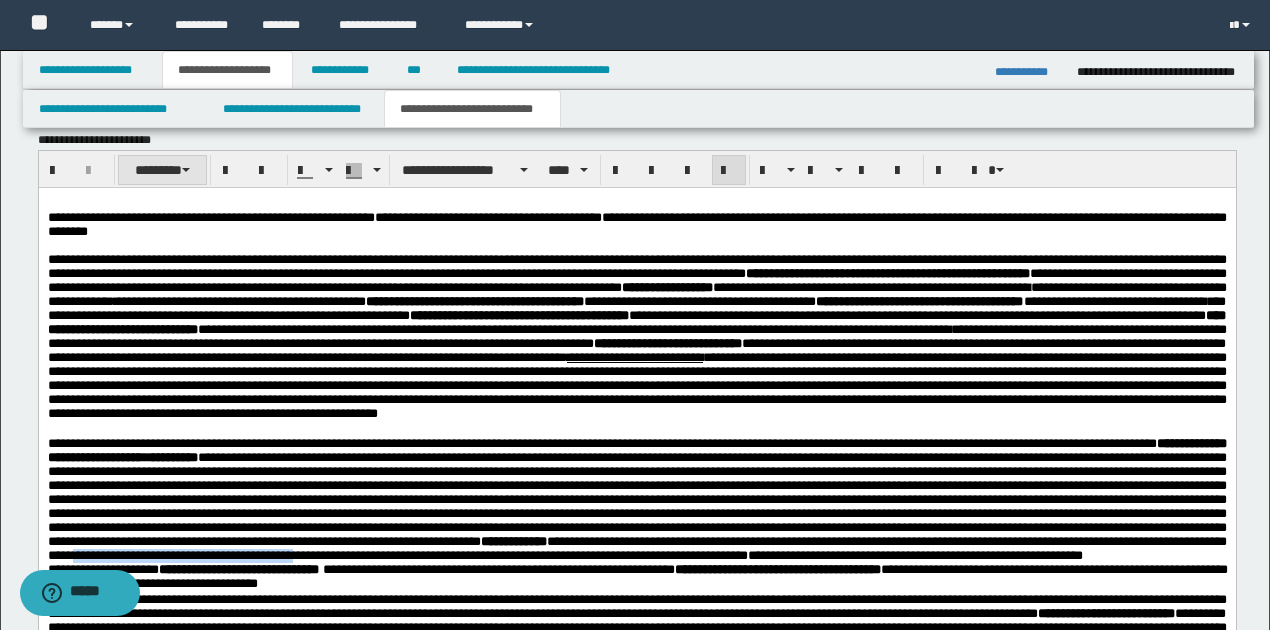 click at bounding box center [186, 170] 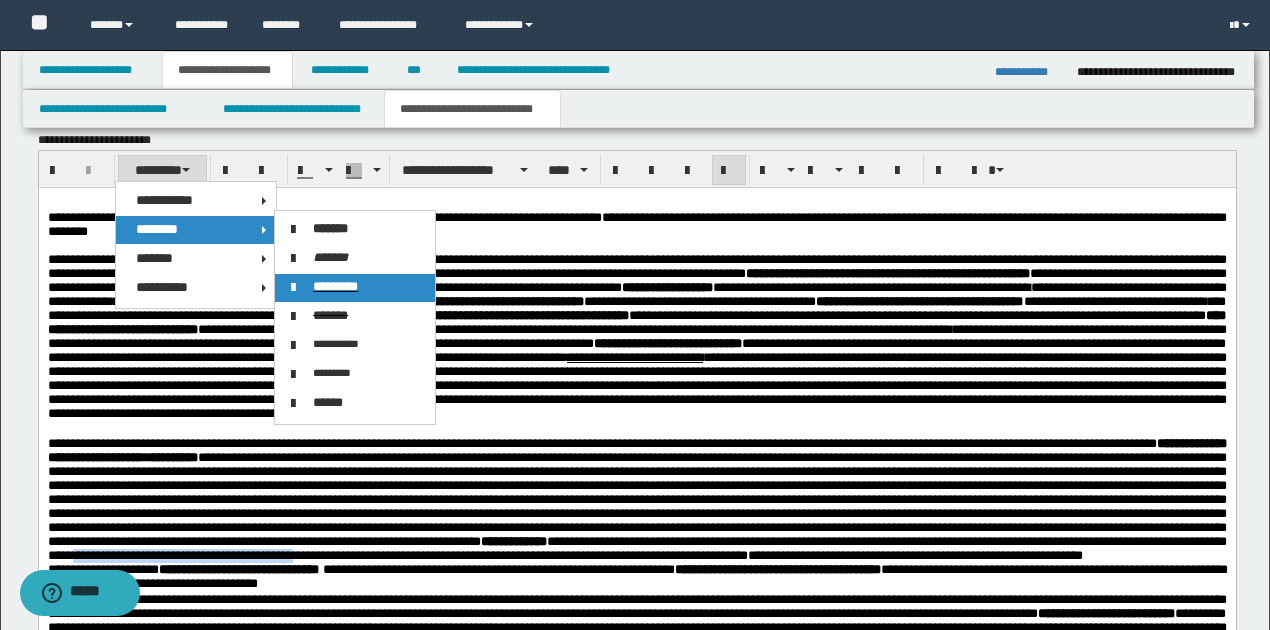 click on "*********" at bounding box center (335, 286) 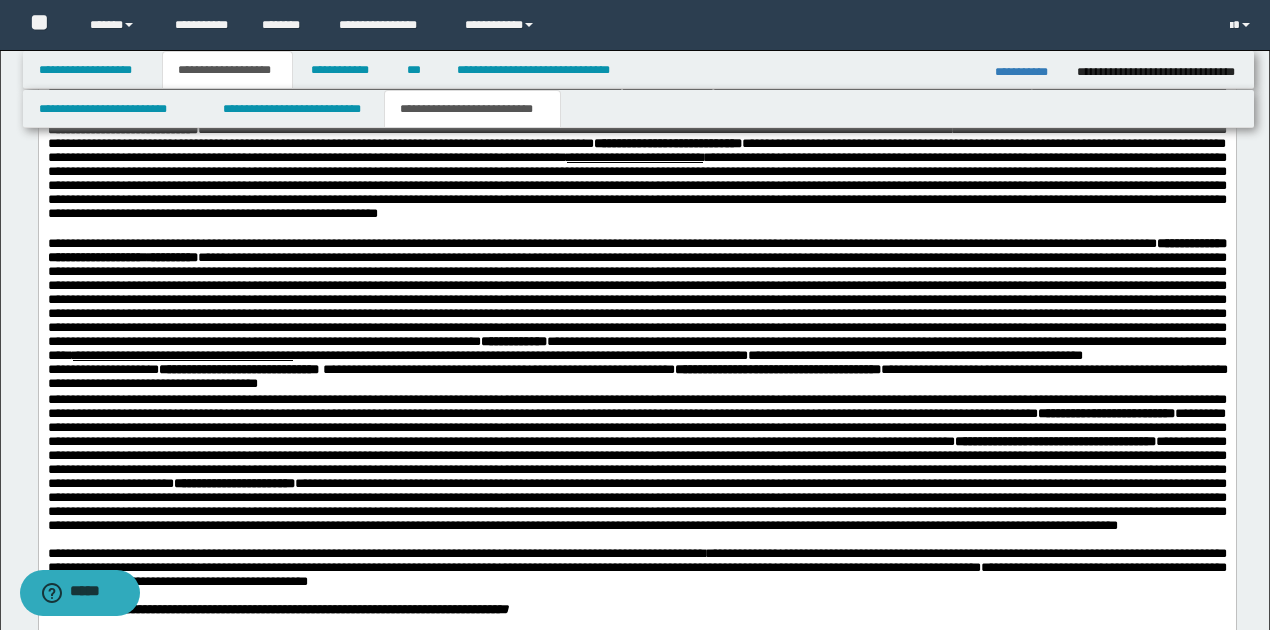 click on "**********" at bounding box center (636, 307) 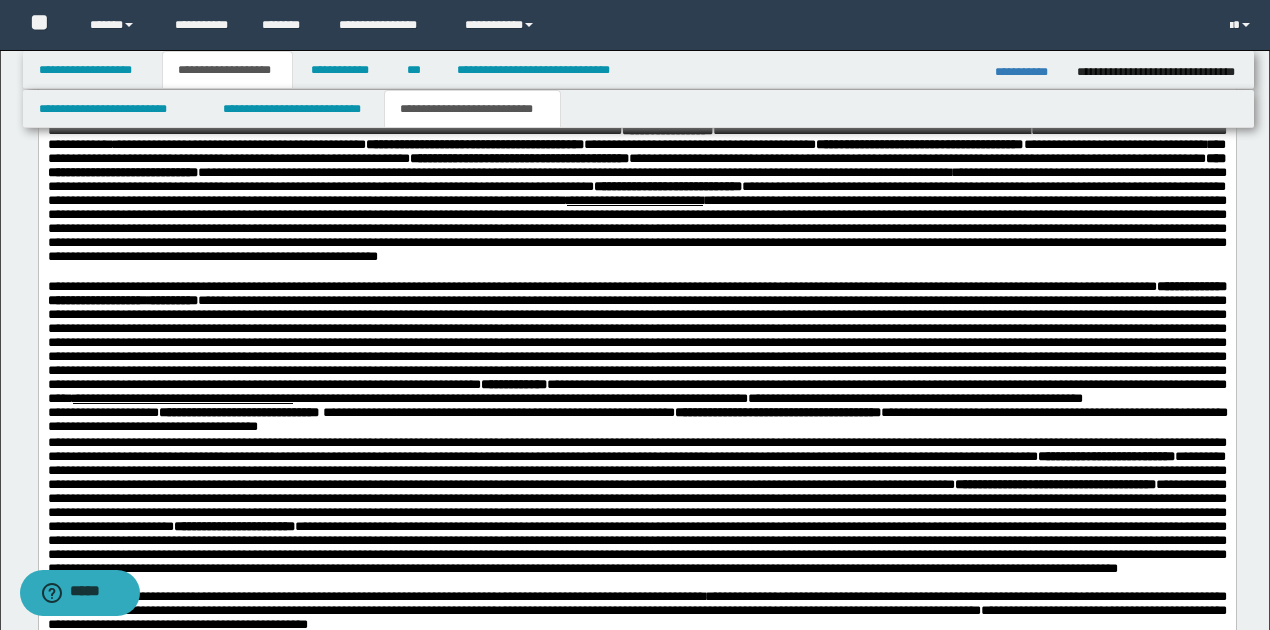 scroll, scrollTop: 1430, scrollLeft: 0, axis: vertical 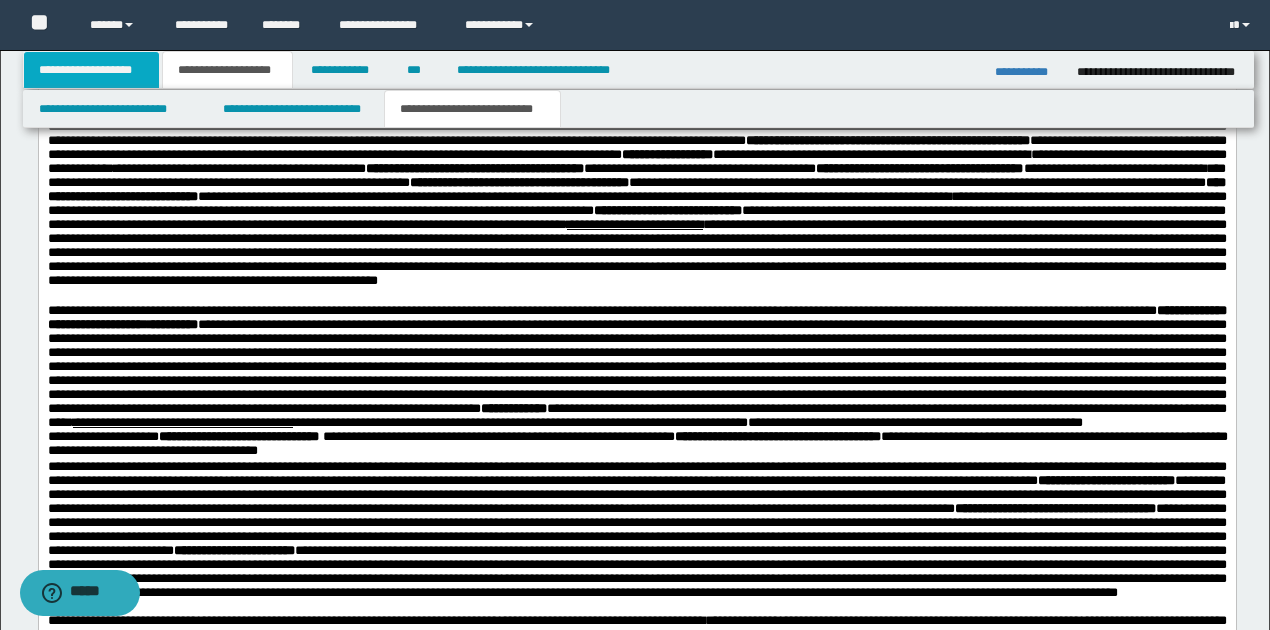 click on "**********" at bounding box center [92, 70] 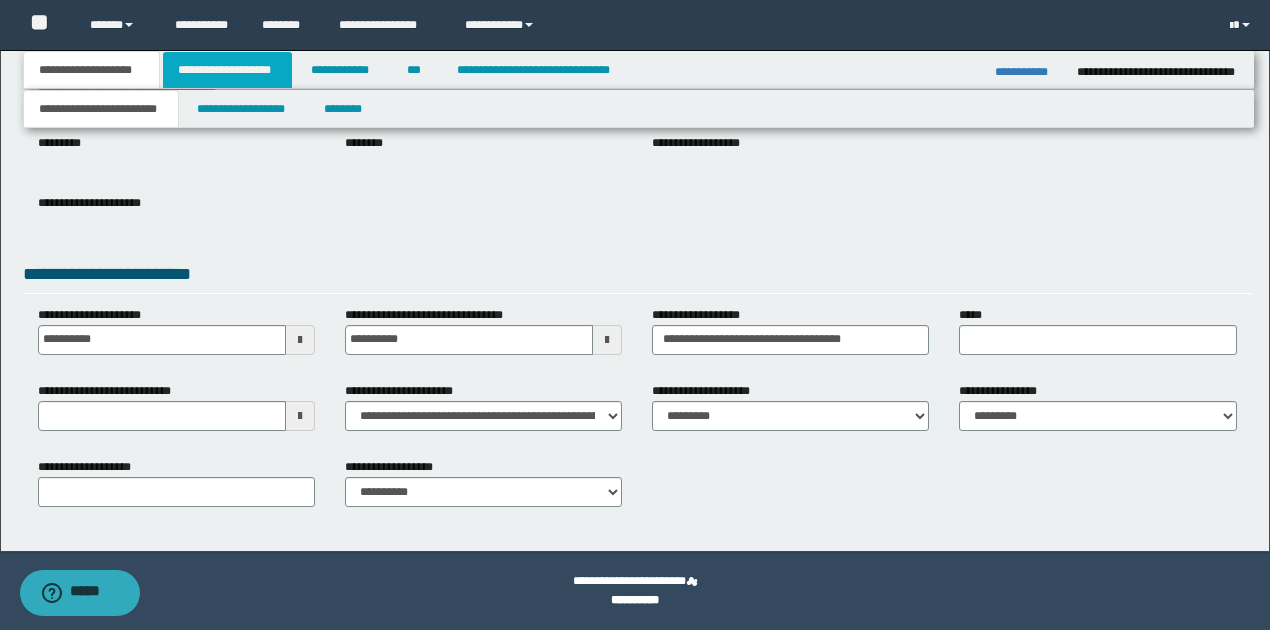 click on "**********" at bounding box center (227, 70) 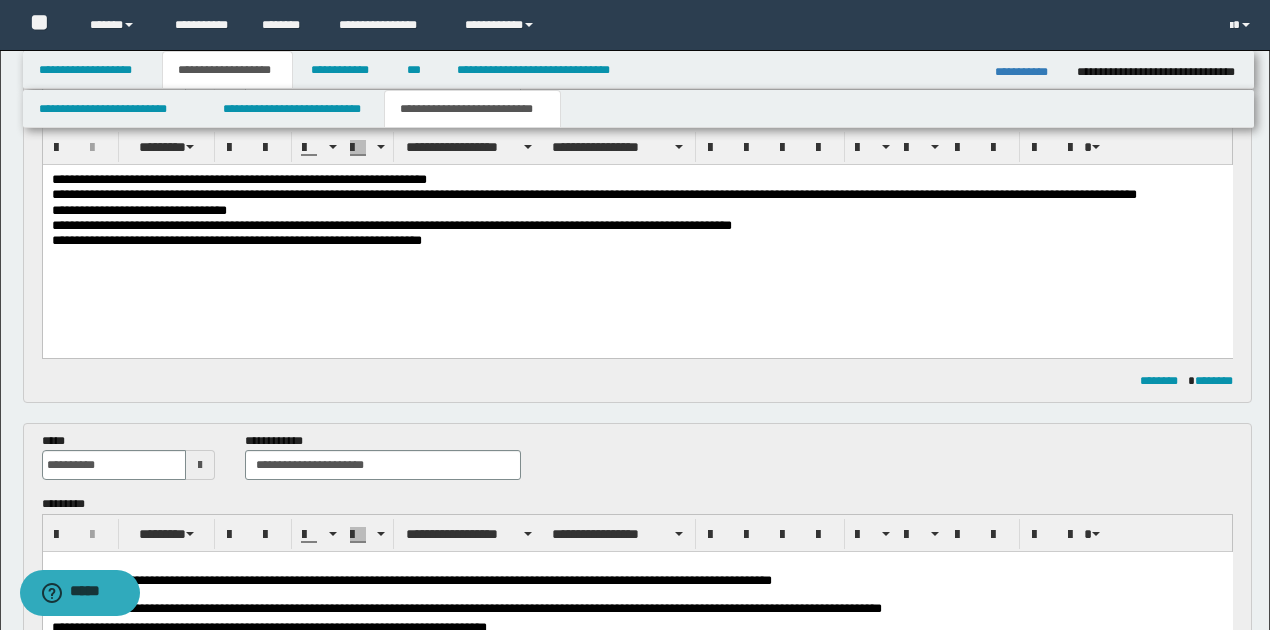 scroll, scrollTop: 167, scrollLeft: 0, axis: vertical 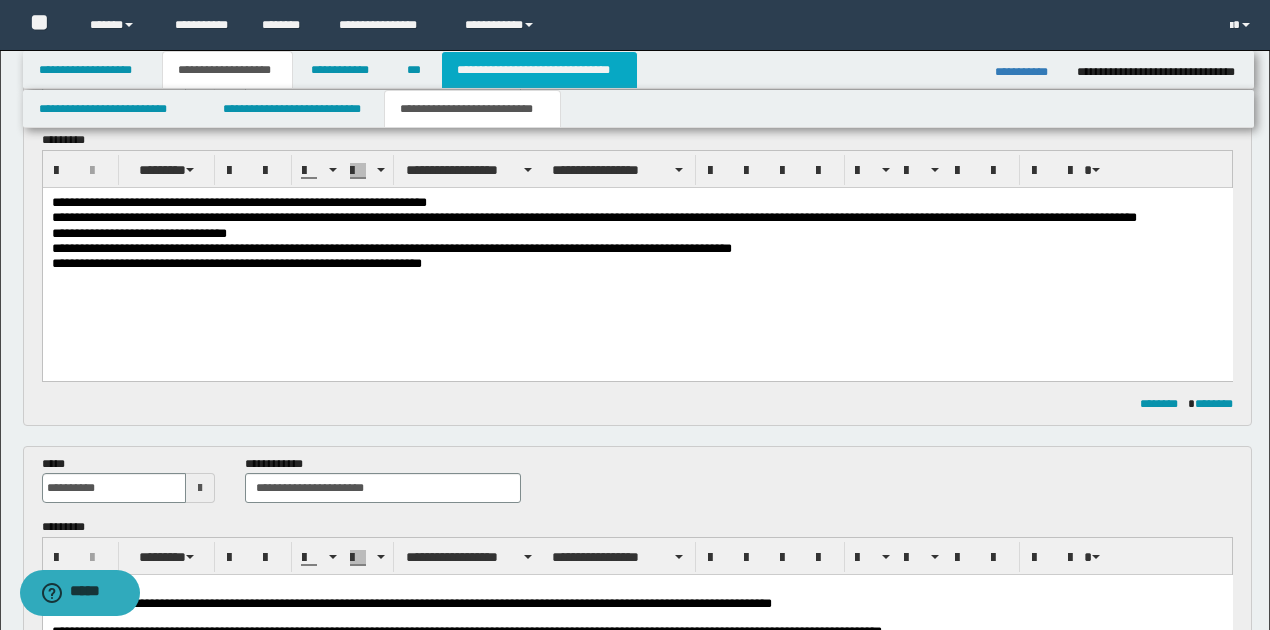 click on "**********" at bounding box center (539, 70) 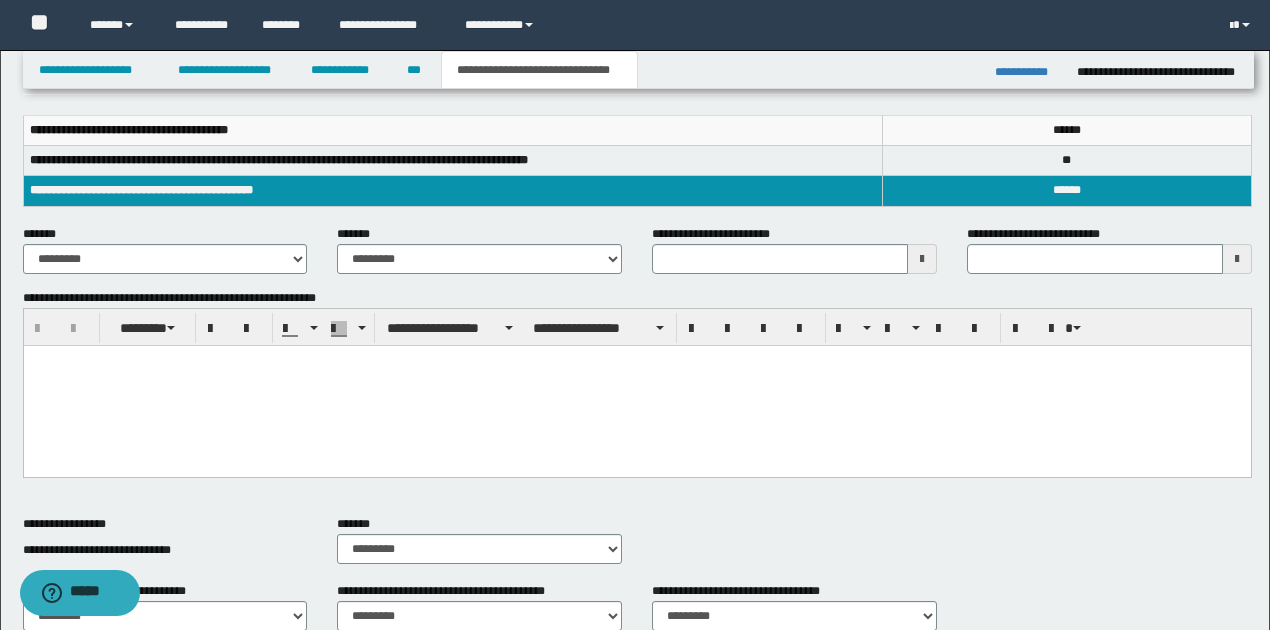 scroll, scrollTop: 336, scrollLeft: 0, axis: vertical 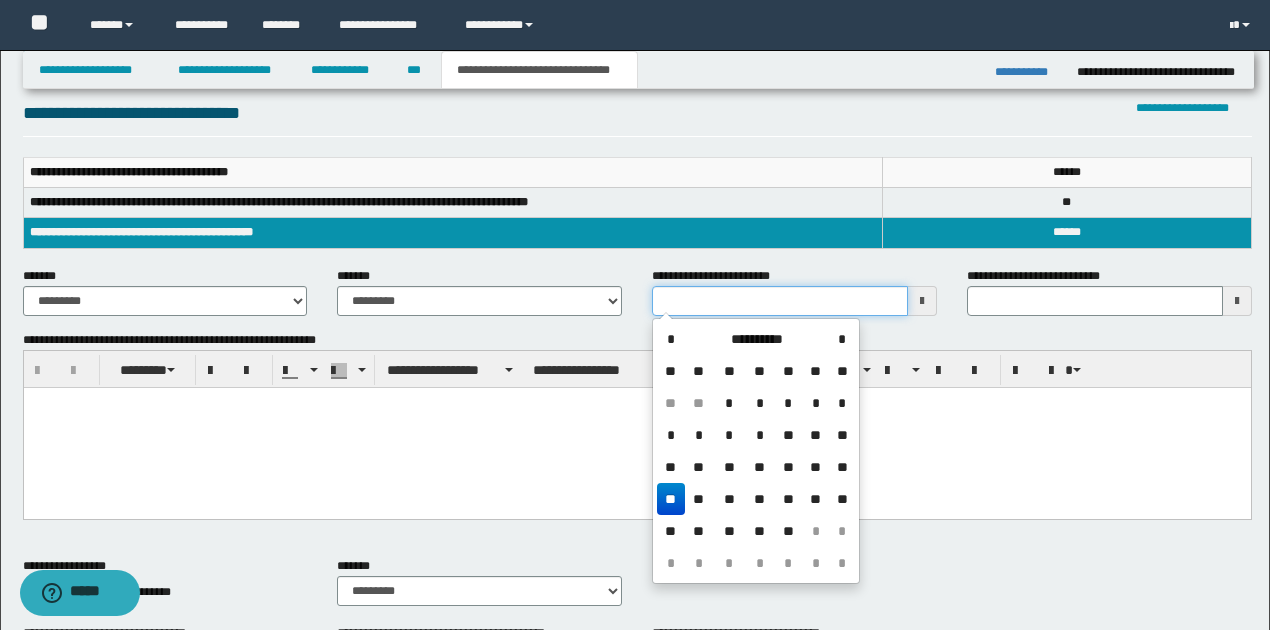 click on "**********" at bounding box center [780, 301] 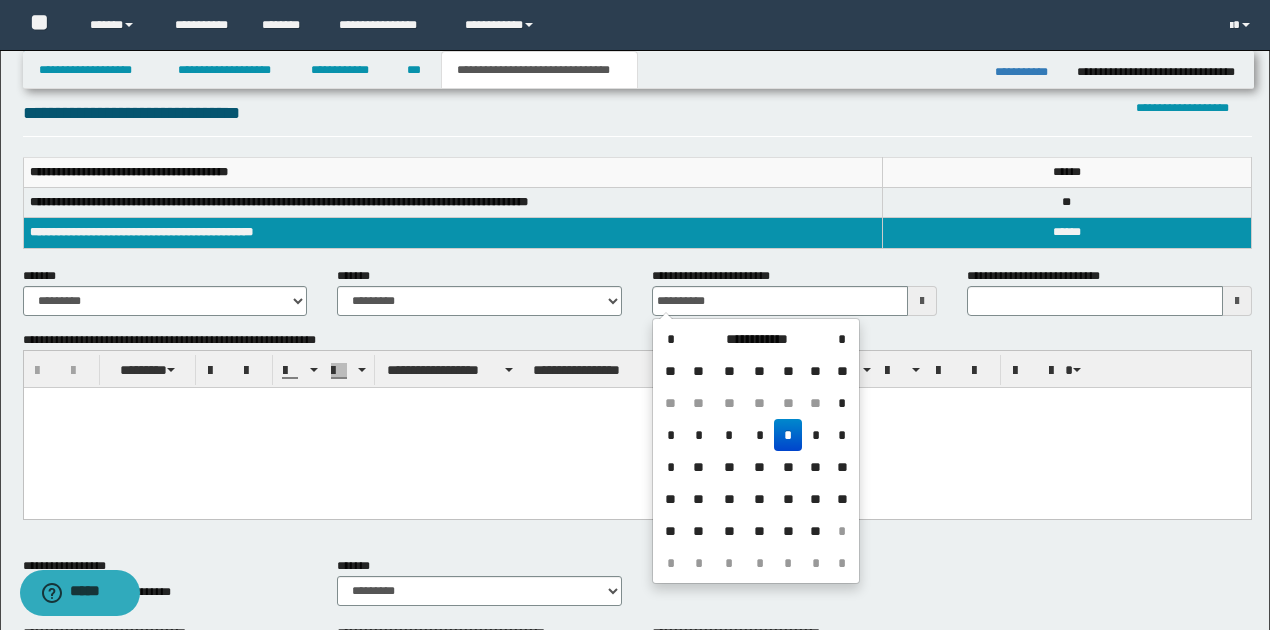 click on "*" at bounding box center [788, 435] 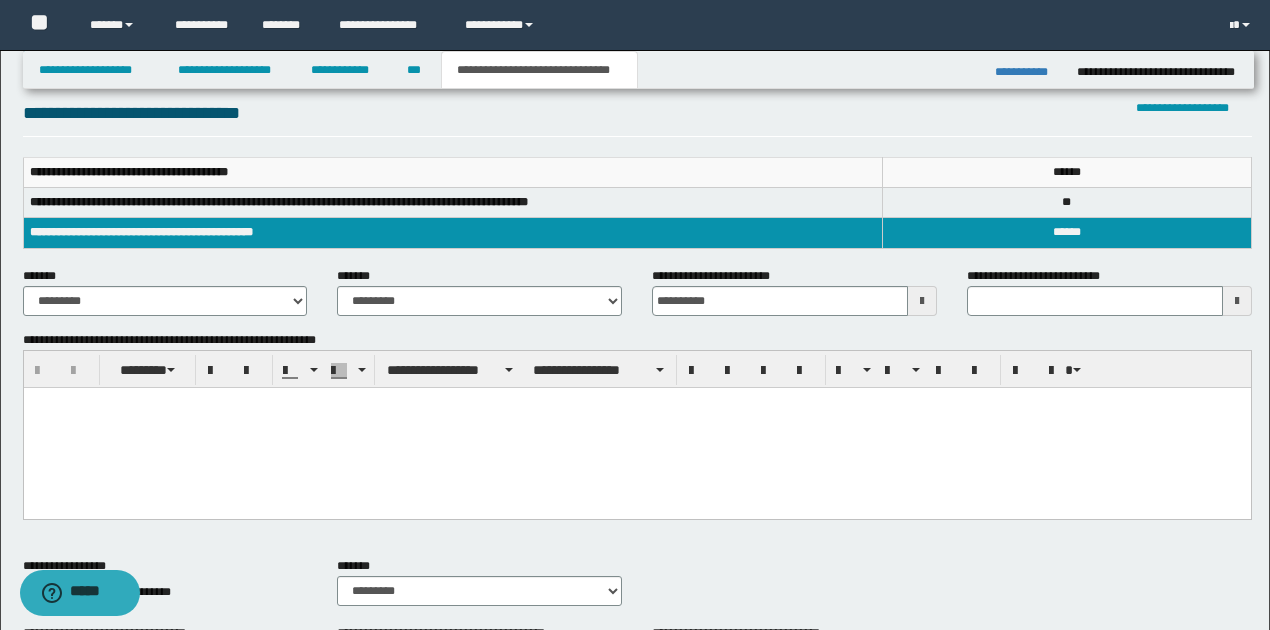 click at bounding box center (636, 427) 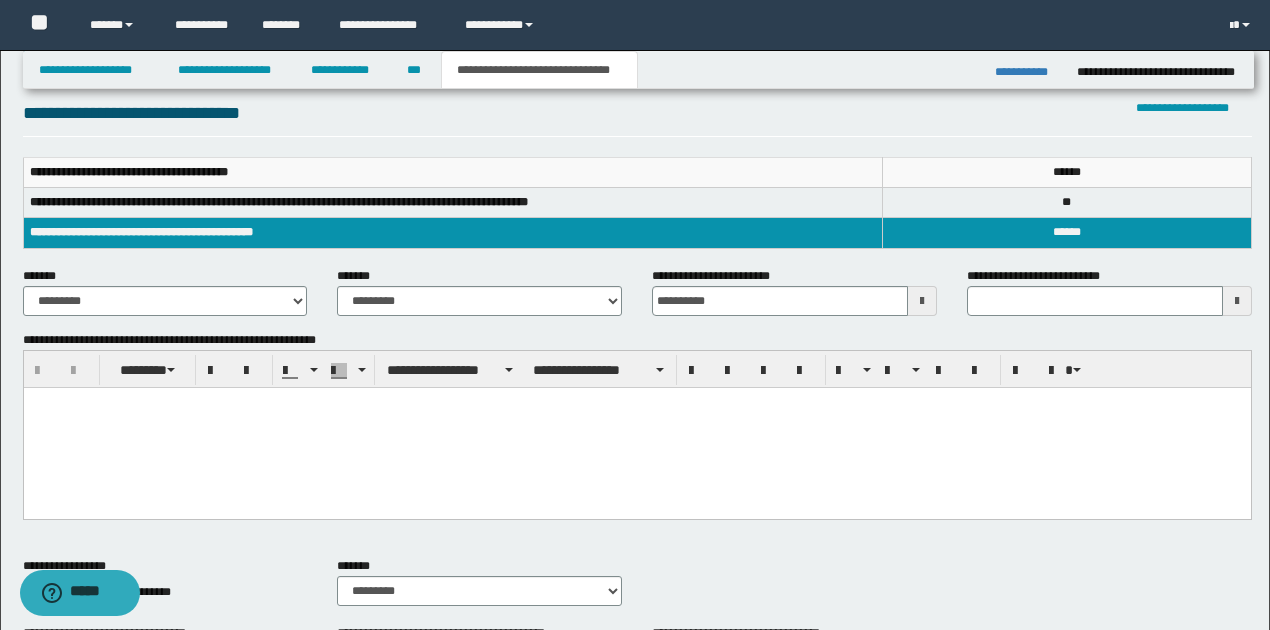 type 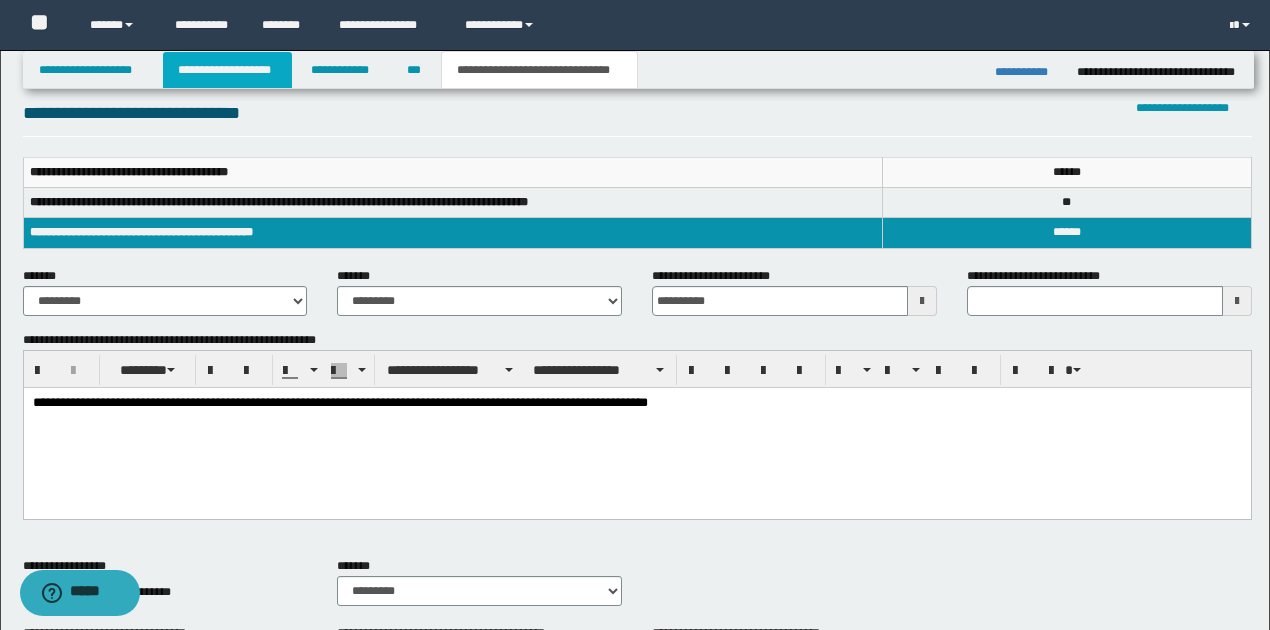 click on "**********" at bounding box center [227, 70] 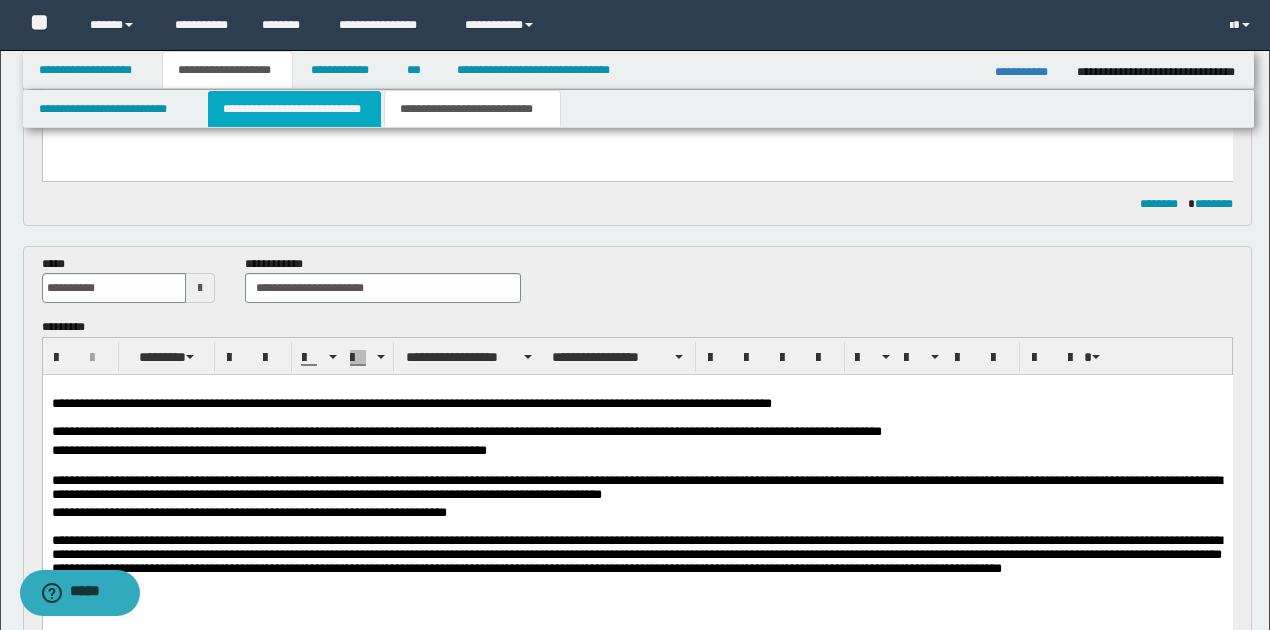click on "**********" at bounding box center [294, 109] 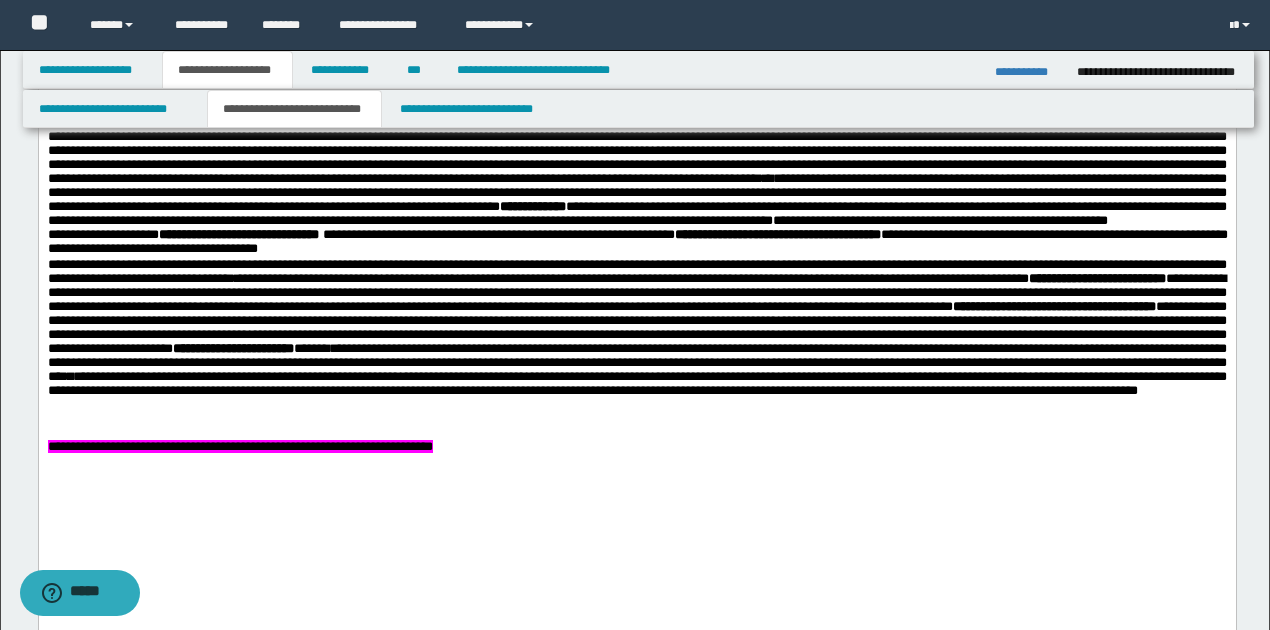 scroll, scrollTop: 1234, scrollLeft: 0, axis: vertical 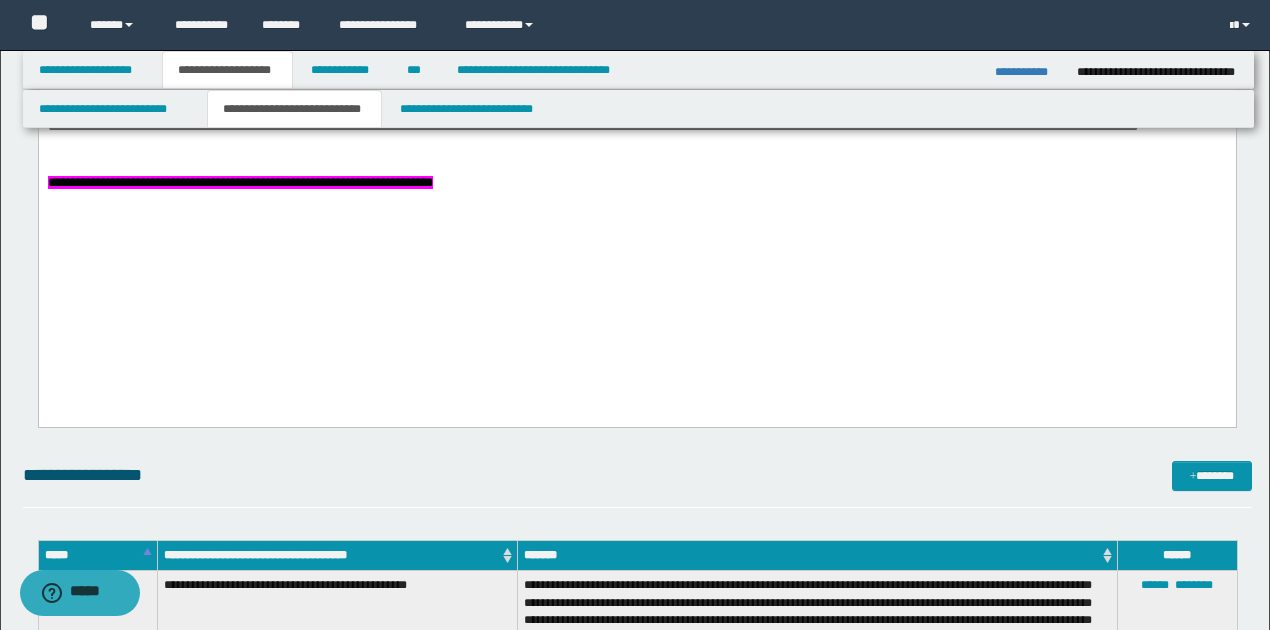 click on "**********" at bounding box center [239, 183] 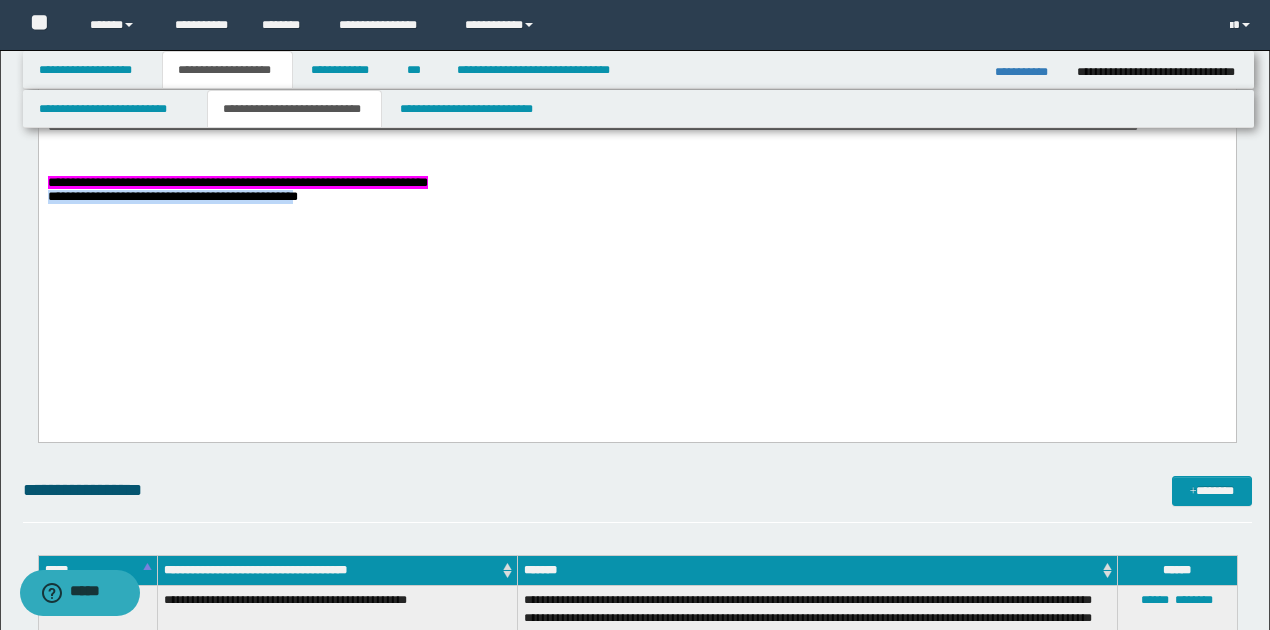 drag, startPoint x: 49, startPoint y: 330, endPoint x: 414, endPoint y: 331, distance: 365.00137 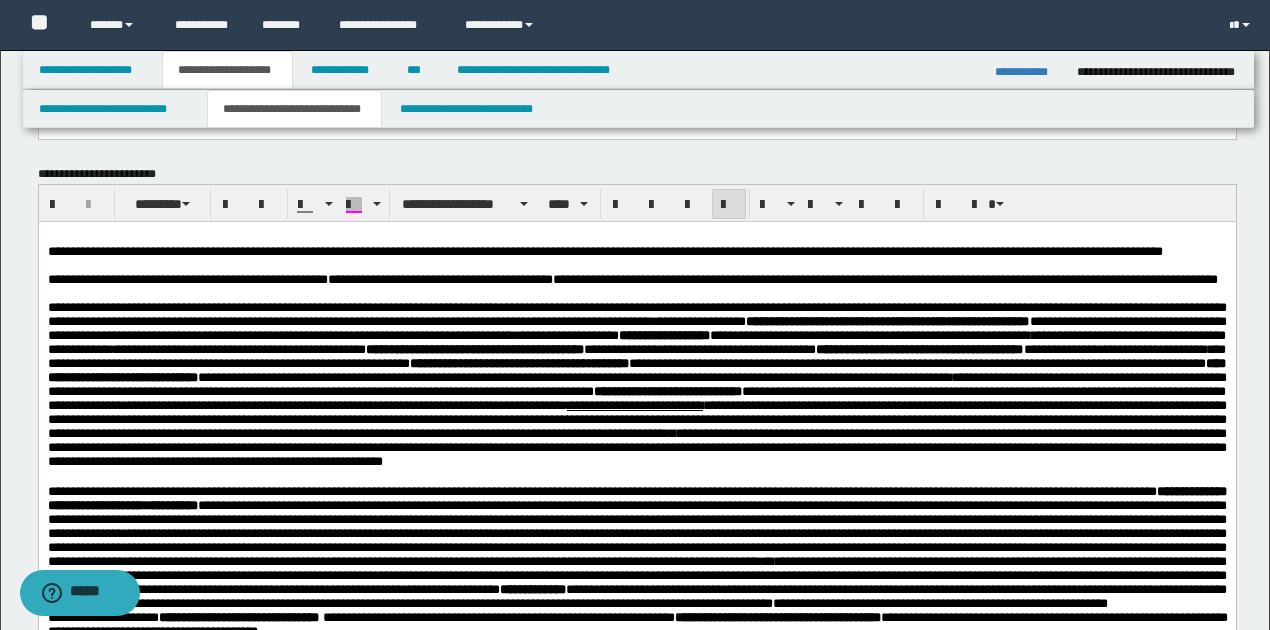 scroll, scrollTop: 567, scrollLeft: 0, axis: vertical 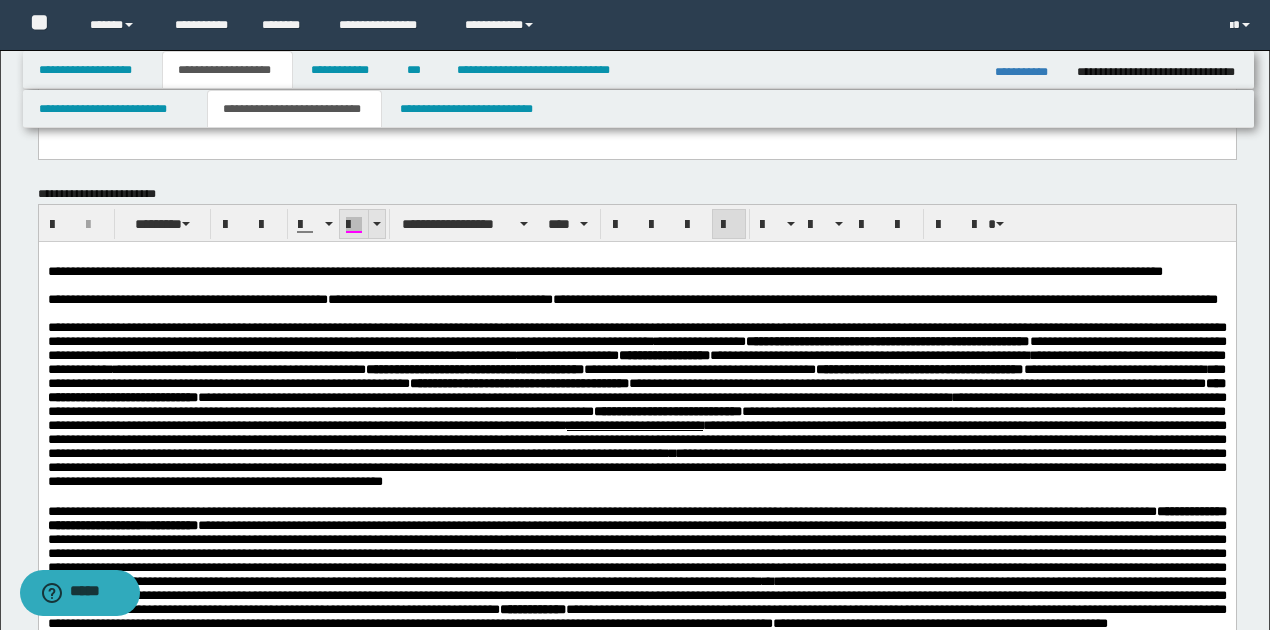 click at bounding box center (354, 224) 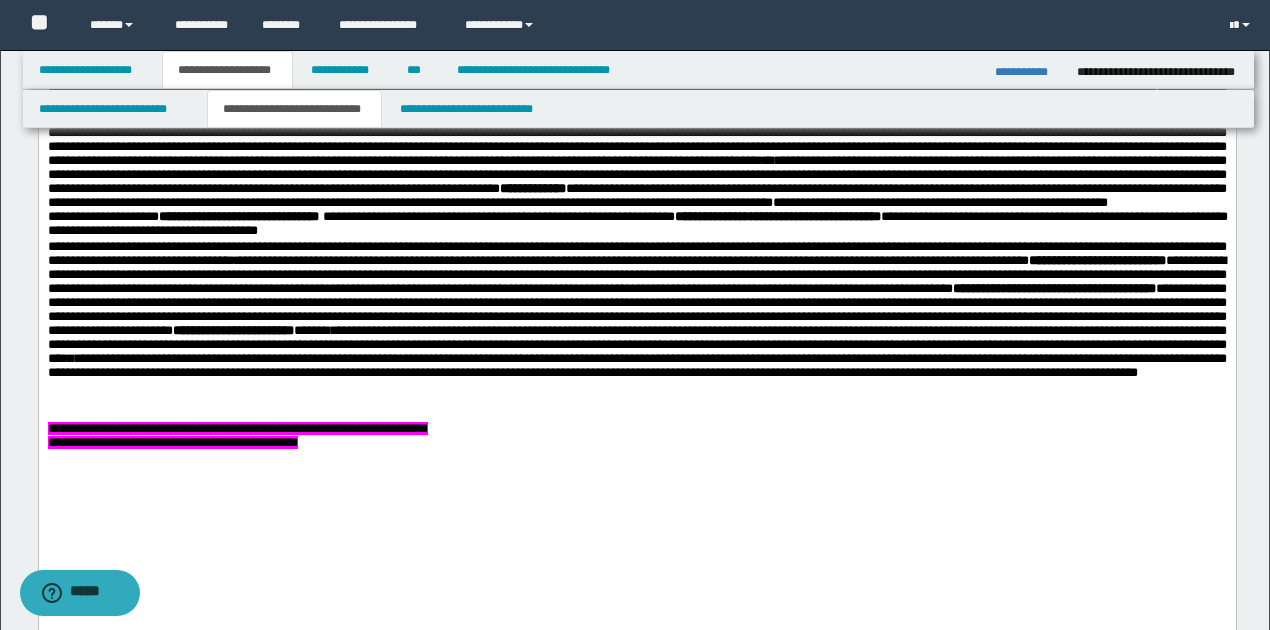 scroll, scrollTop: 1100, scrollLeft: 0, axis: vertical 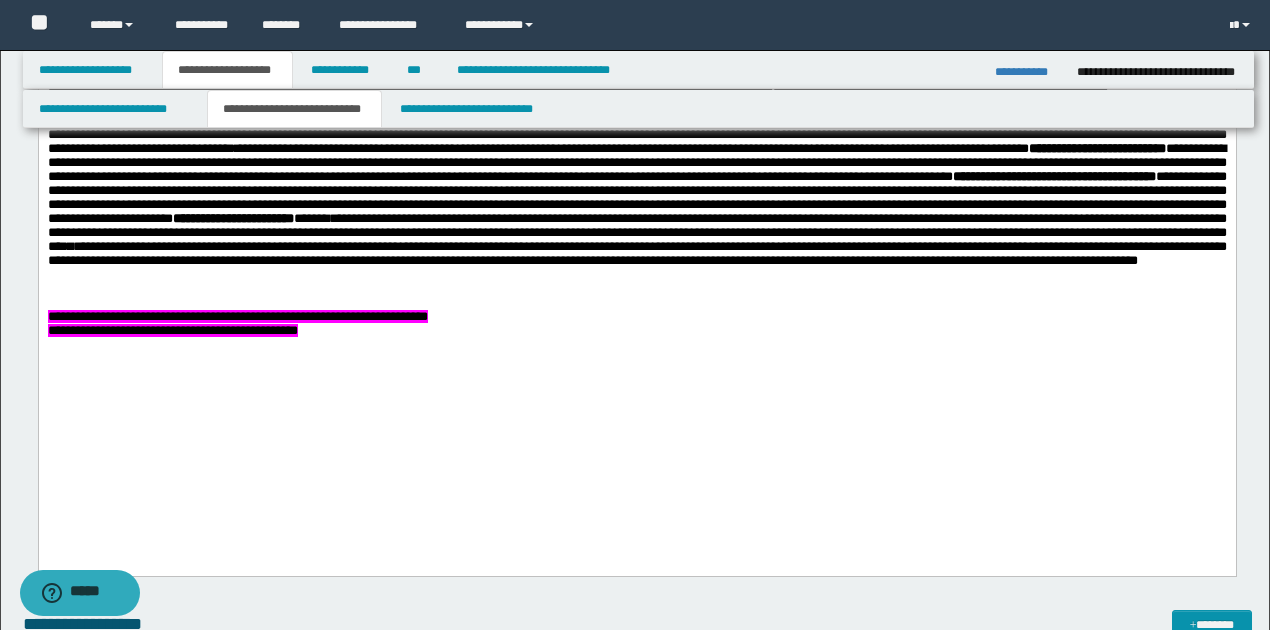click on "**********" at bounding box center [636, 53] 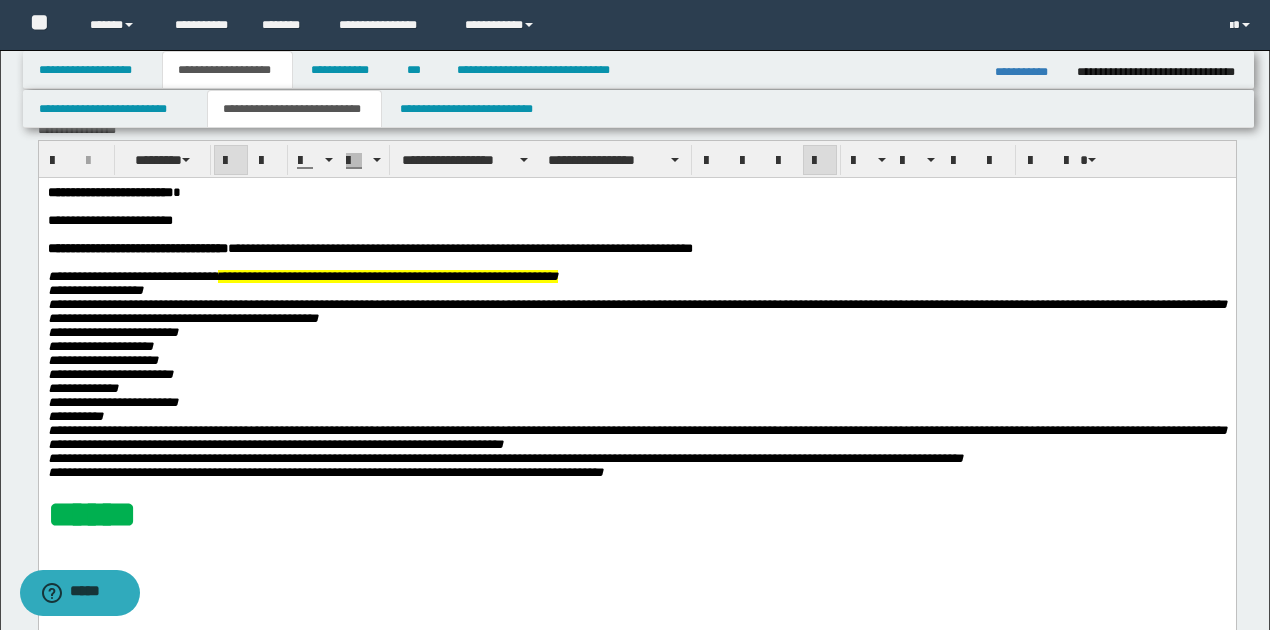 scroll, scrollTop: 34, scrollLeft: 0, axis: vertical 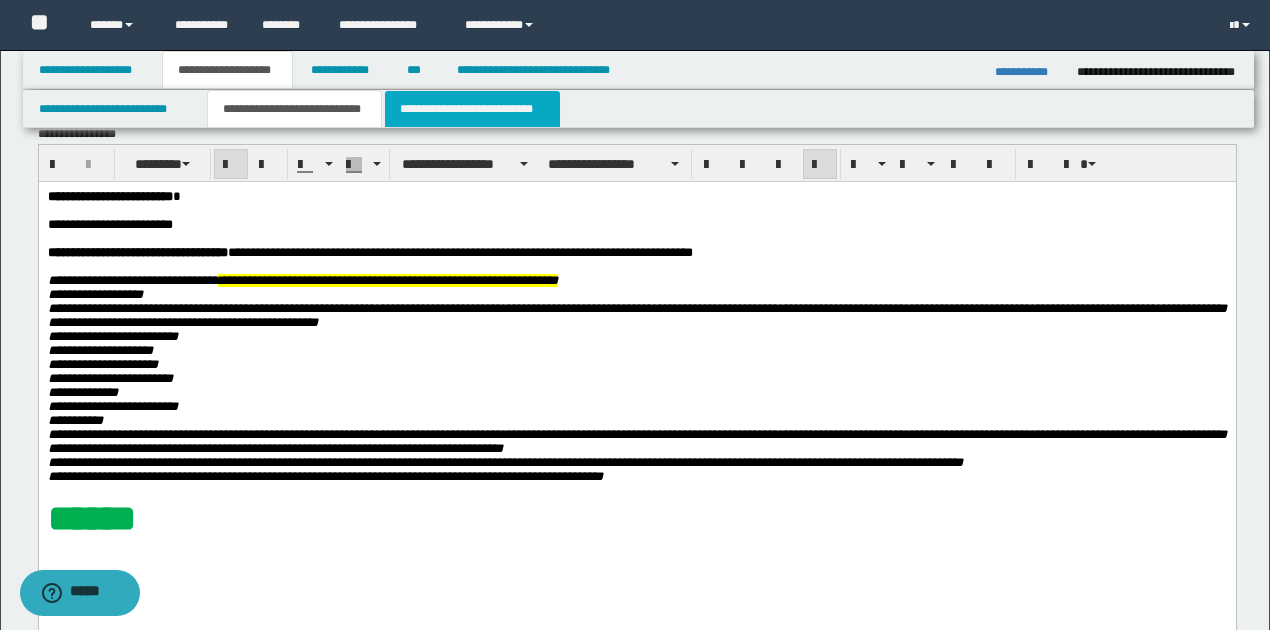 click on "**********" at bounding box center (472, 109) 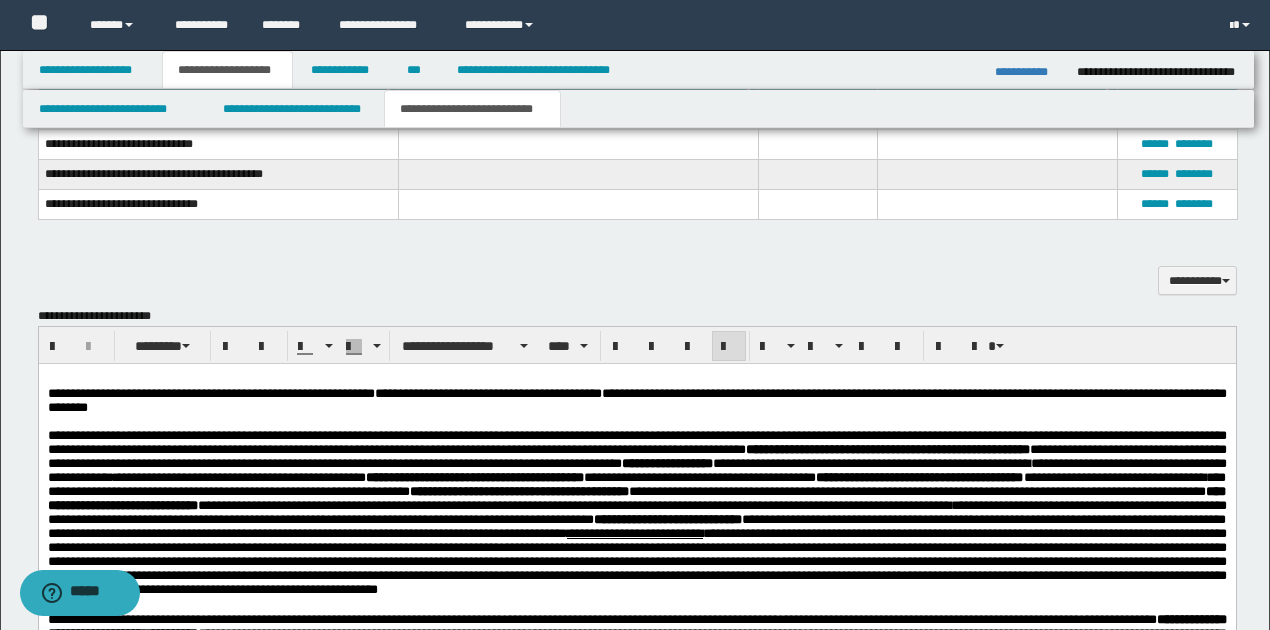 scroll, scrollTop: 1066, scrollLeft: 0, axis: vertical 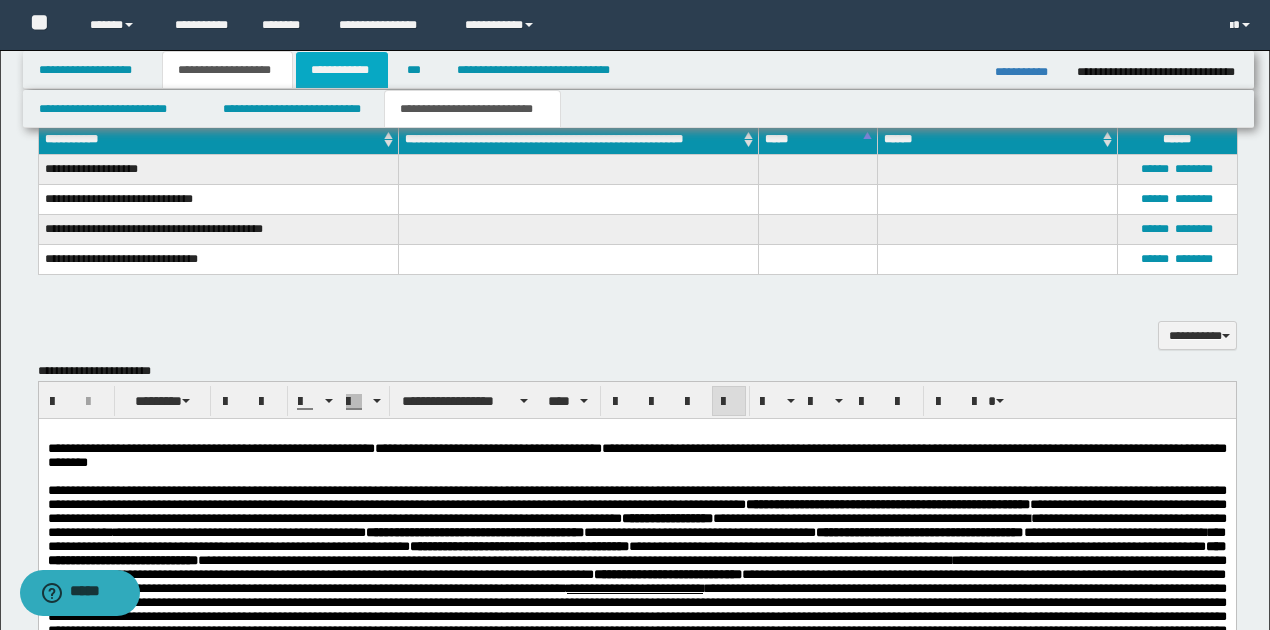 click on "**********" at bounding box center [342, 70] 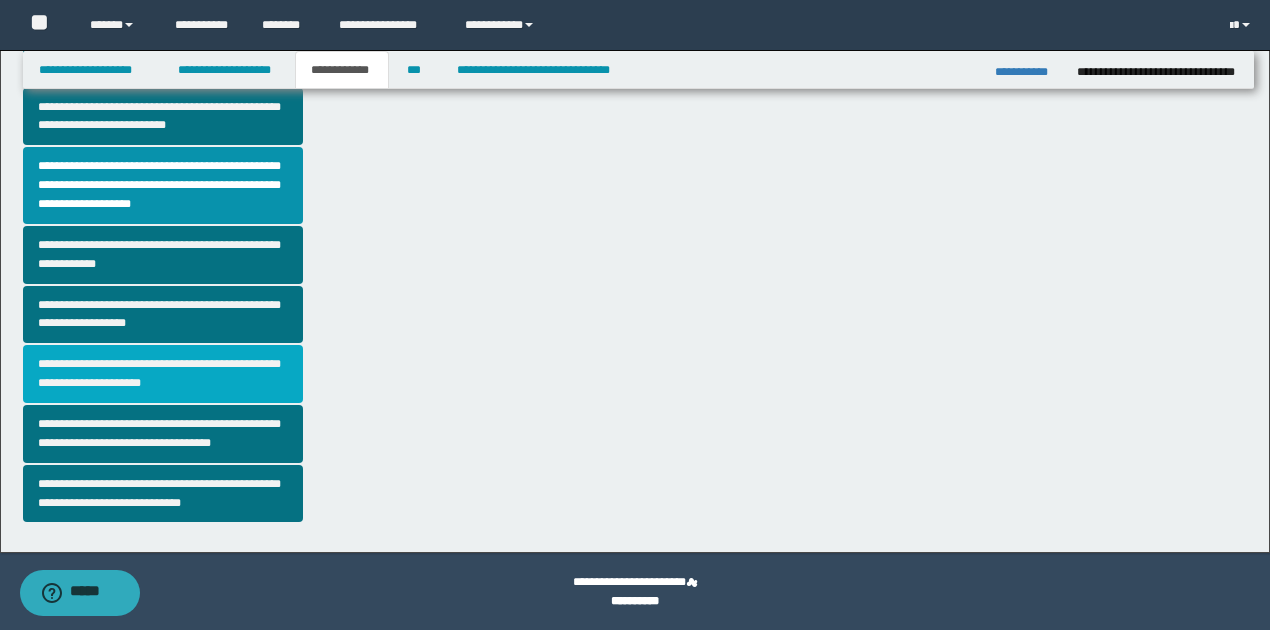 click on "**********" at bounding box center [163, 374] 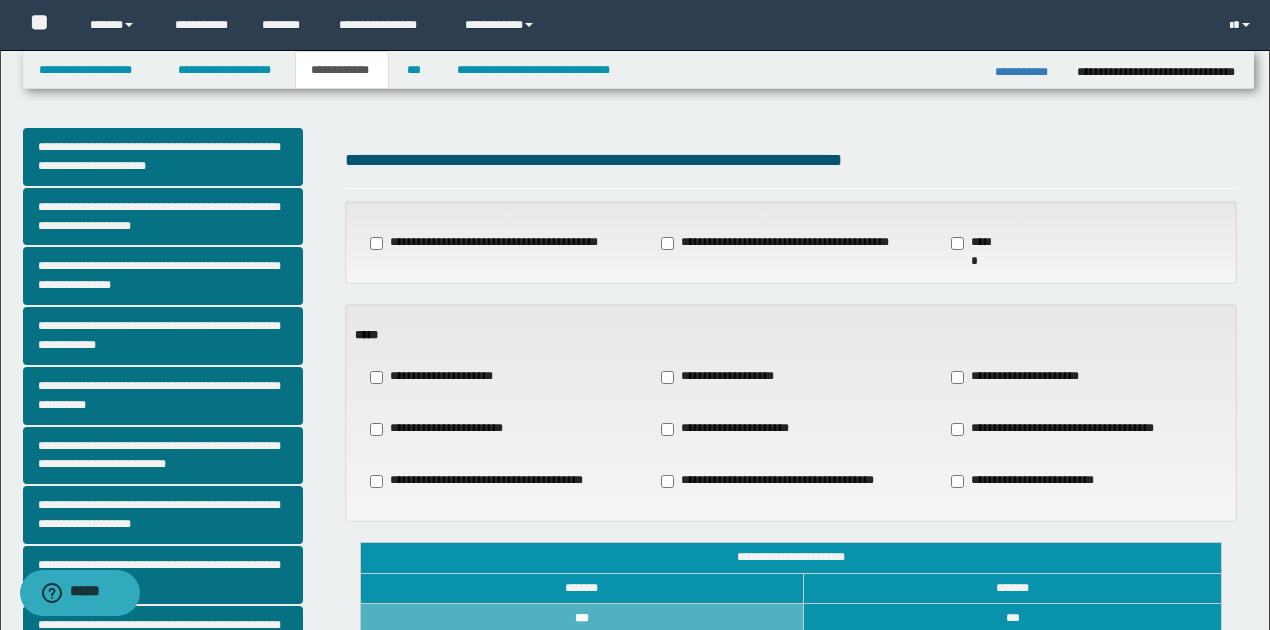 scroll, scrollTop: 66, scrollLeft: 0, axis: vertical 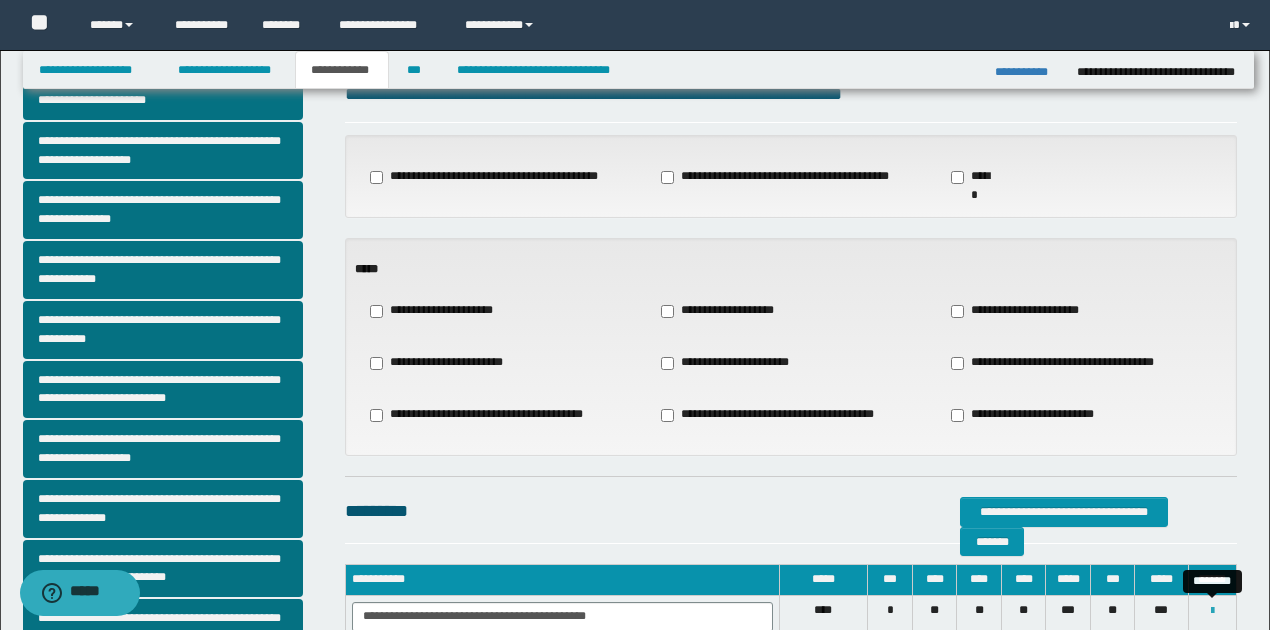 click at bounding box center (1212, 611) 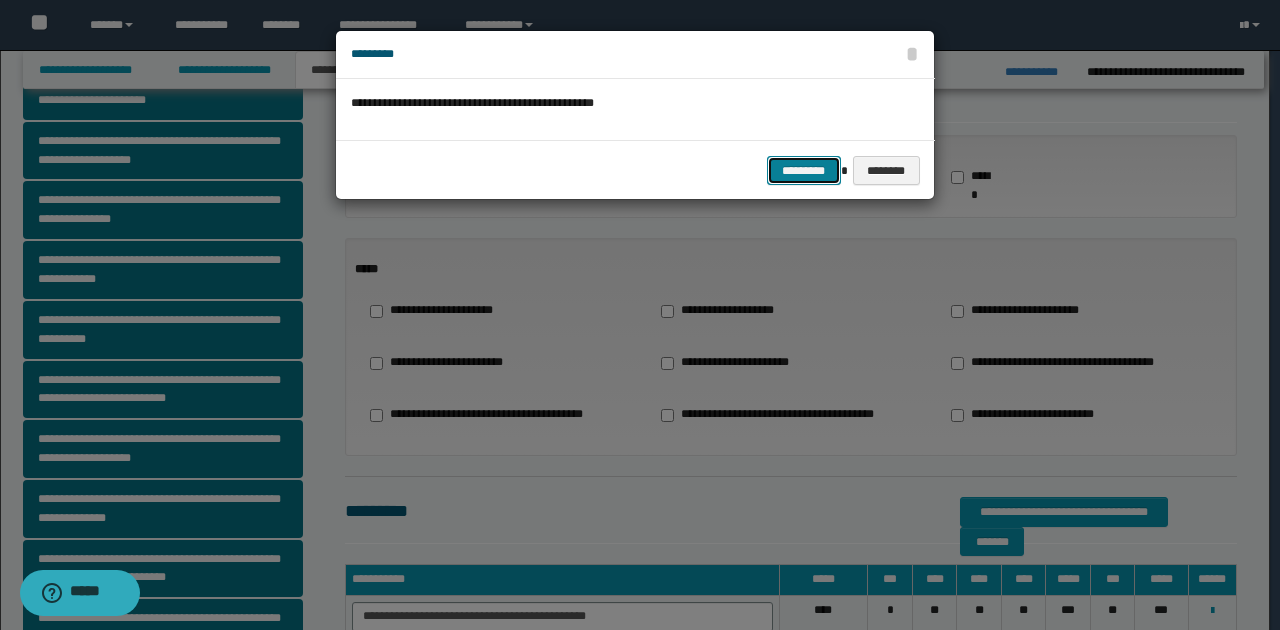 click on "*********" at bounding box center [804, 170] 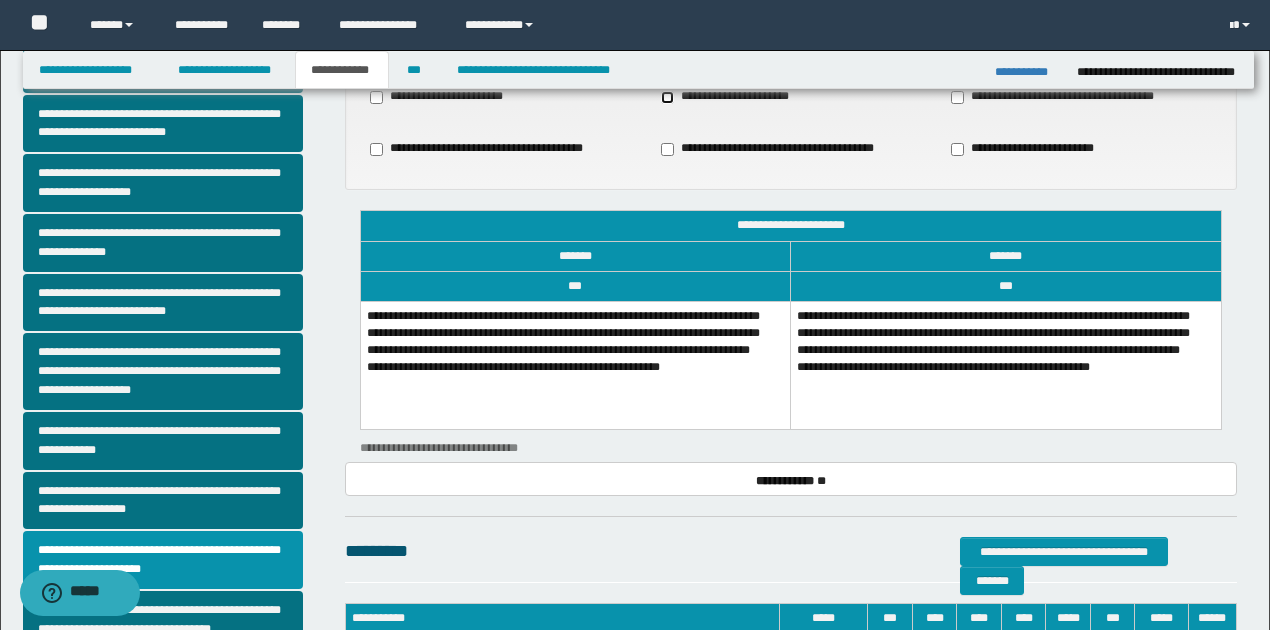 scroll, scrollTop: 333, scrollLeft: 0, axis: vertical 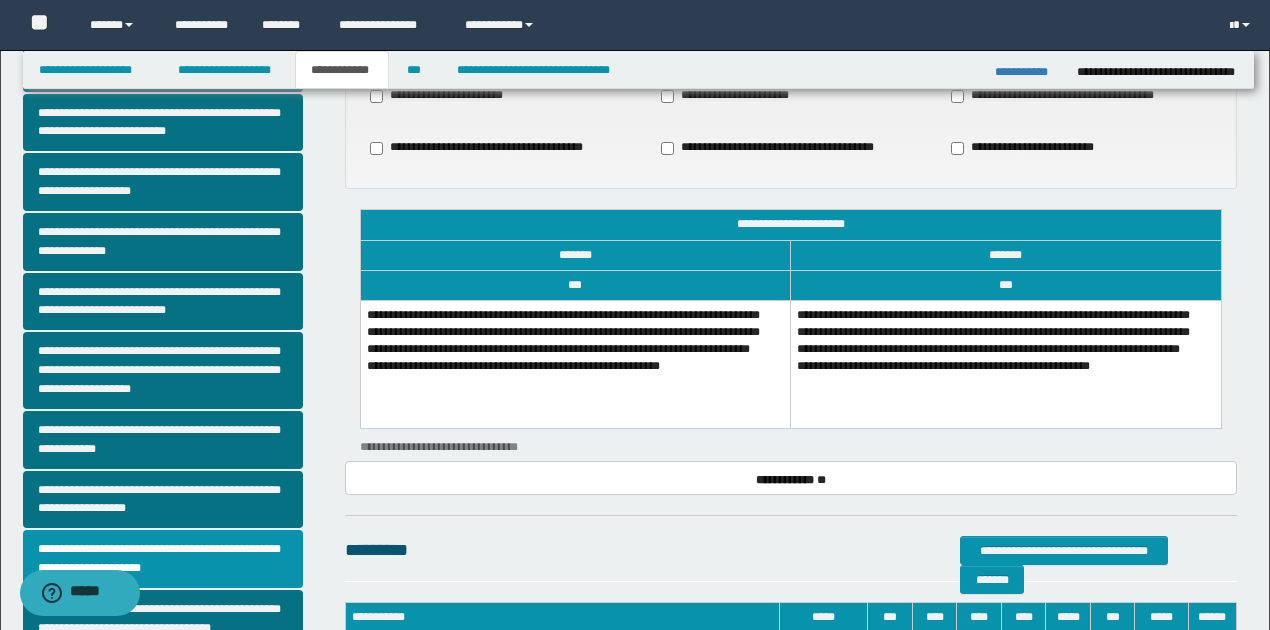 click on "**********" at bounding box center [575, 364] 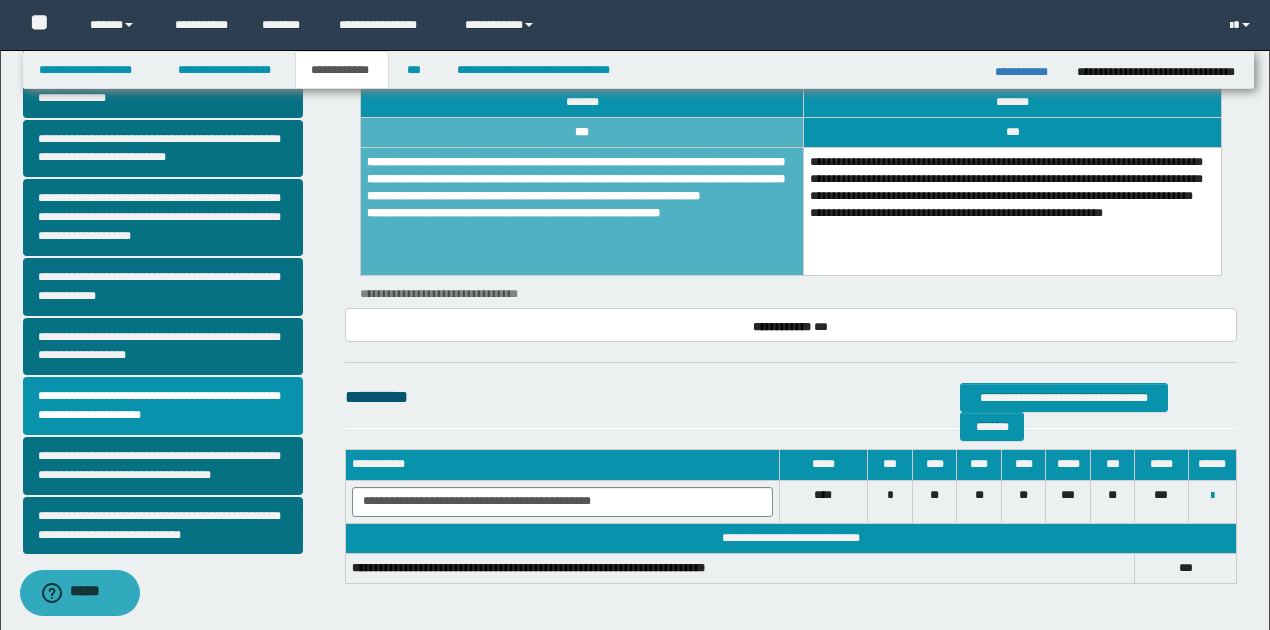 scroll, scrollTop: 533, scrollLeft: 0, axis: vertical 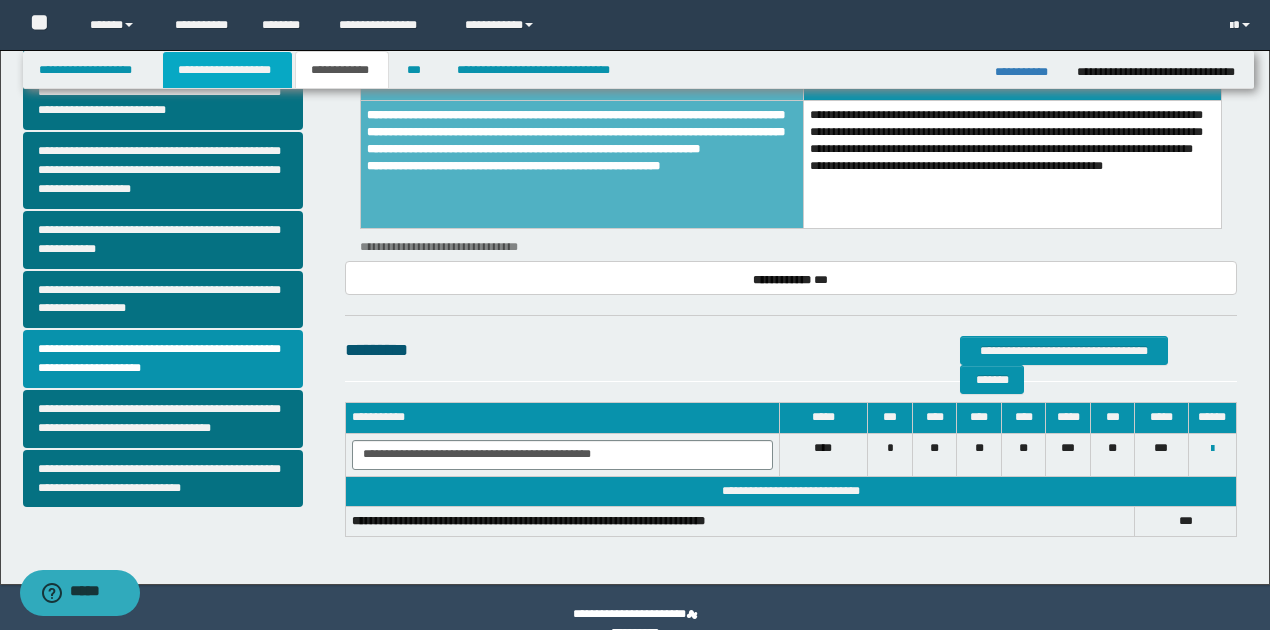 click on "**********" at bounding box center [227, 70] 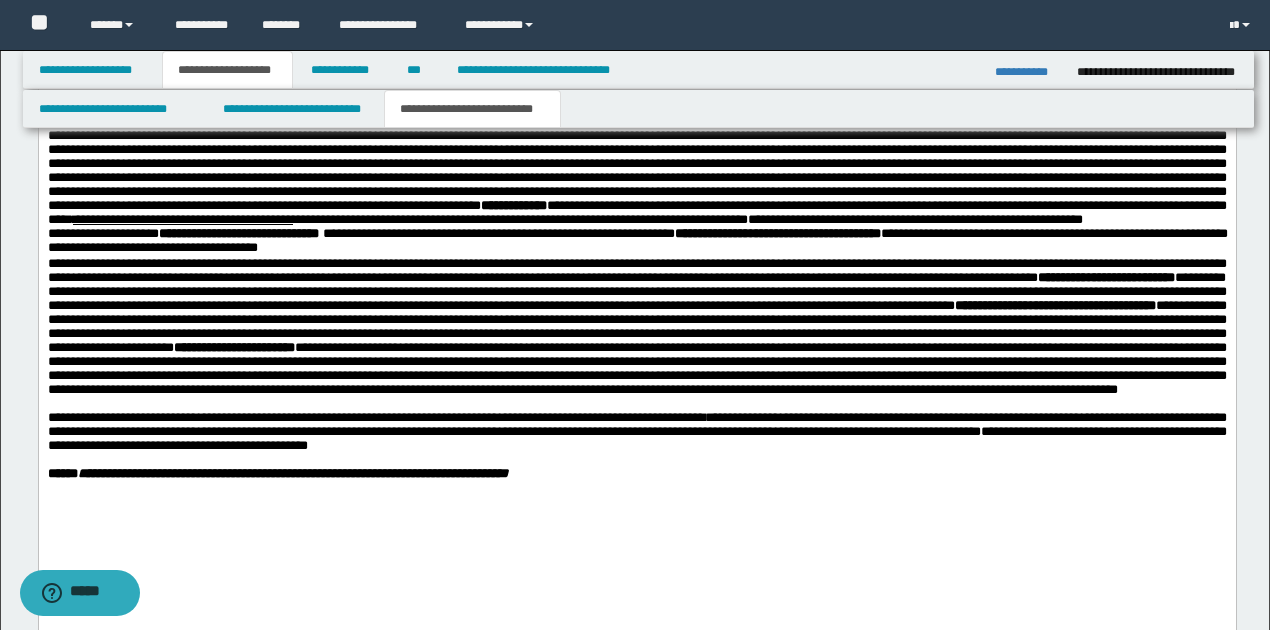 scroll, scrollTop: 1830, scrollLeft: 0, axis: vertical 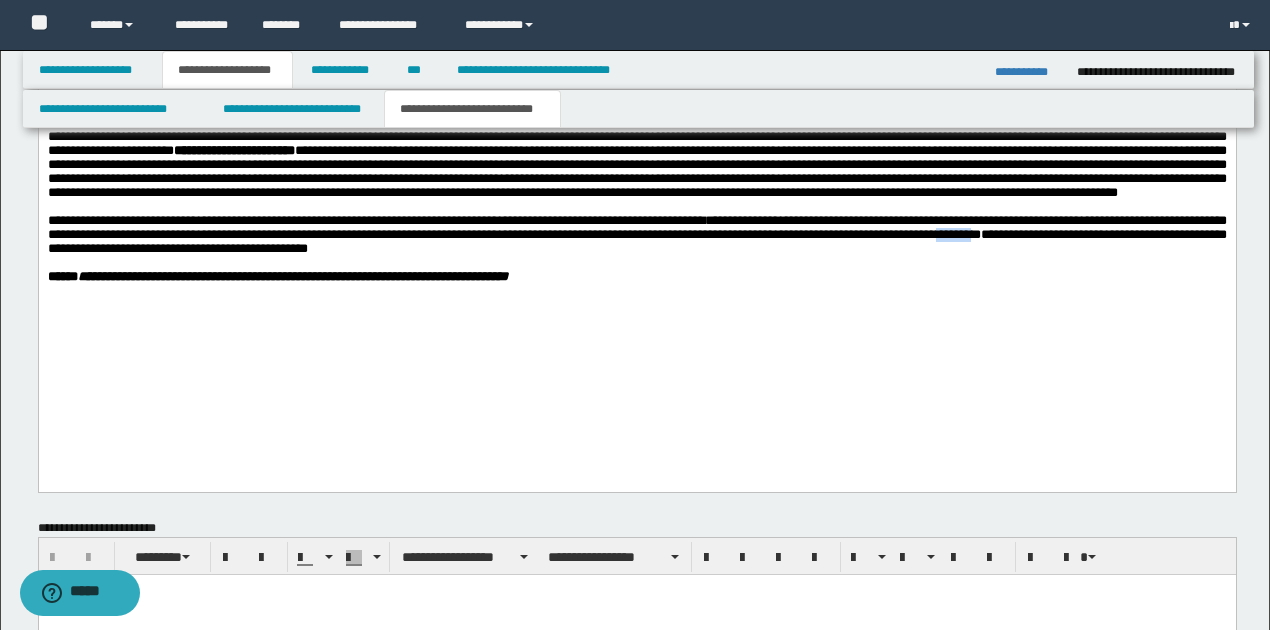 drag, startPoint x: 1057, startPoint y: 331, endPoint x: 1094, endPoint y: 324, distance: 37.65634 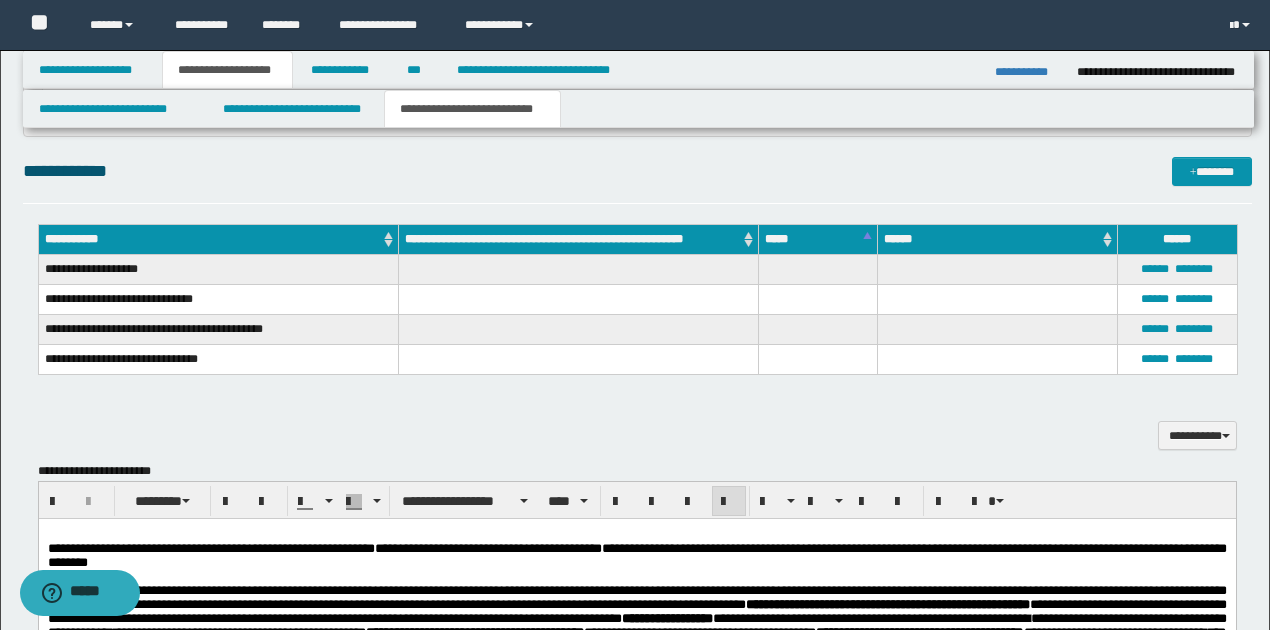 scroll, scrollTop: 964, scrollLeft: 0, axis: vertical 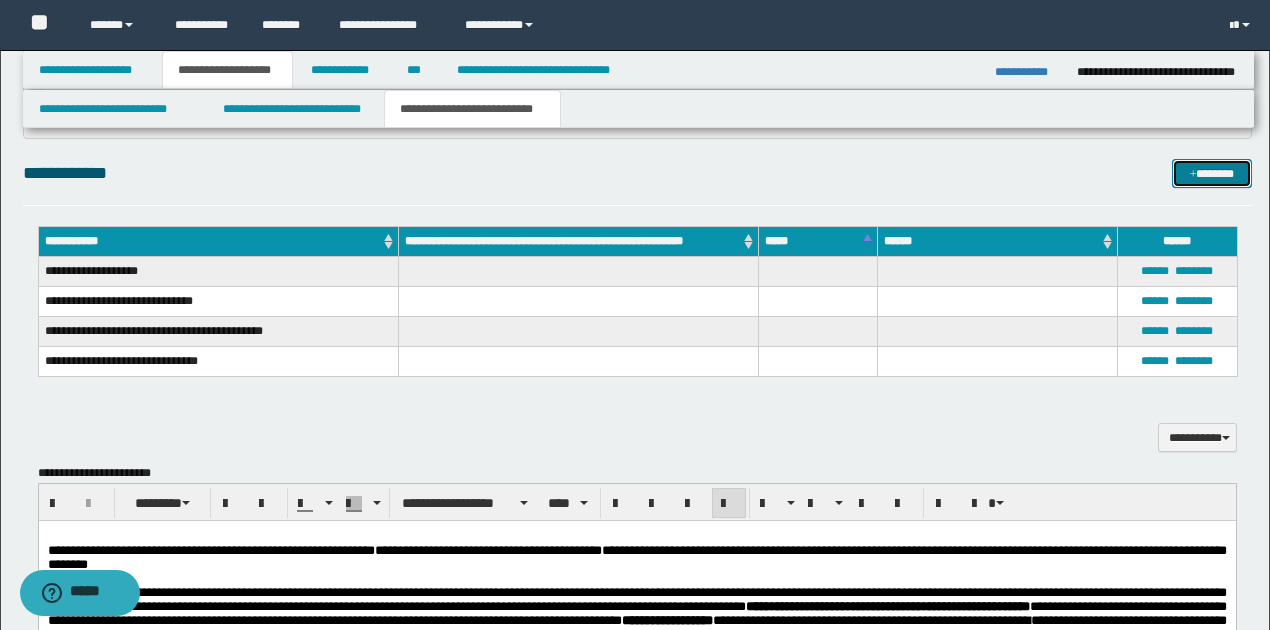 click on "*******" at bounding box center [1211, 173] 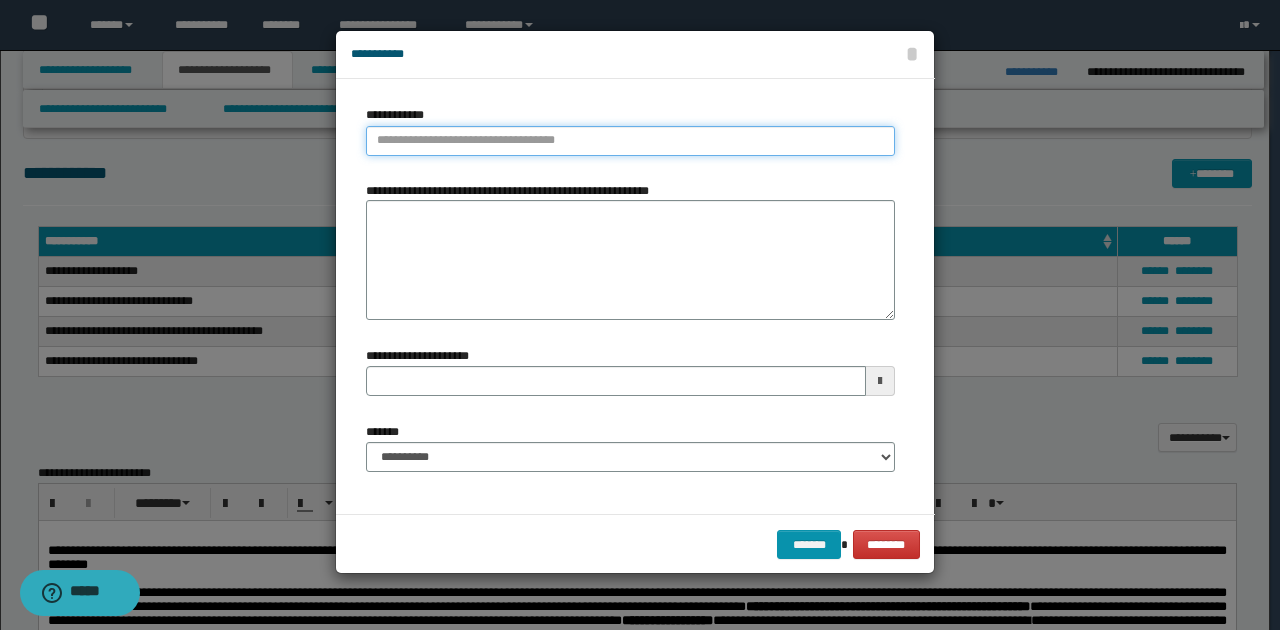 click on "**********" at bounding box center (630, 141) 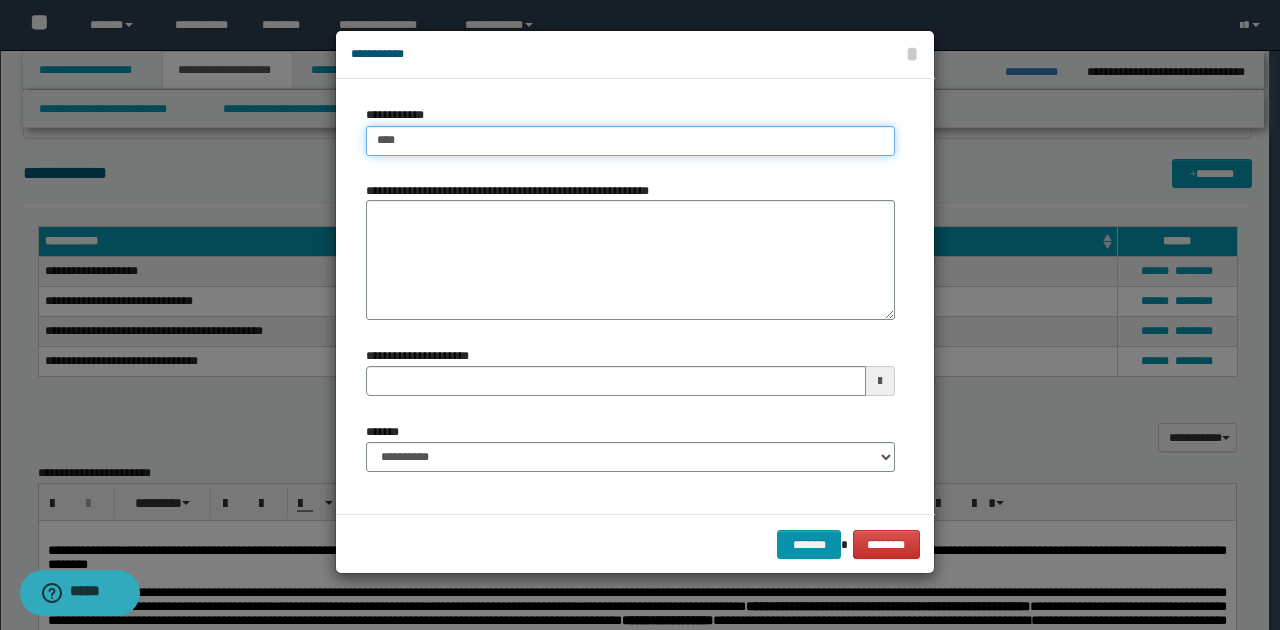 type on "*****" 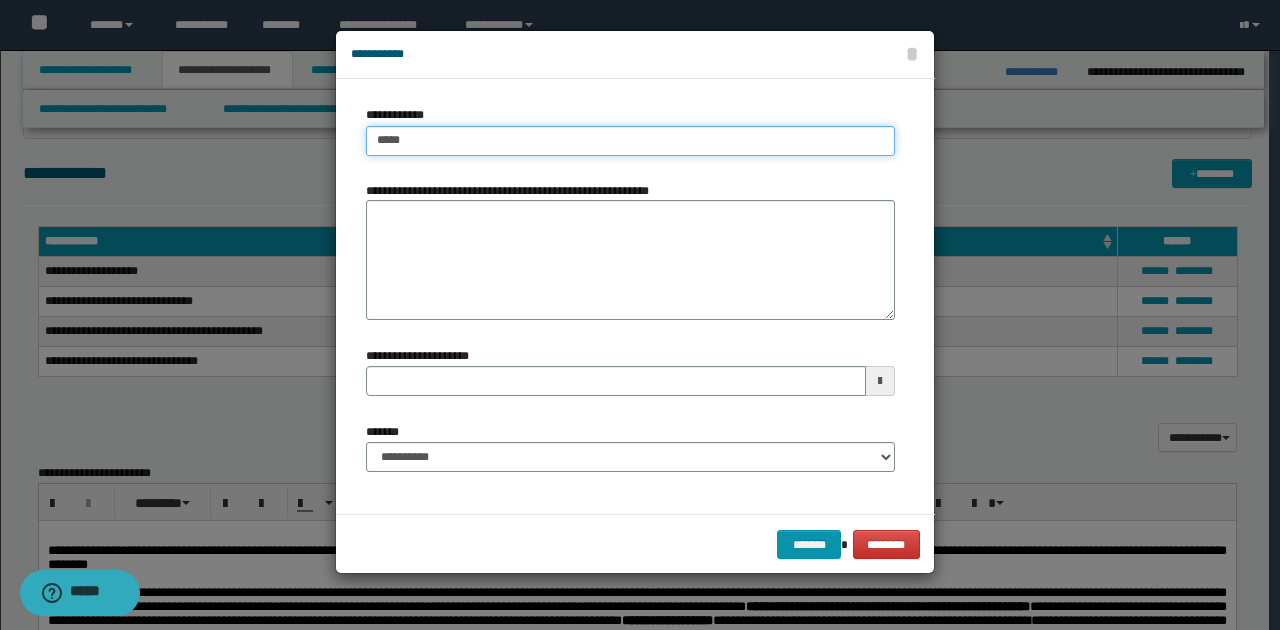 type on "*****" 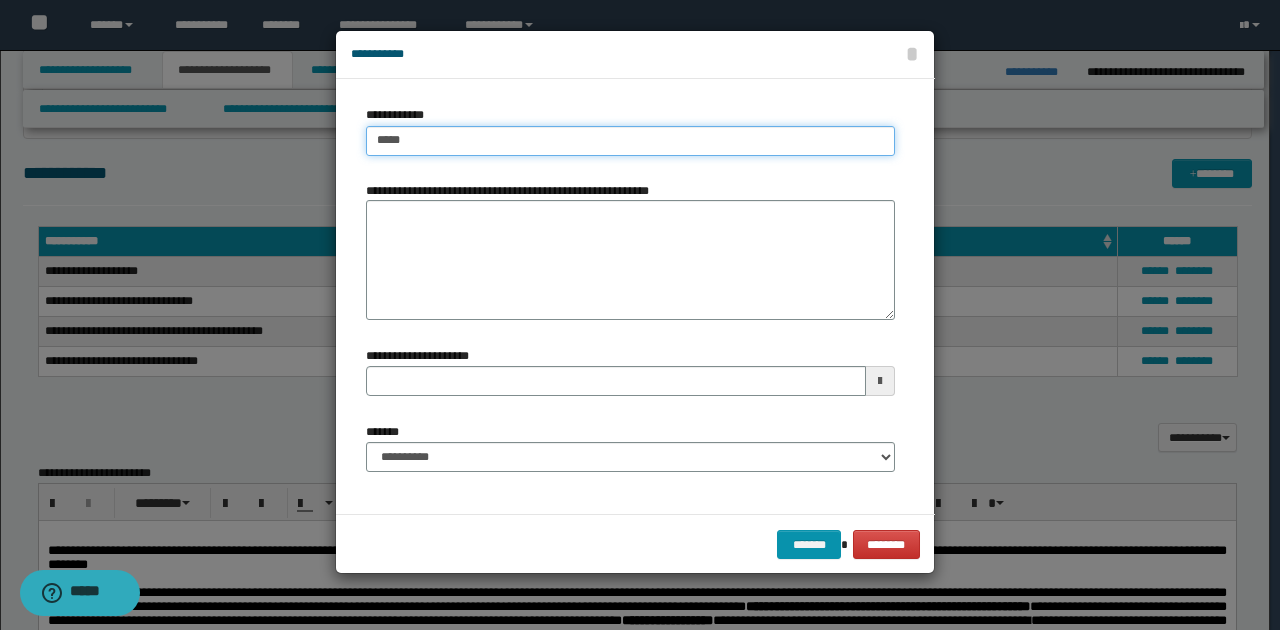 type 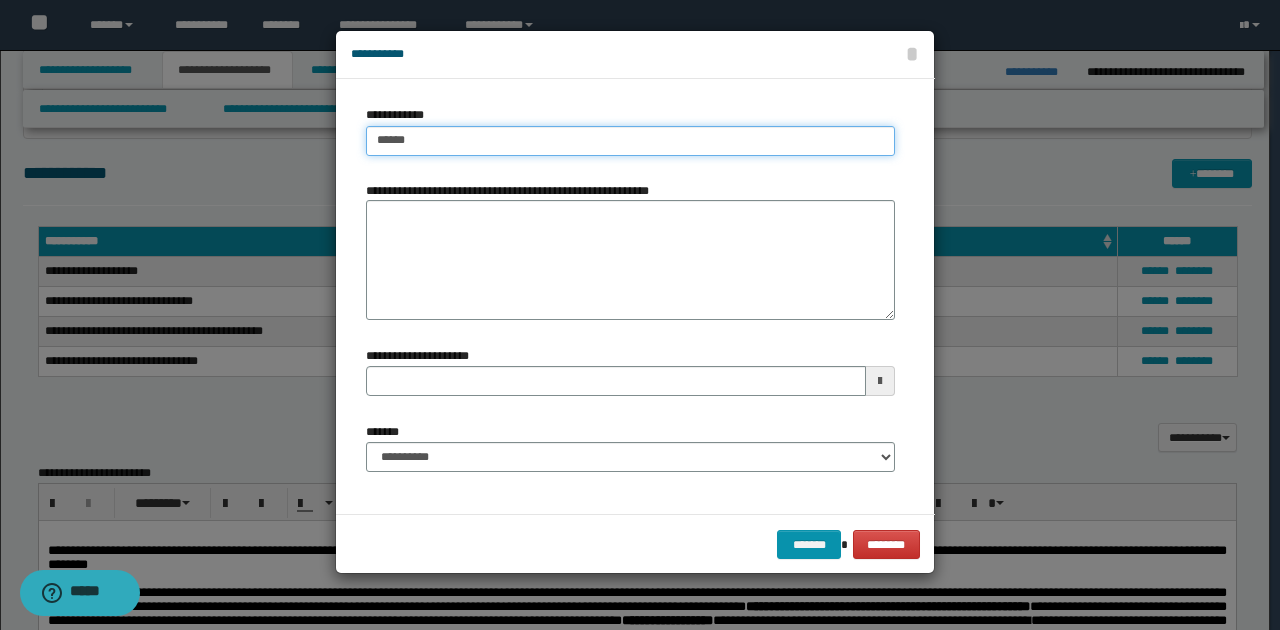 type on "******" 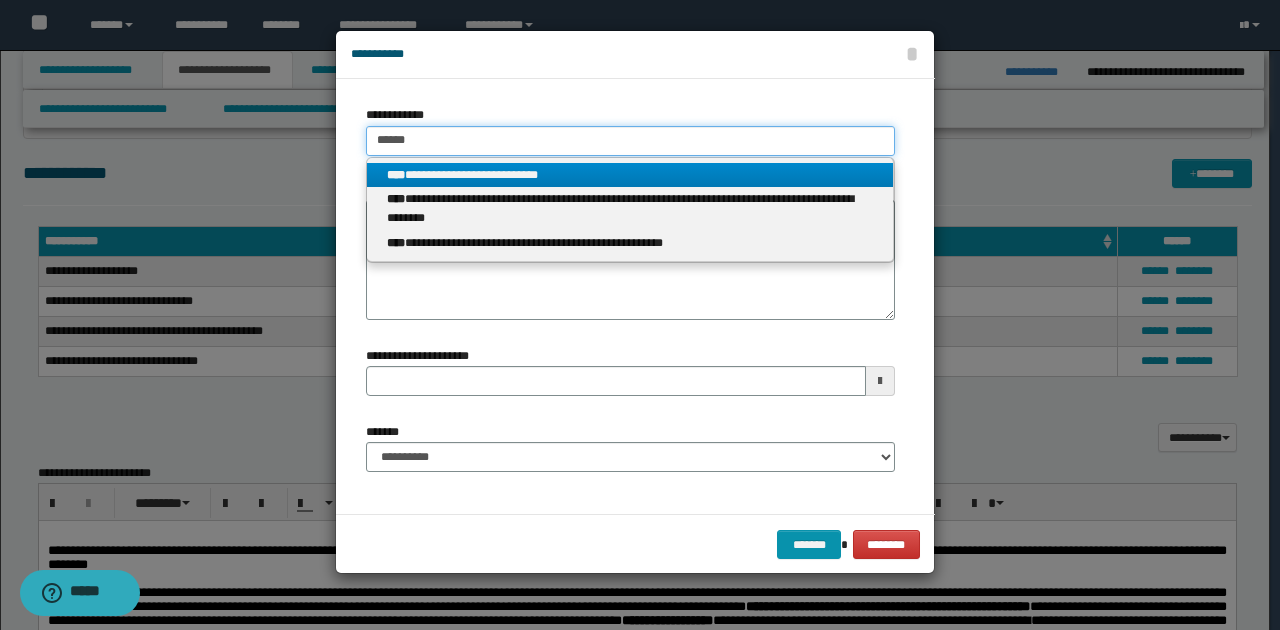 type on "******" 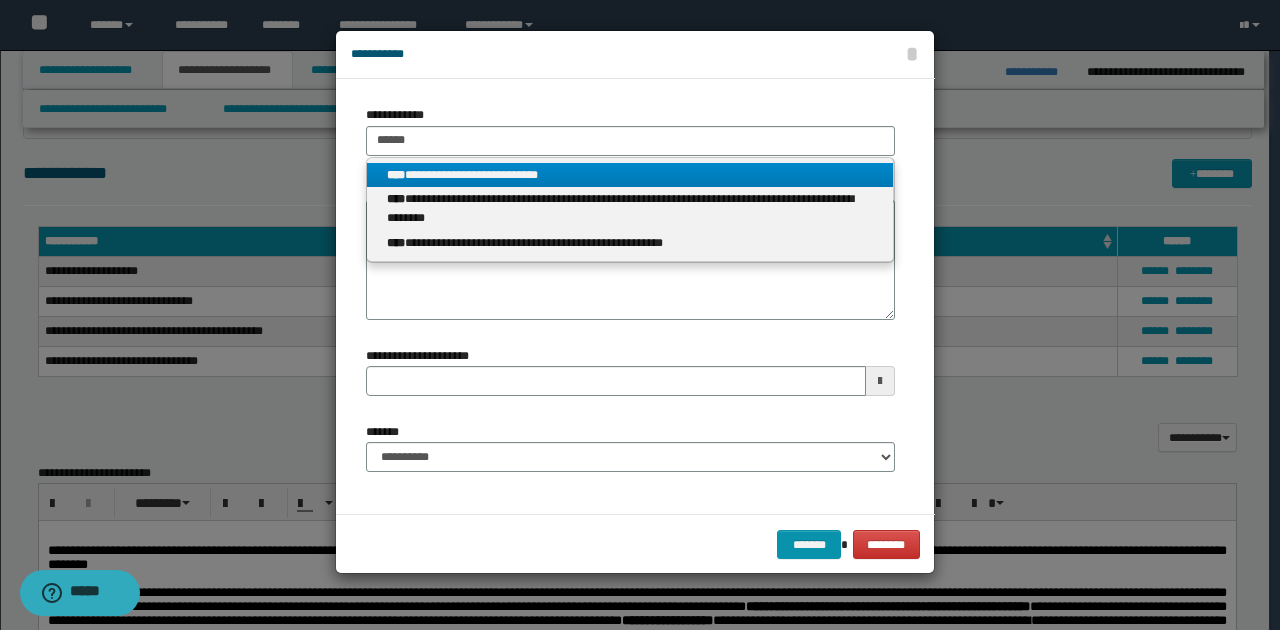 click on "**********" at bounding box center (630, 175) 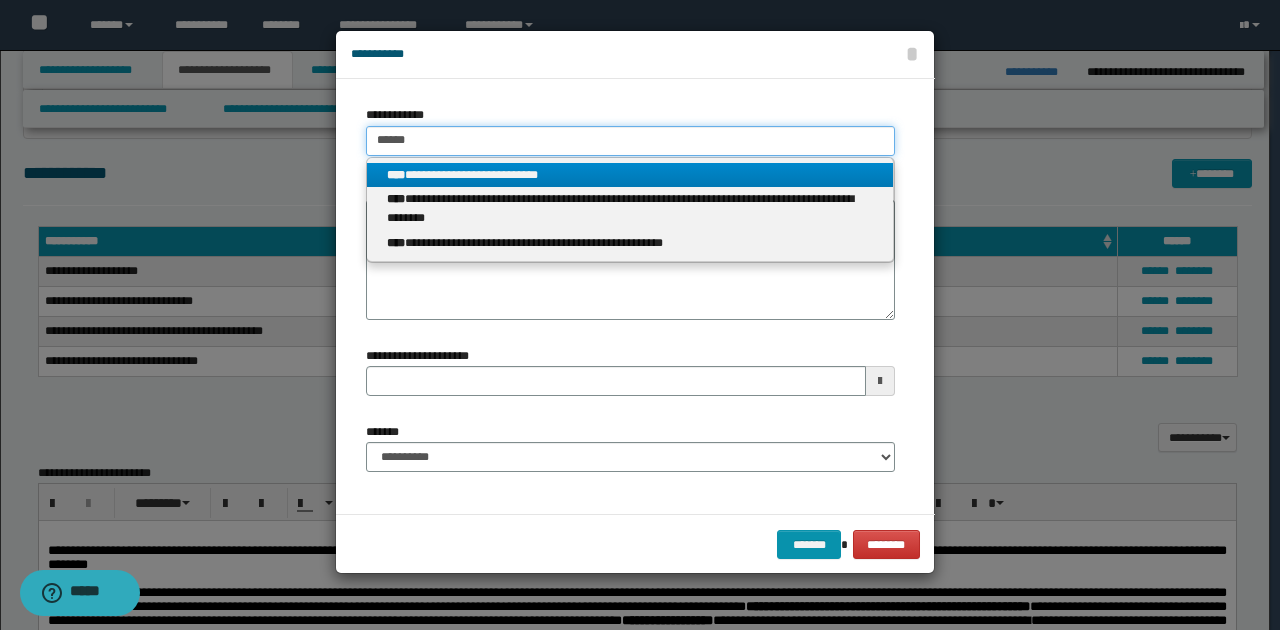type 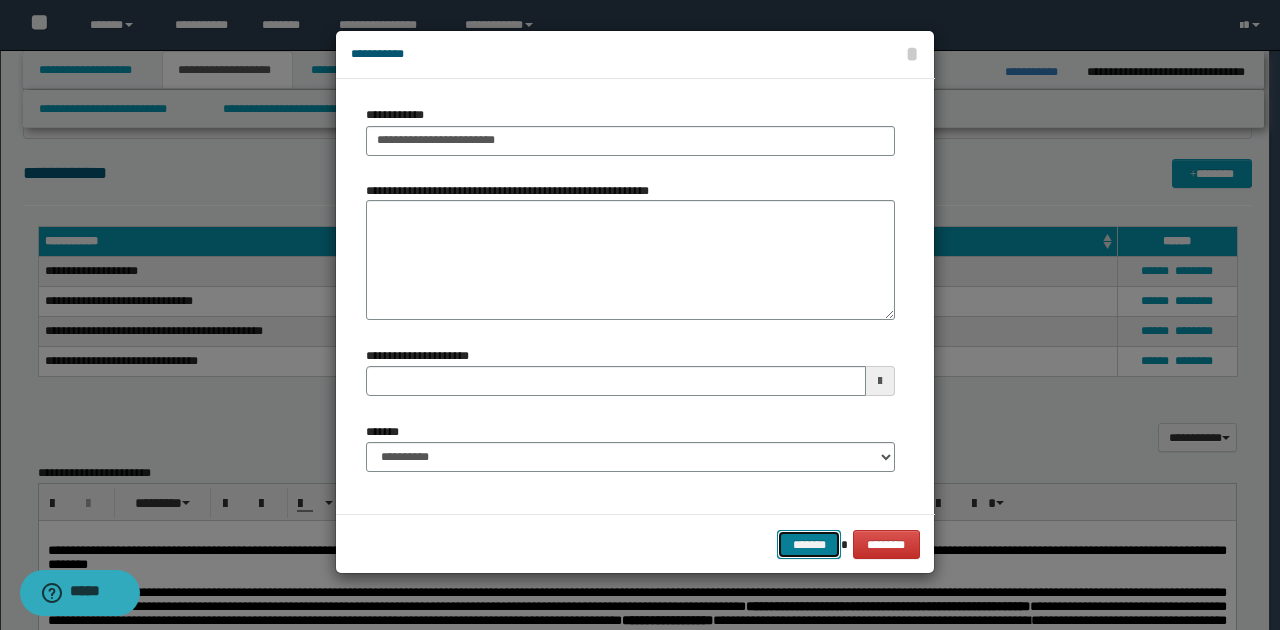 click on "*******" at bounding box center [809, 544] 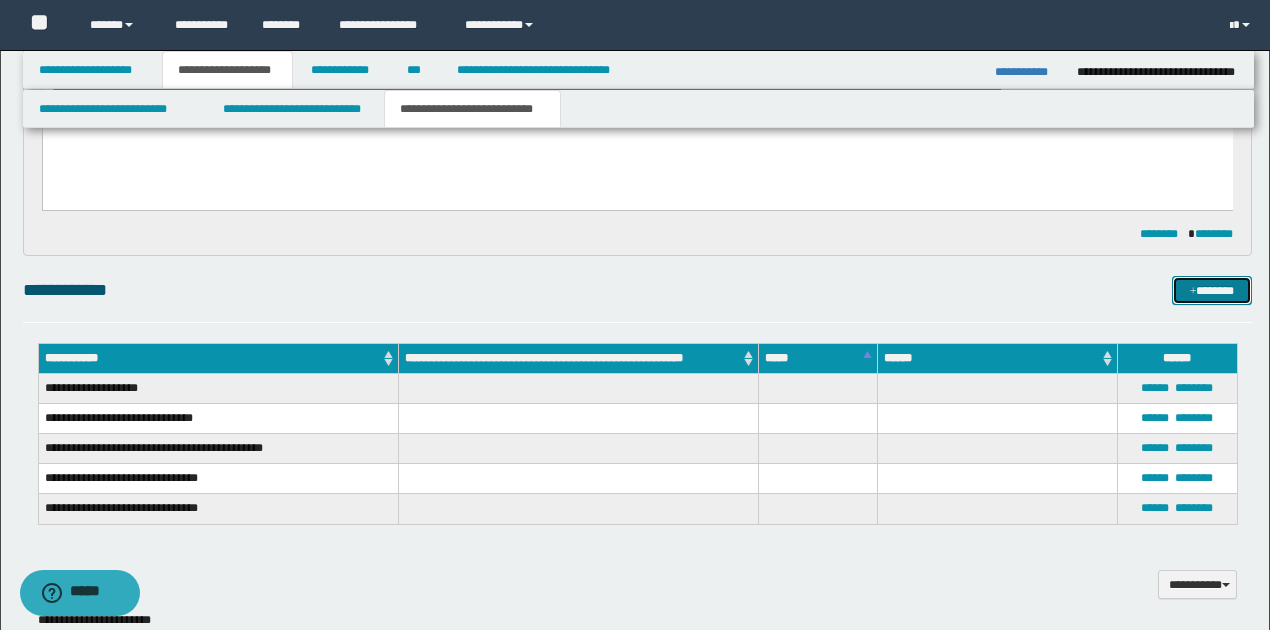 scroll, scrollTop: 830, scrollLeft: 0, axis: vertical 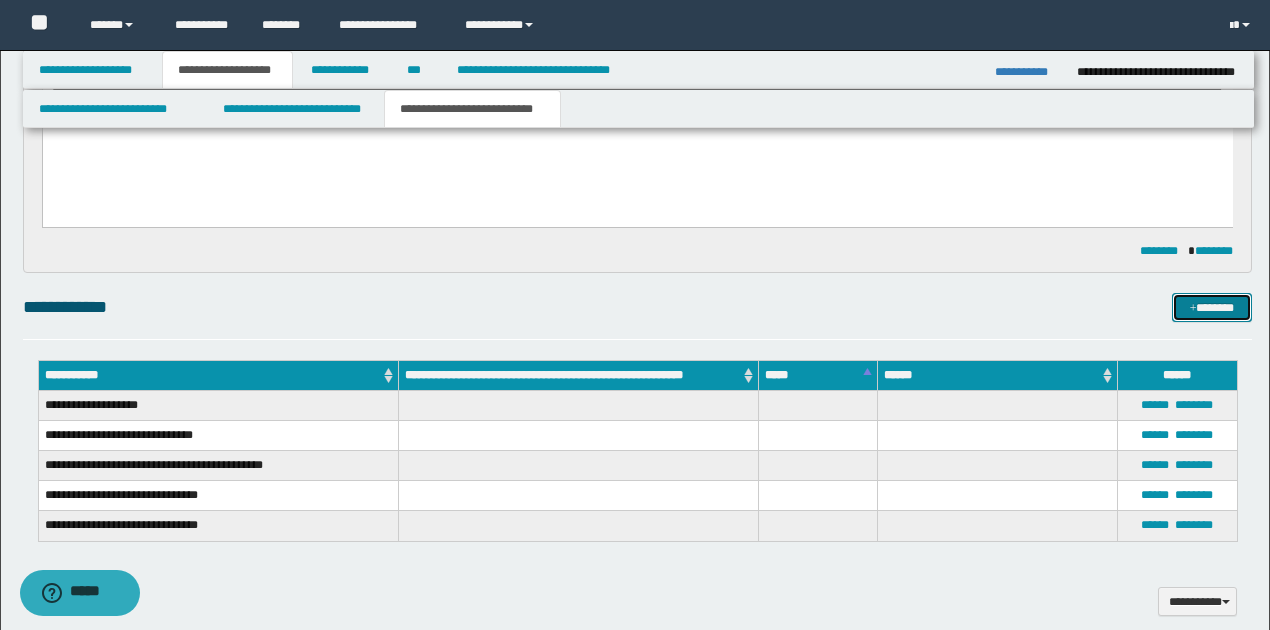 click on "*******" at bounding box center [1211, 307] 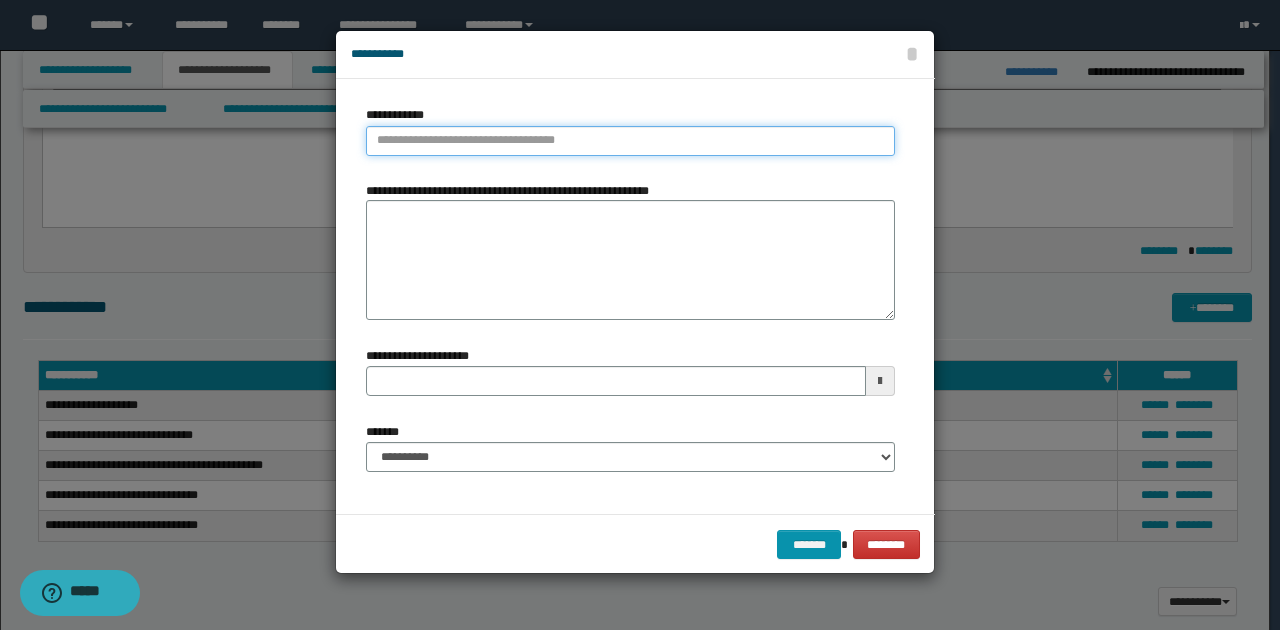 type on "**********" 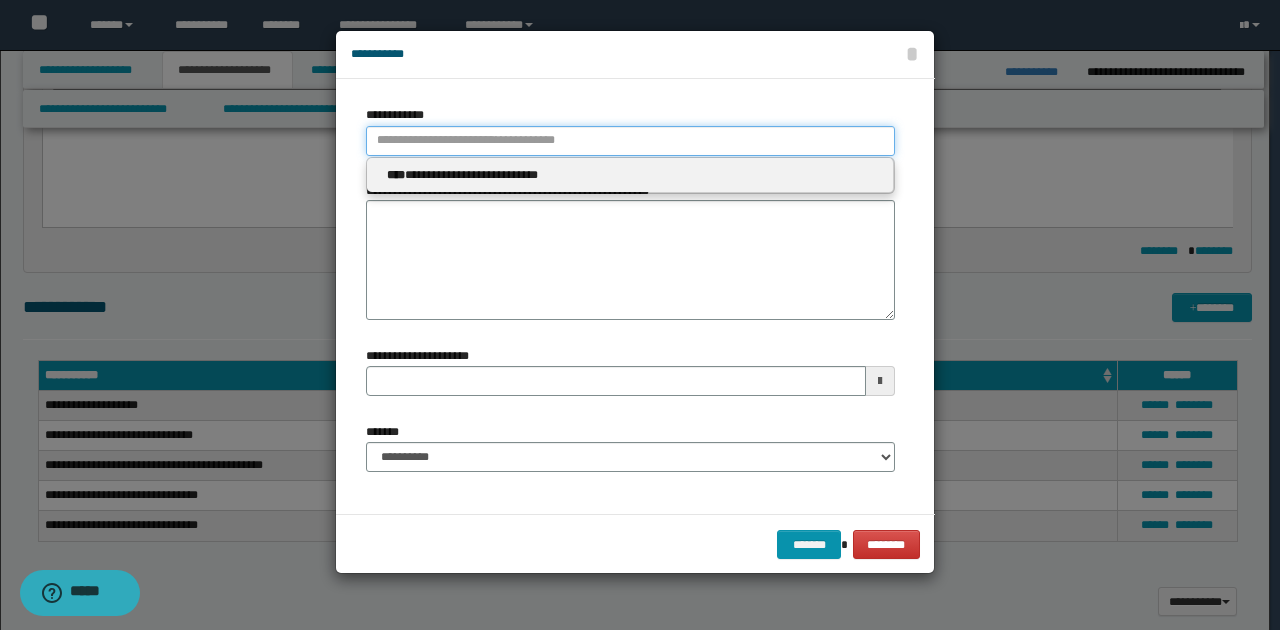 click on "**********" at bounding box center [630, 141] 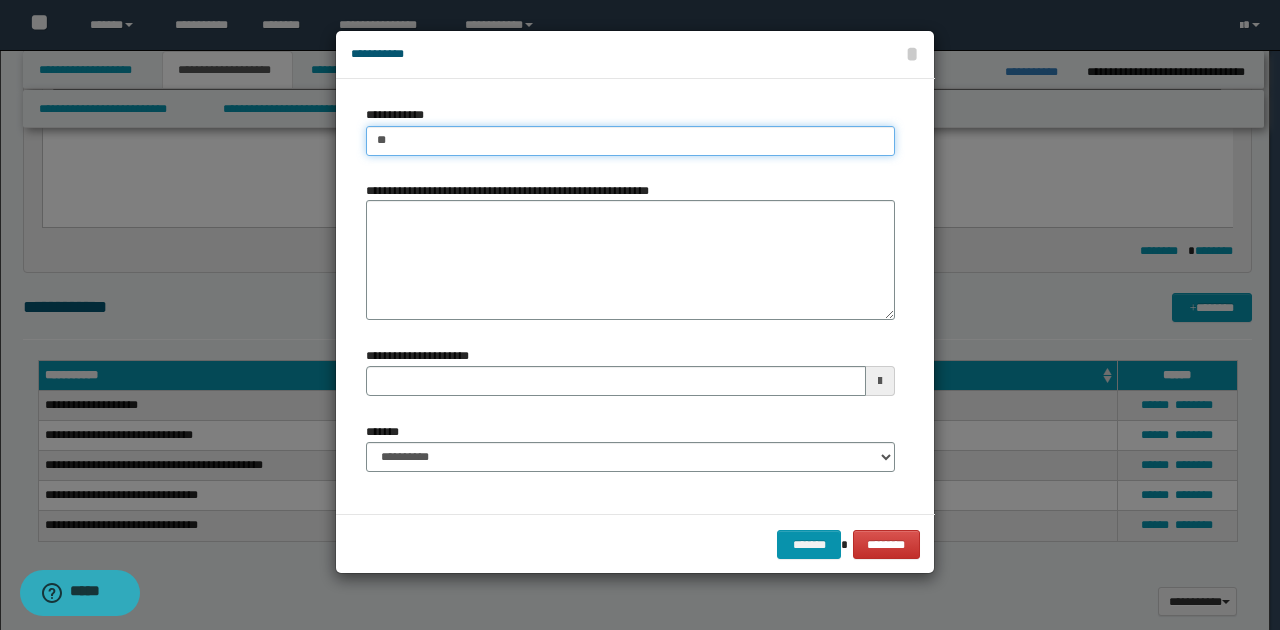 type on "***" 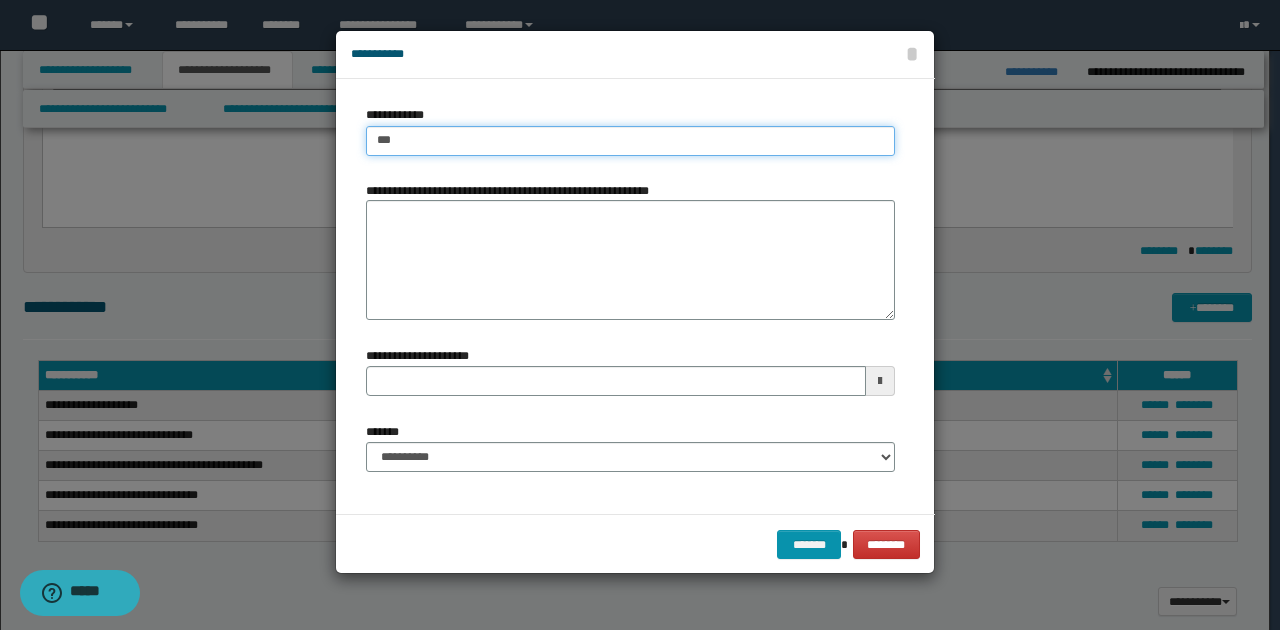 type on "***" 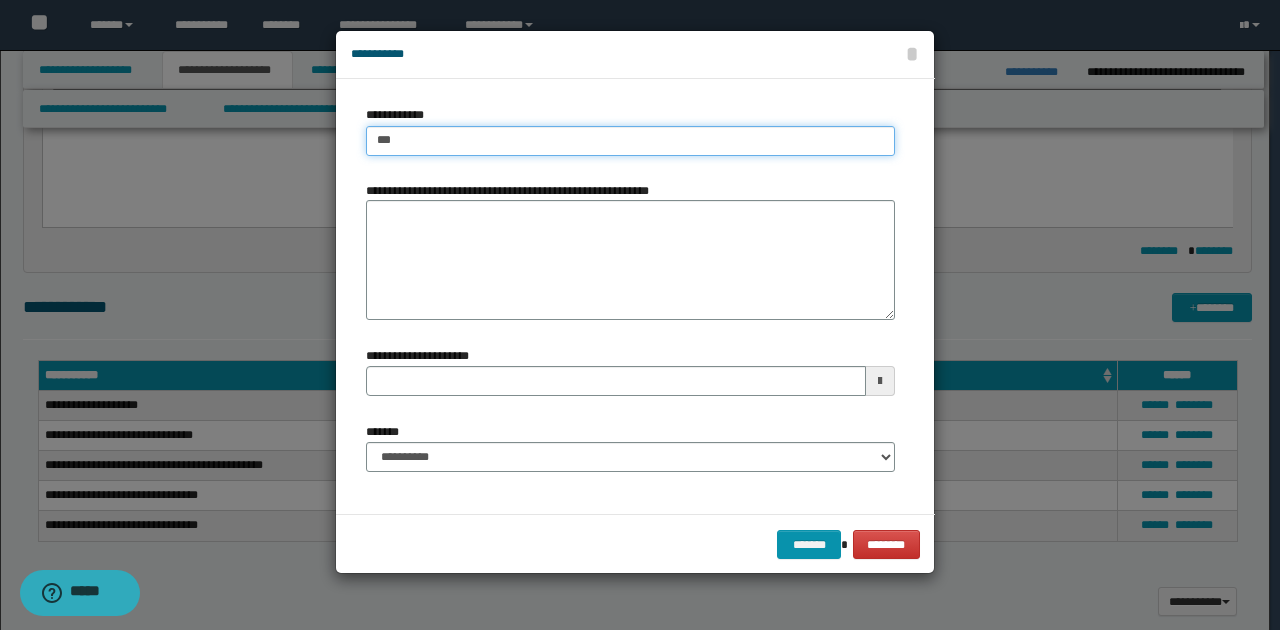 type 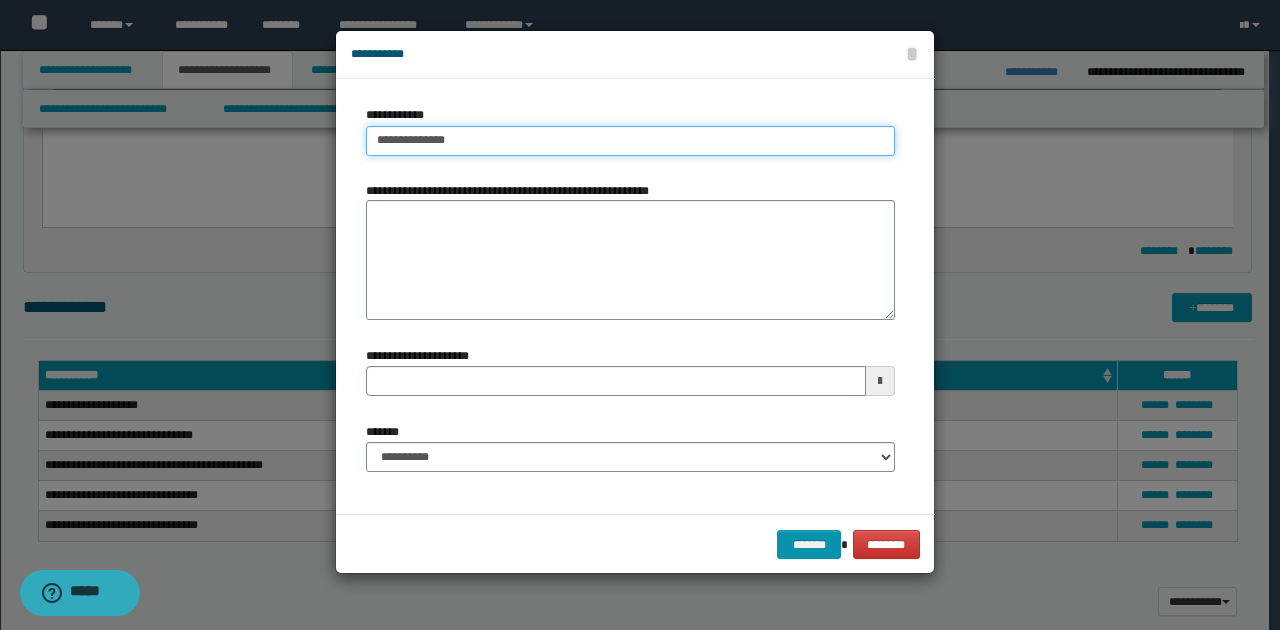 drag, startPoint x: 396, startPoint y: 142, endPoint x: 354, endPoint y: 140, distance: 42.047592 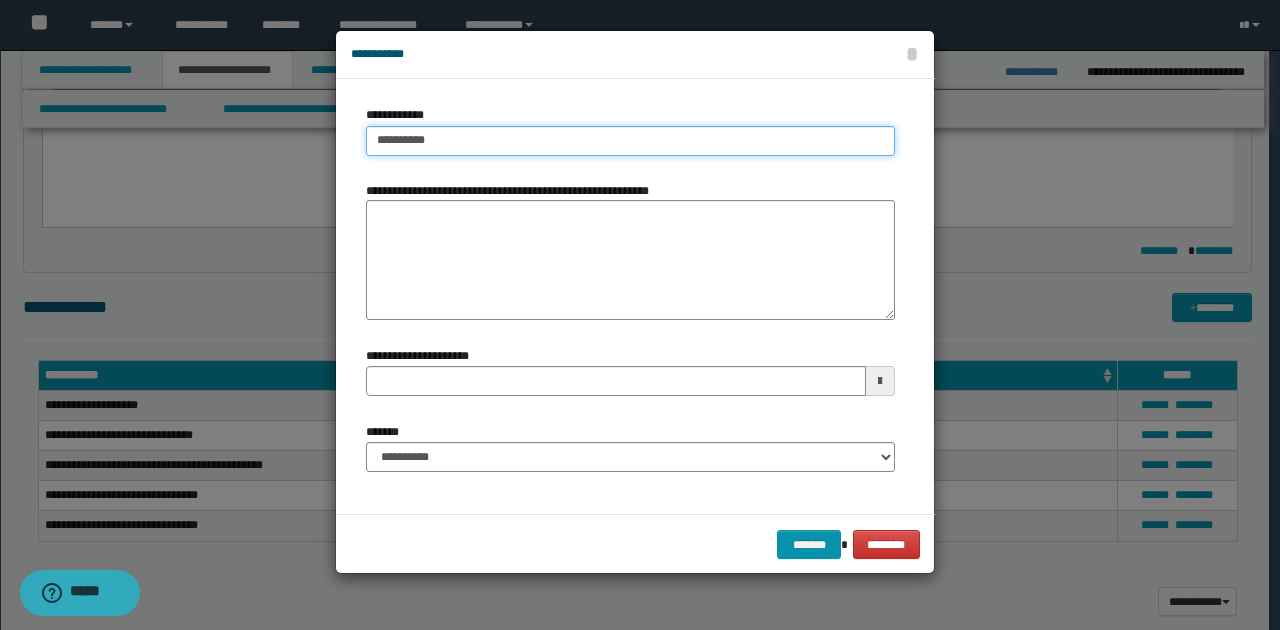 click on "**********" at bounding box center [630, 141] 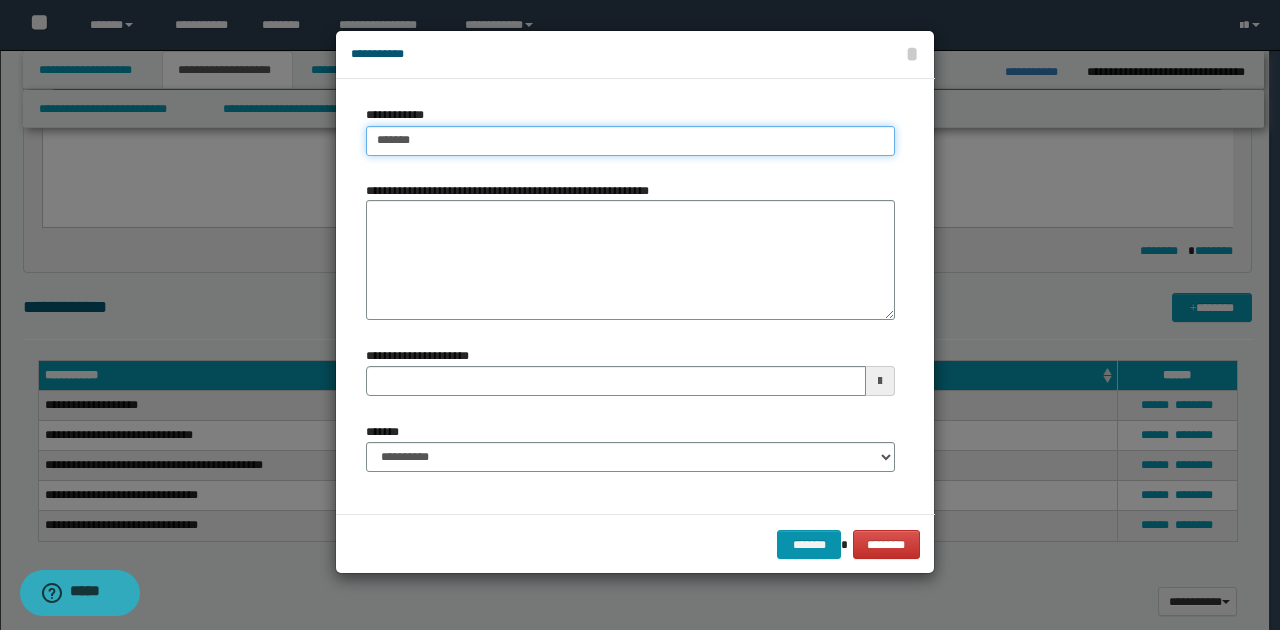 type on "********" 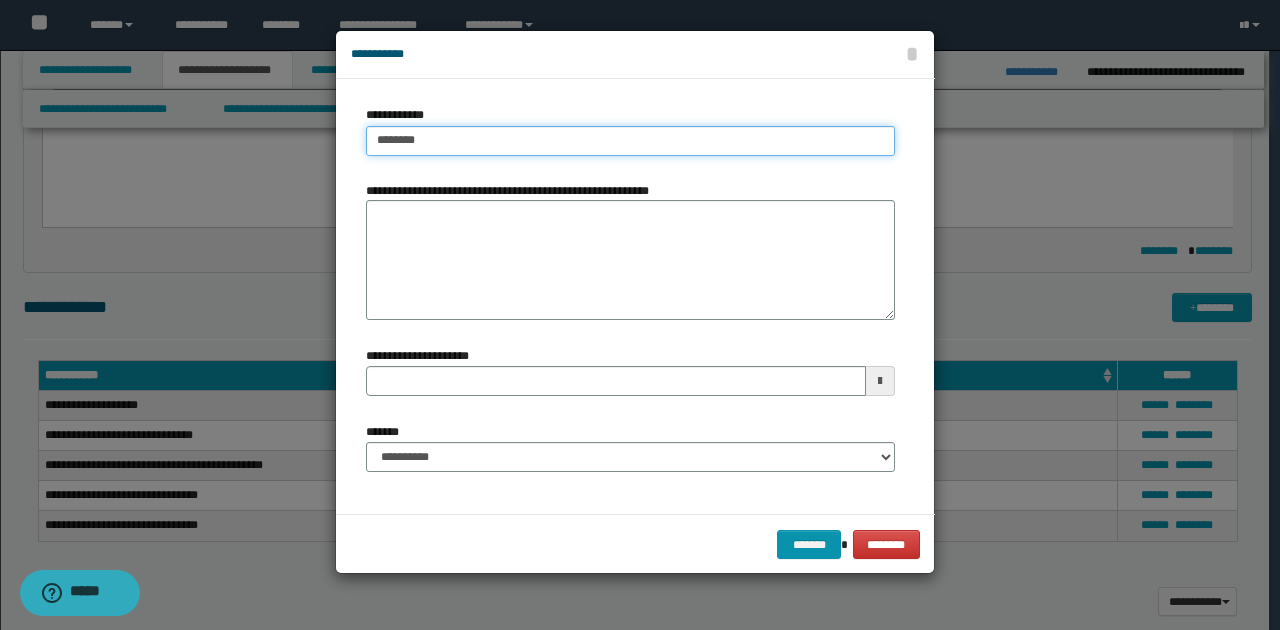 type on "**********" 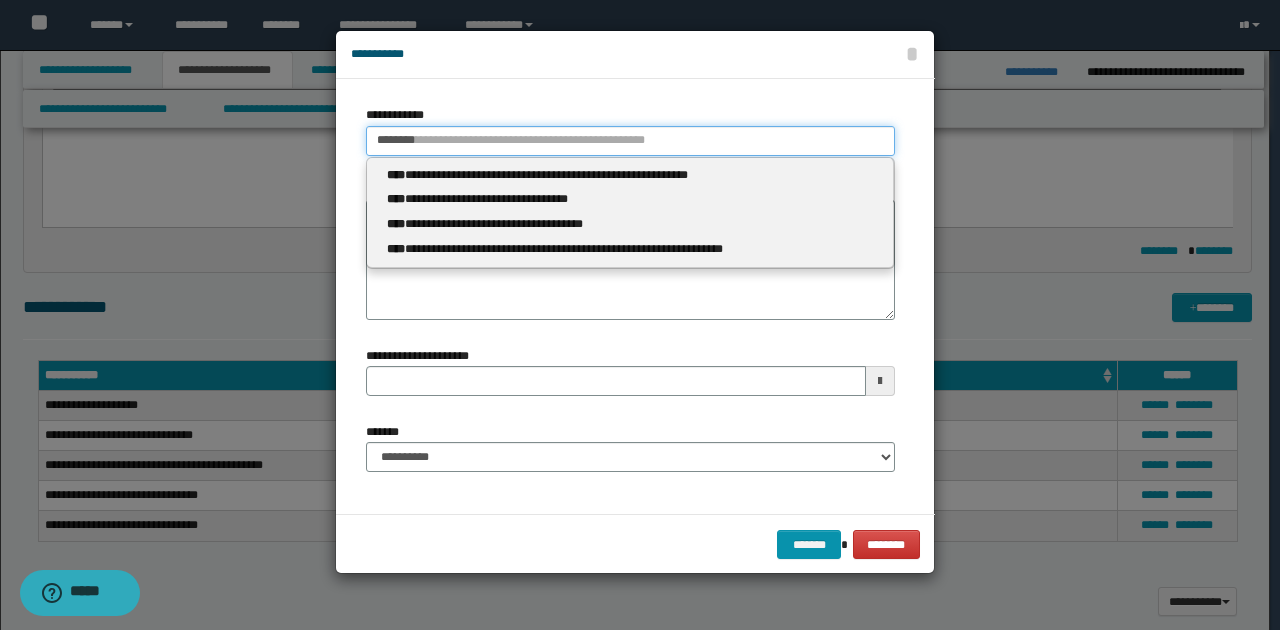 type 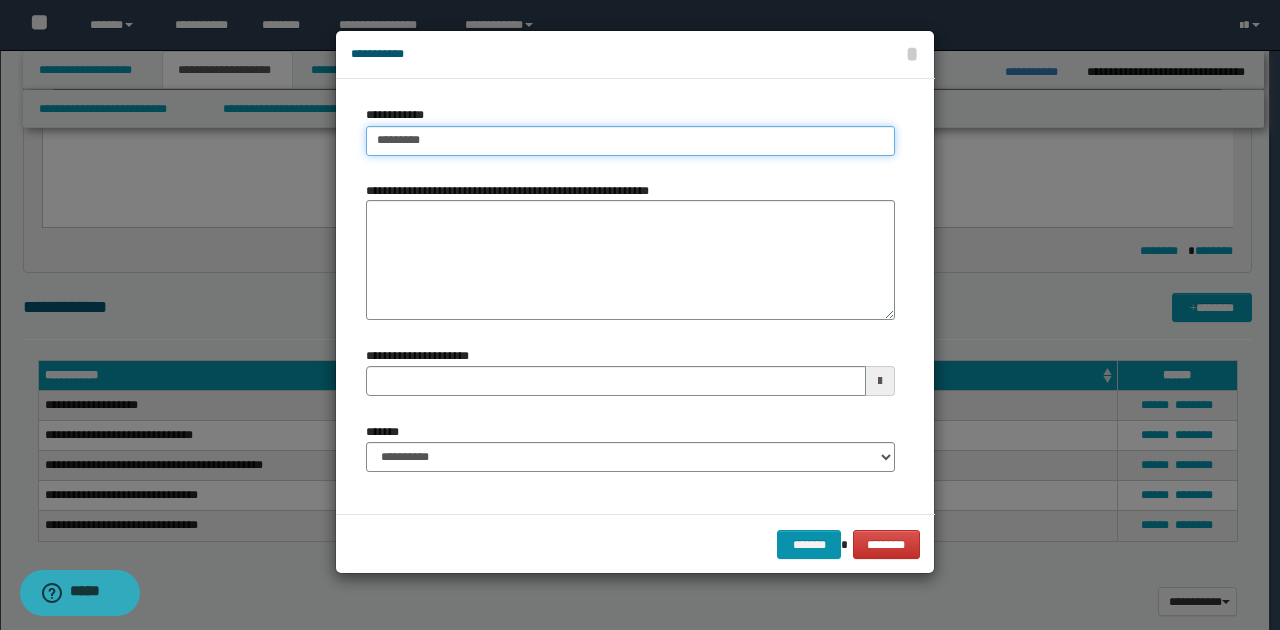 type on "**********" 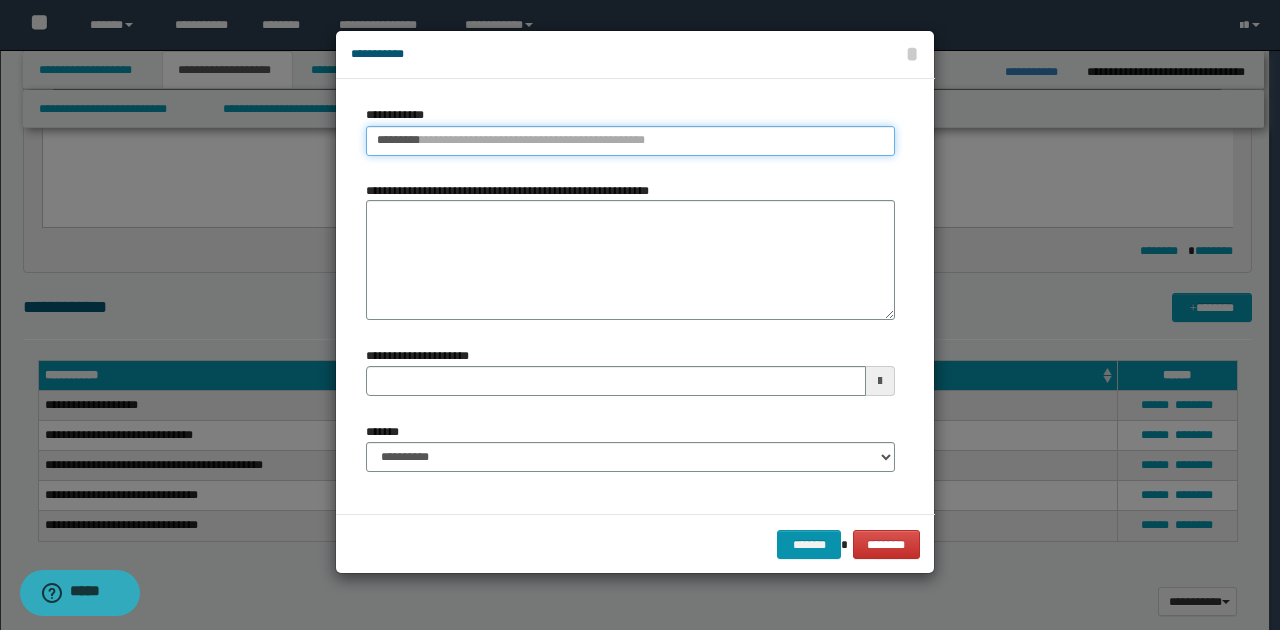 type 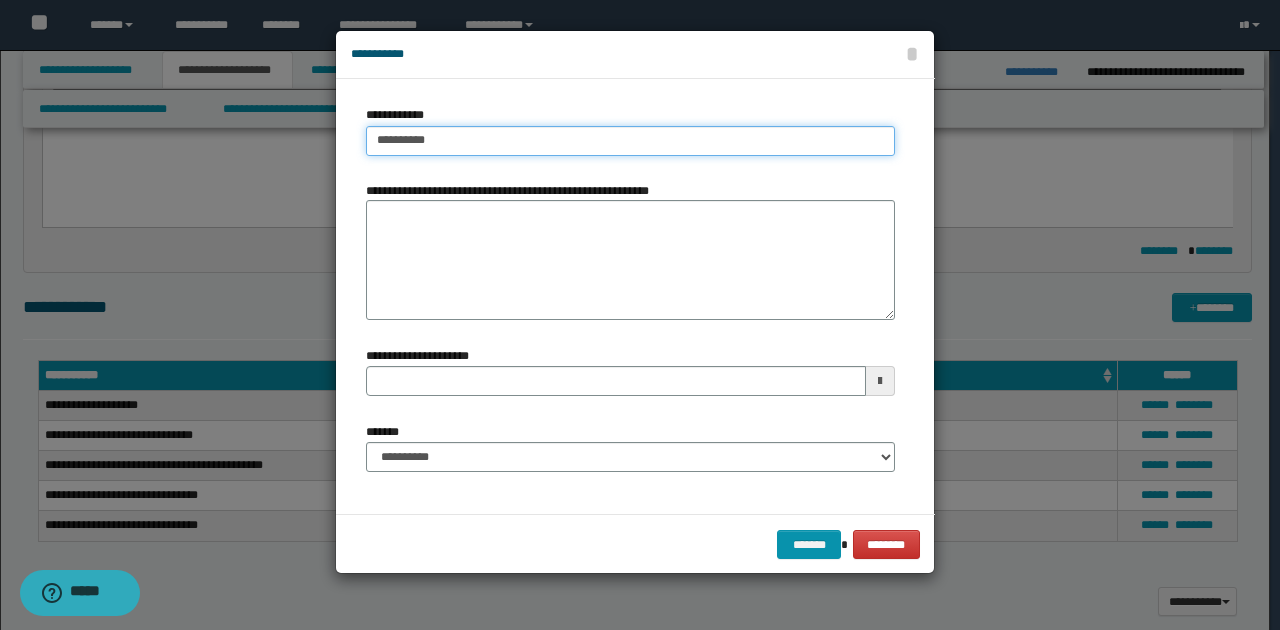 type on "**********" 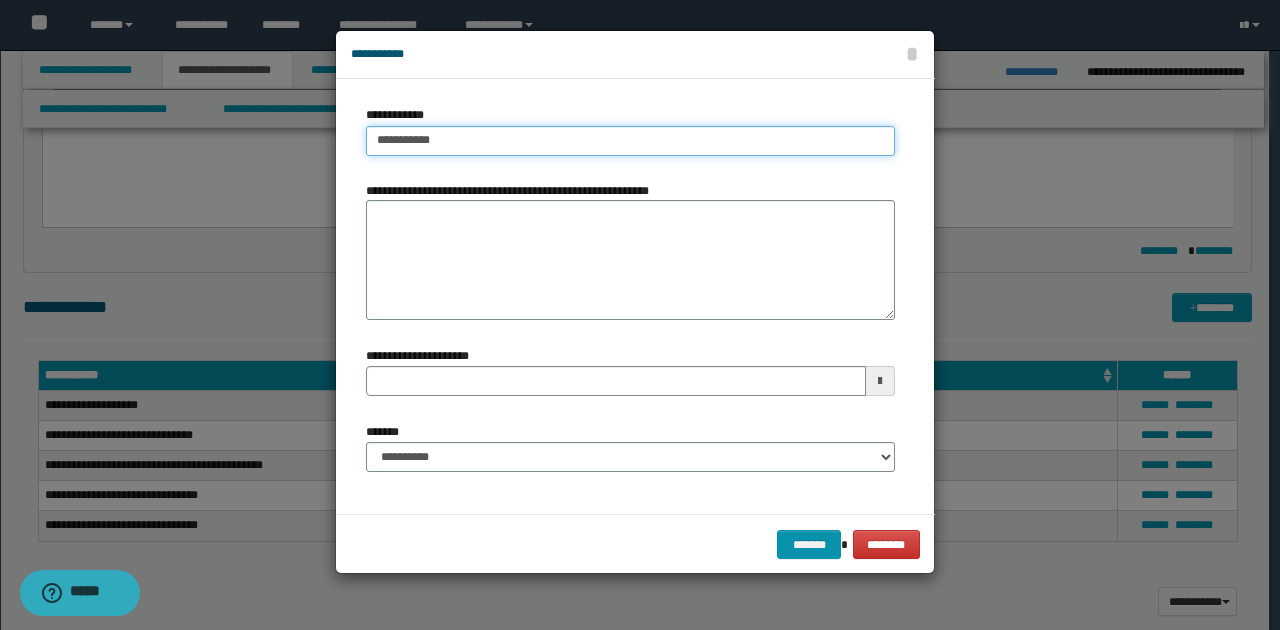 type on "**********" 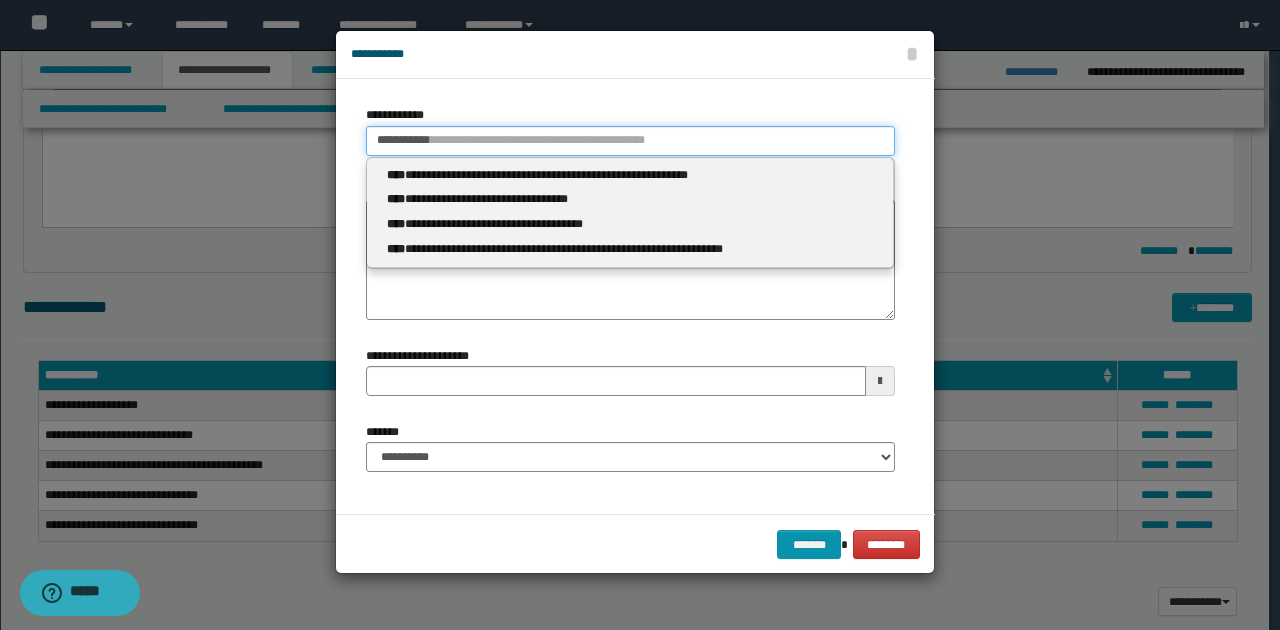 type 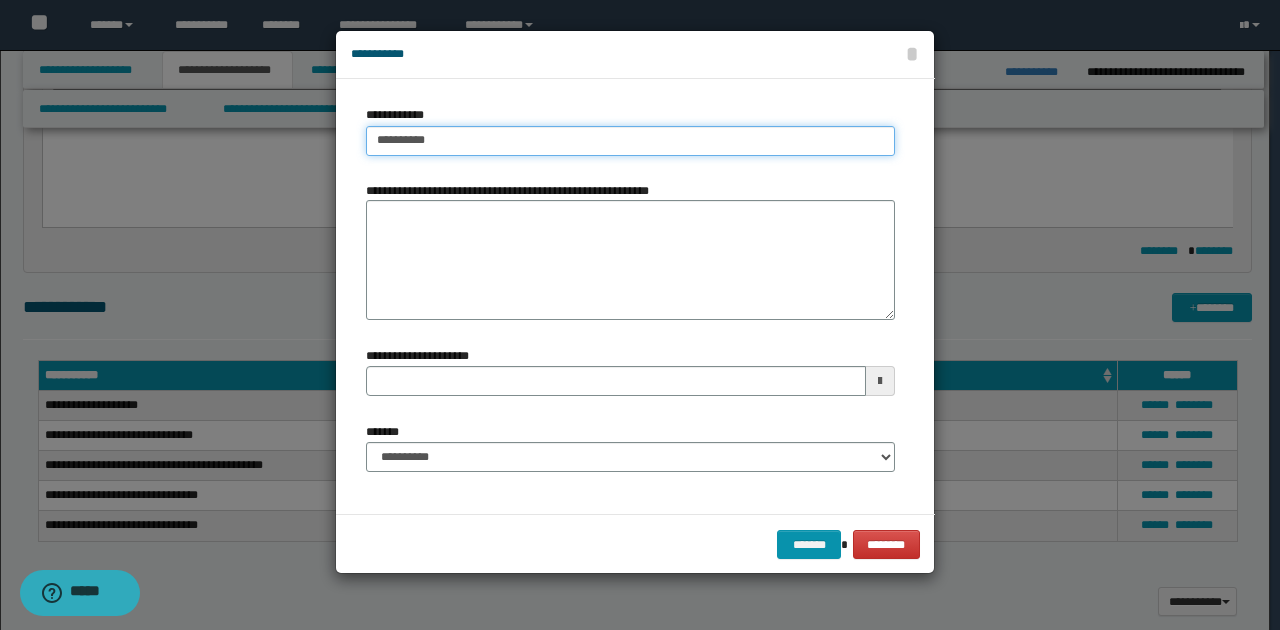 type on "**********" 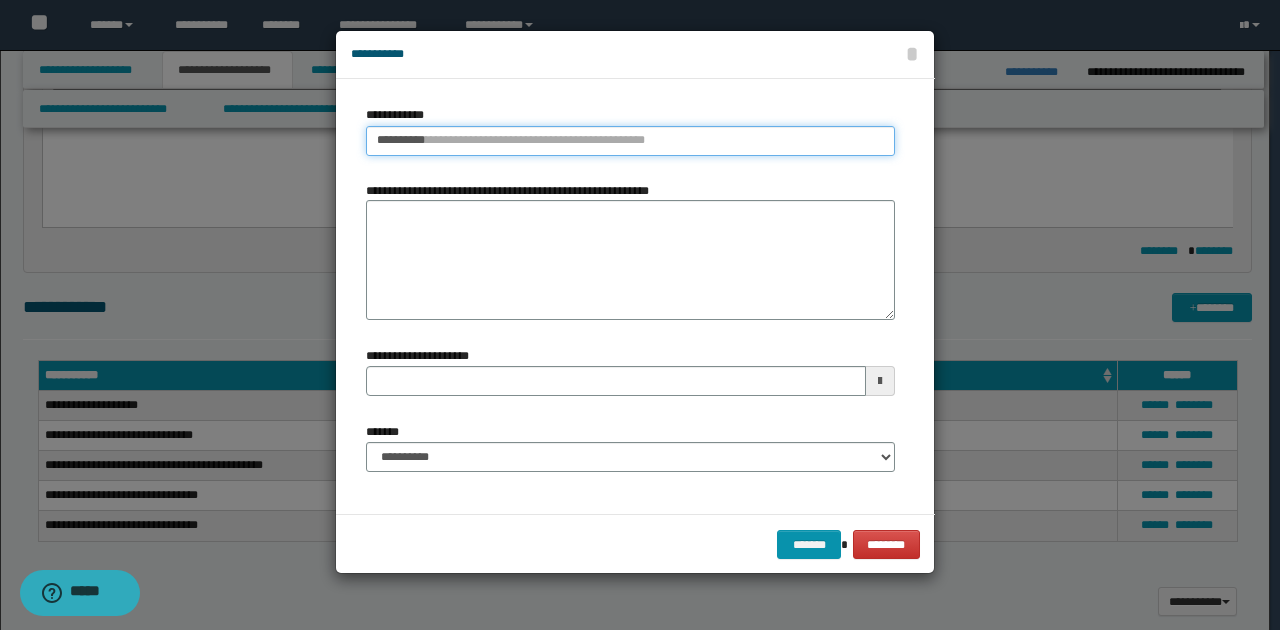 type 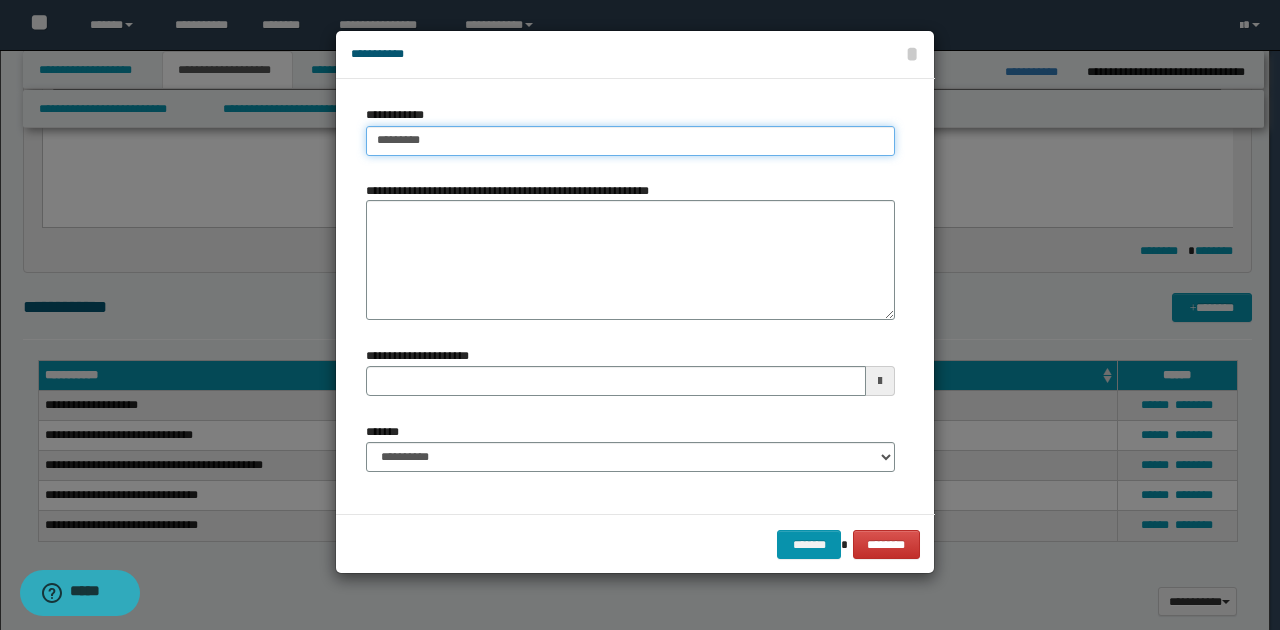 type on "**********" 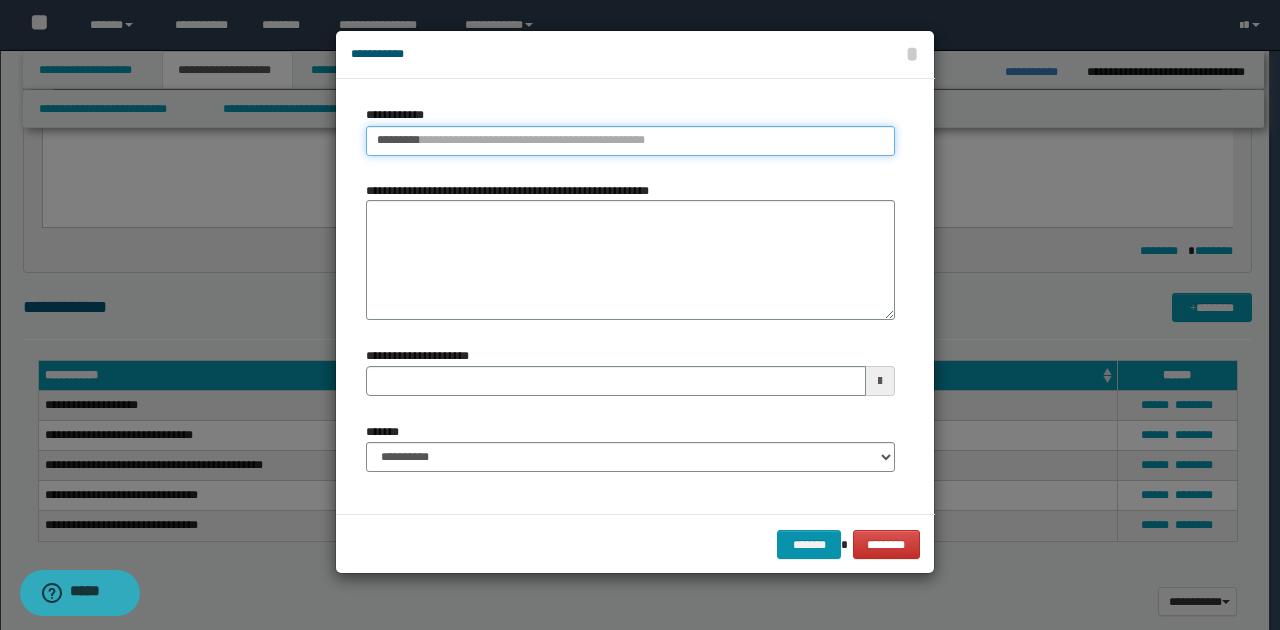 type 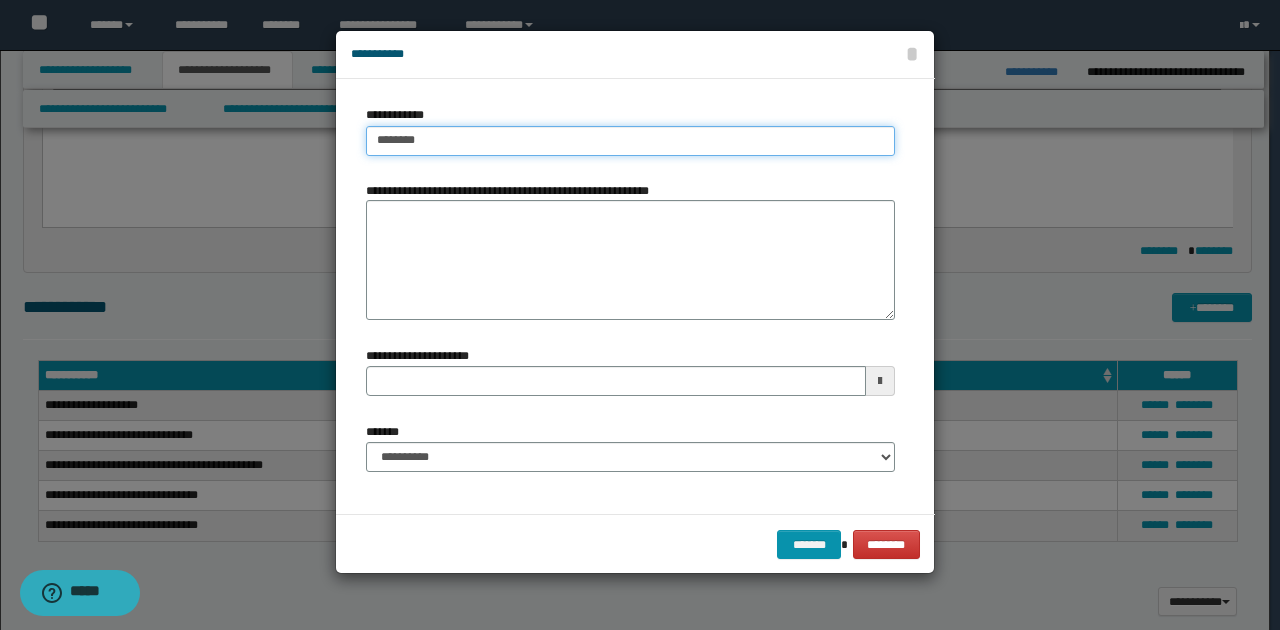 type on "**********" 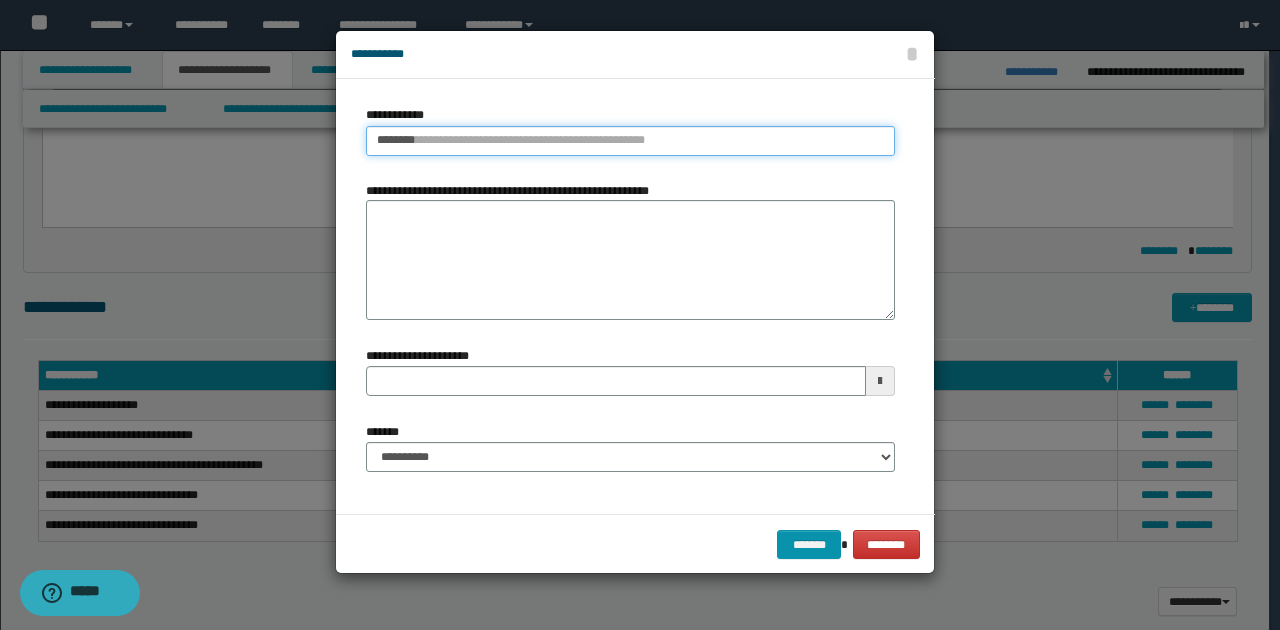 type 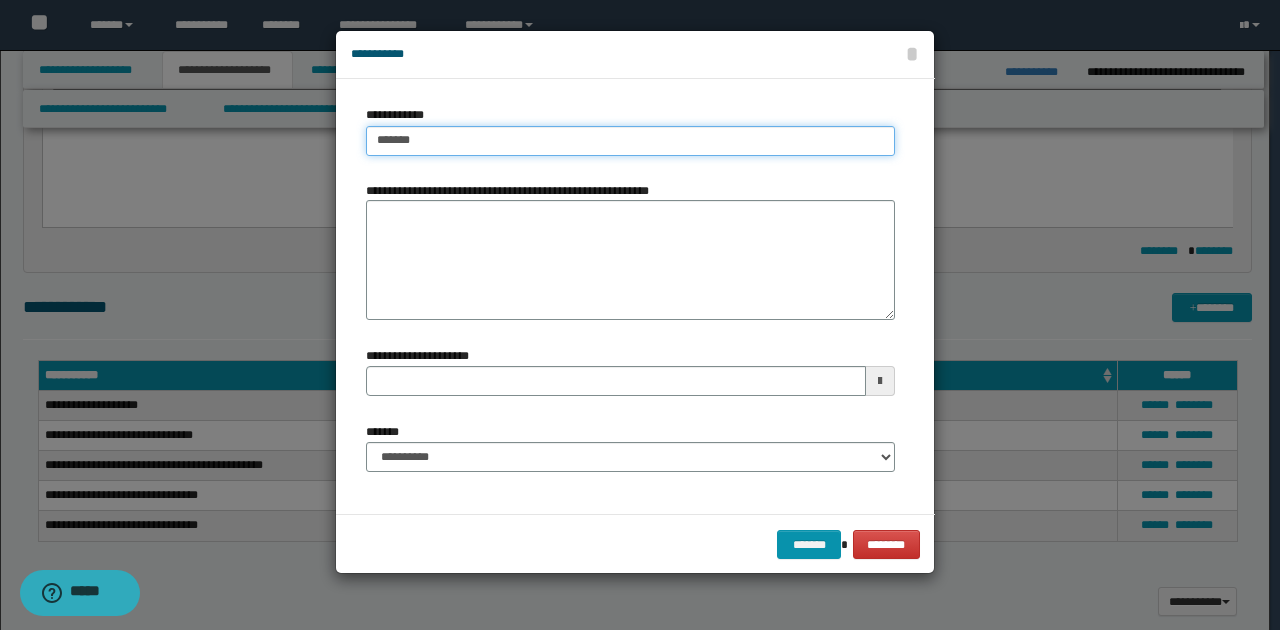 type on "**********" 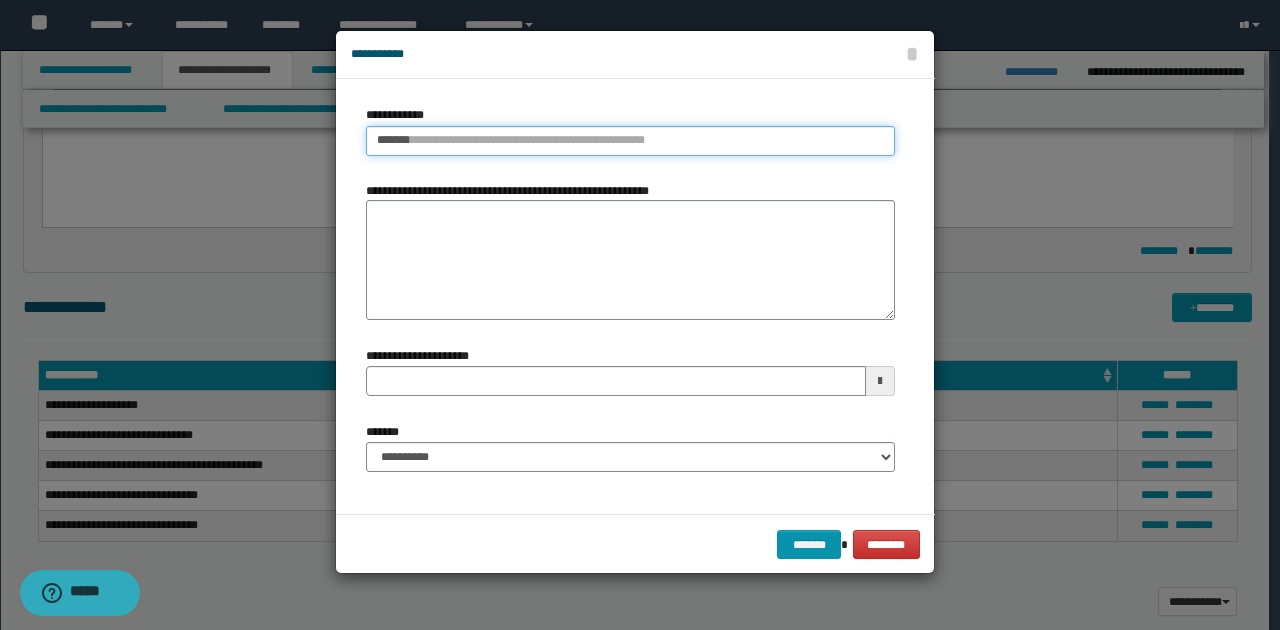 type 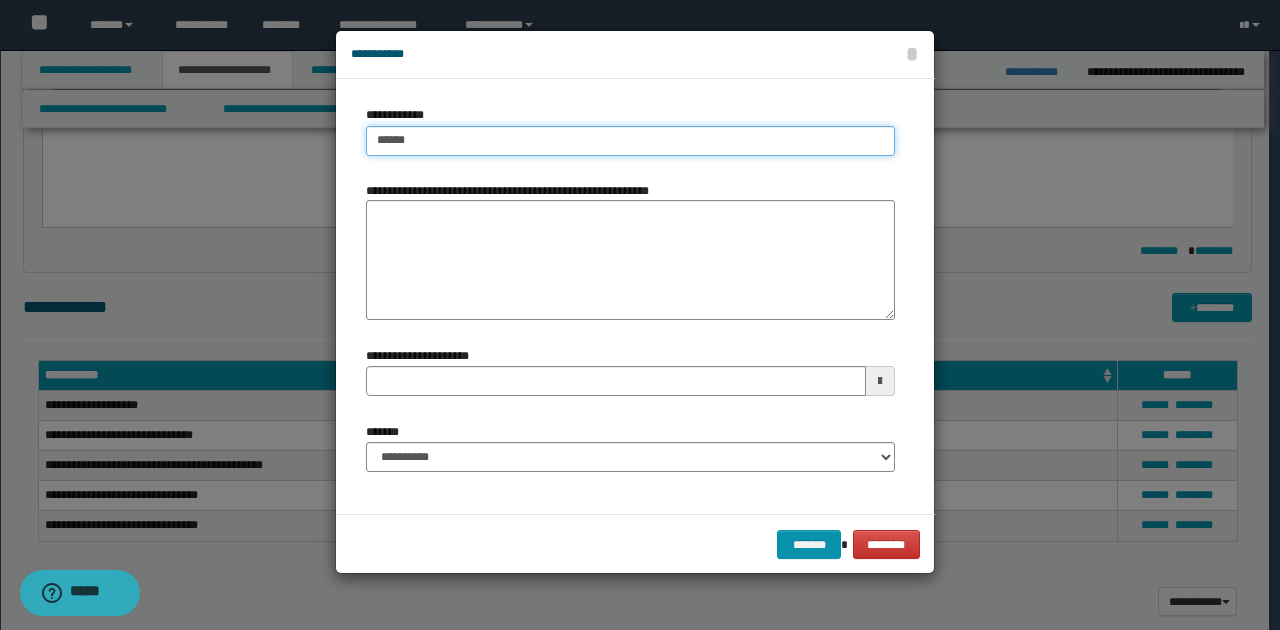 type on "**********" 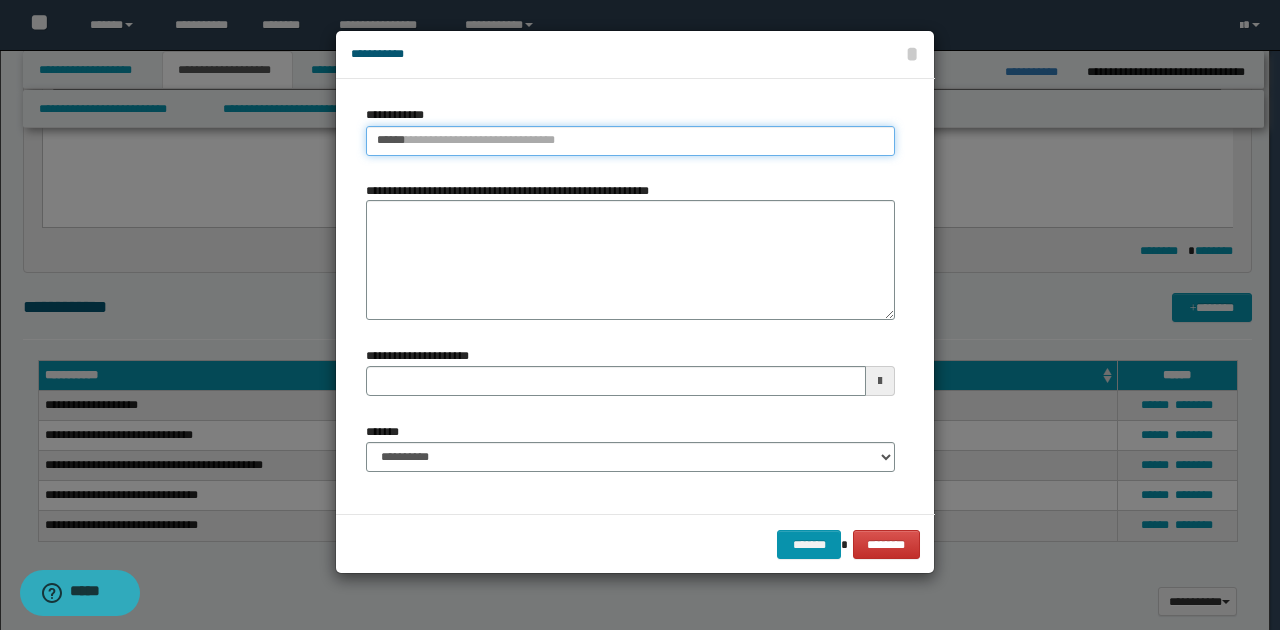 type 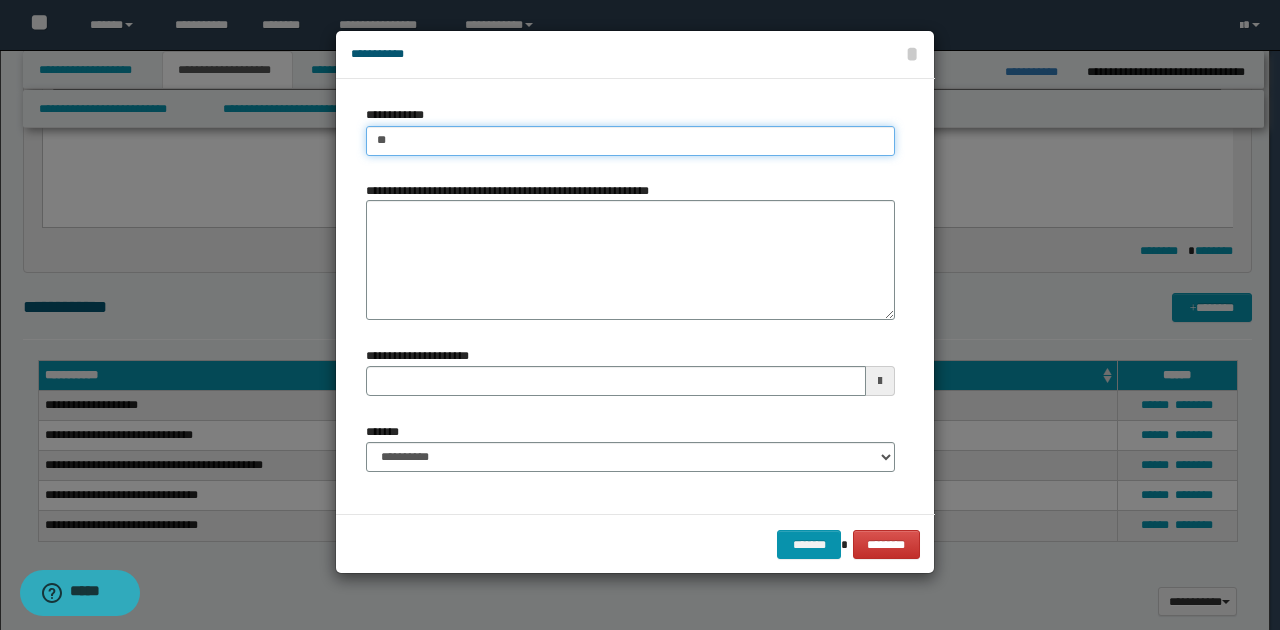type on "*" 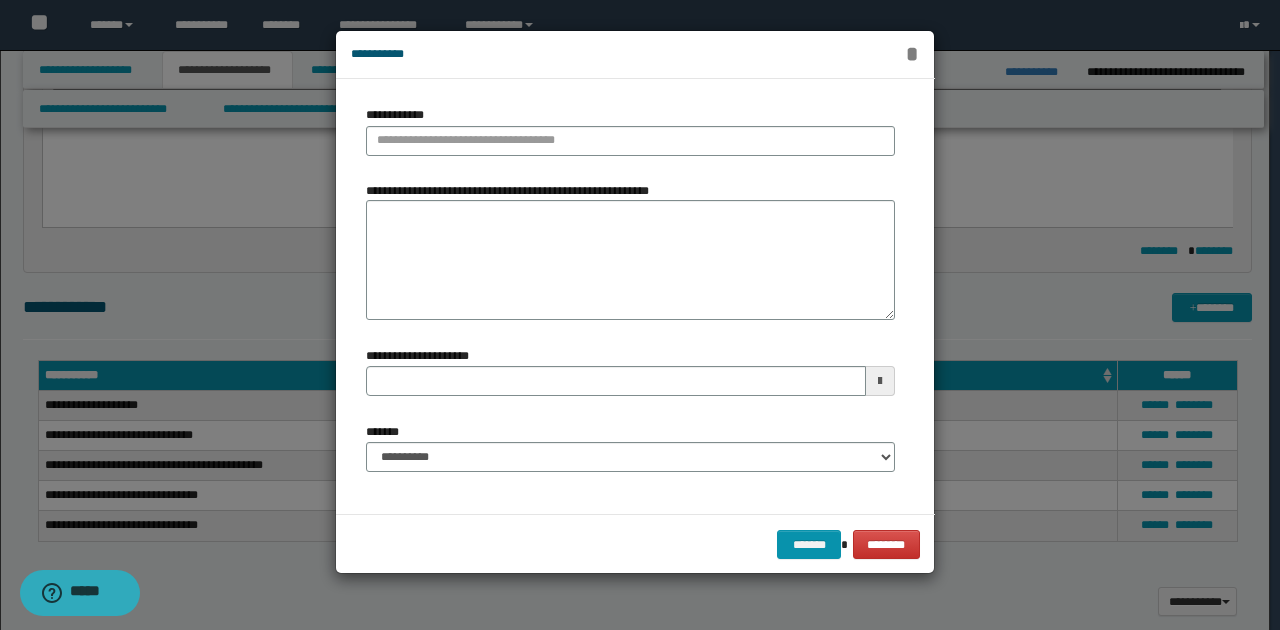 click on "*" at bounding box center (912, 54) 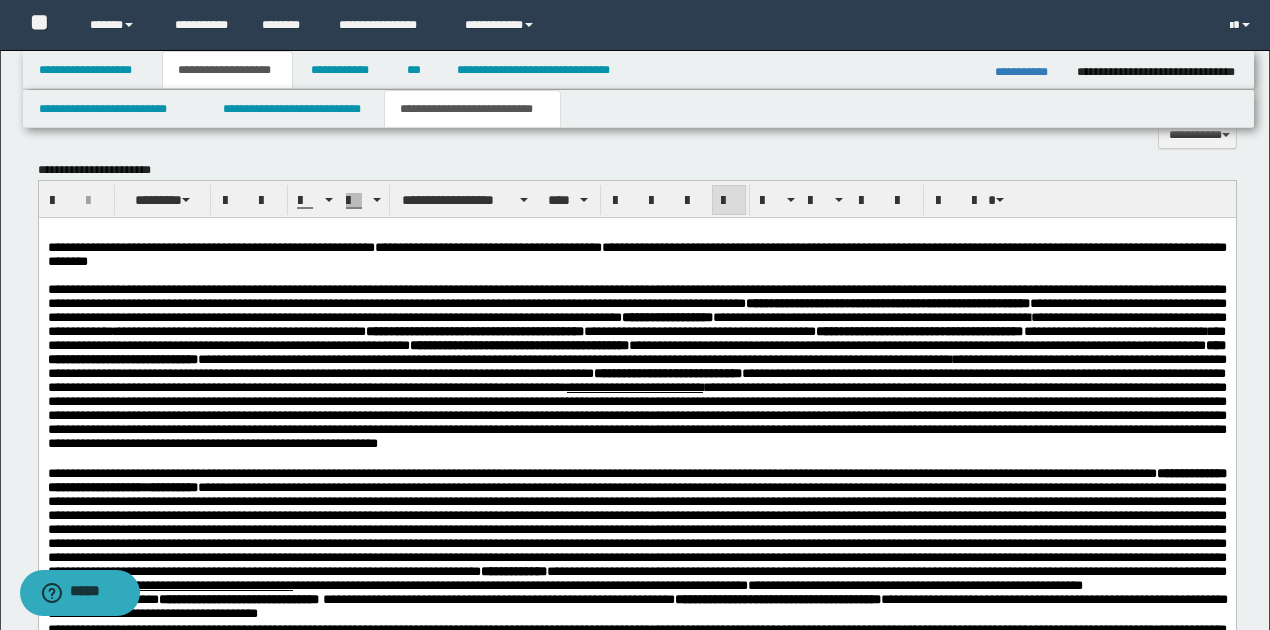 scroll, scrollTop: 897, scrollLeft: 0, axis: vertical 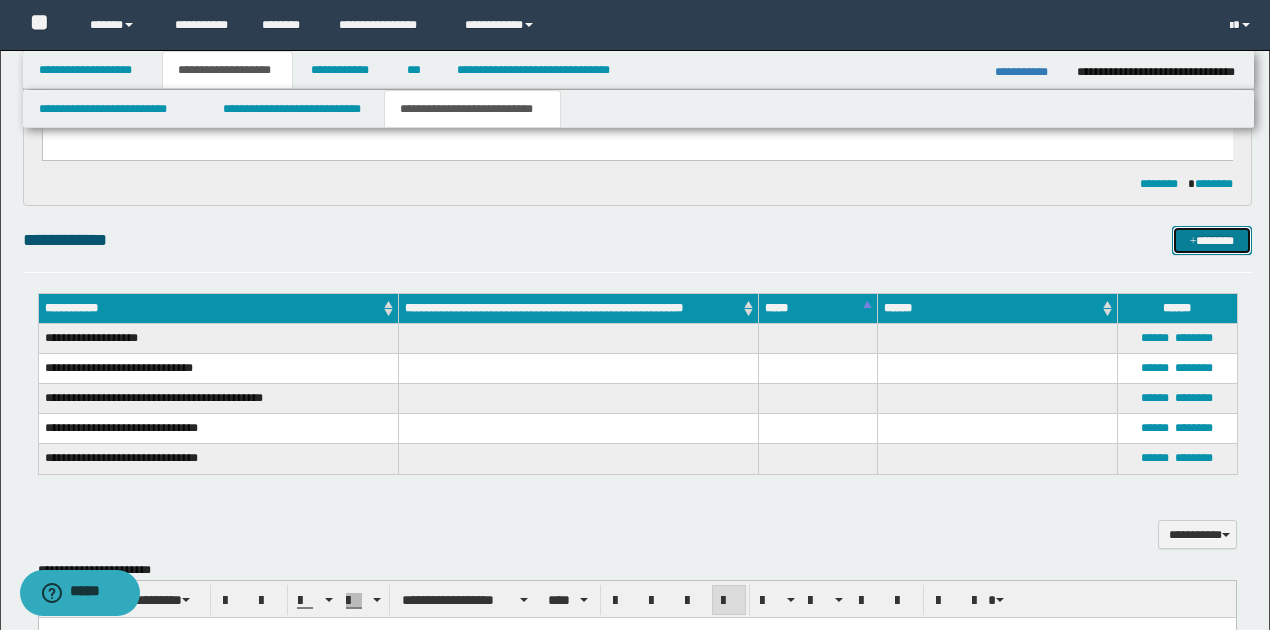 click on "*******" at bounding box center (1211, 240) 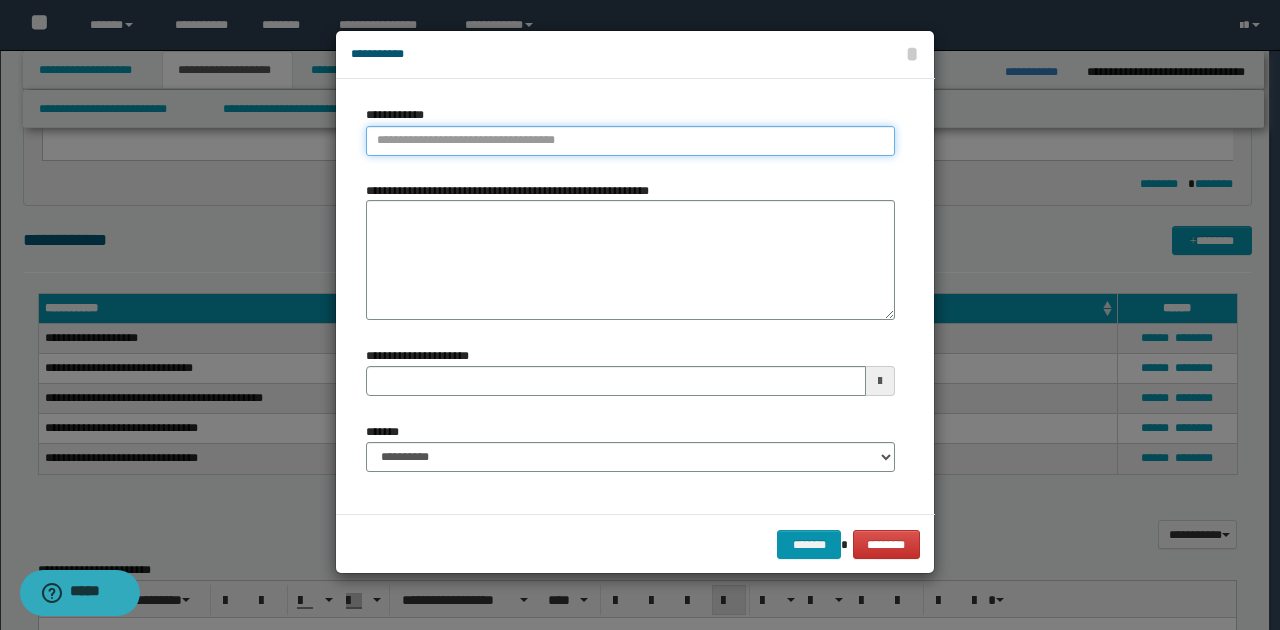 click on "**********" at bounding box center [630, 141] 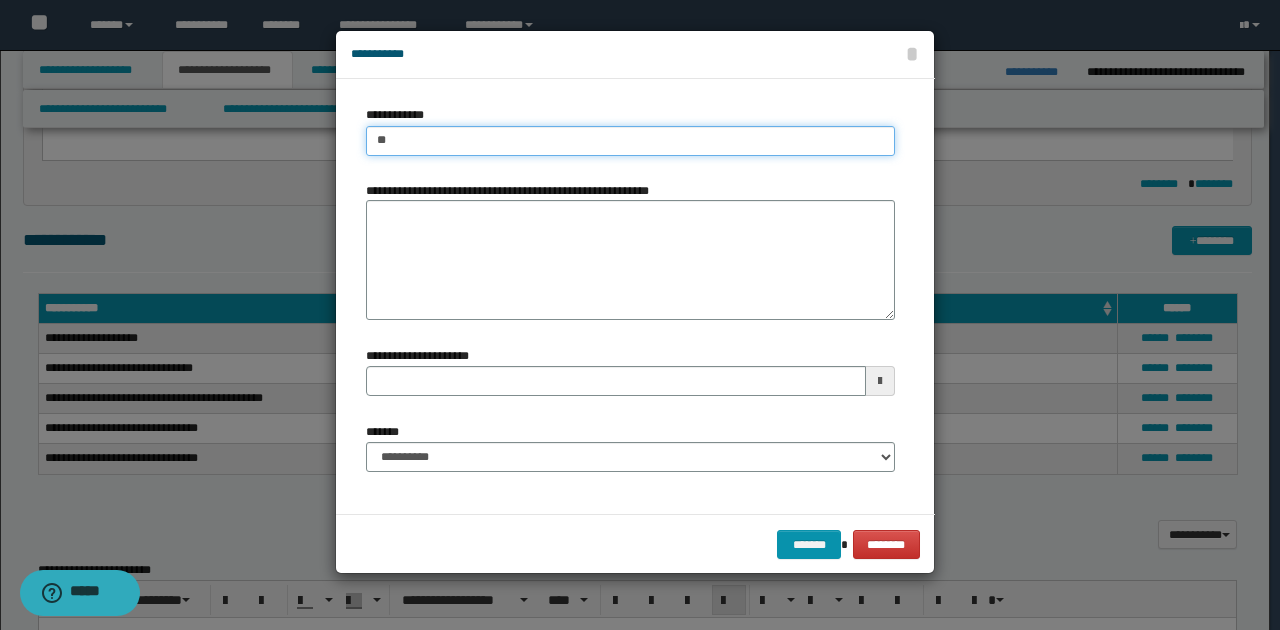 type on "***" 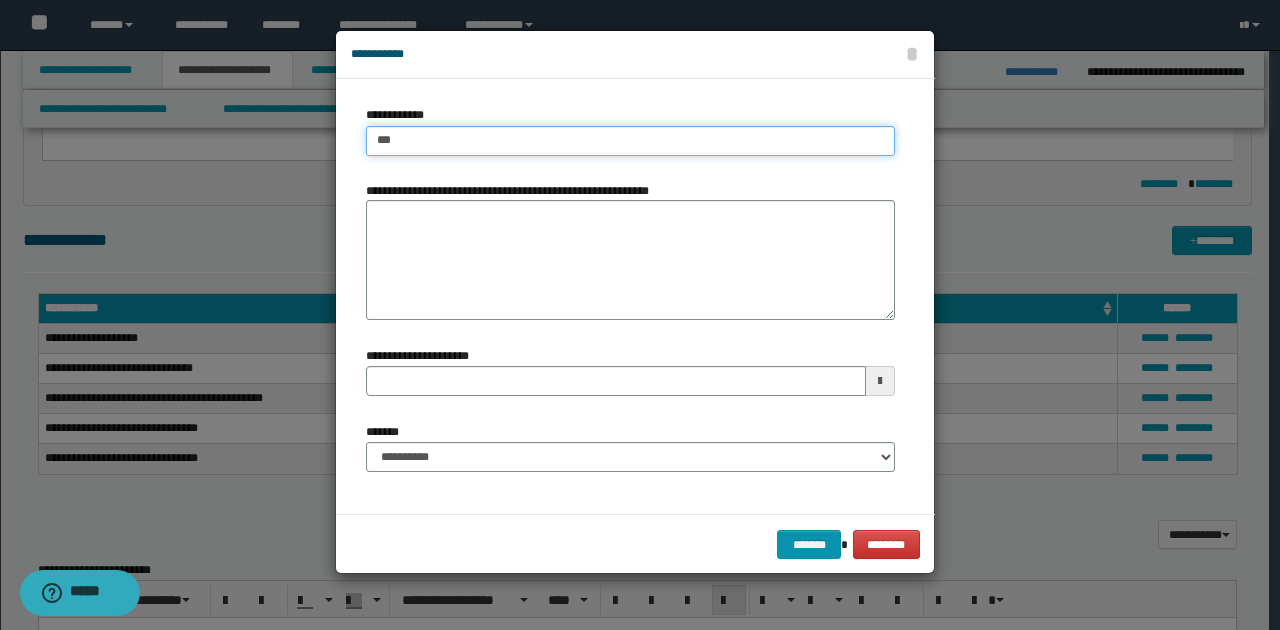 type on "***" 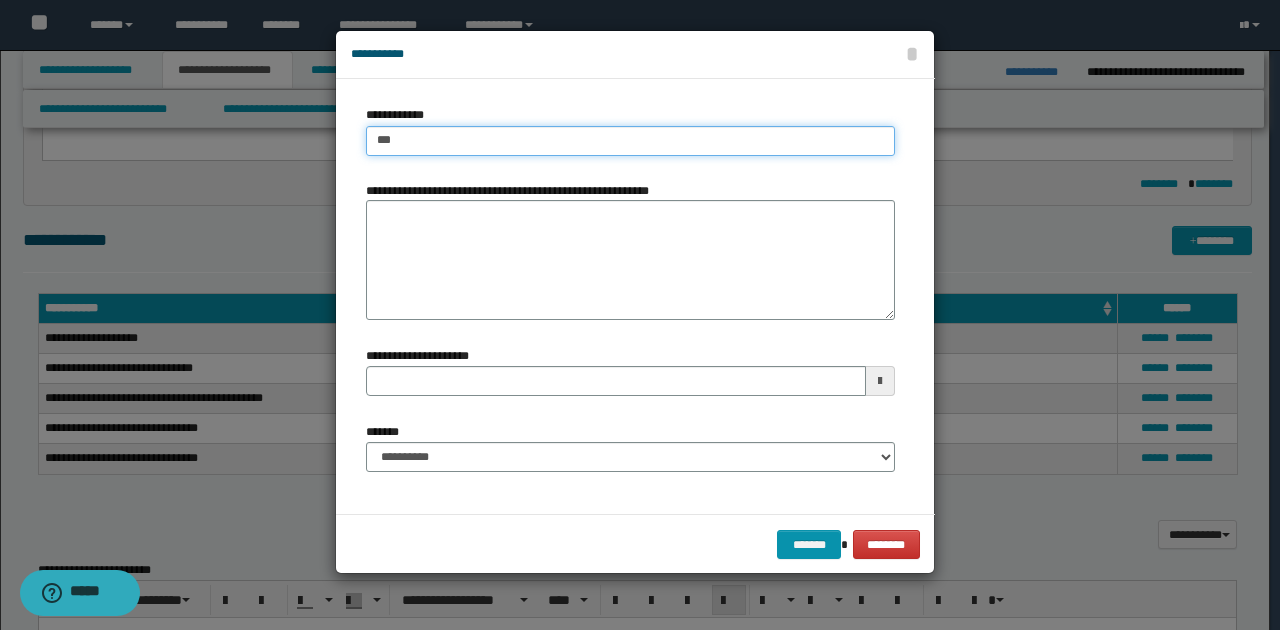 type 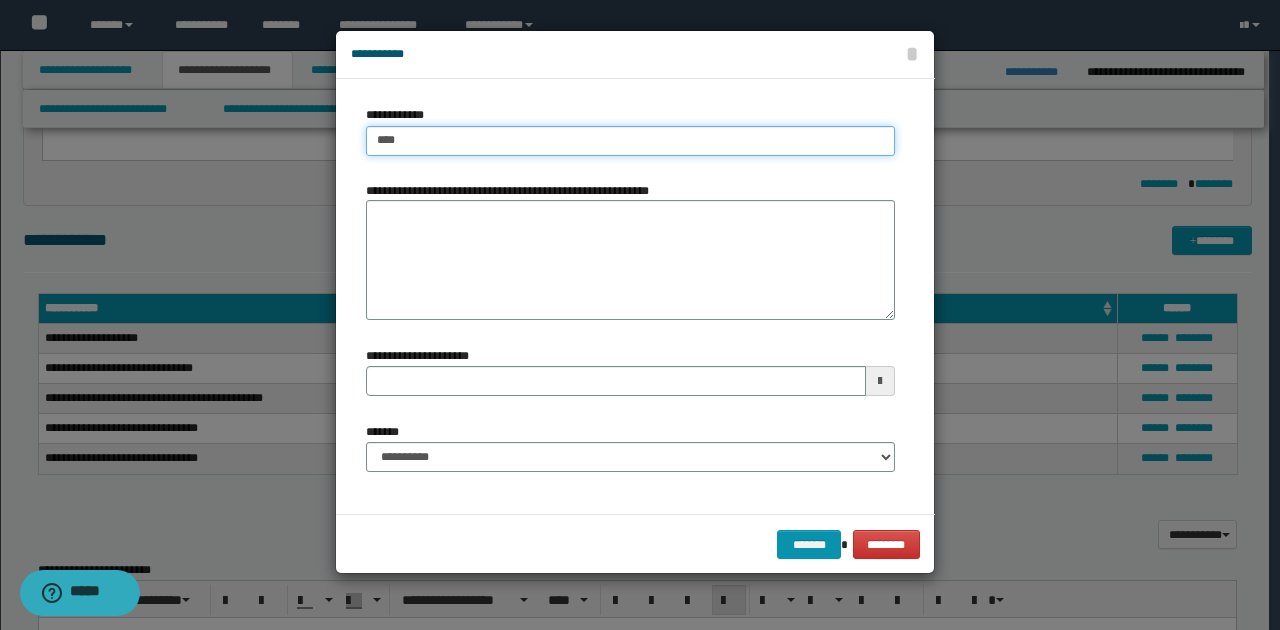 drag, startPoint x: 417, startPoint y: 139, endPoint x: 342, endPoint y: 135, distance: 75.10659 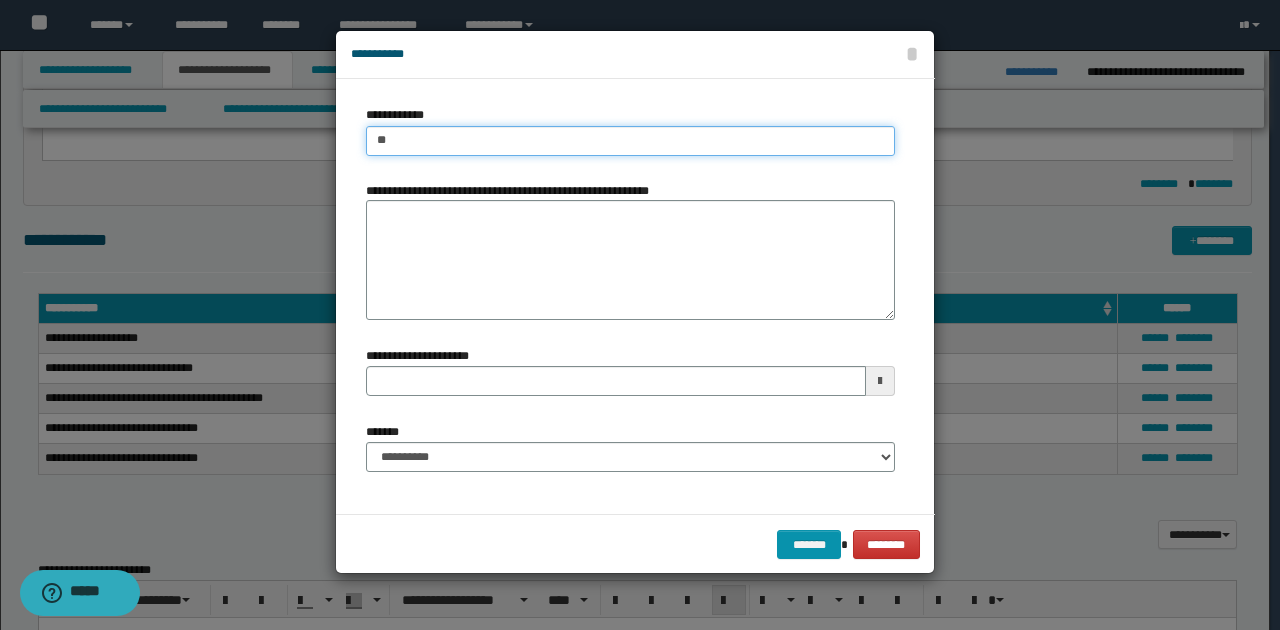 type on "***" 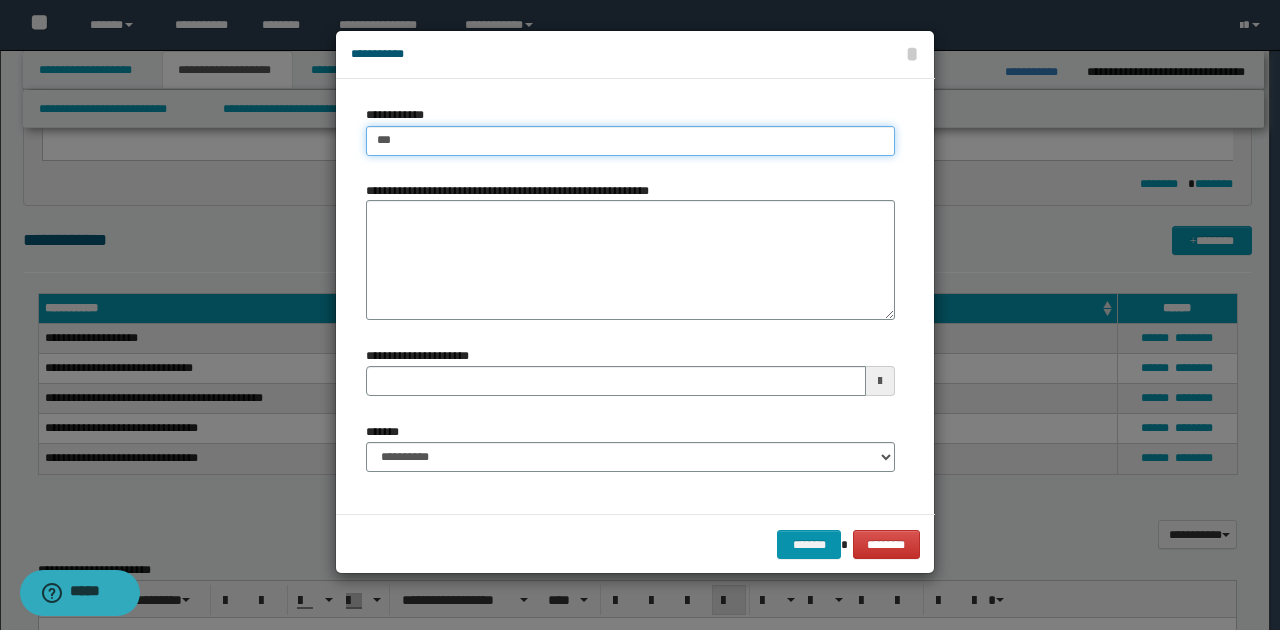 type on "***" 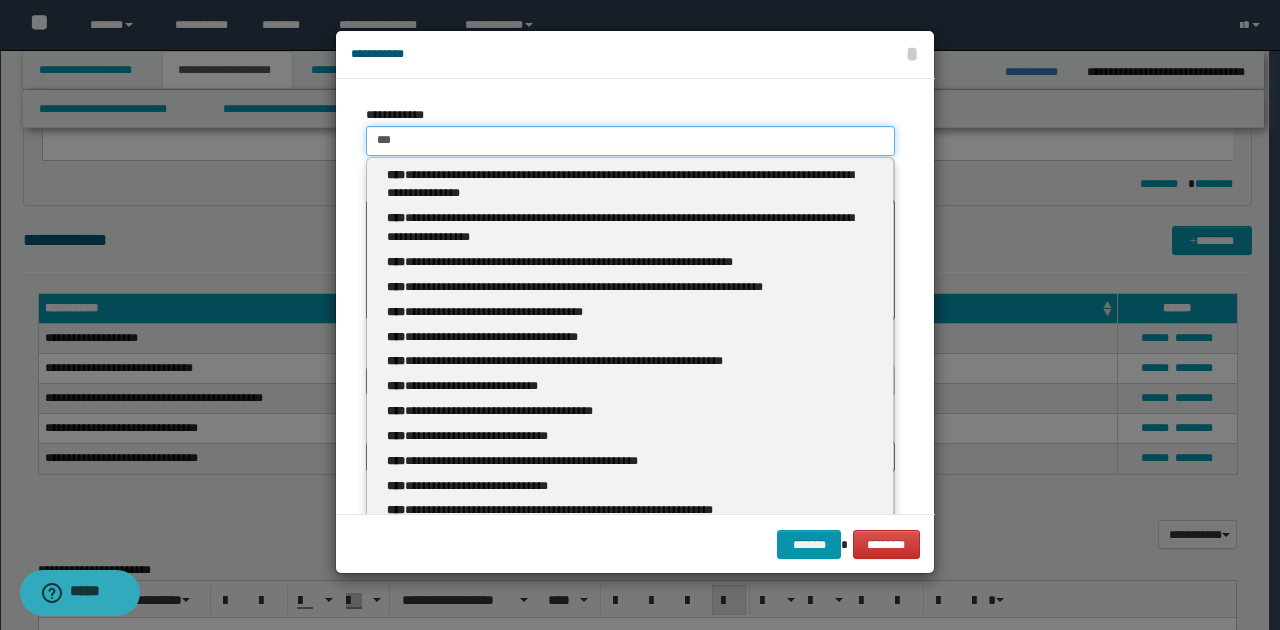 type 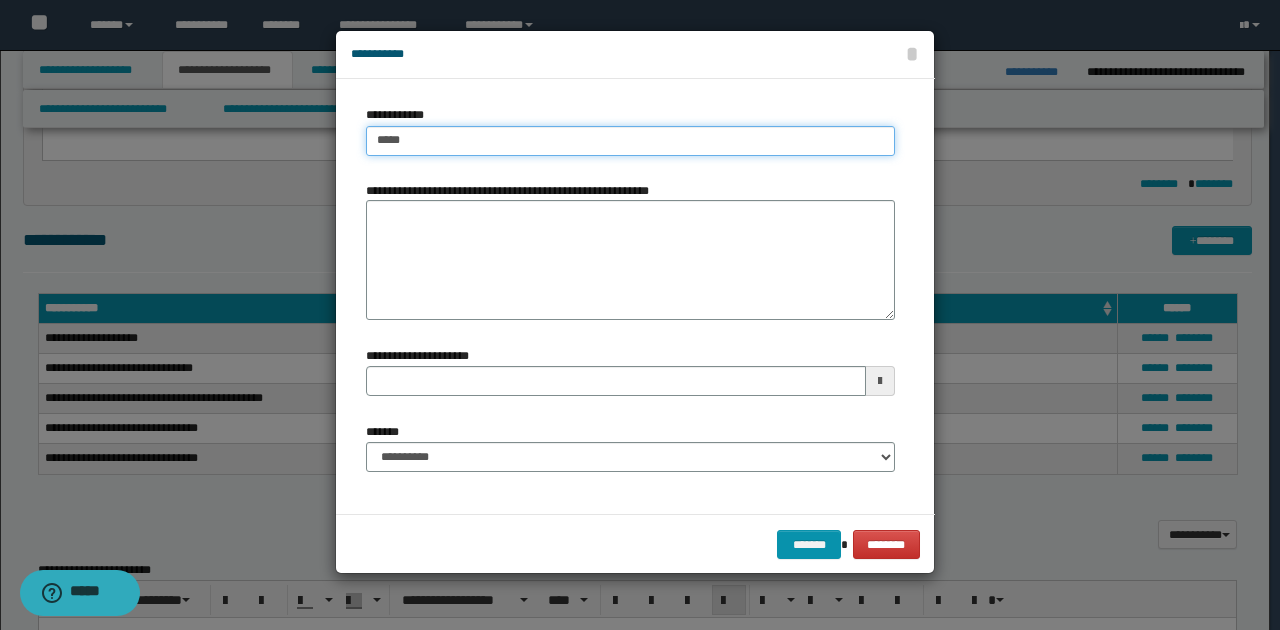 type on "******" 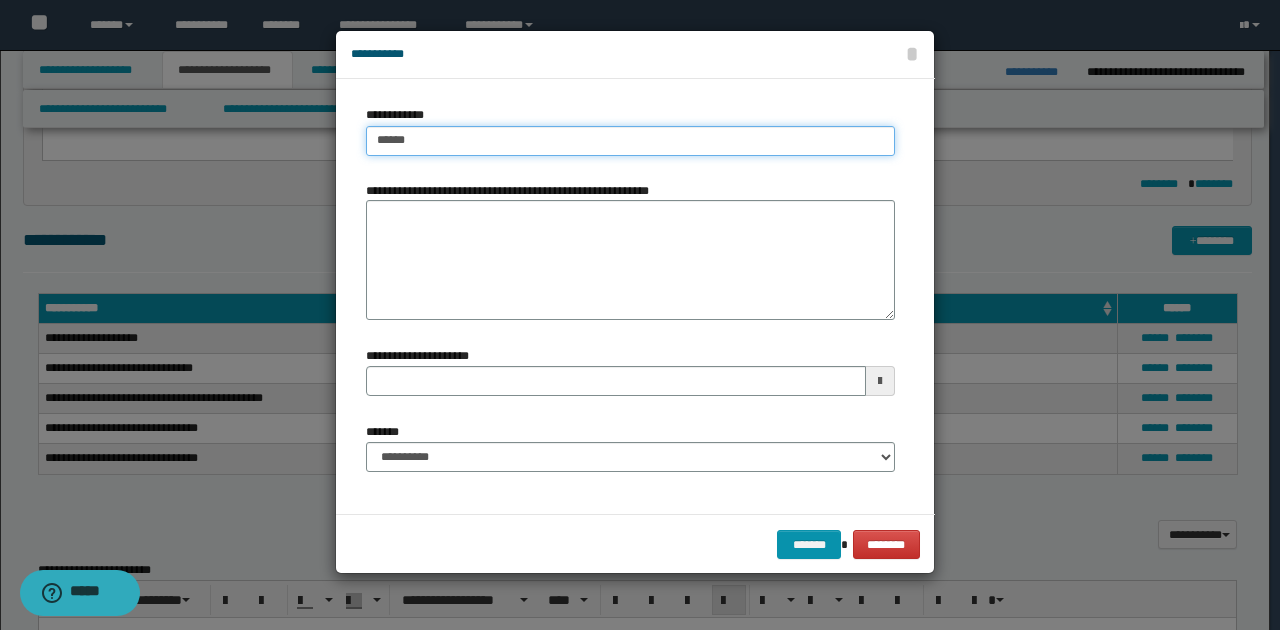 type on "**********" 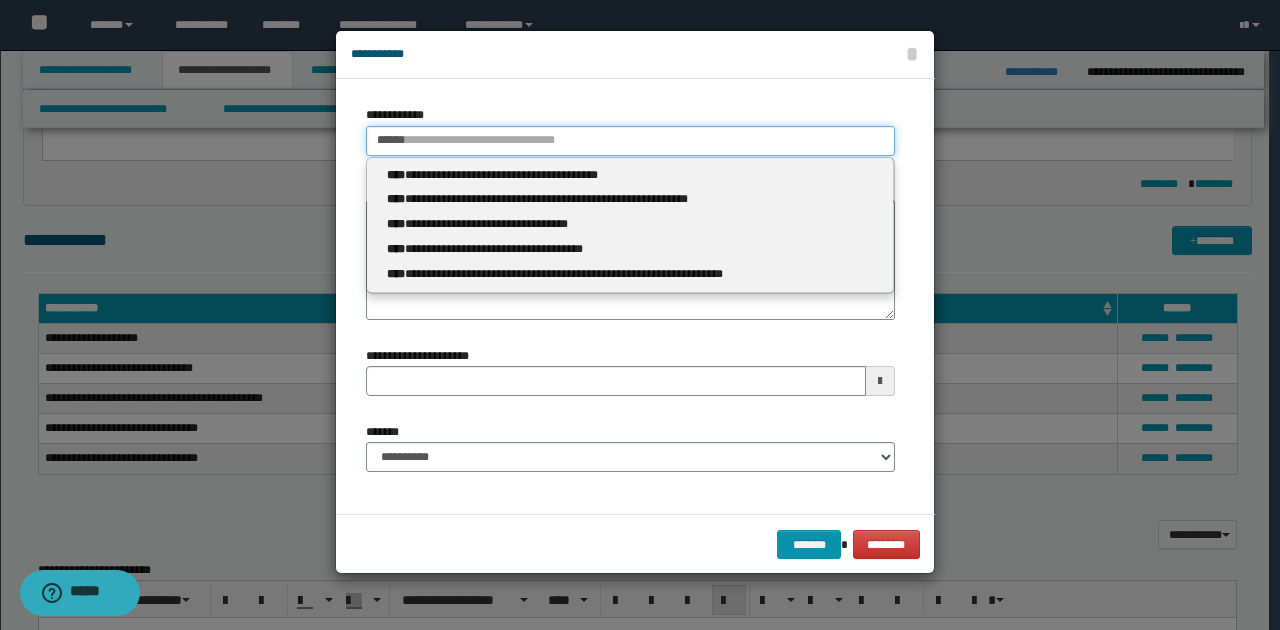 type 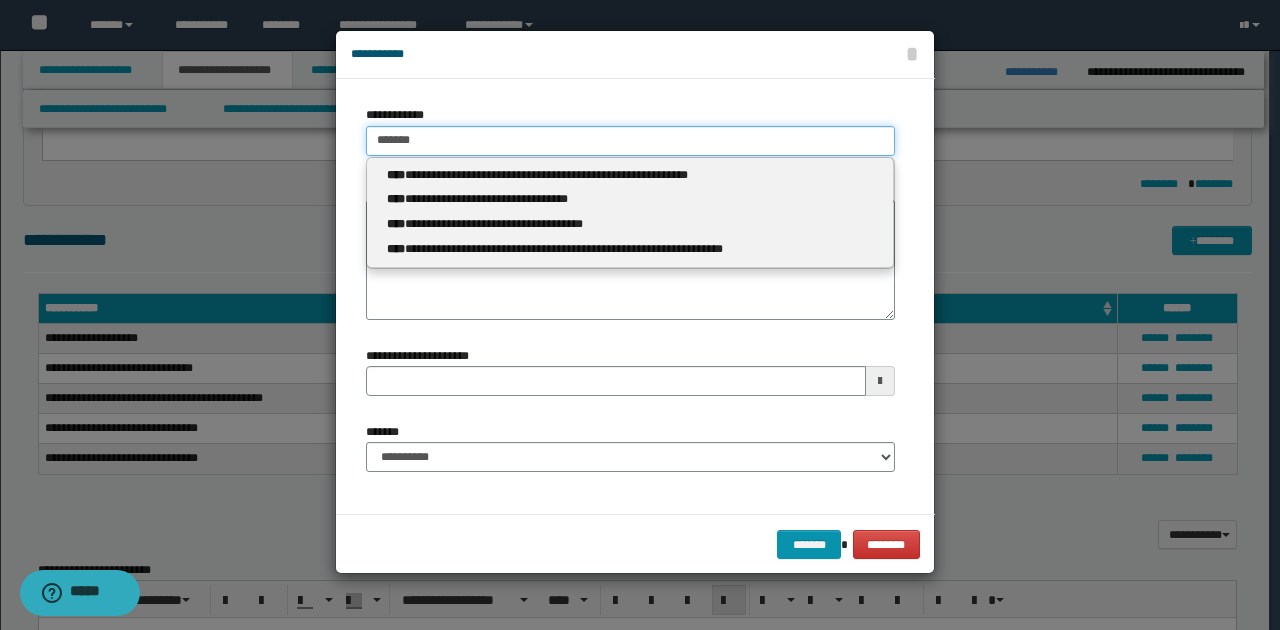 type on "**********" 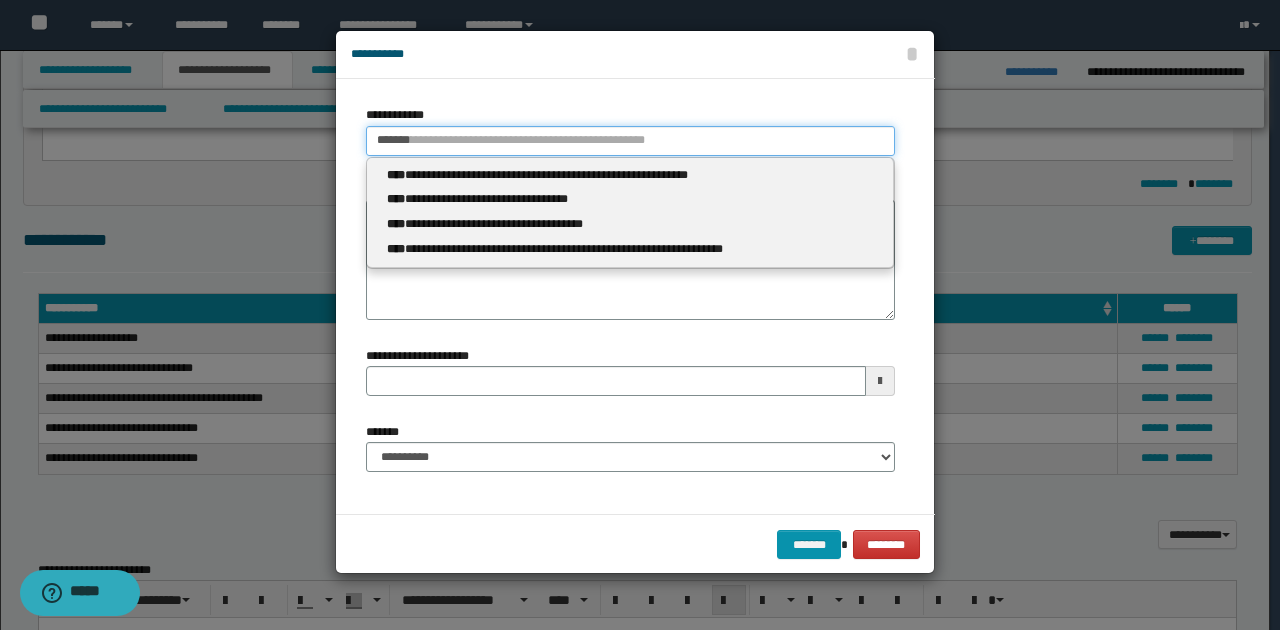 type 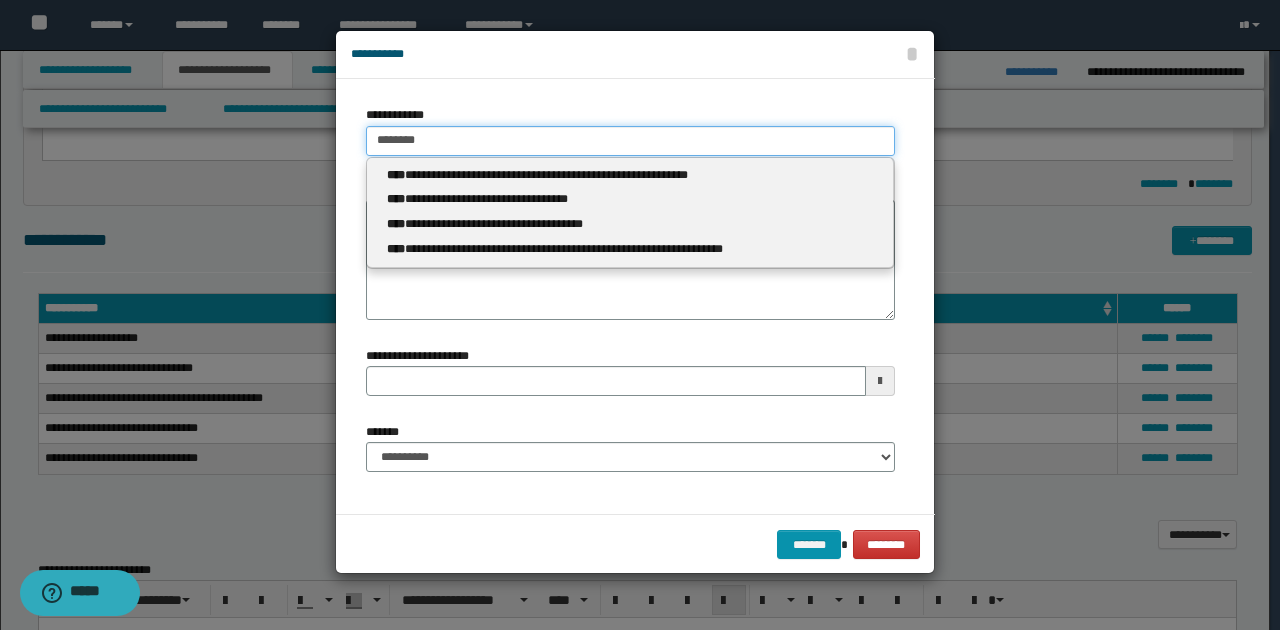 type on "**********" 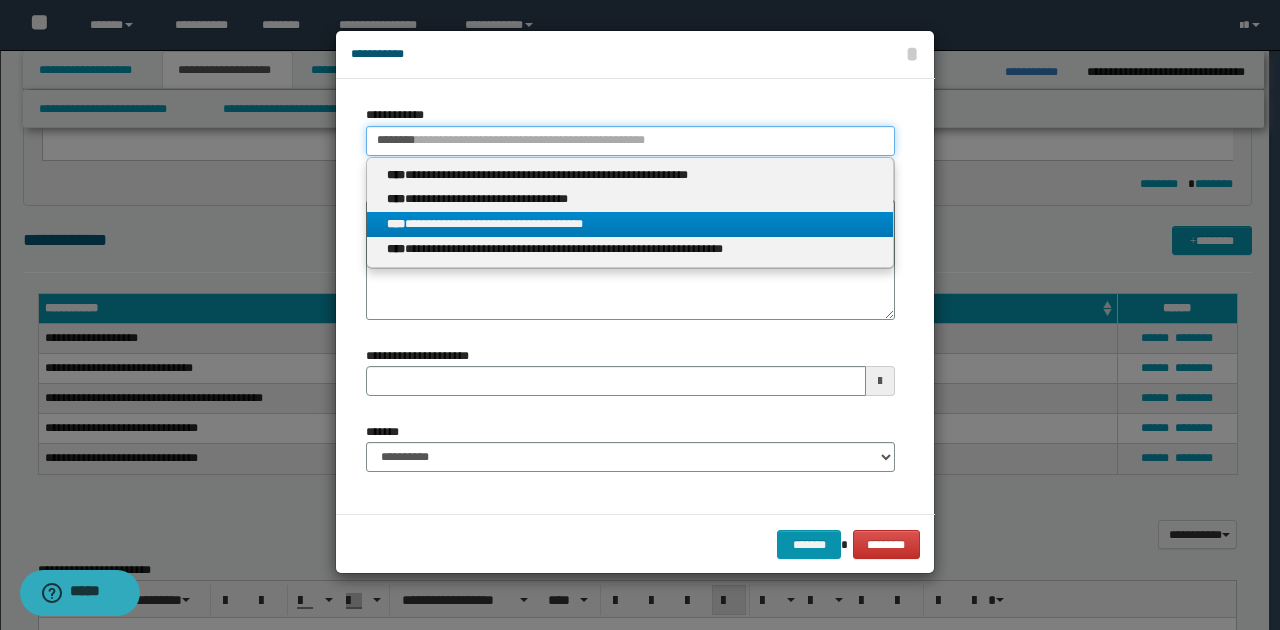 type on "********" 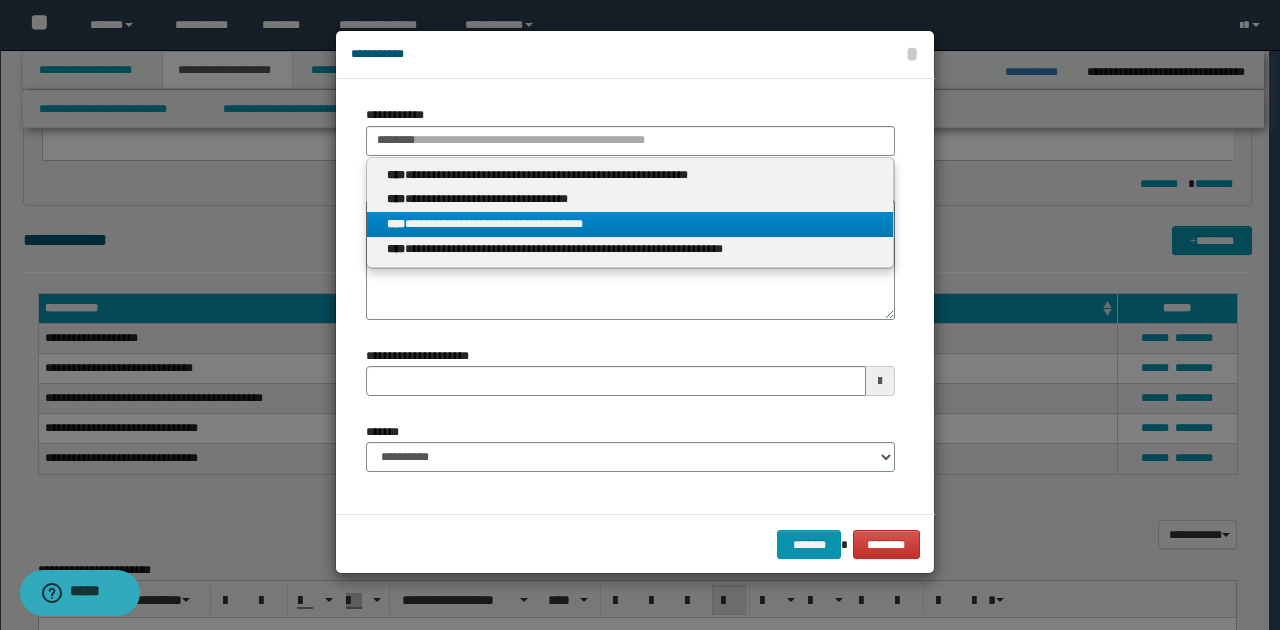 click on "**********" at bounding box center [630, 224] 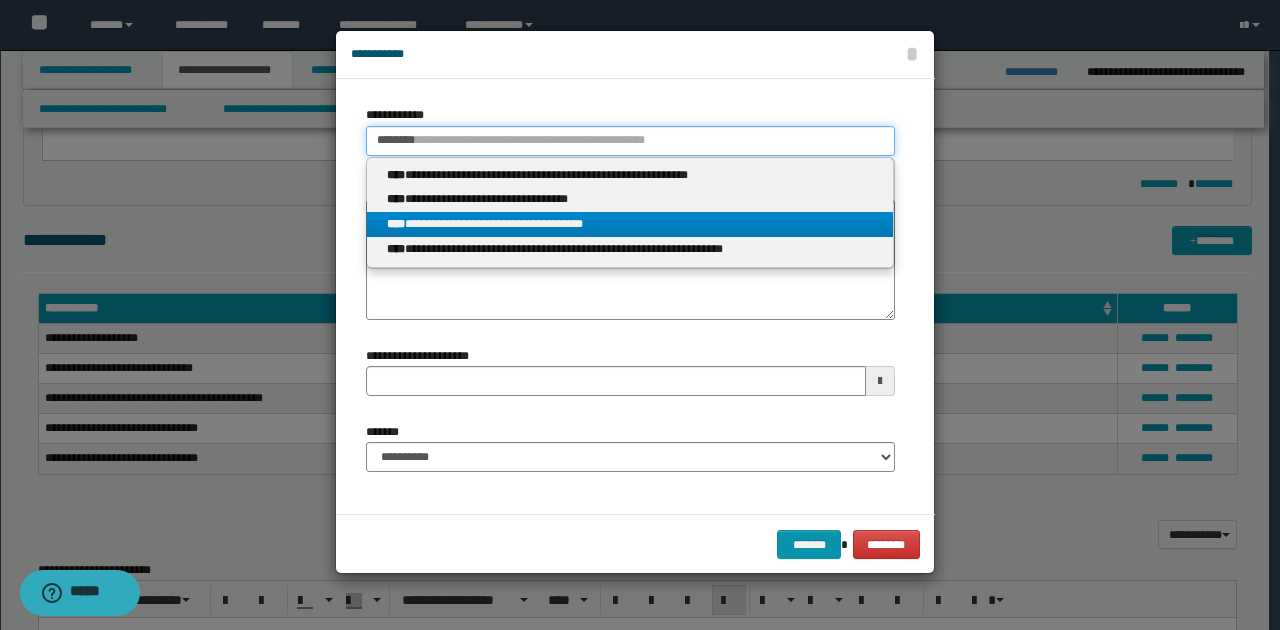 type 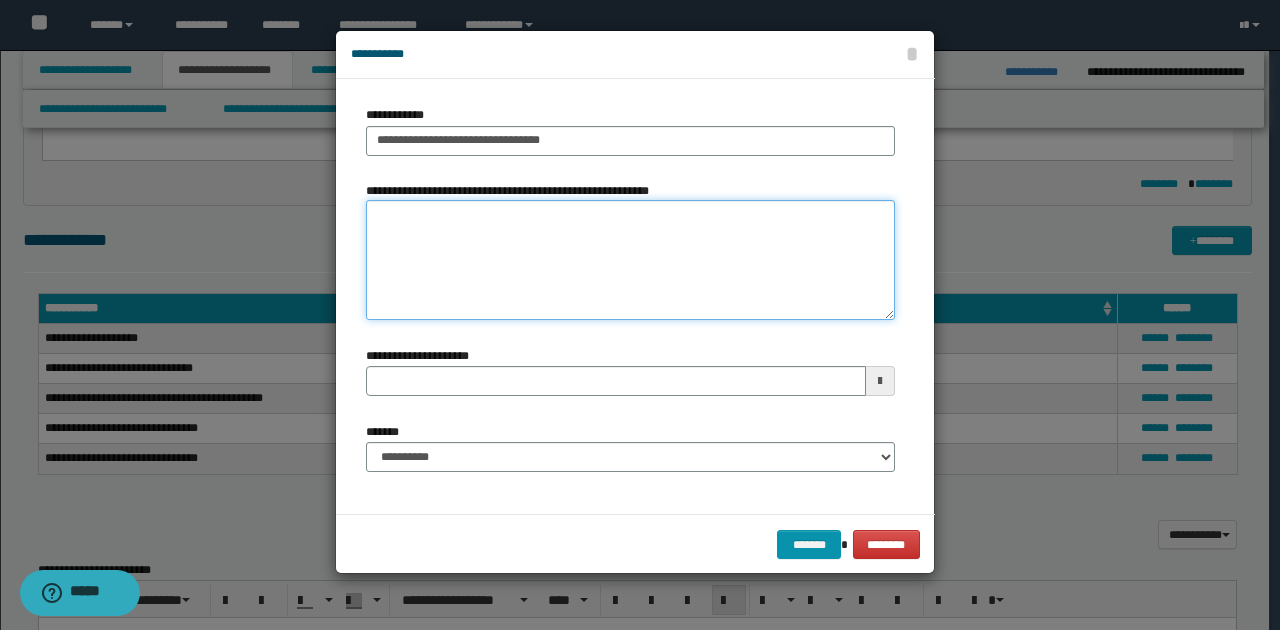 click on "**********" at bounding box center [630, 260] 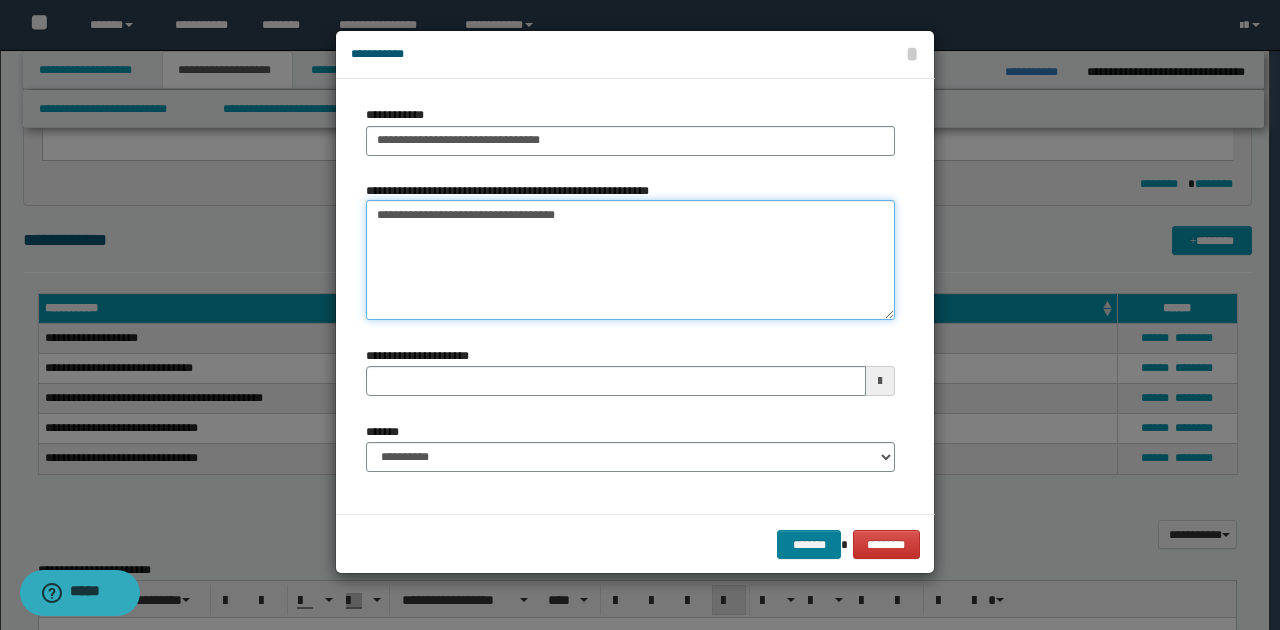 type on "**********" 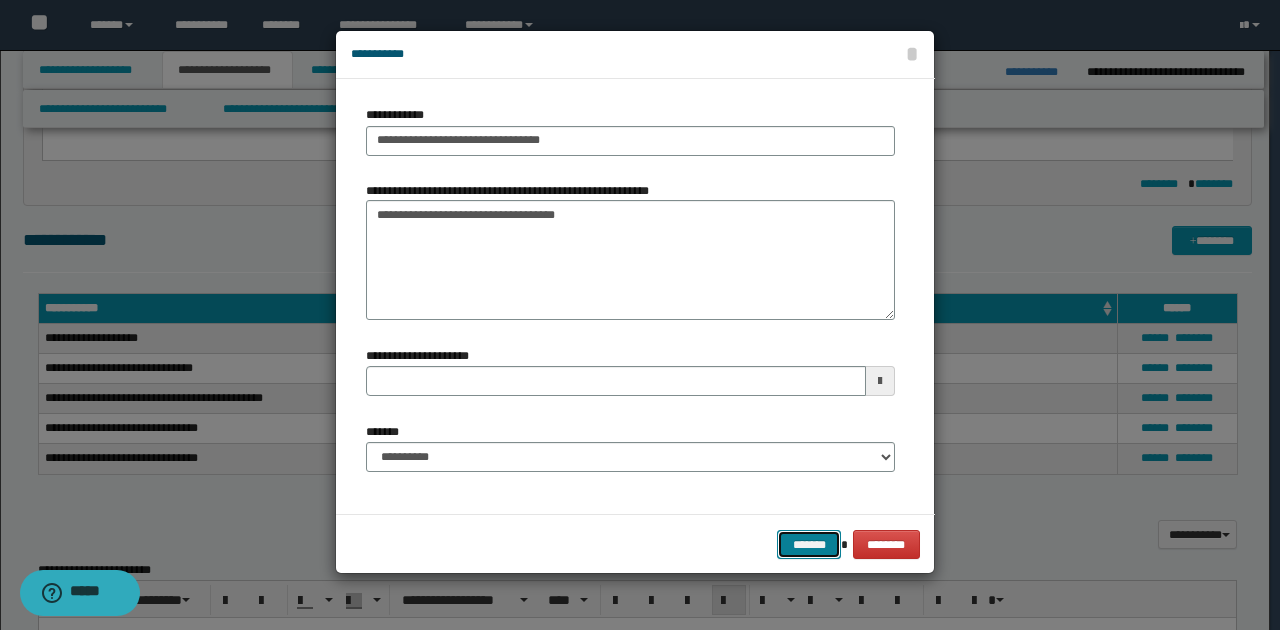 click on "*******" at bounding box center [809, 544] 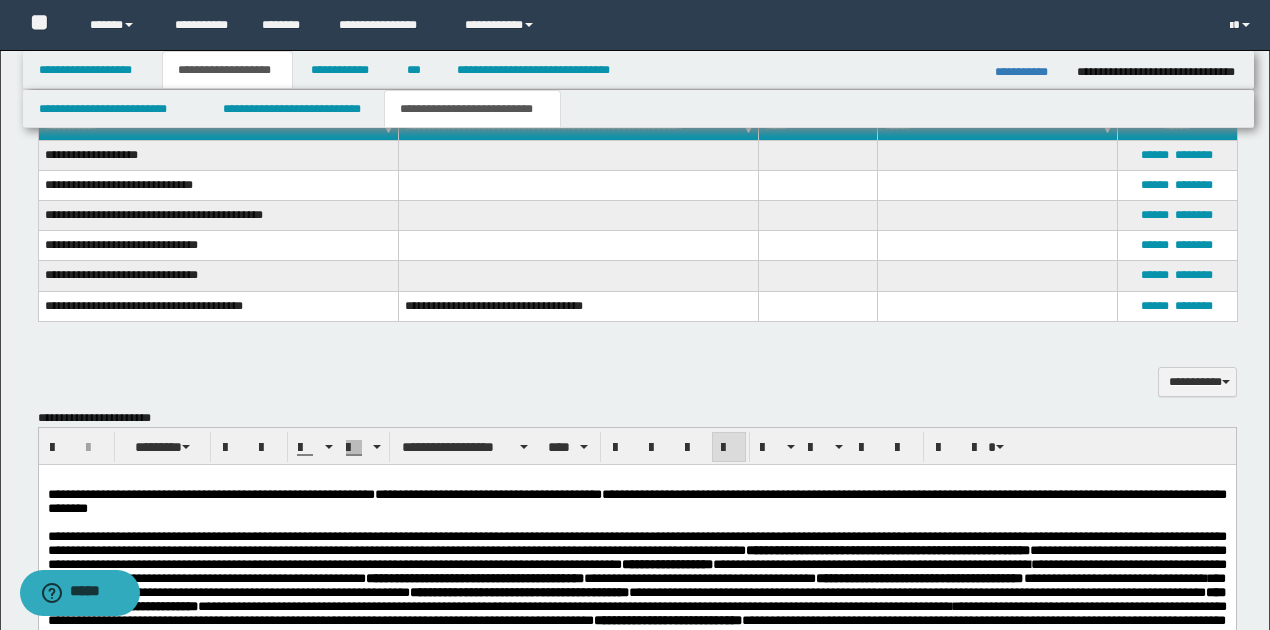 scroll, scrollTop: 1097, scrollLeft: 0, axis: vertical 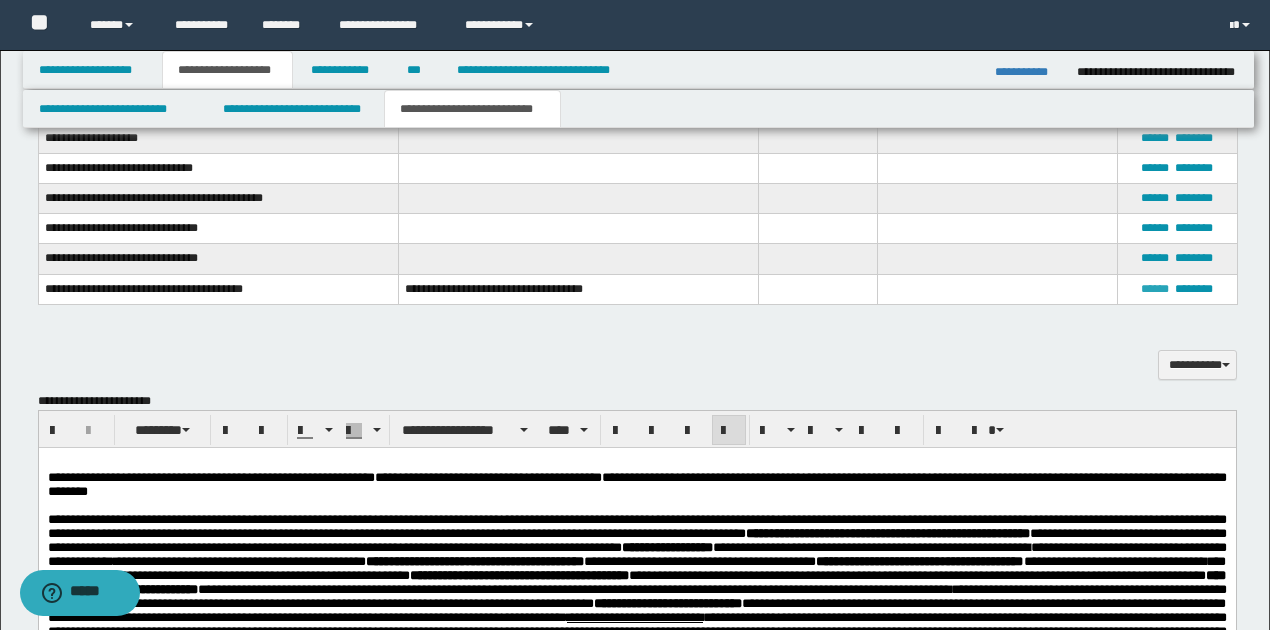 click on "******" at bounding box center [1155, 289] 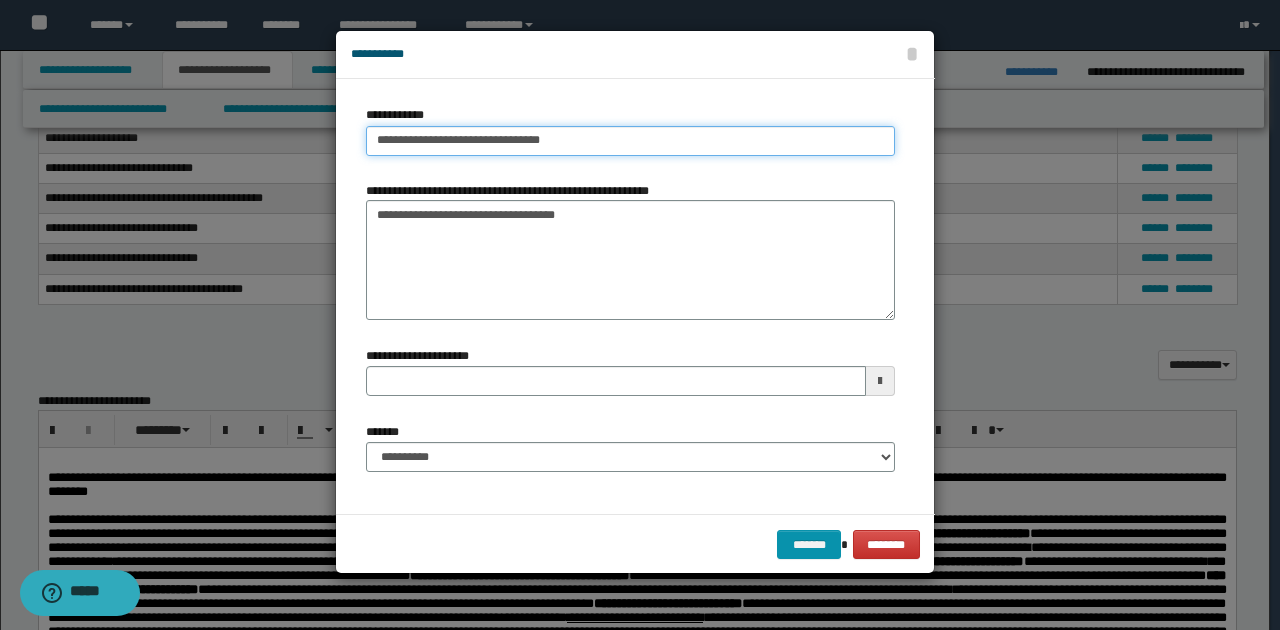 type on "**********" 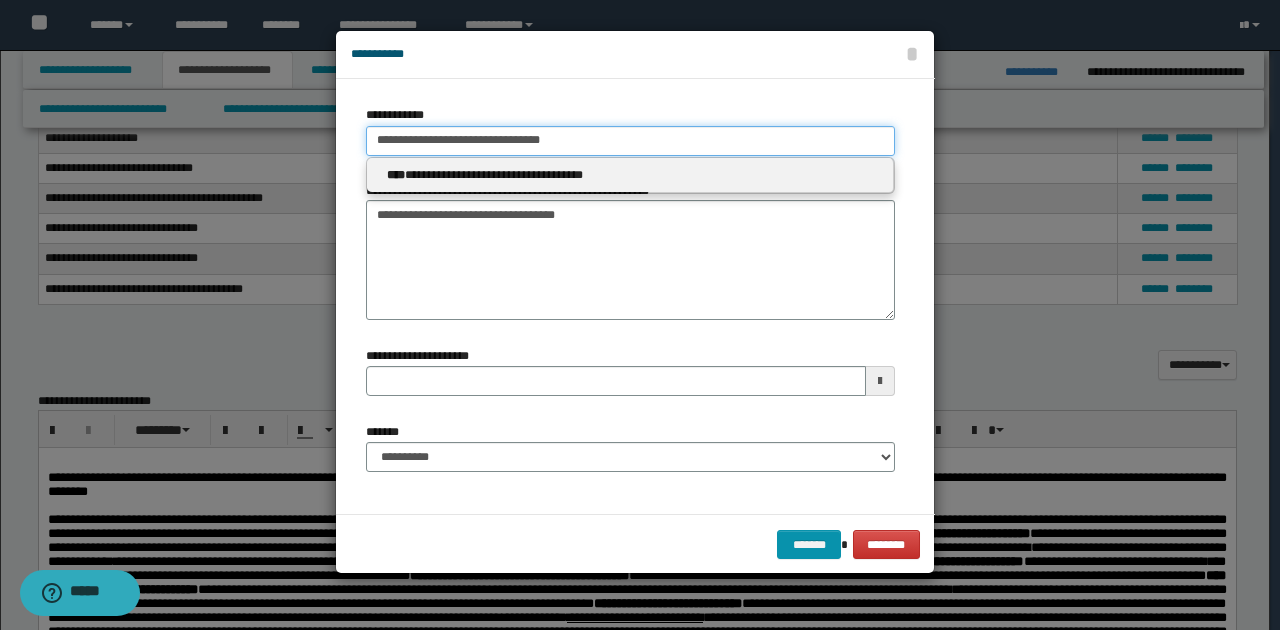 drag, startPoint x: 556, startPoint y: 146, endPoint x: 334, endPoint y: 140, distance: 222.08107 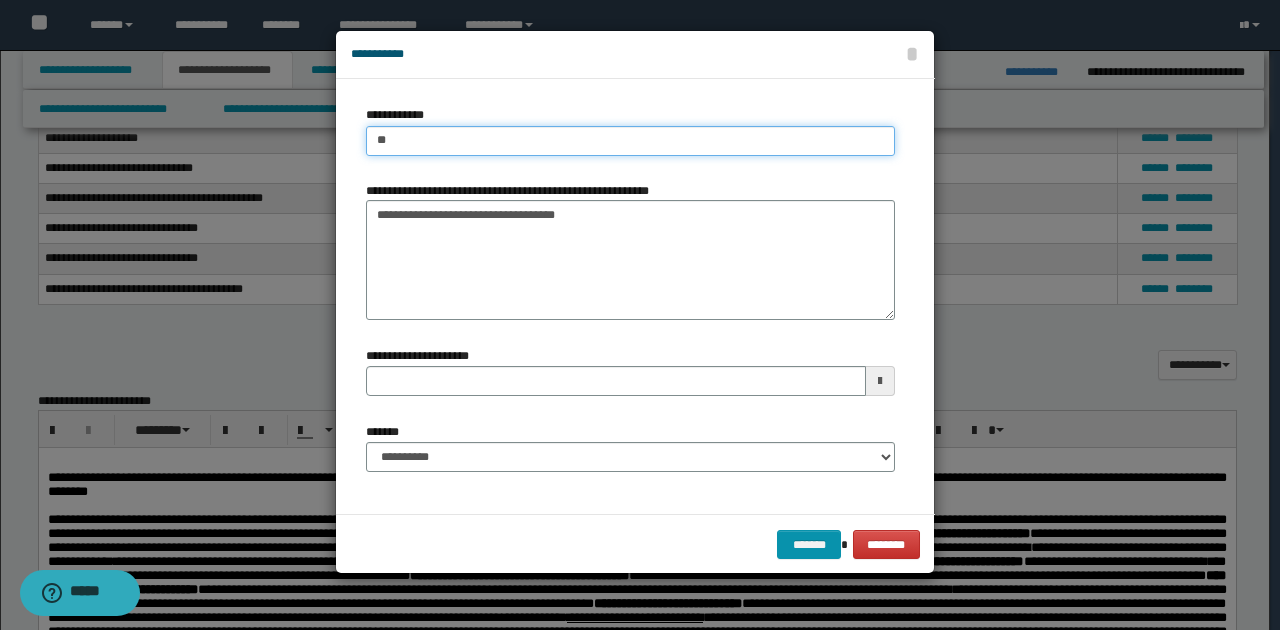 type on "***" 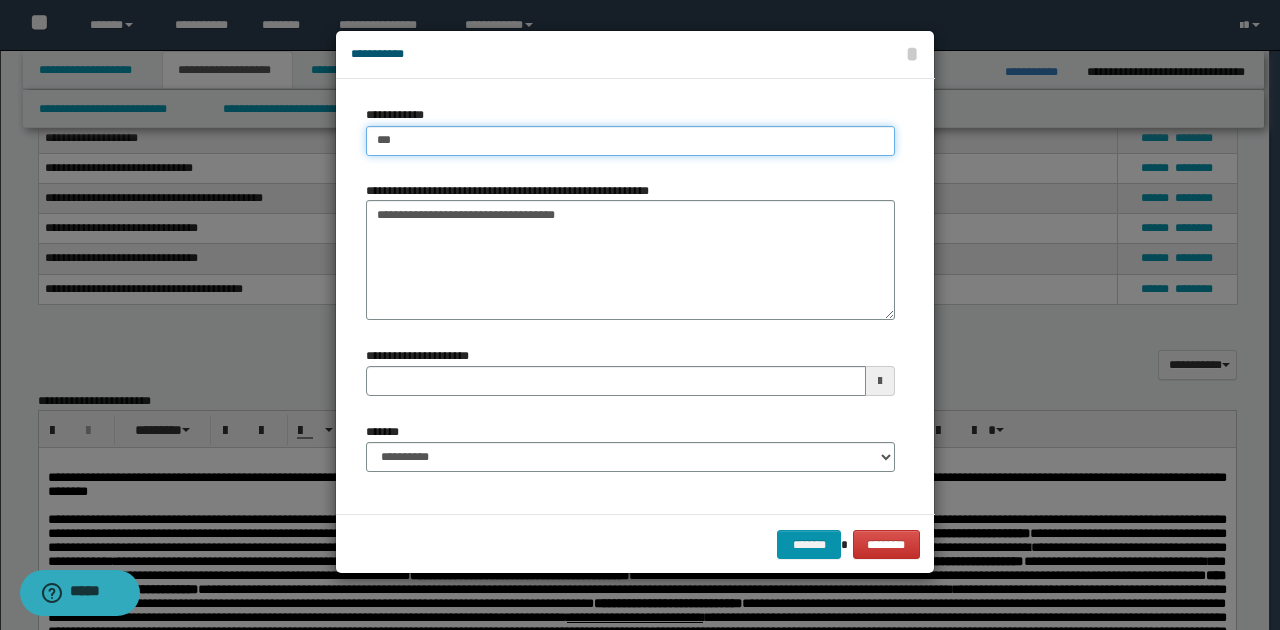 type on "***" 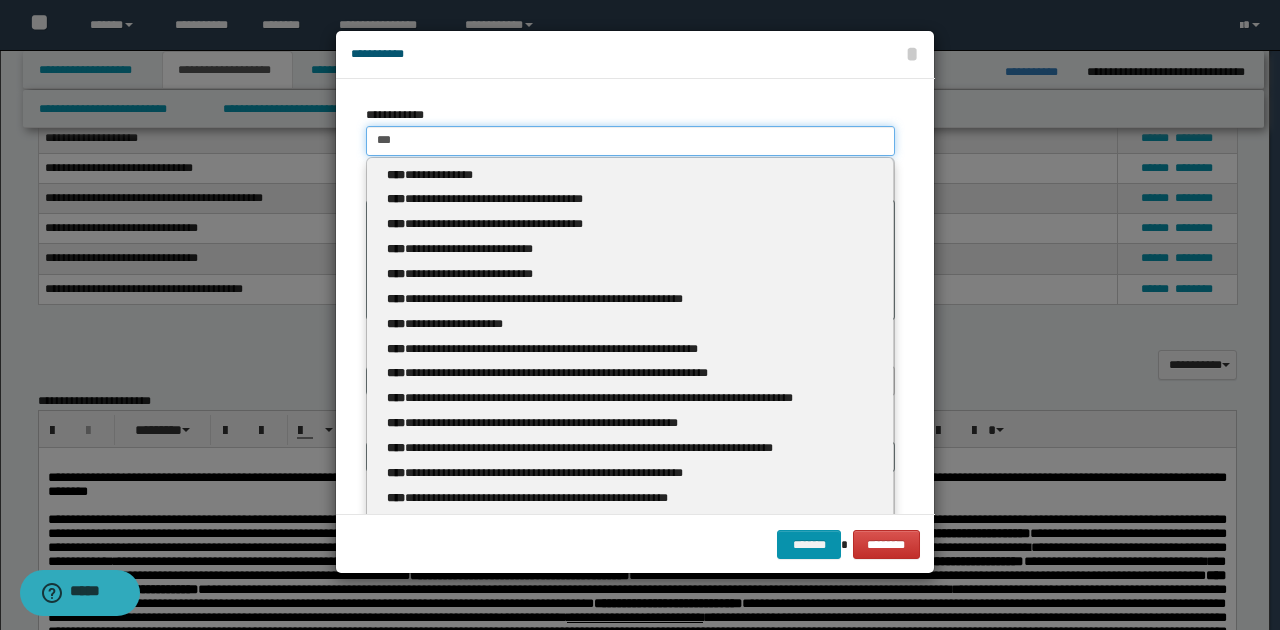 type 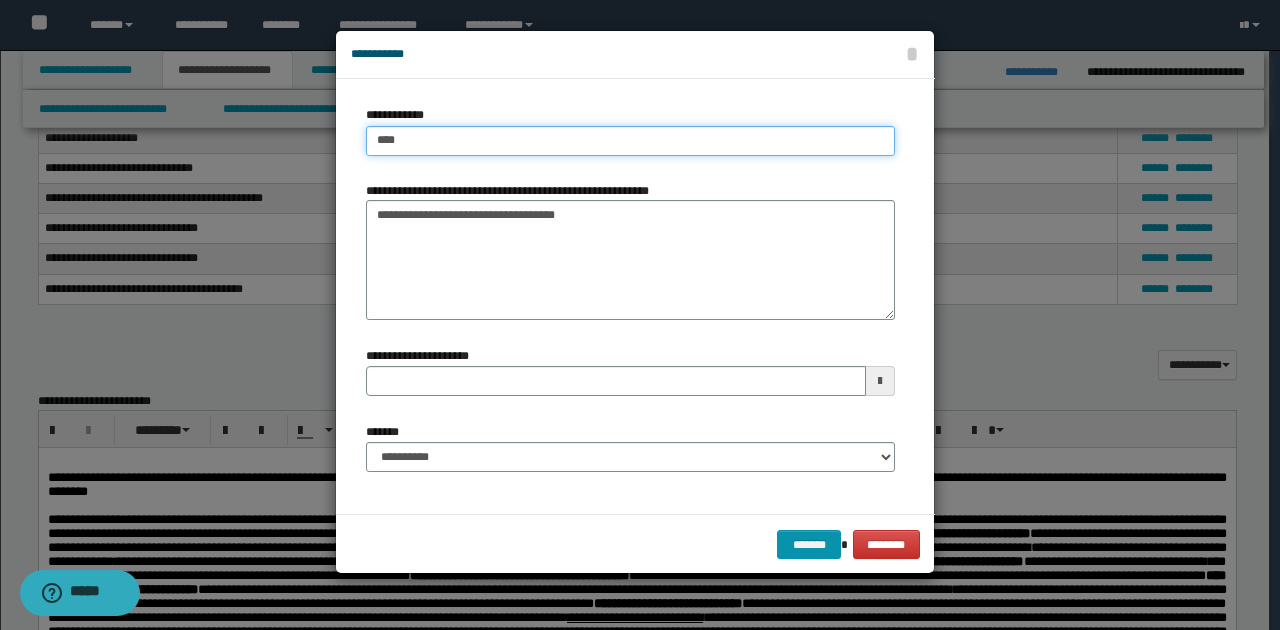 type on "***" 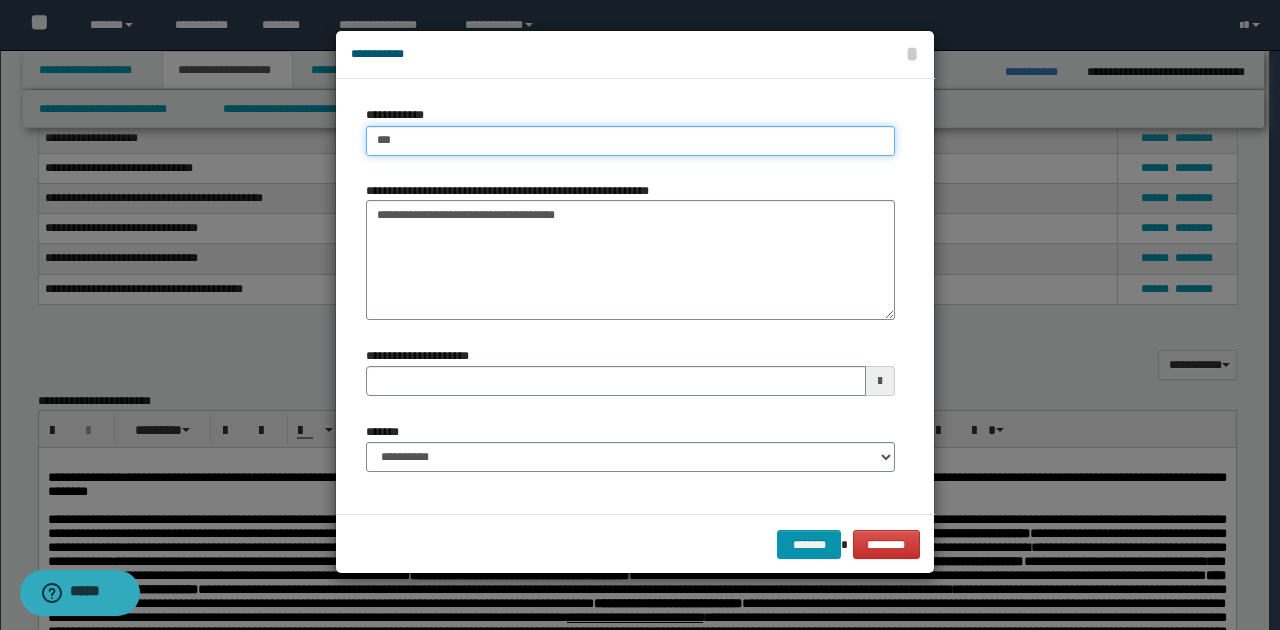 type on "***" 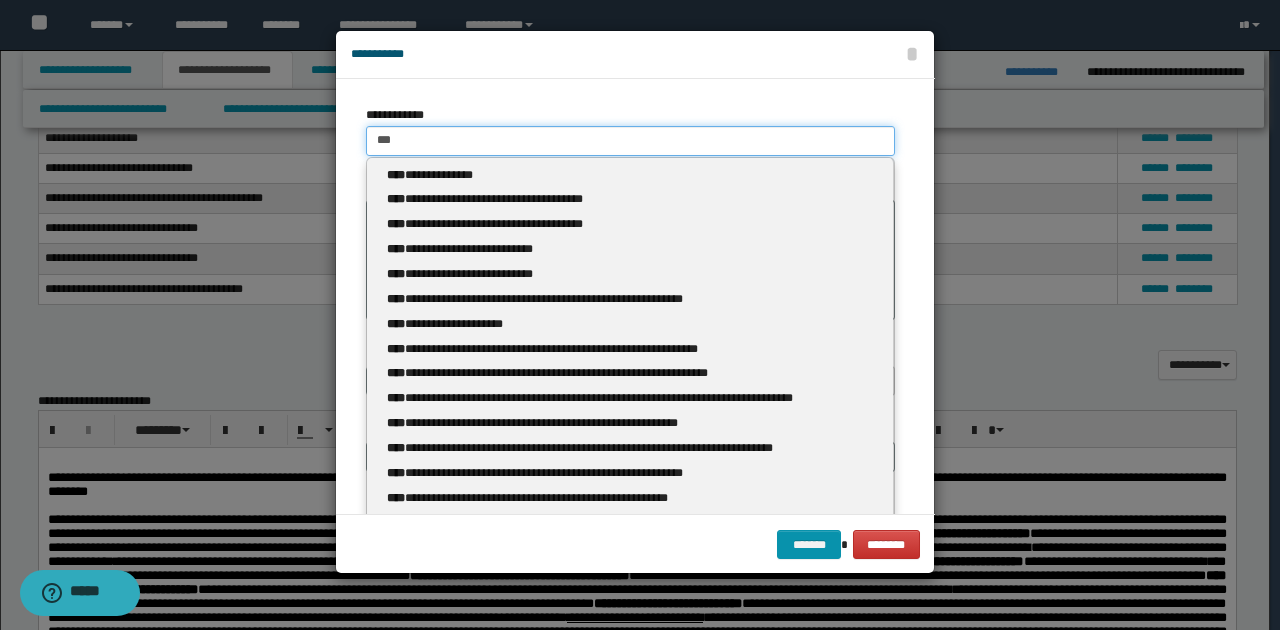 type 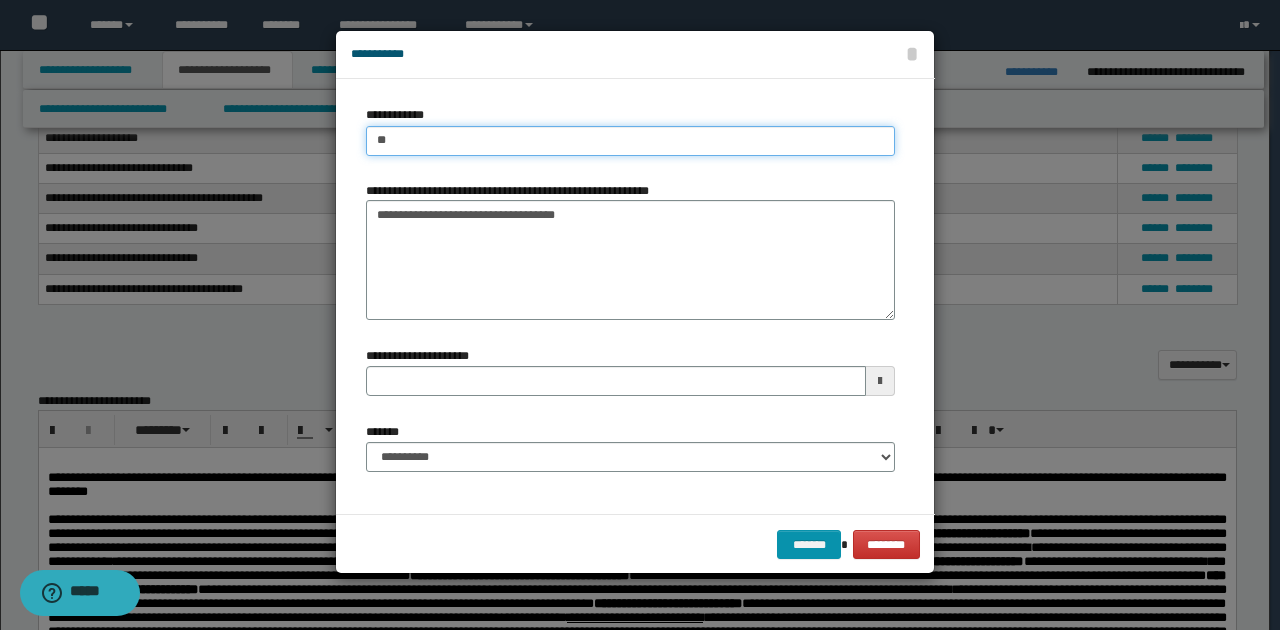 type on "*" 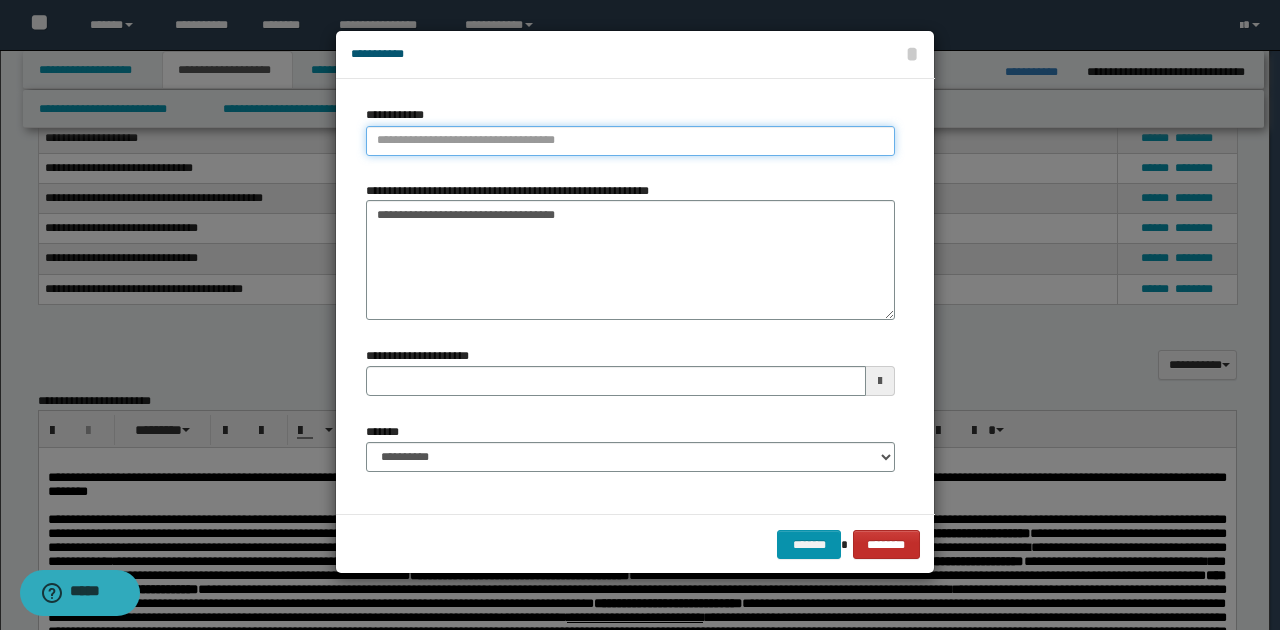 type 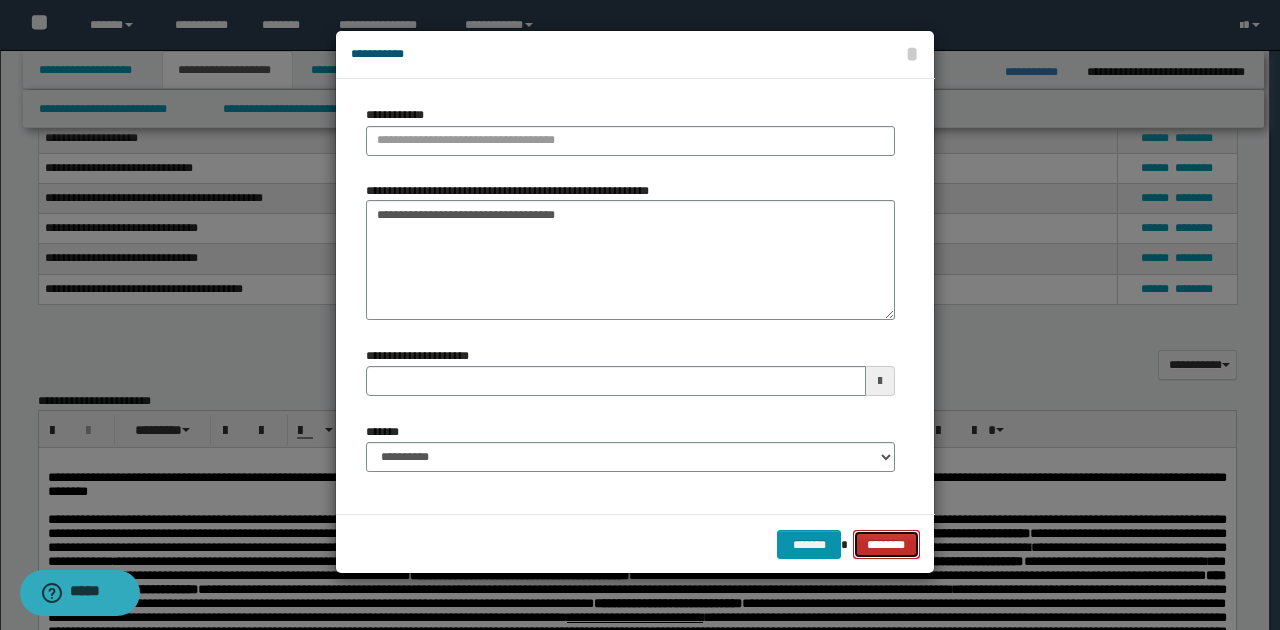 click on "********" at bounding box center [886, 544] 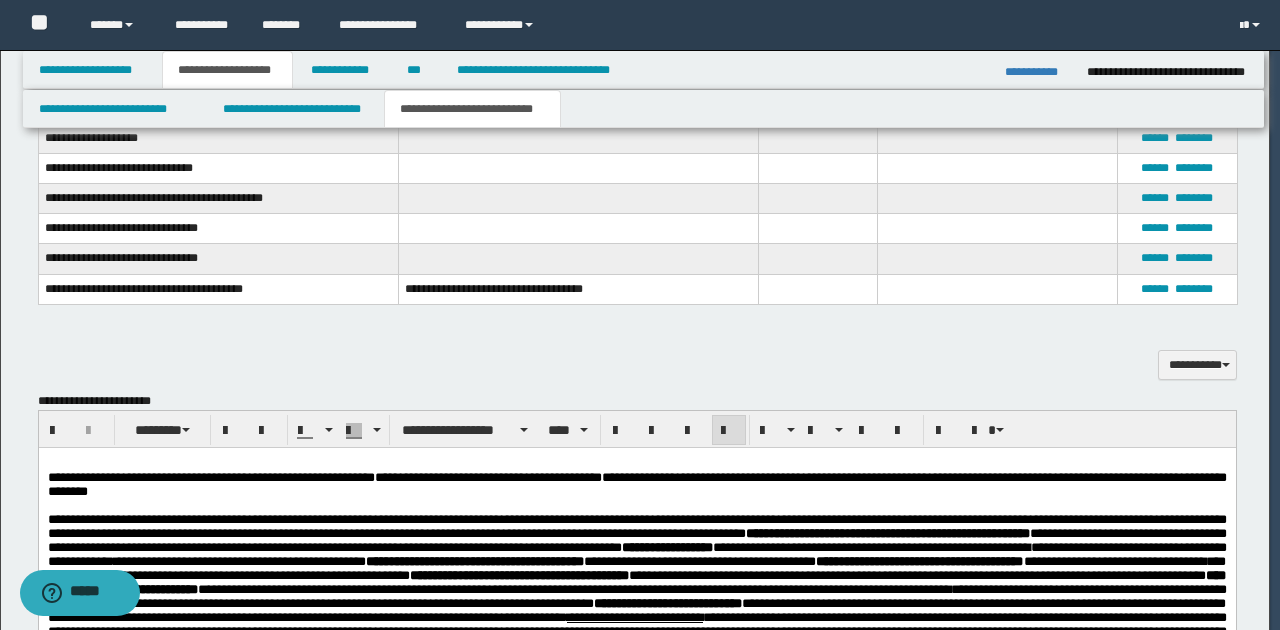 type 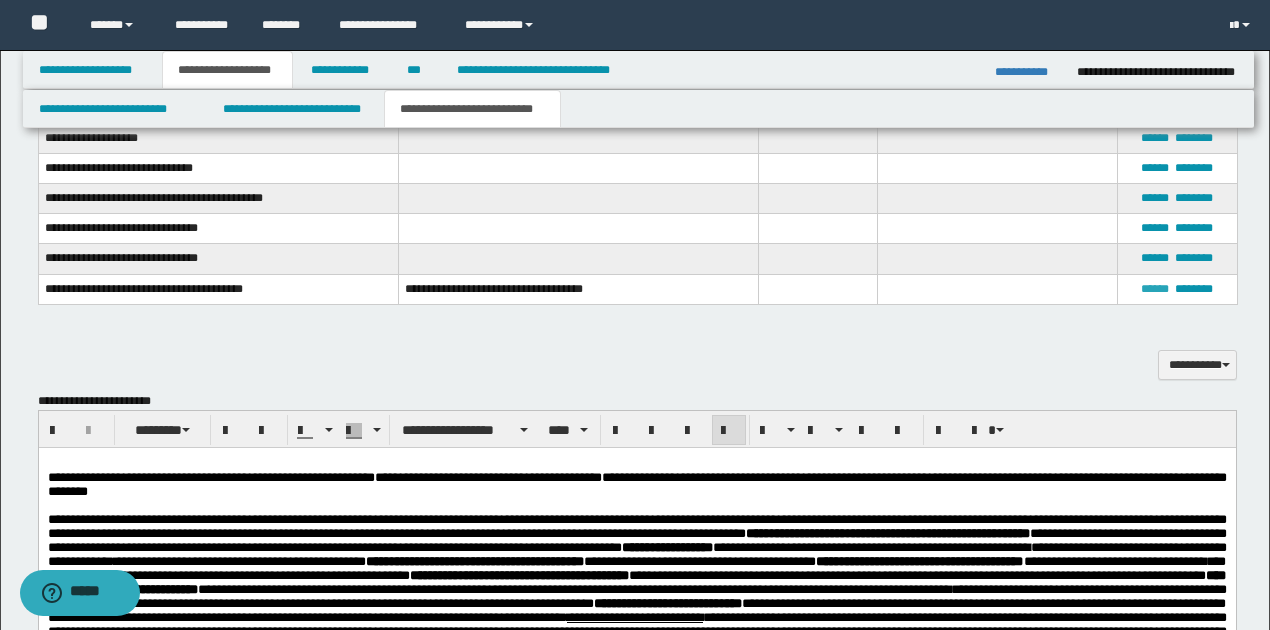 click on "******" at bounding box center [1155, 289] 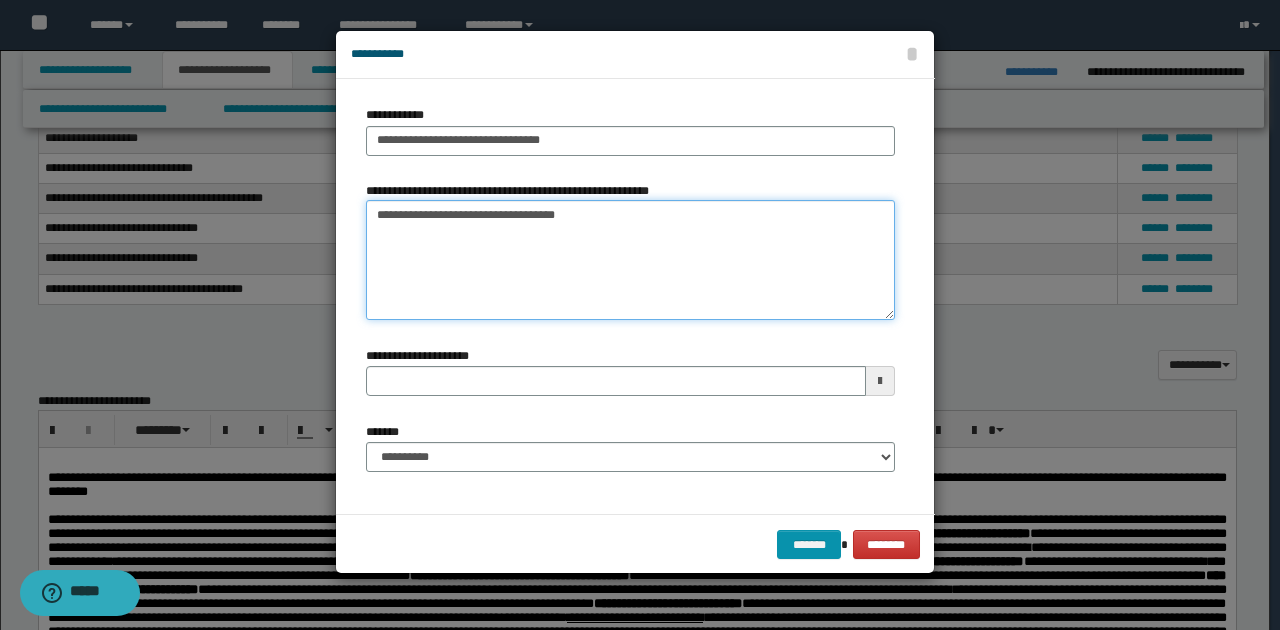 drag, startPoint x: 466, startPoint y: 217, endPoint x: 476, endPoint y: 216, distance: 10.049875 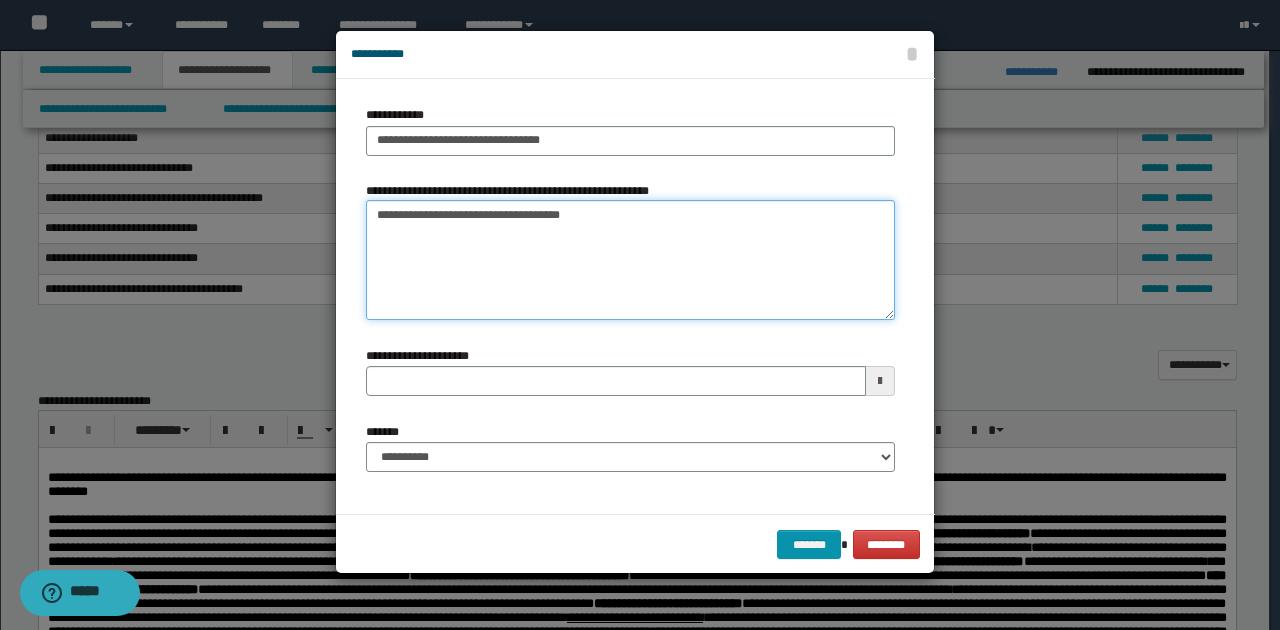 type on "**********" 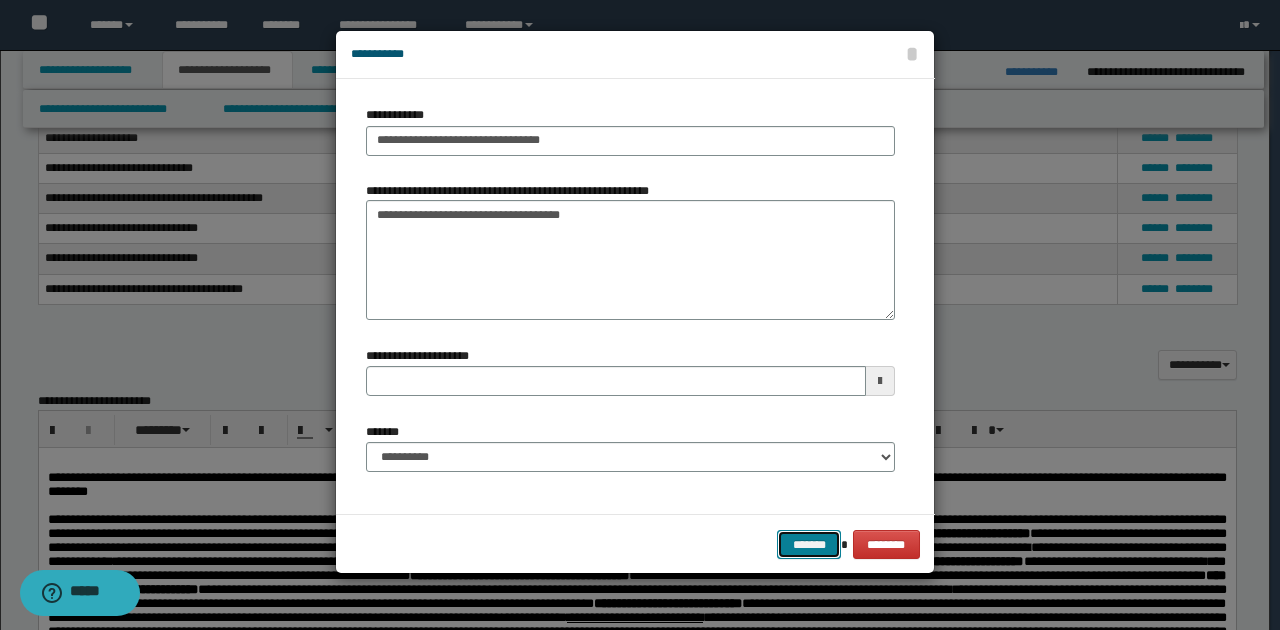 click on "*******" at bounding box center (809, 544) 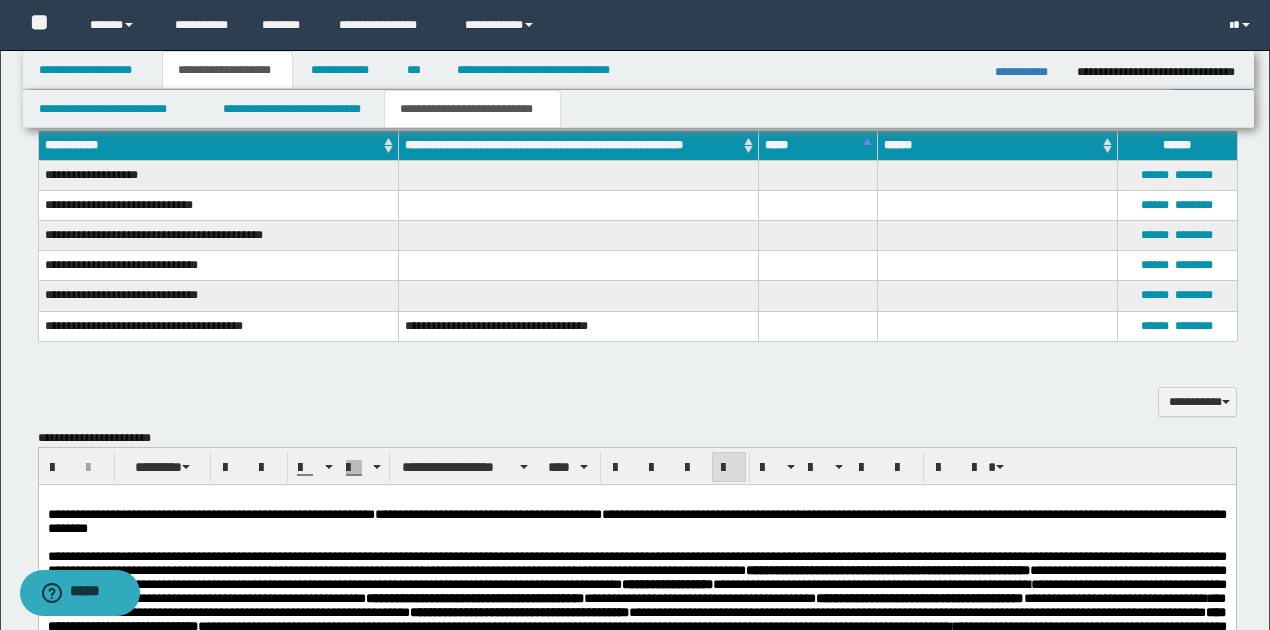 scroll, scrollTop: 1030, scrollLeft: 0, axis: vertical 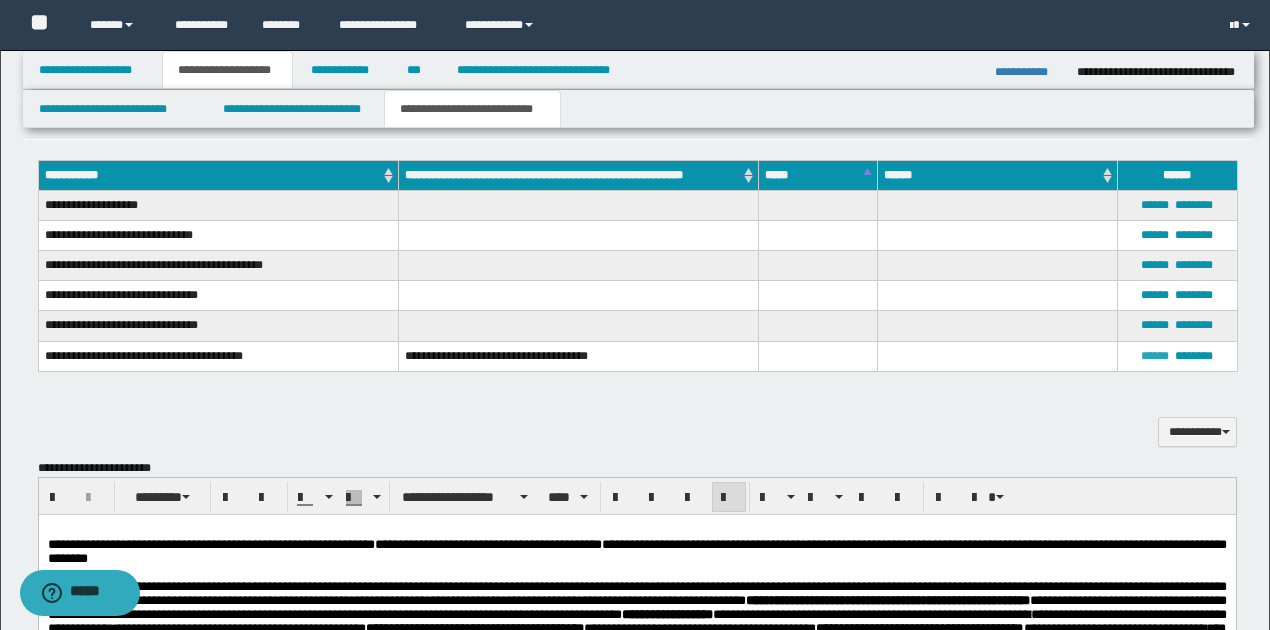 click on "******" at bounding box center (1155, 356) 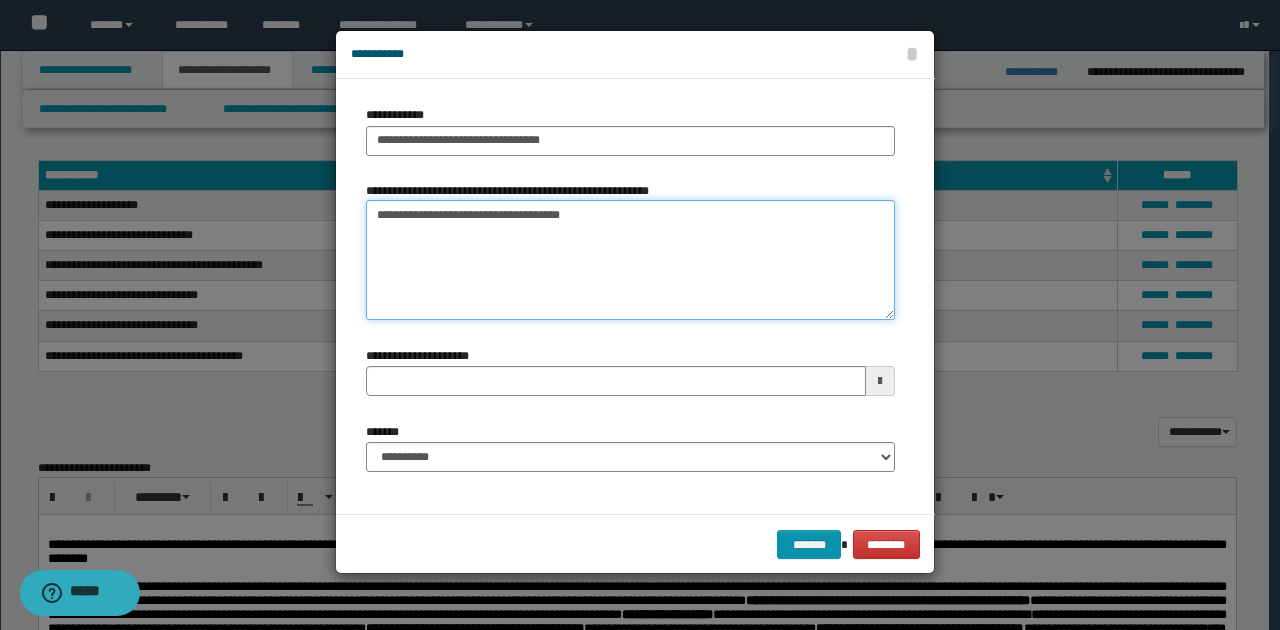 drag, startPoint x: 484, startPoint y: 217, endPoint x: 576, endPoint y: 216, distance: 92.00543 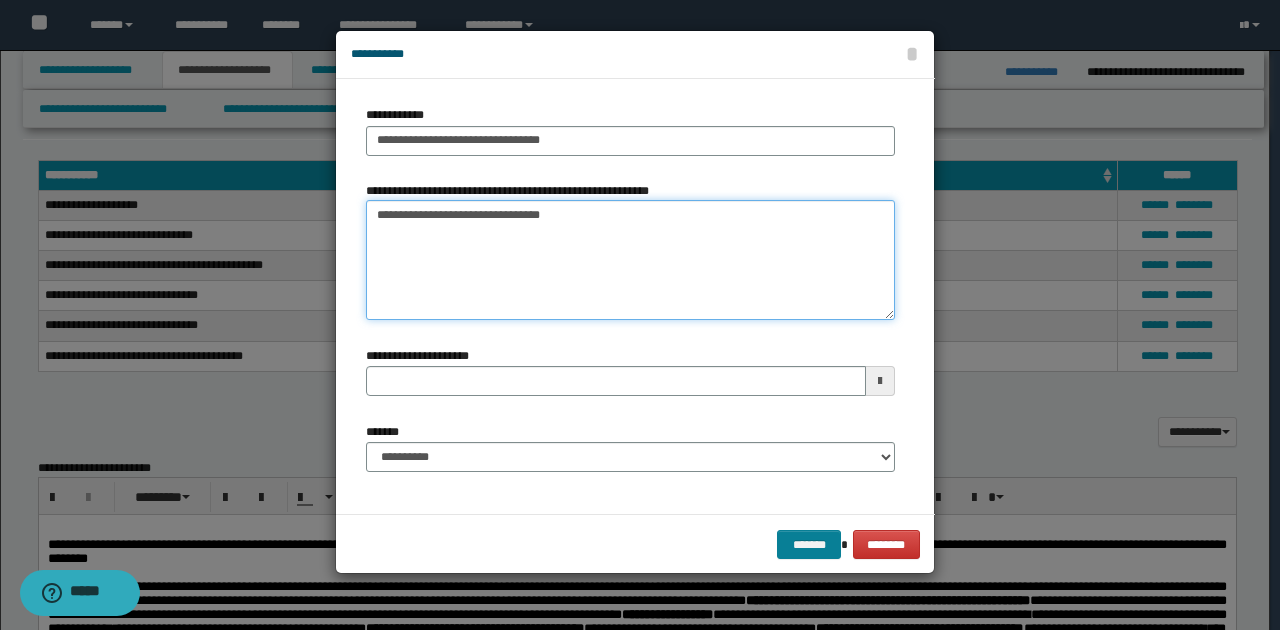 type on "**********" 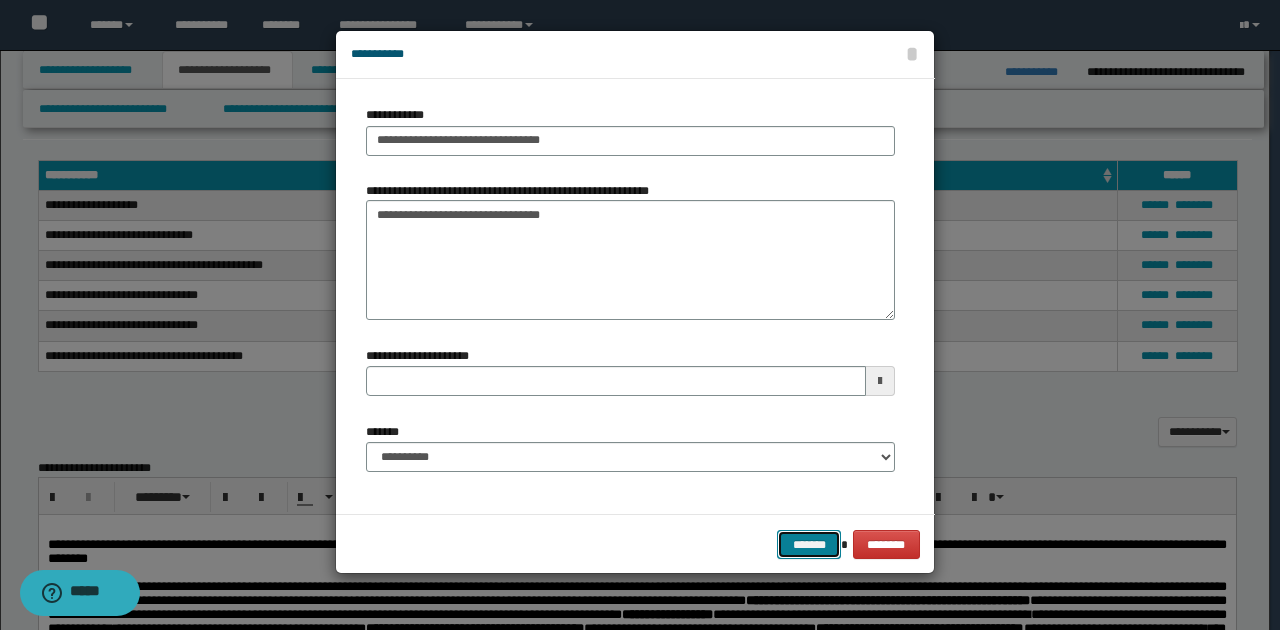 click on "*******" at bounding box center (809, 544) 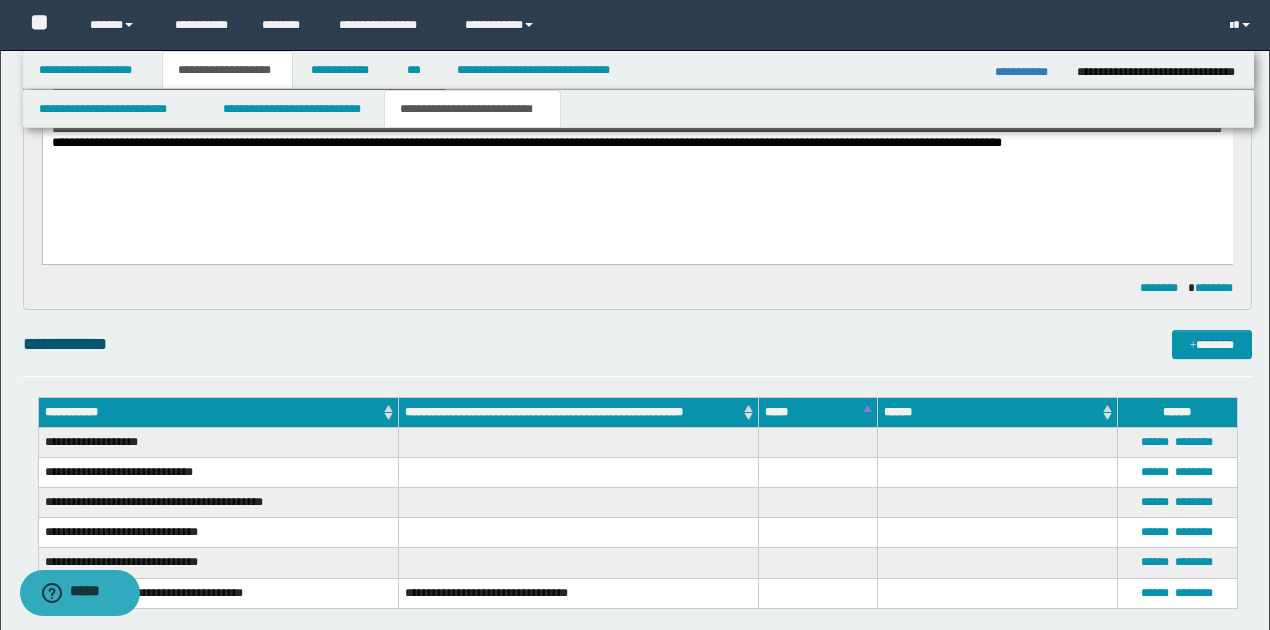scroll, scrollTop: 764, scrollLeft: 0, axis: vertical 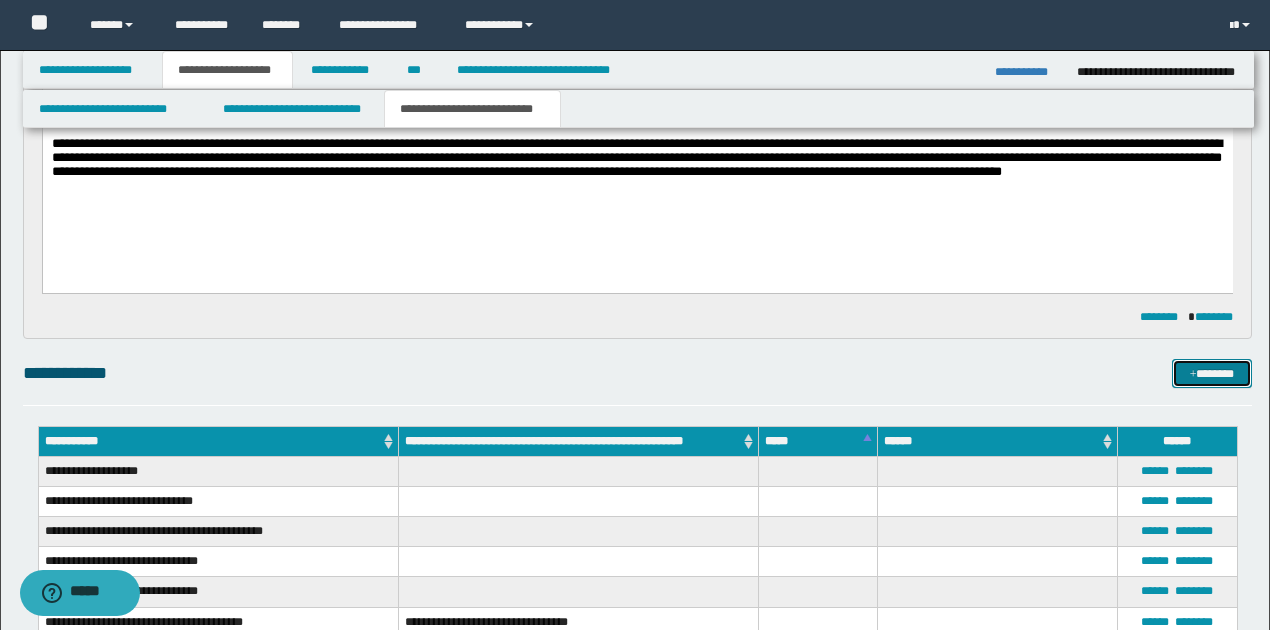 click on "*******" at bounding box center [1211, 373] 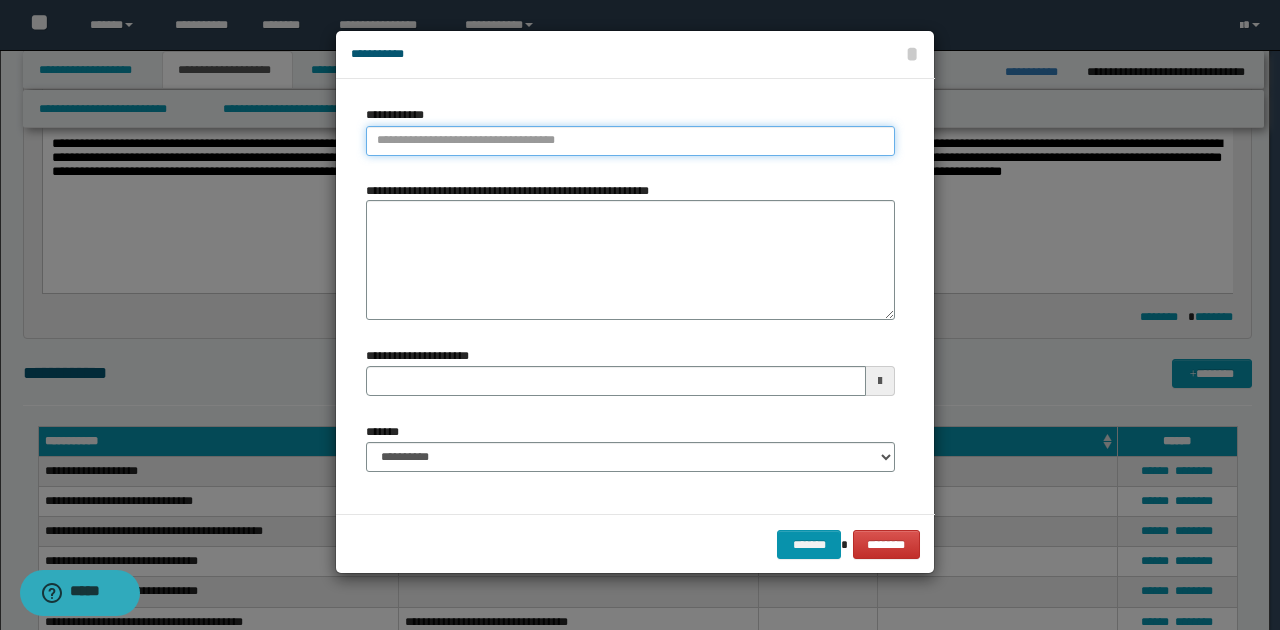 type on "**********" 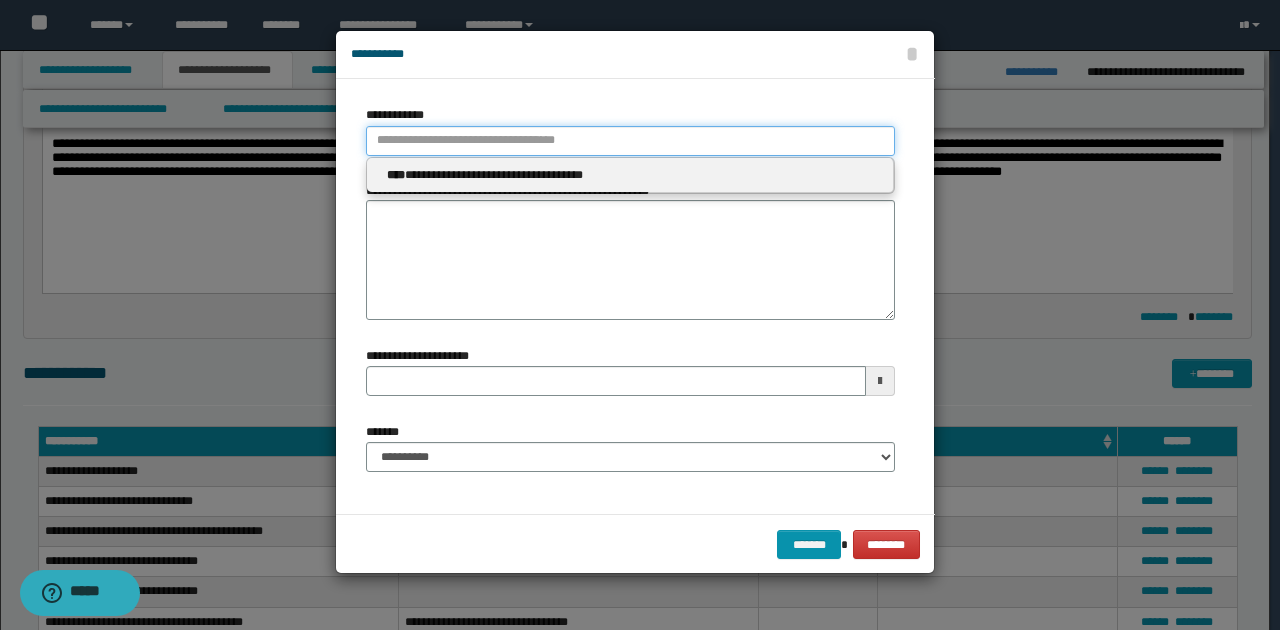 click on "**********" at bounding box center [630, 141] 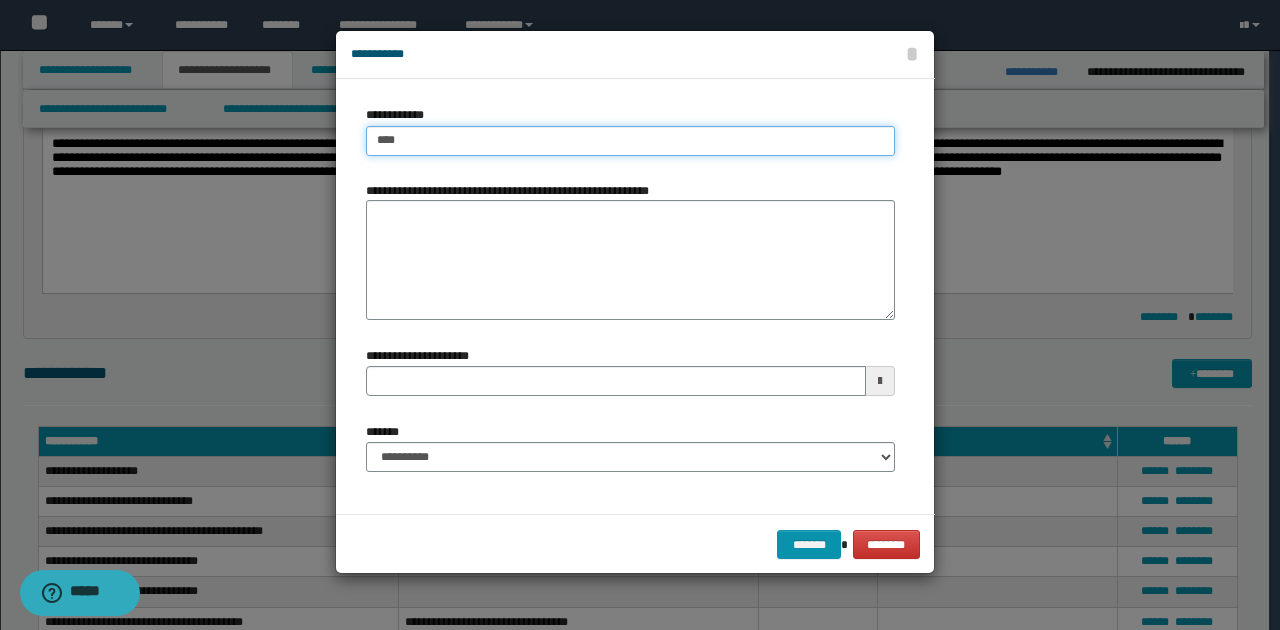 type on "*****" 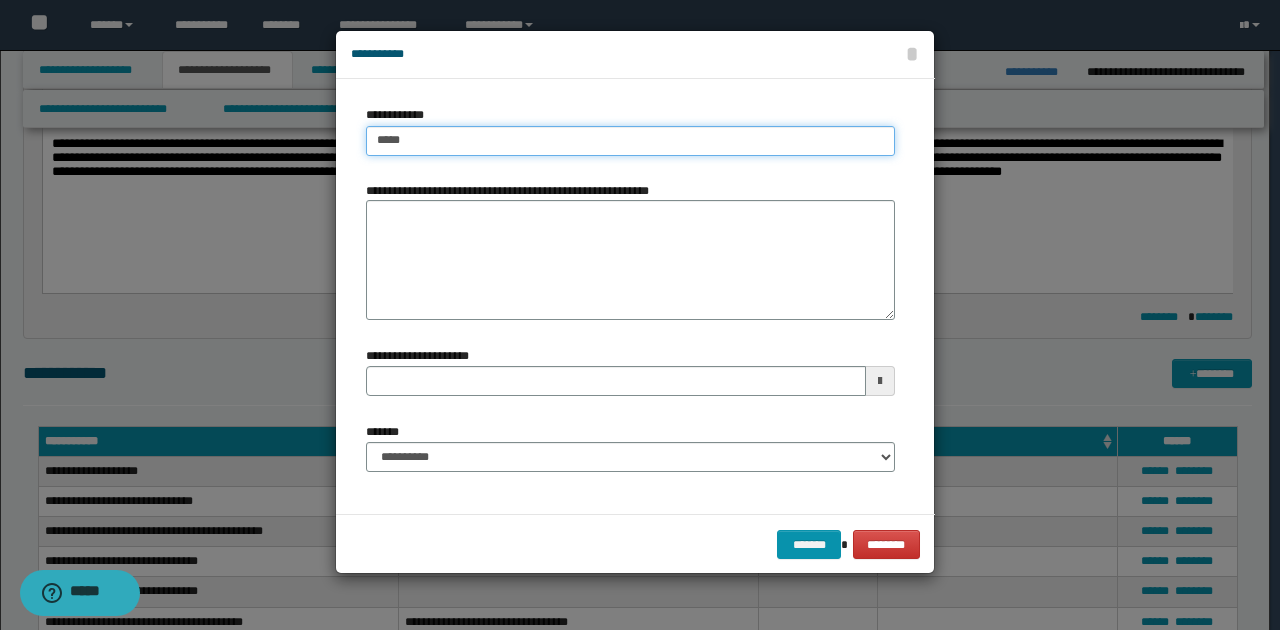 type on "**********" 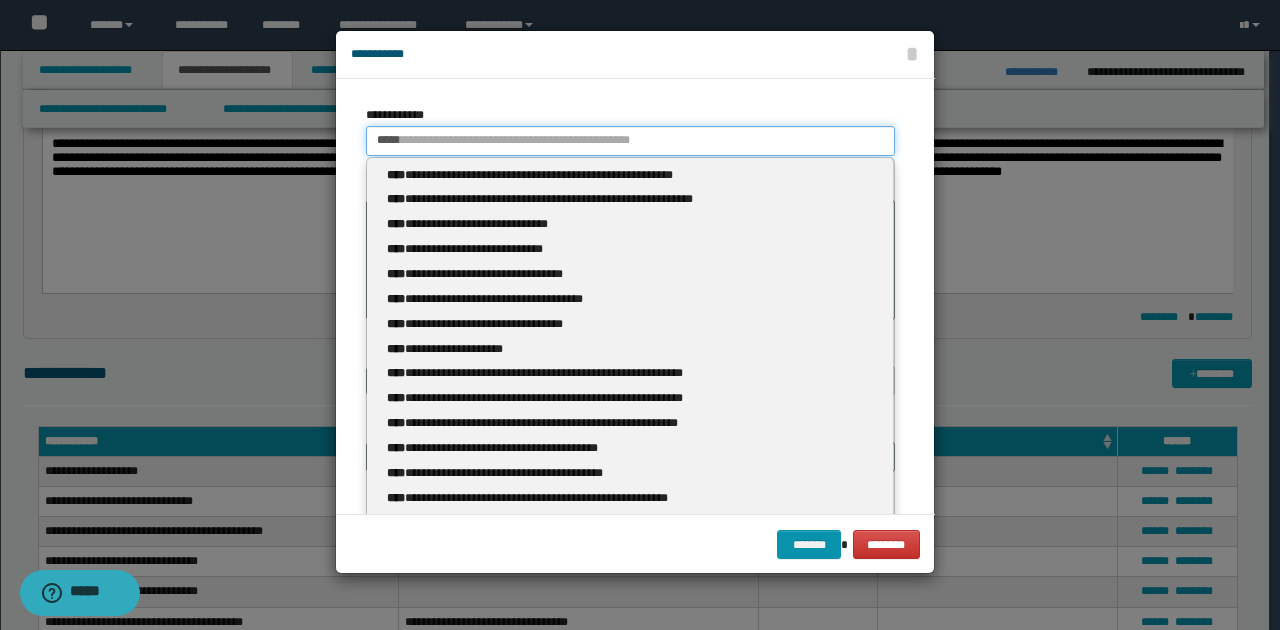 type 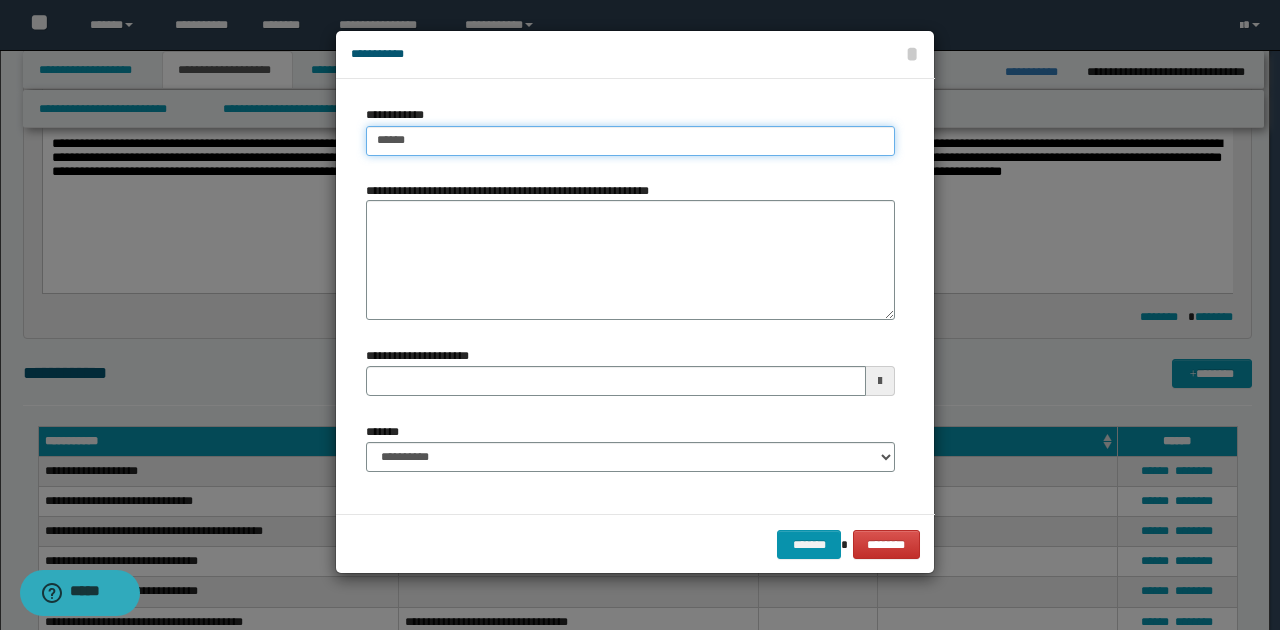 type on "**********" 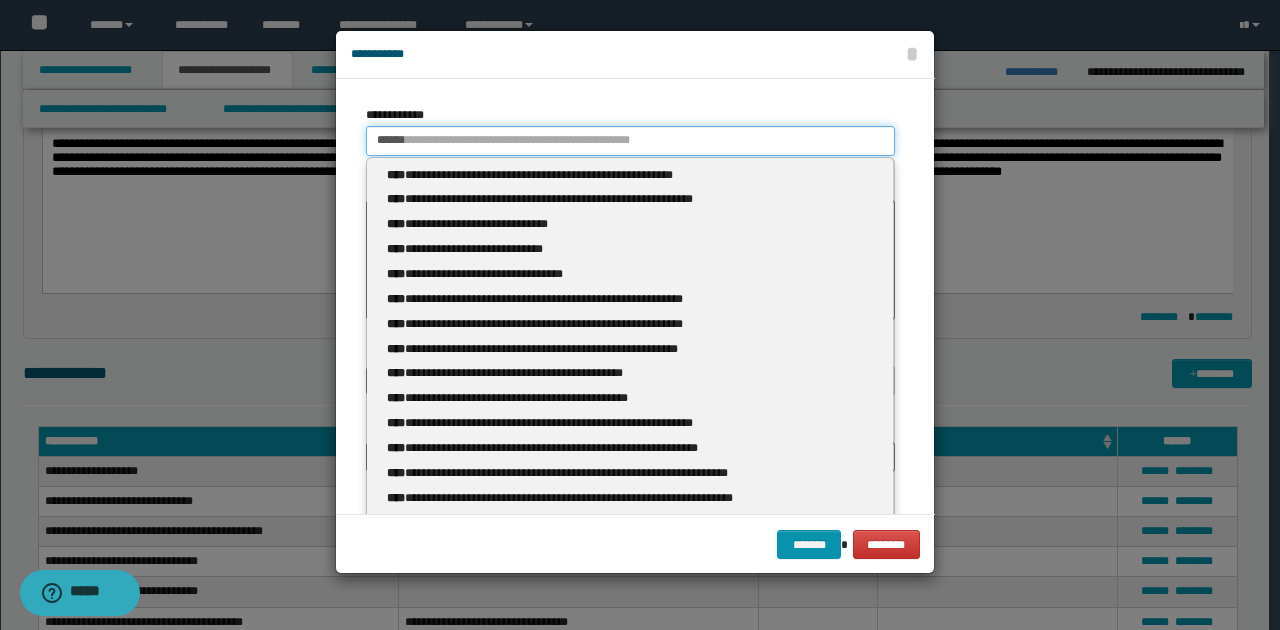type 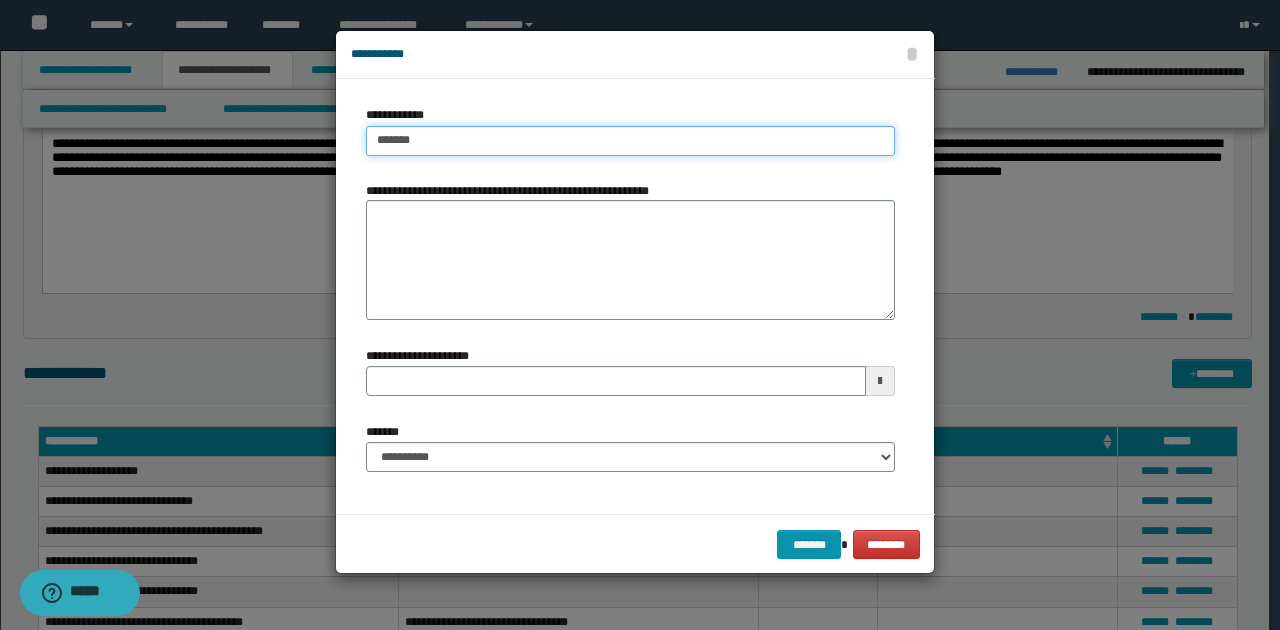 type on "******" 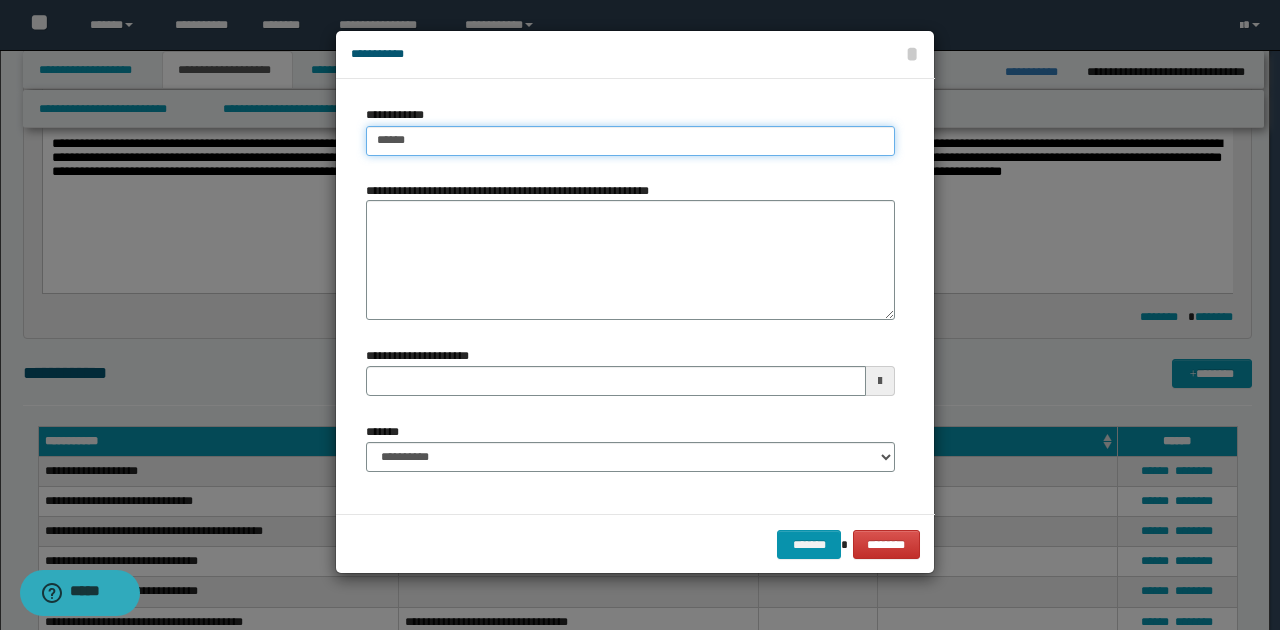 type on "**********" 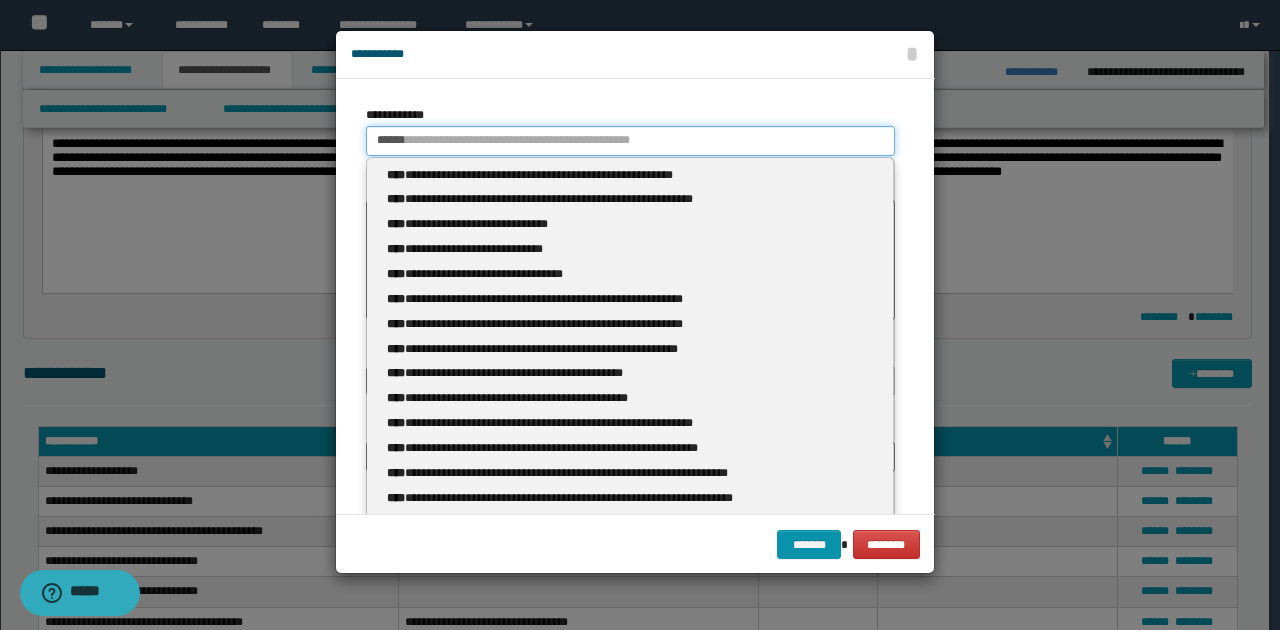 type 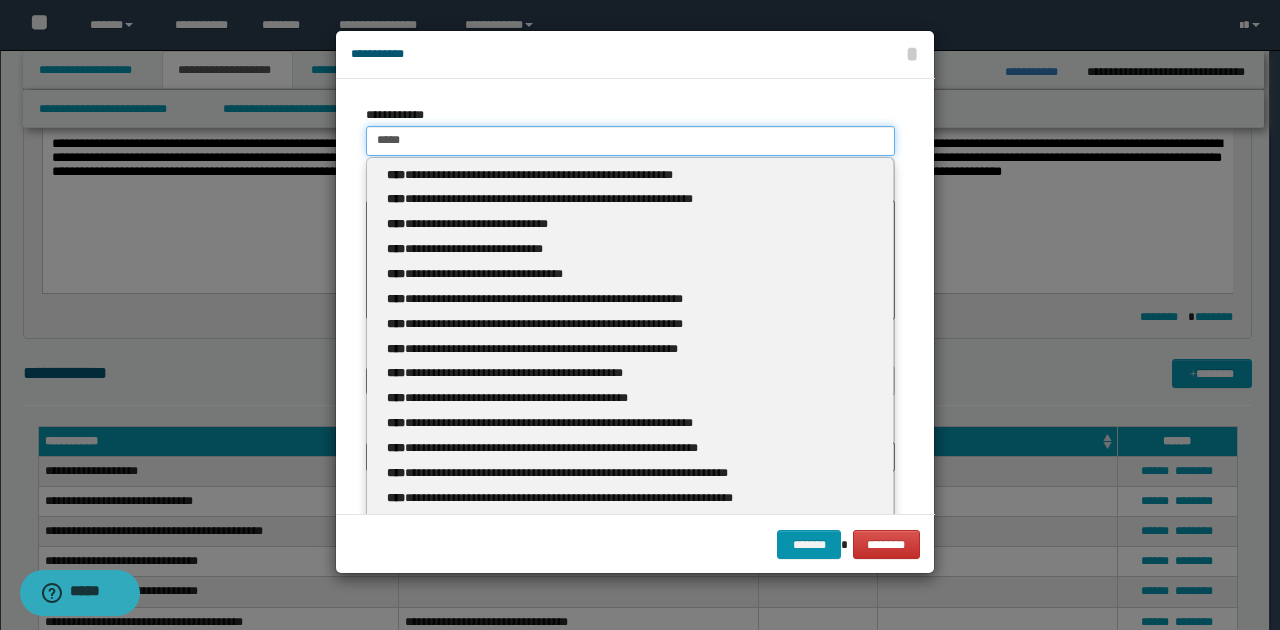 type on "**********" 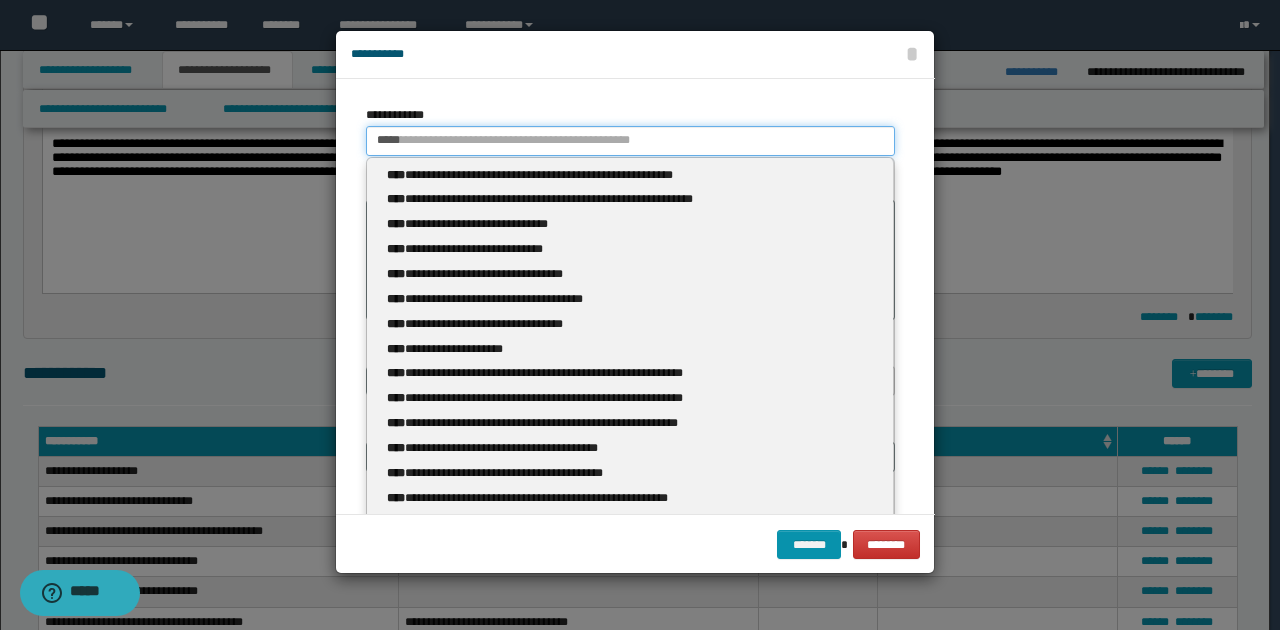 type 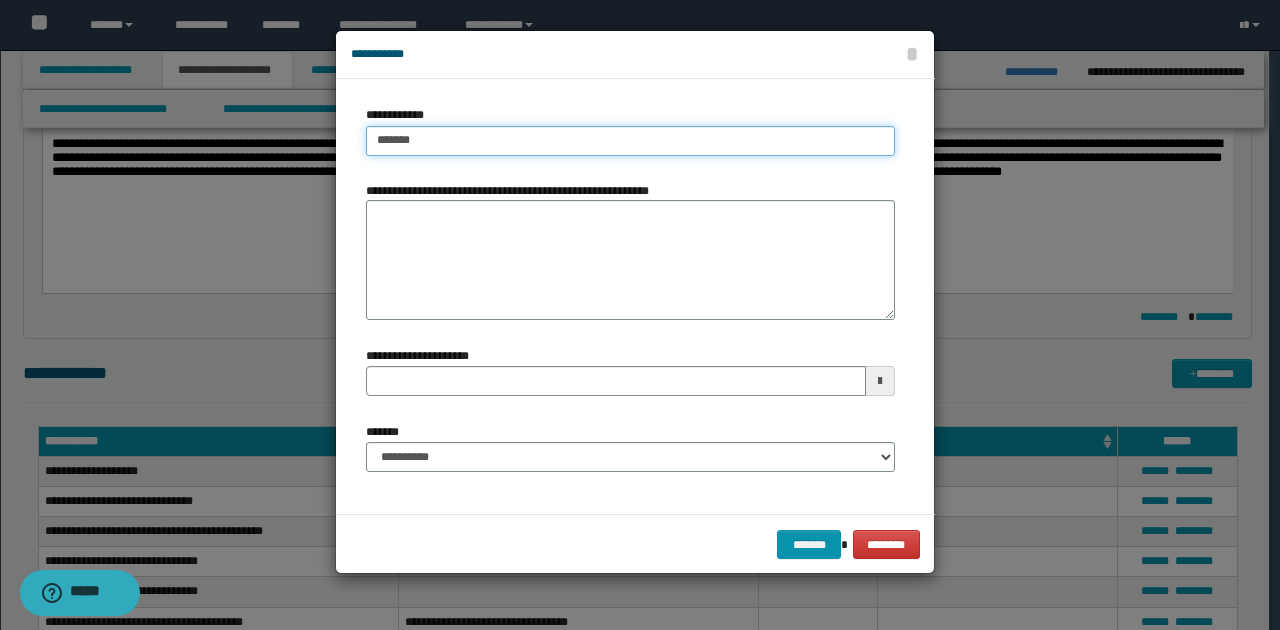 type on "********" 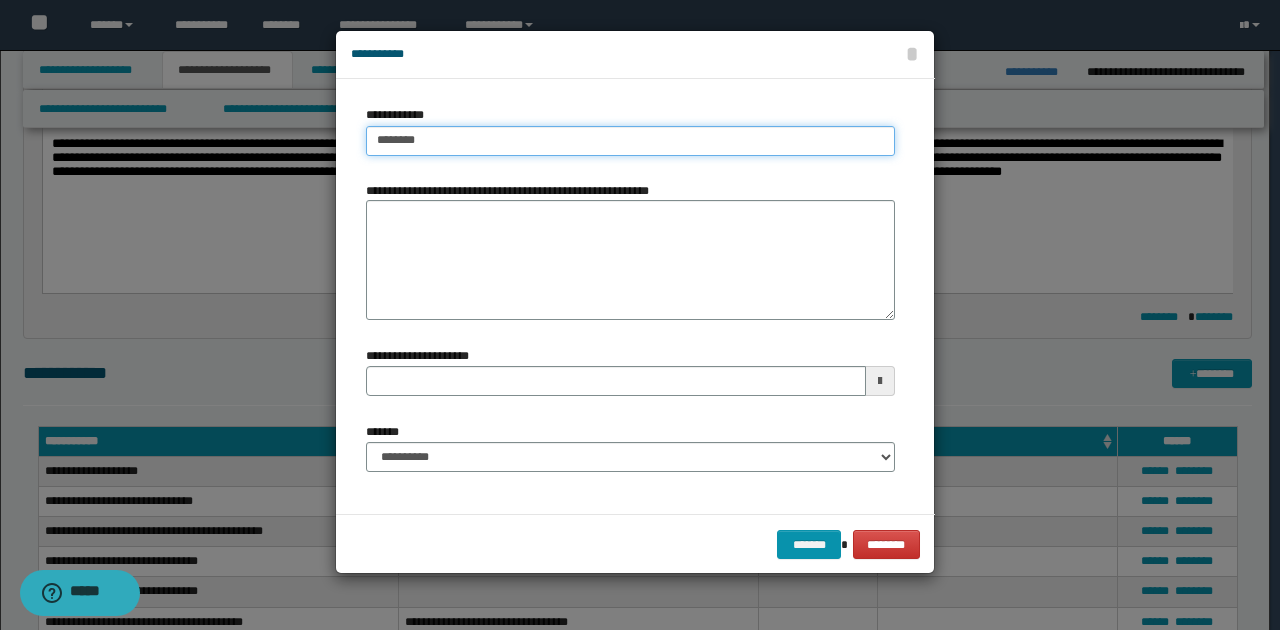 type on "**********" 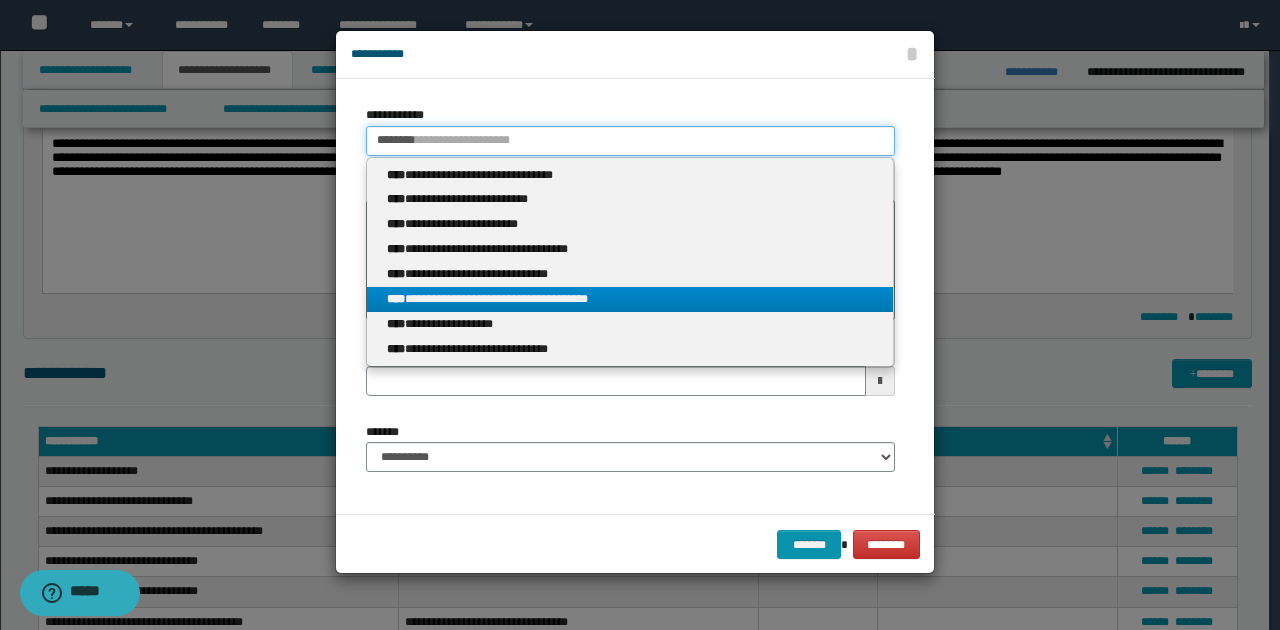 type on "********" 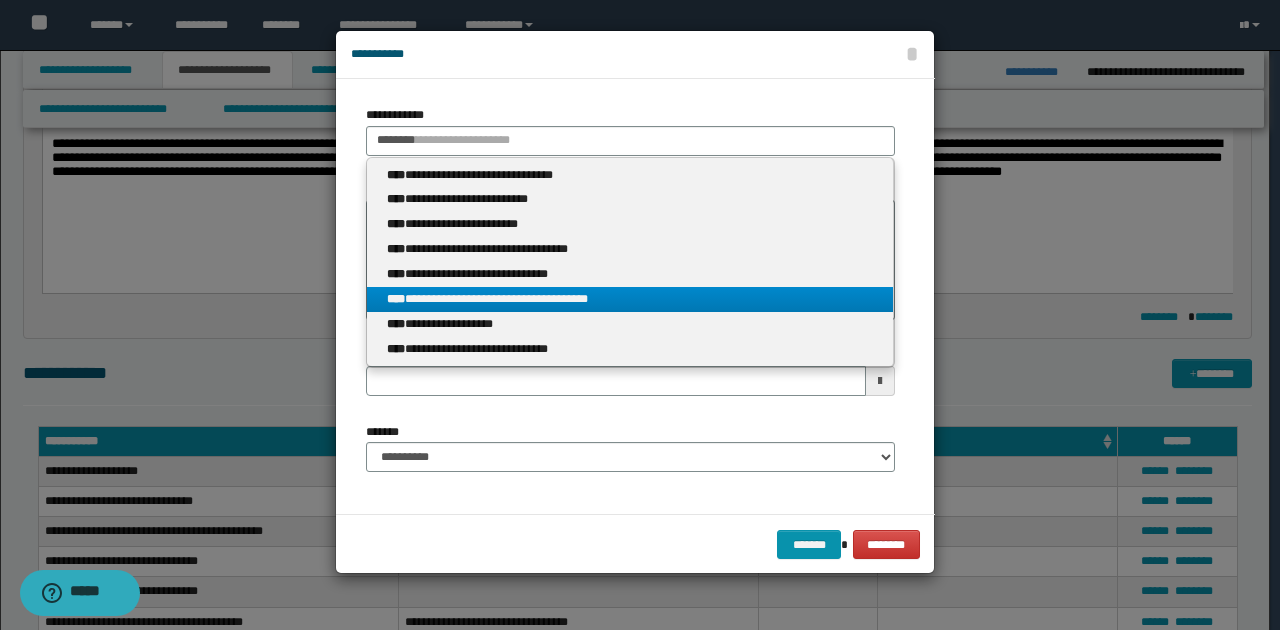 click on "**********" at bounding box center [630, 299] 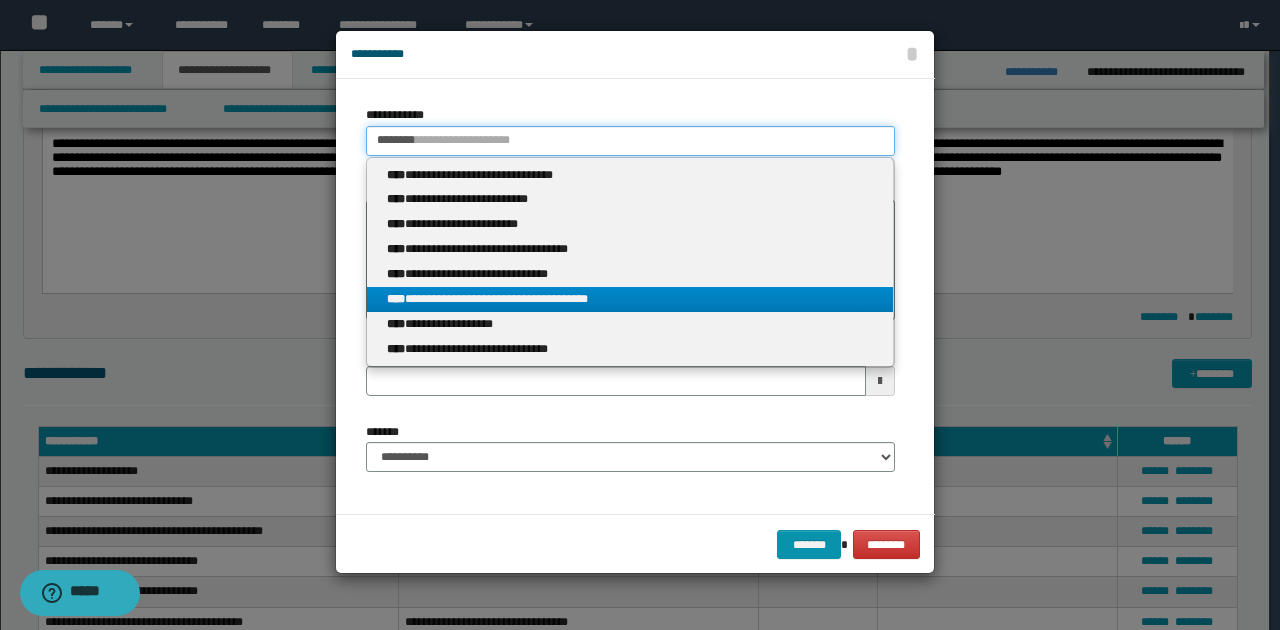 type 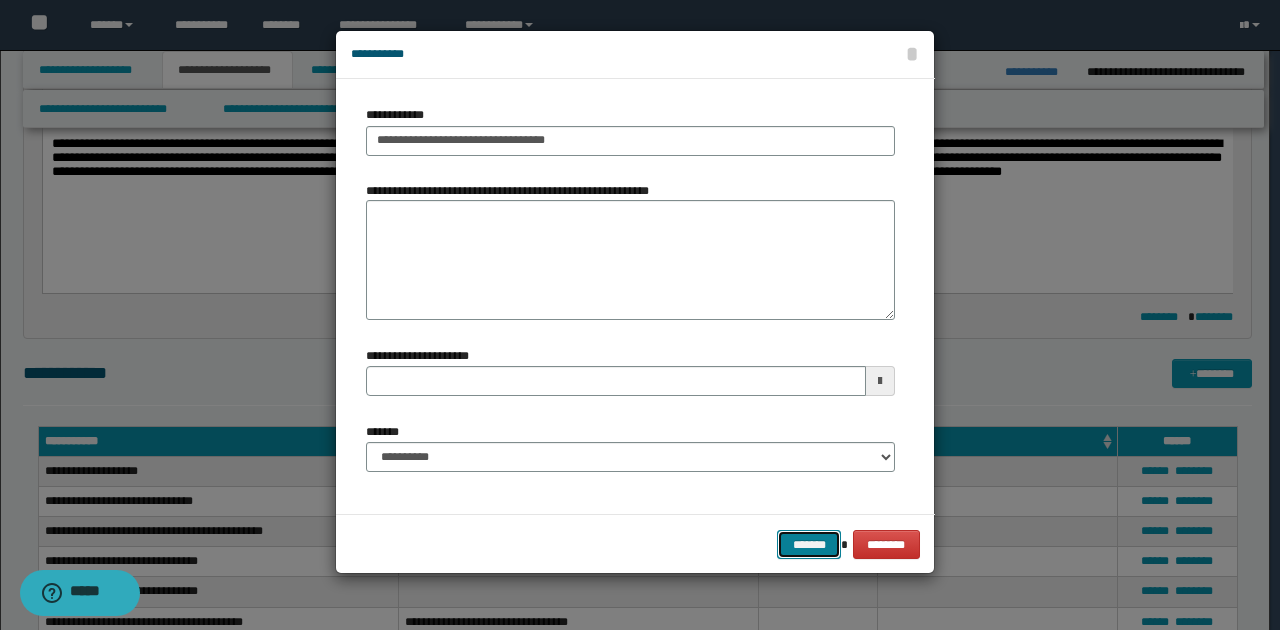 click on "*******" at bounding box center [809, 544] 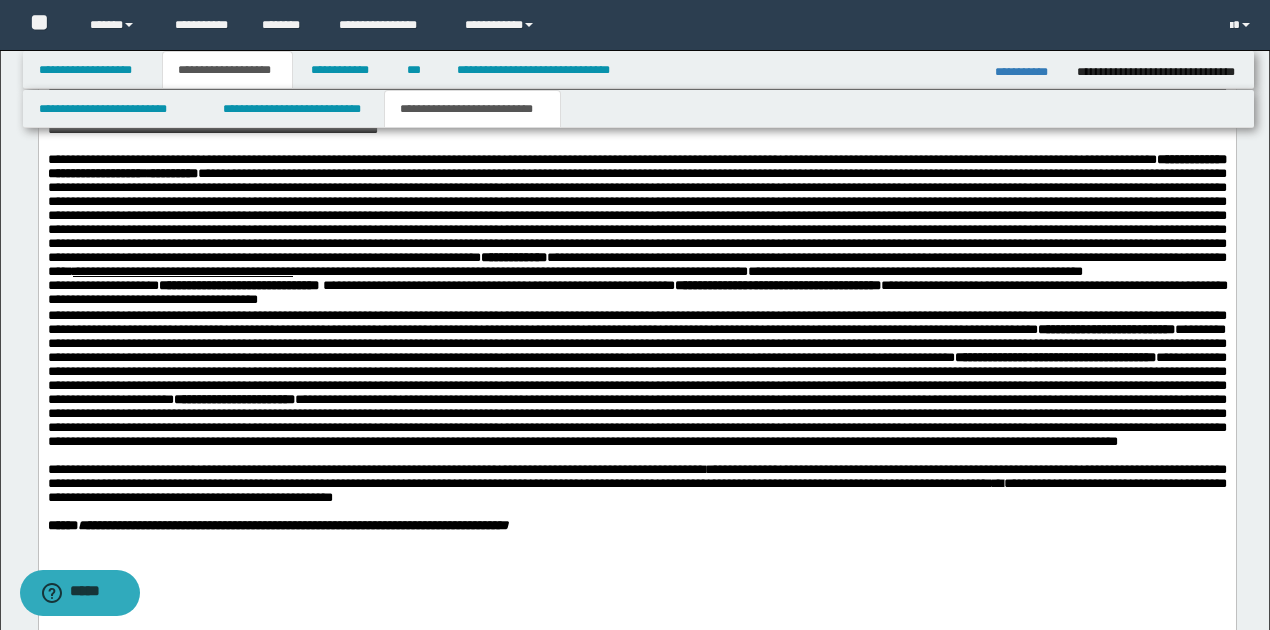 scroll, scrollTop: 1430, scrollLeft: 0, axis: vertical 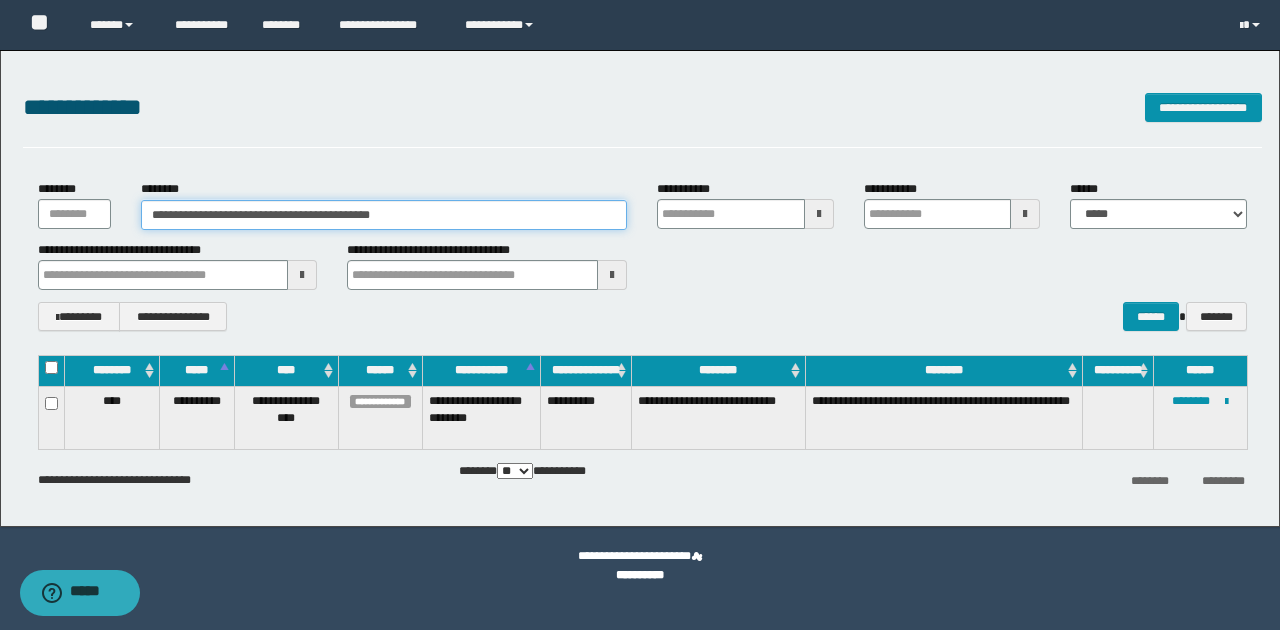 drag, startPoint x: 170, startPoint y: 213, endPoint x: 394, endPoint y: 213, distance: 224 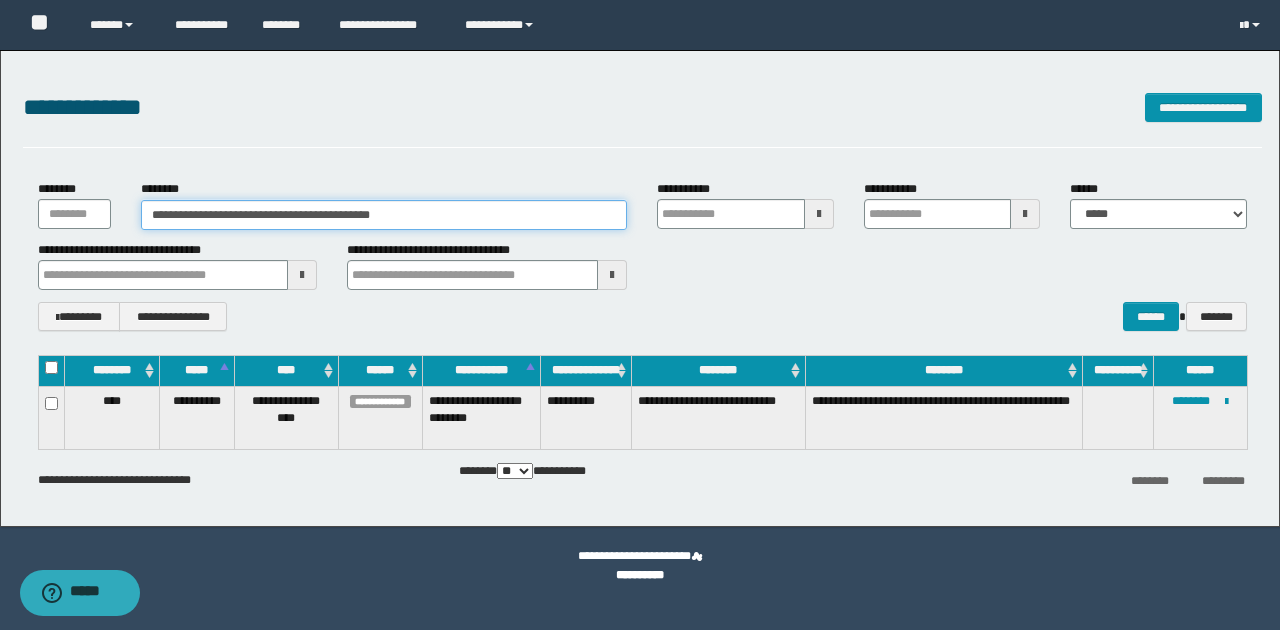 drag, startPoint x: 151, startPoint y: 212, endPoint x: 494, endPoint y: 225, distance: 343.24628 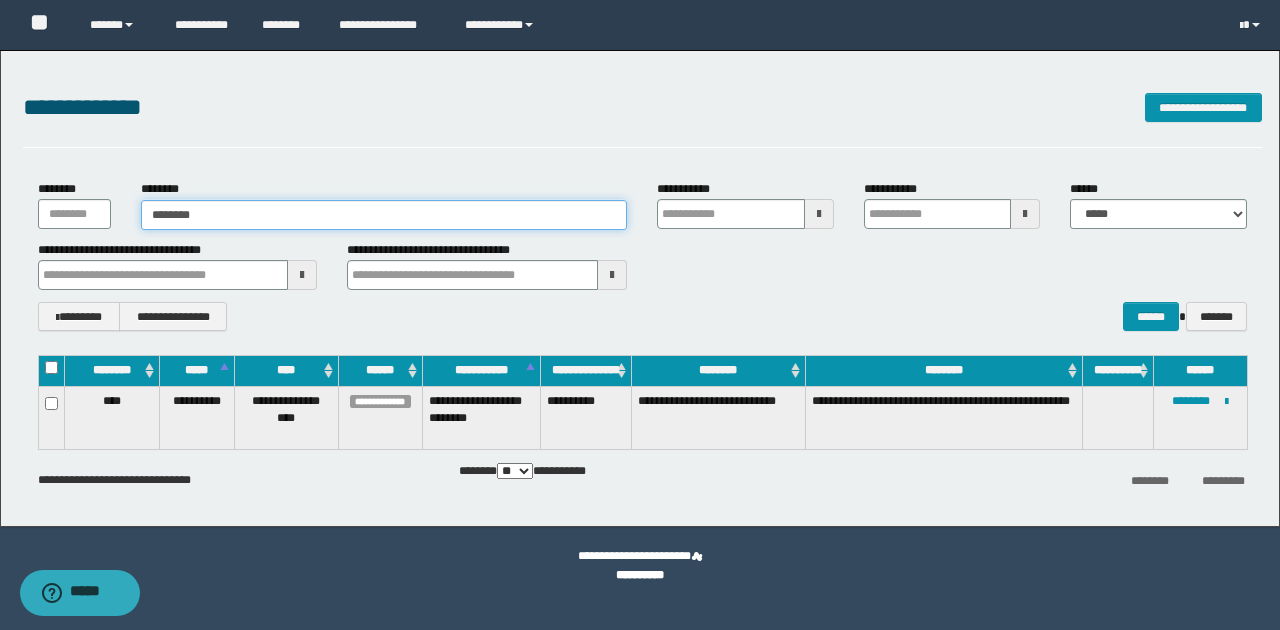 type on "********" 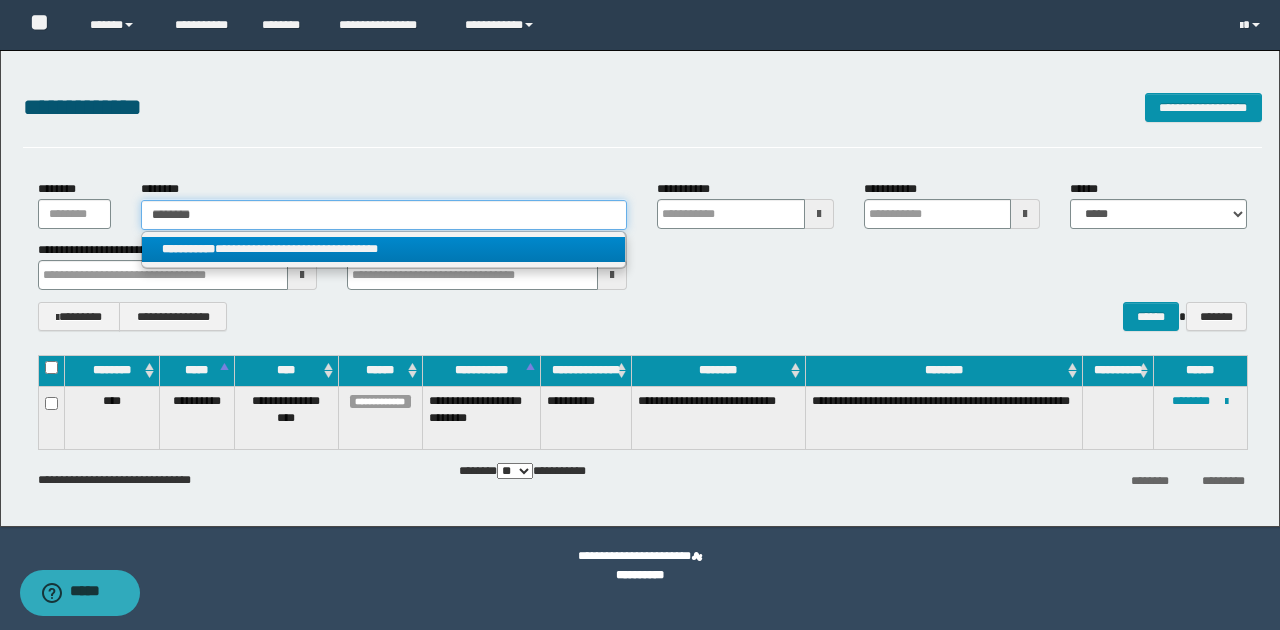 type on "********" 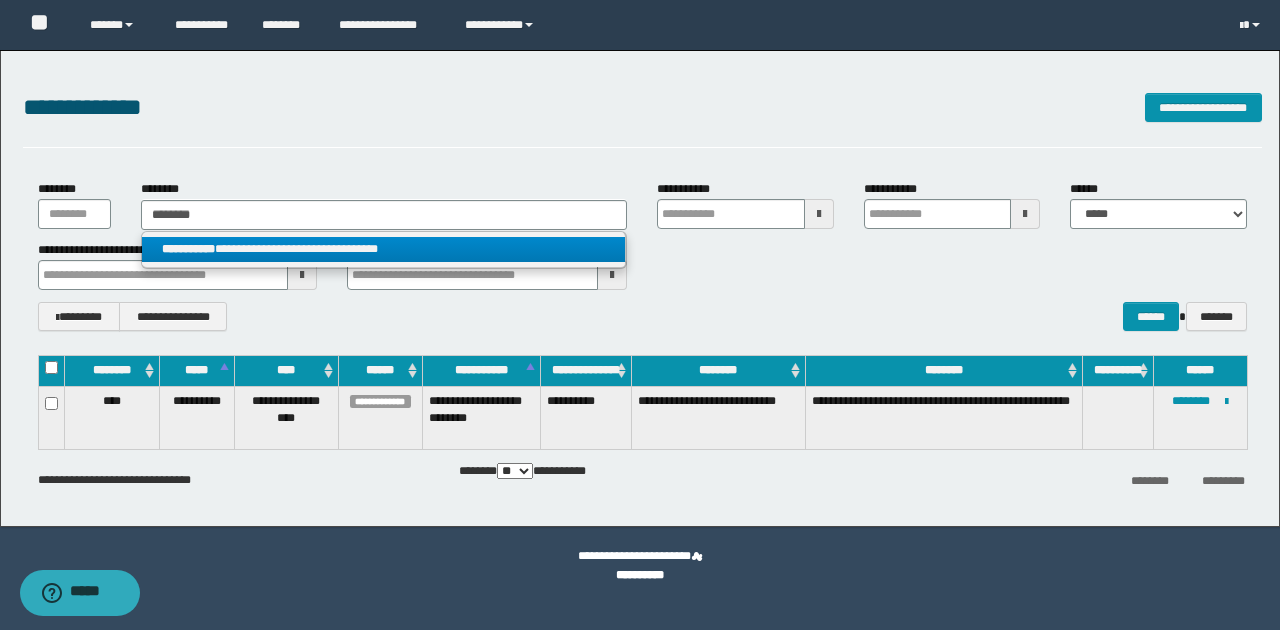 click on "**********" at bounding box center (384, 249) 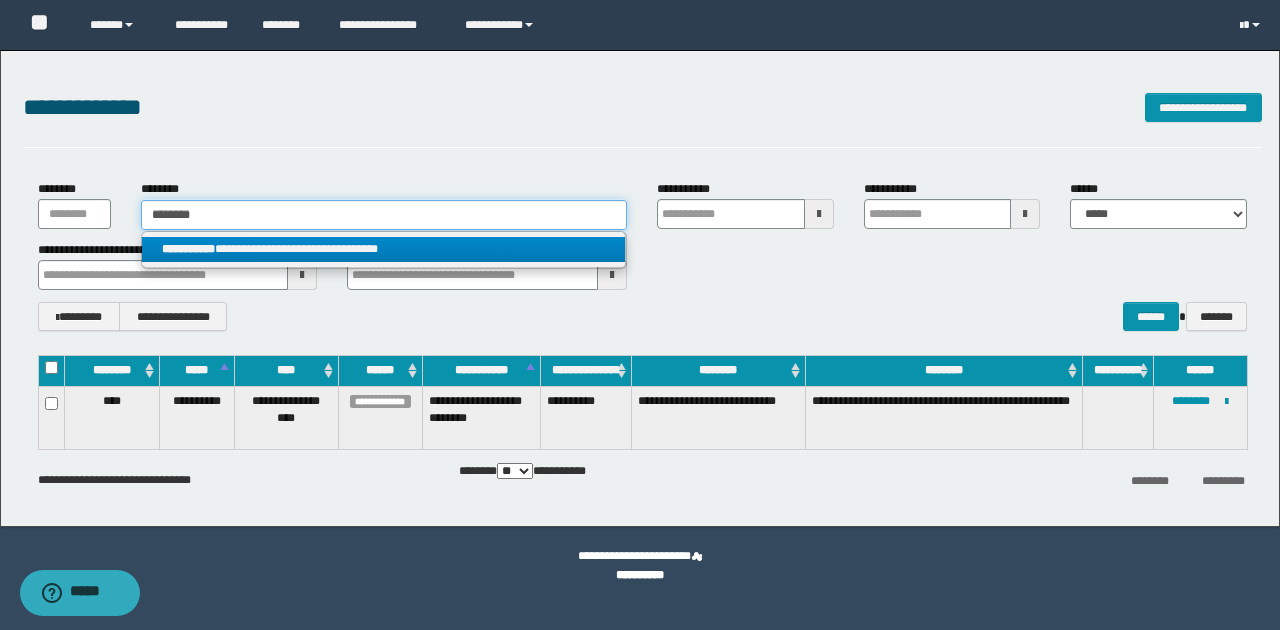 type 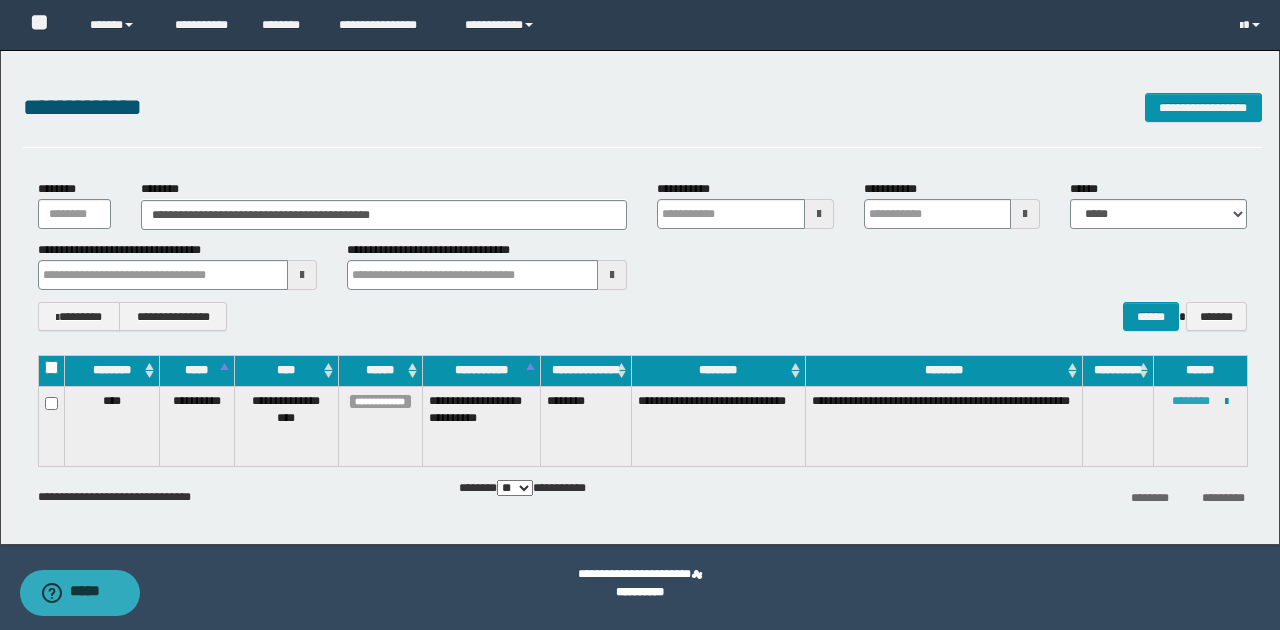 click on "********" at bounding box center (1191, 401) 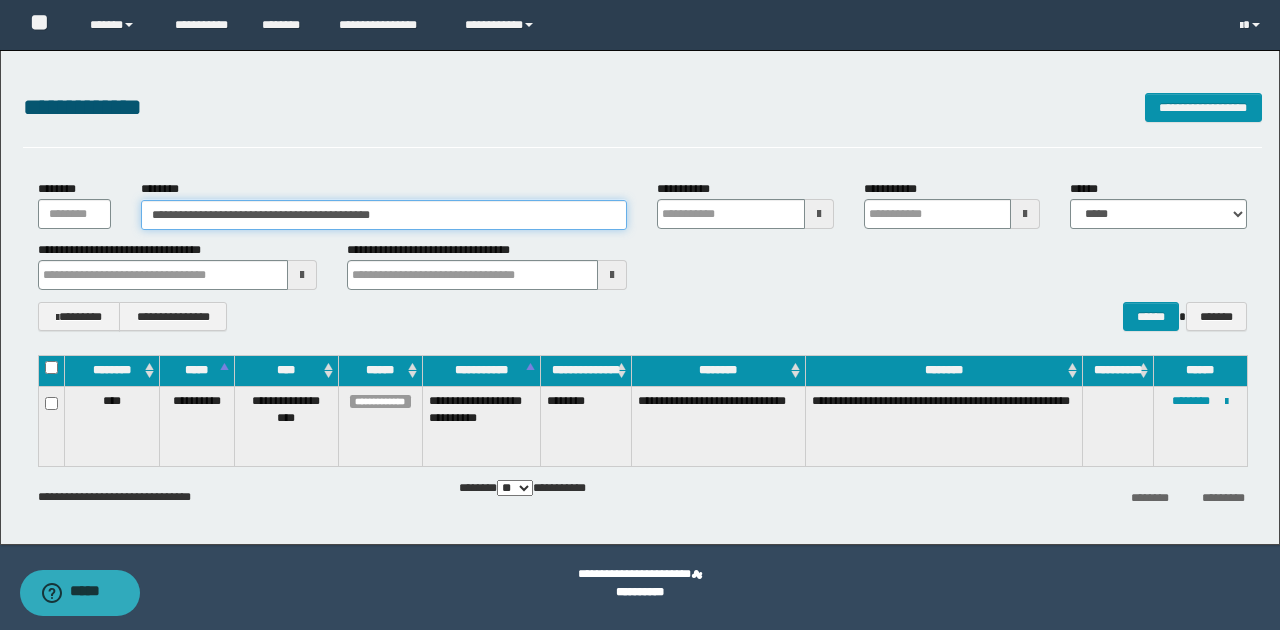 drag, startPoint x: 150, startPoint y: 214, endPoint x: 372, endPoint y: 225, distance: 222.27235 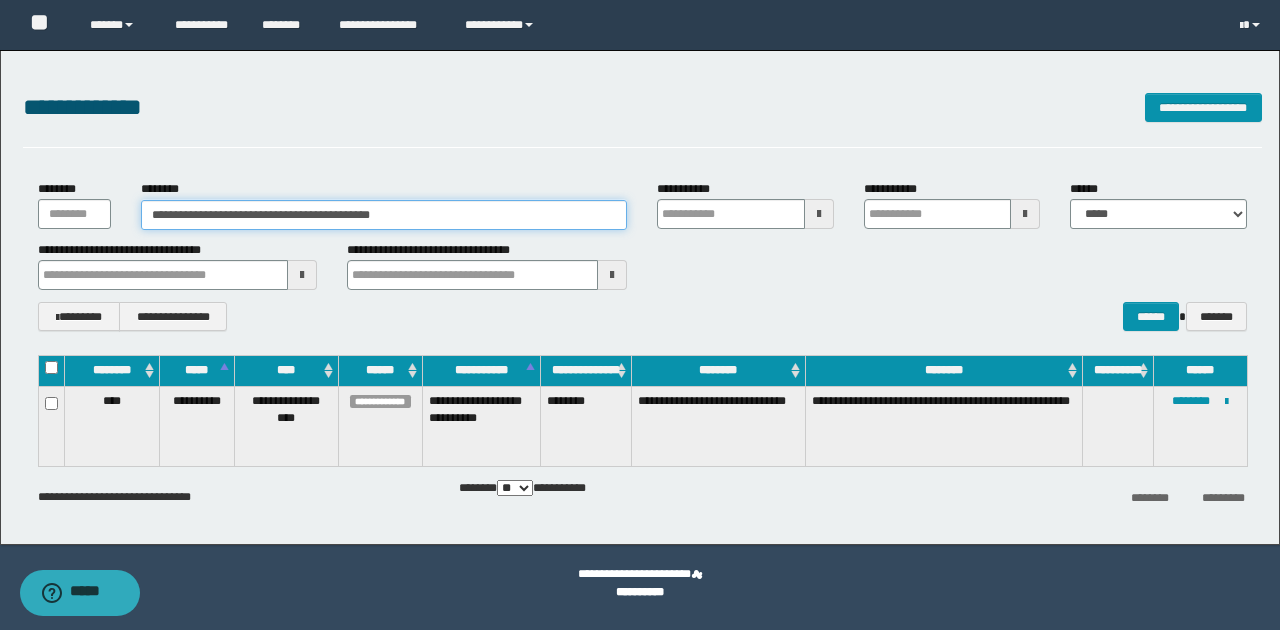 paste 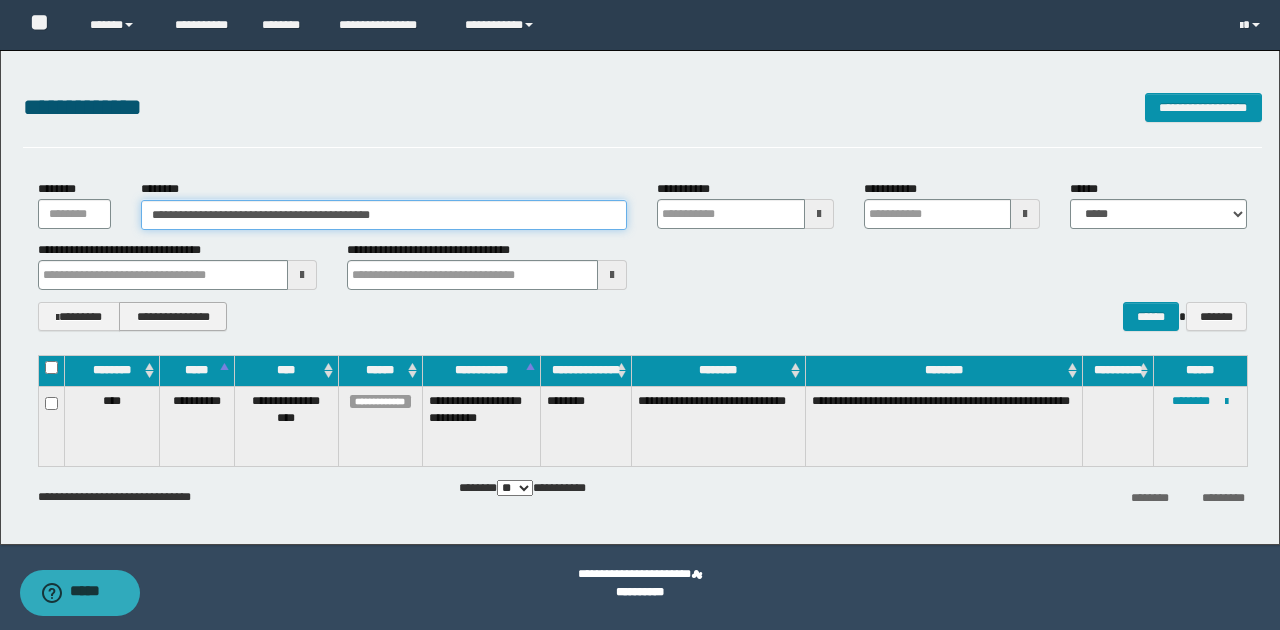 type on "********" 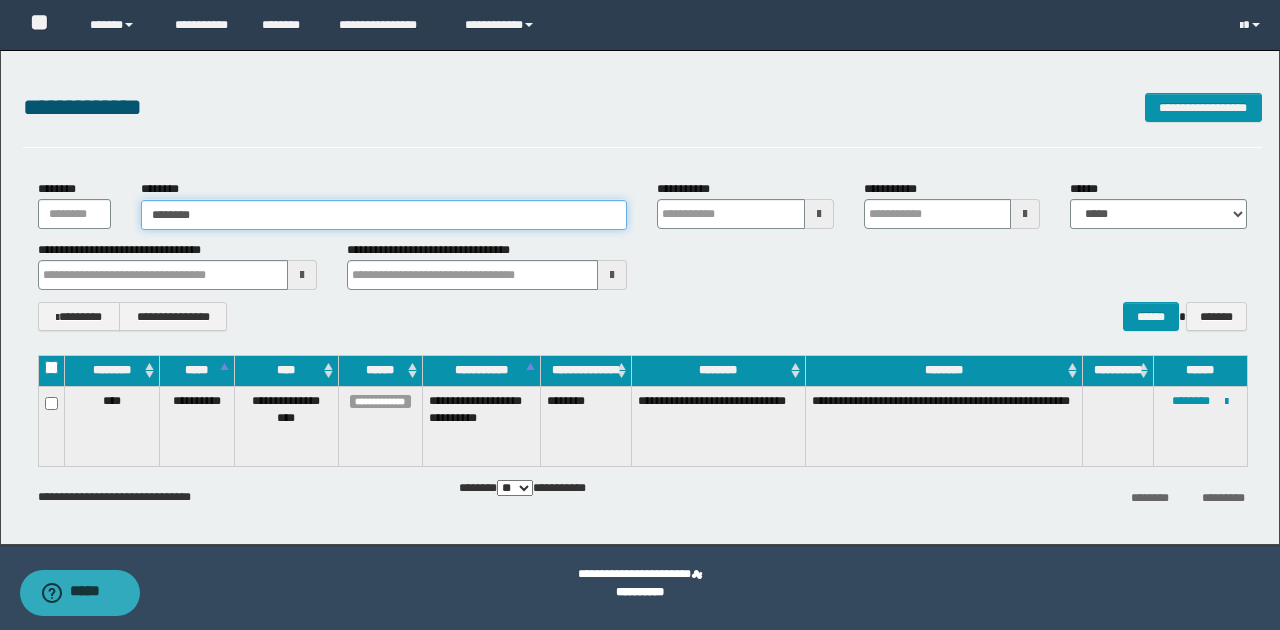 type on "********" 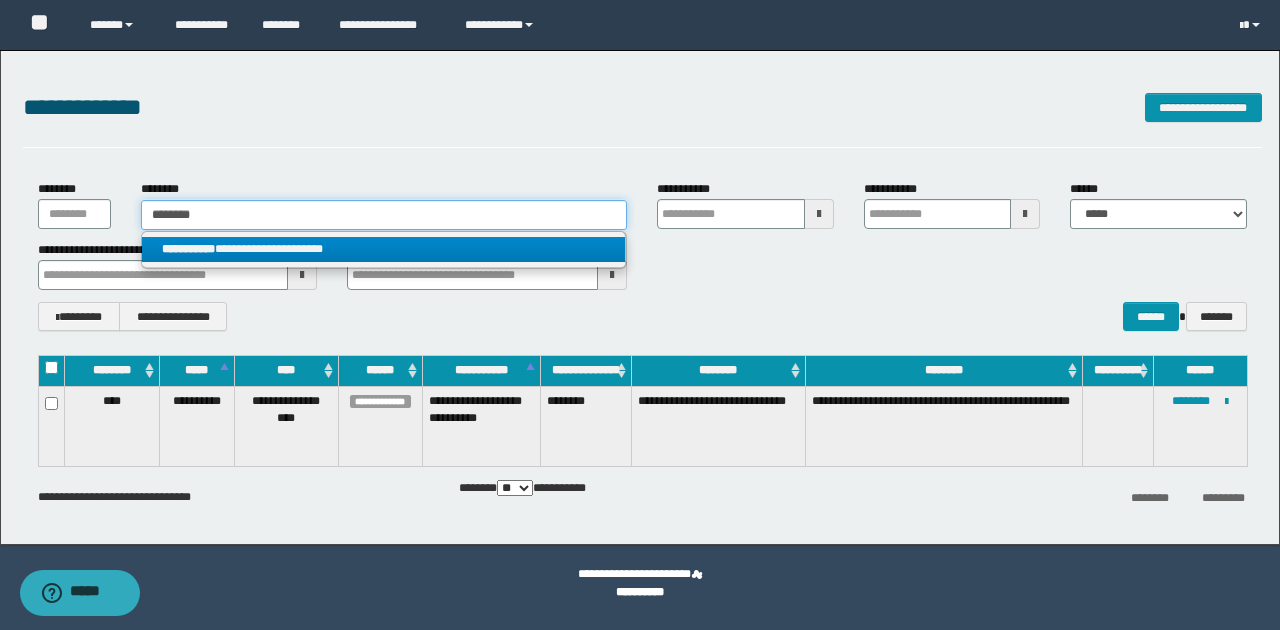 type on "********" 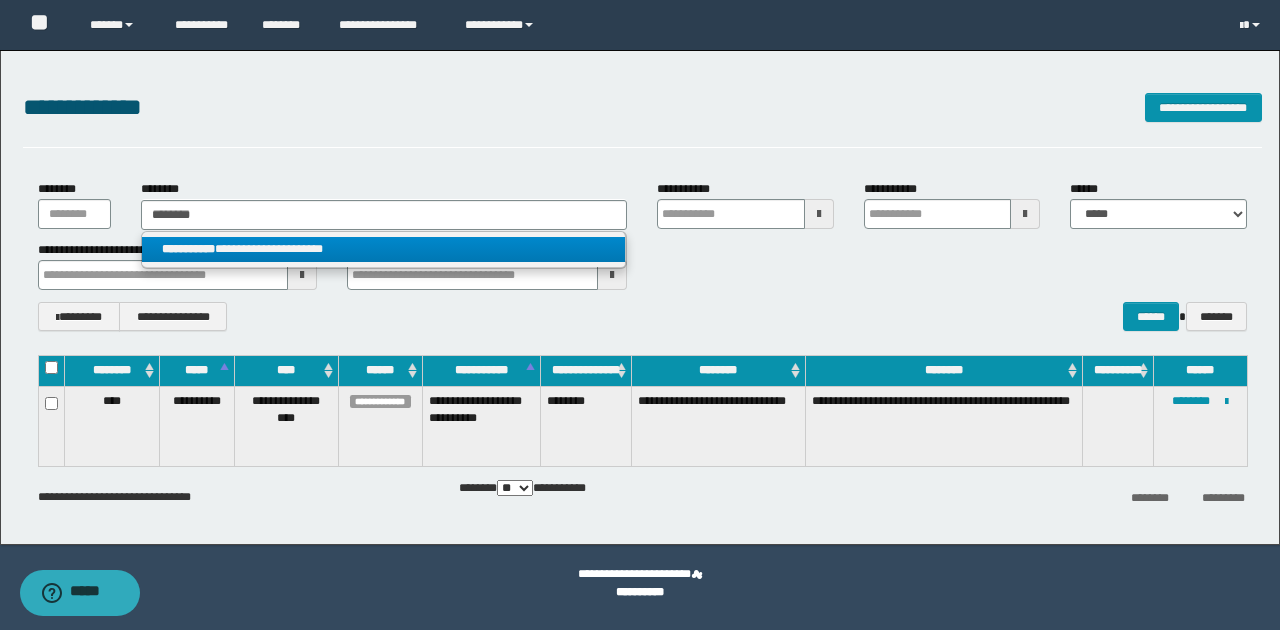 click on "**********" at bounding box center [384, 249] 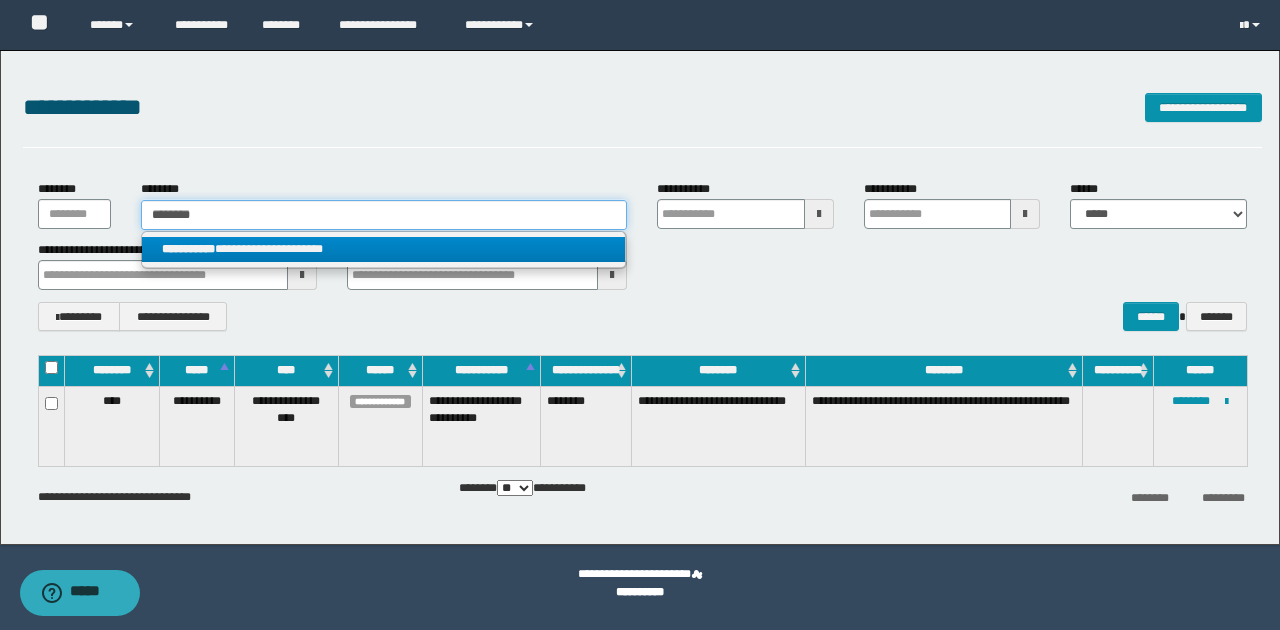 type 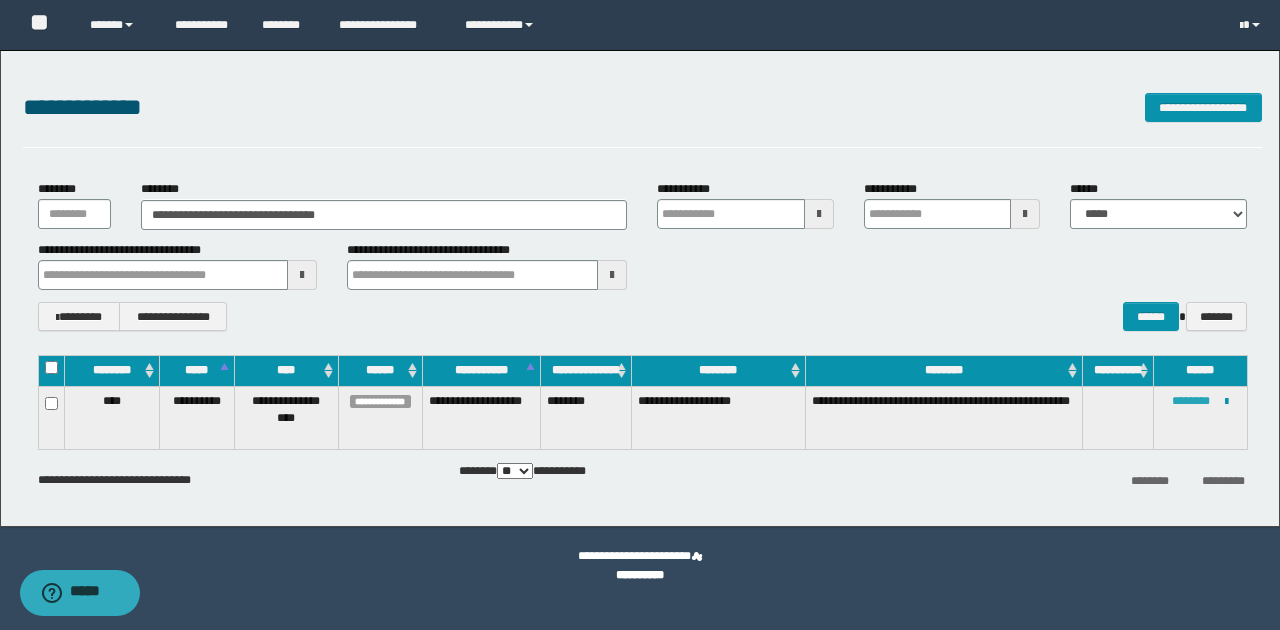 click on "********" at bounding box center (1191, 401) 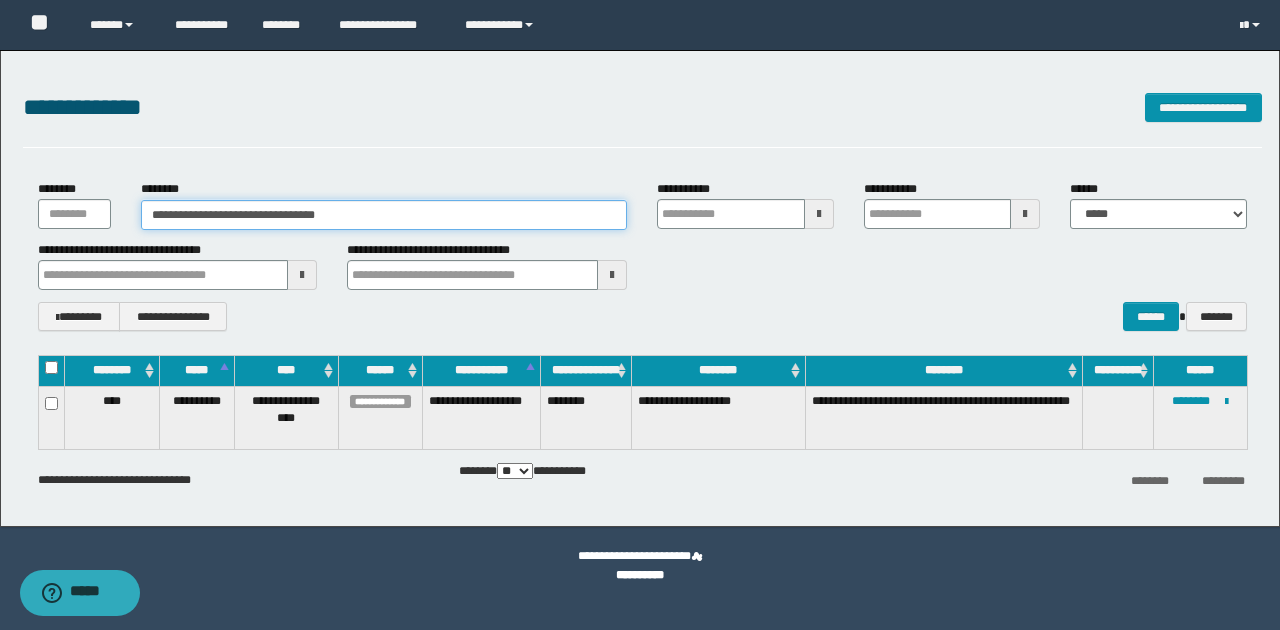 drag, startPoint x: 155, startPoint y: 214, endPoint x: 403, endPoint y: 204, distance: 248.20154 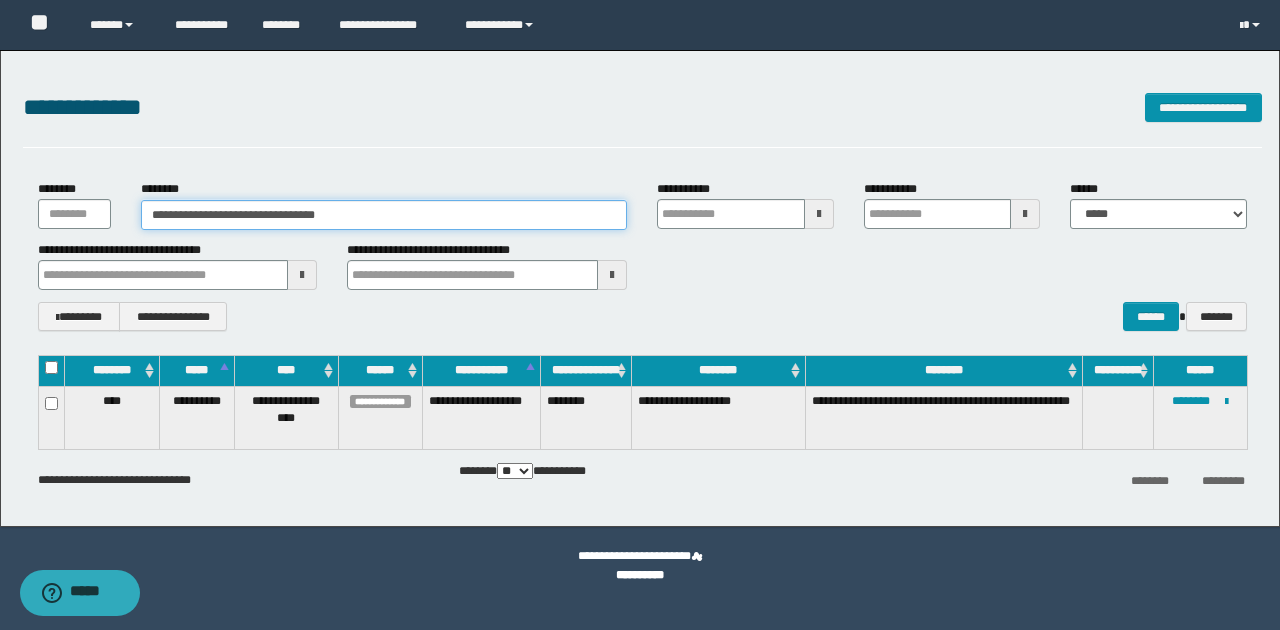 paste 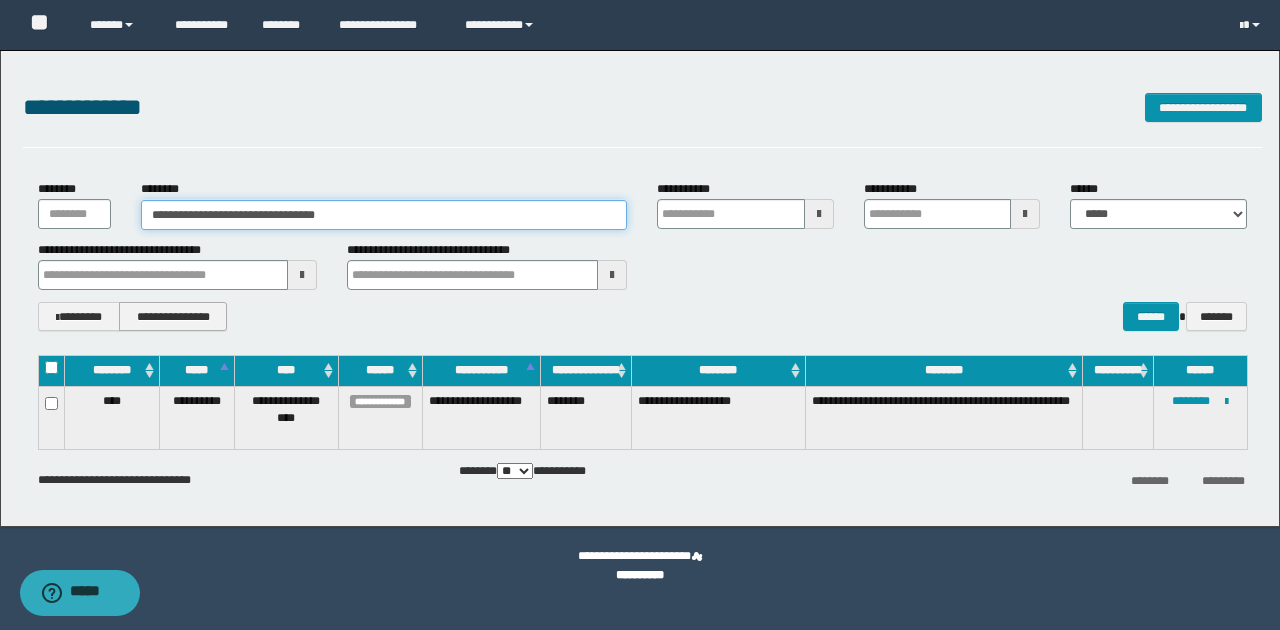 type on "********" 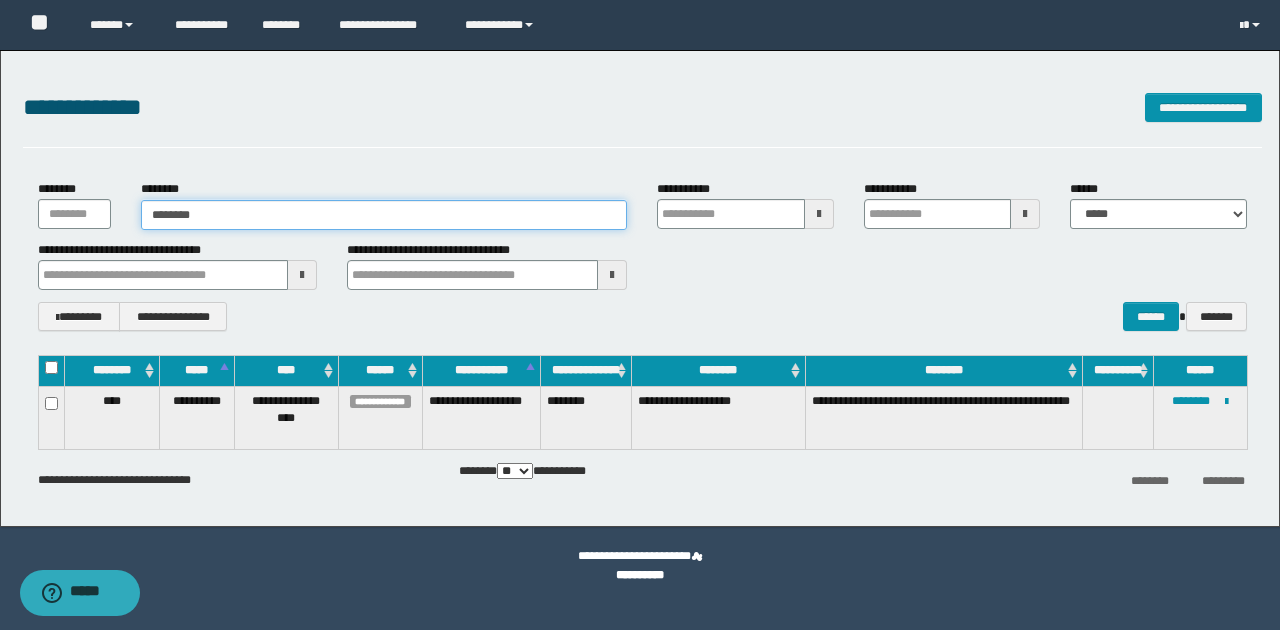 type on "********" 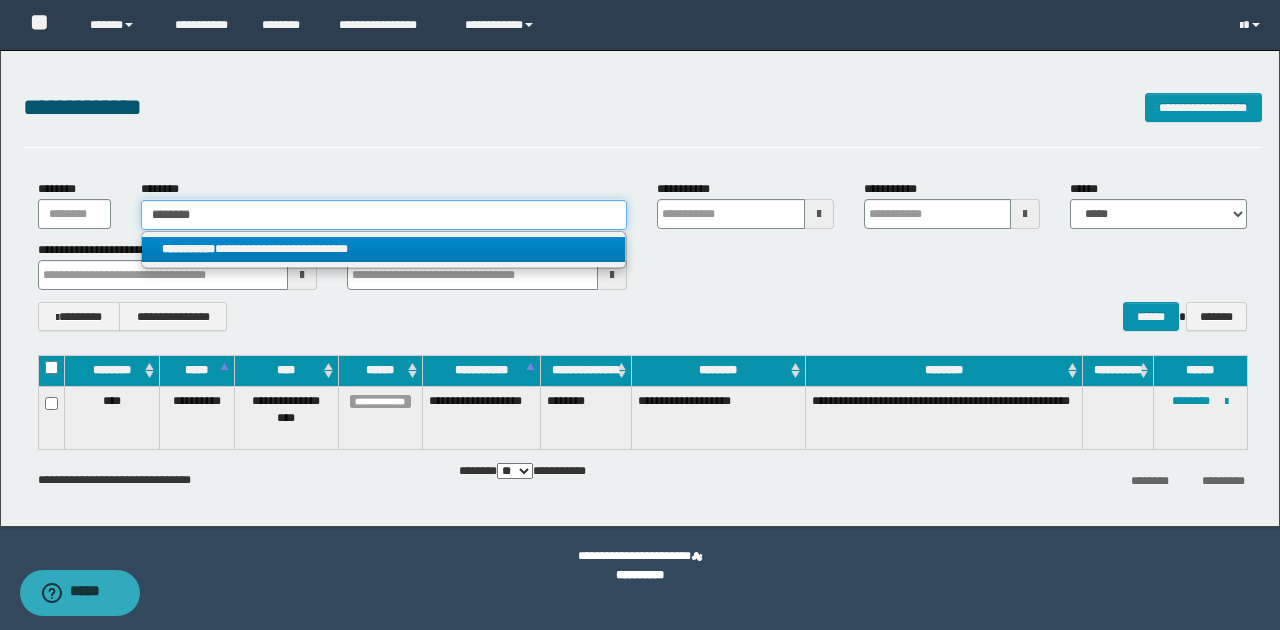 type on "********" 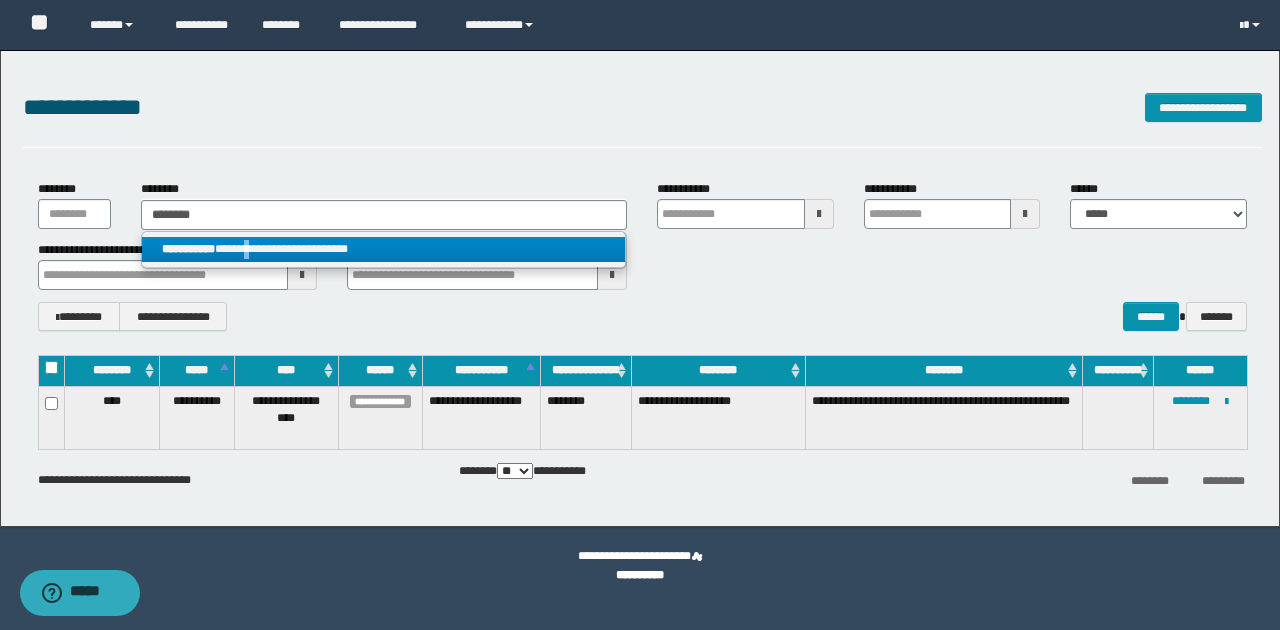 click on "**********" at bounding box center (384, 249) 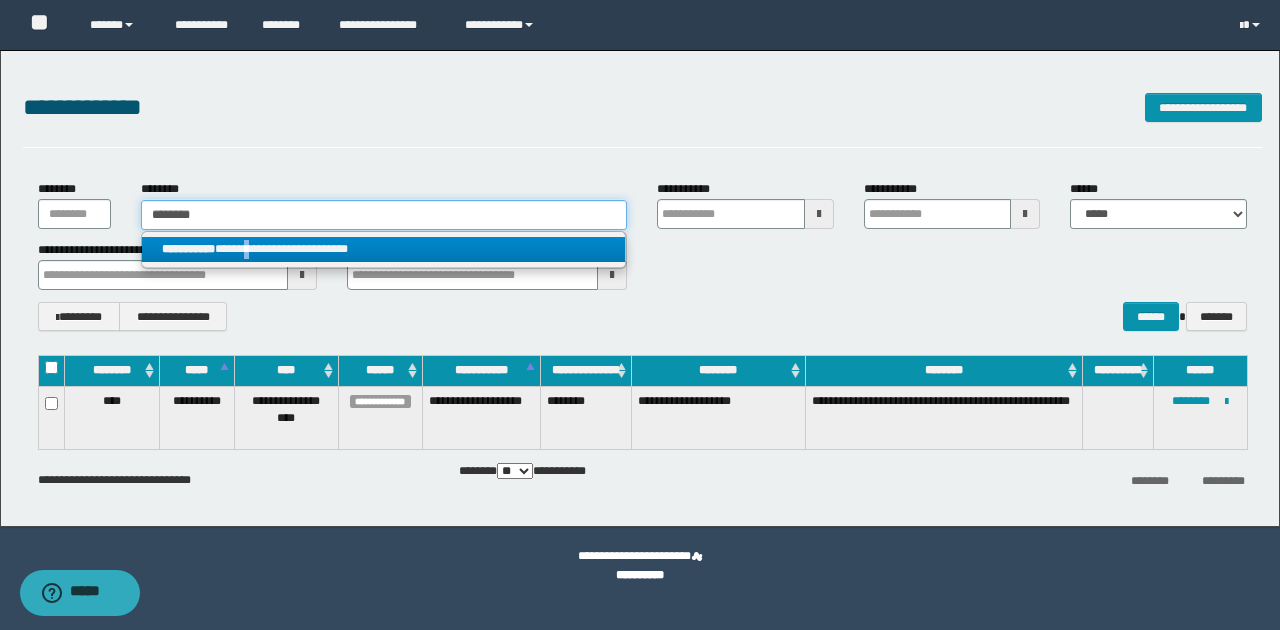 type 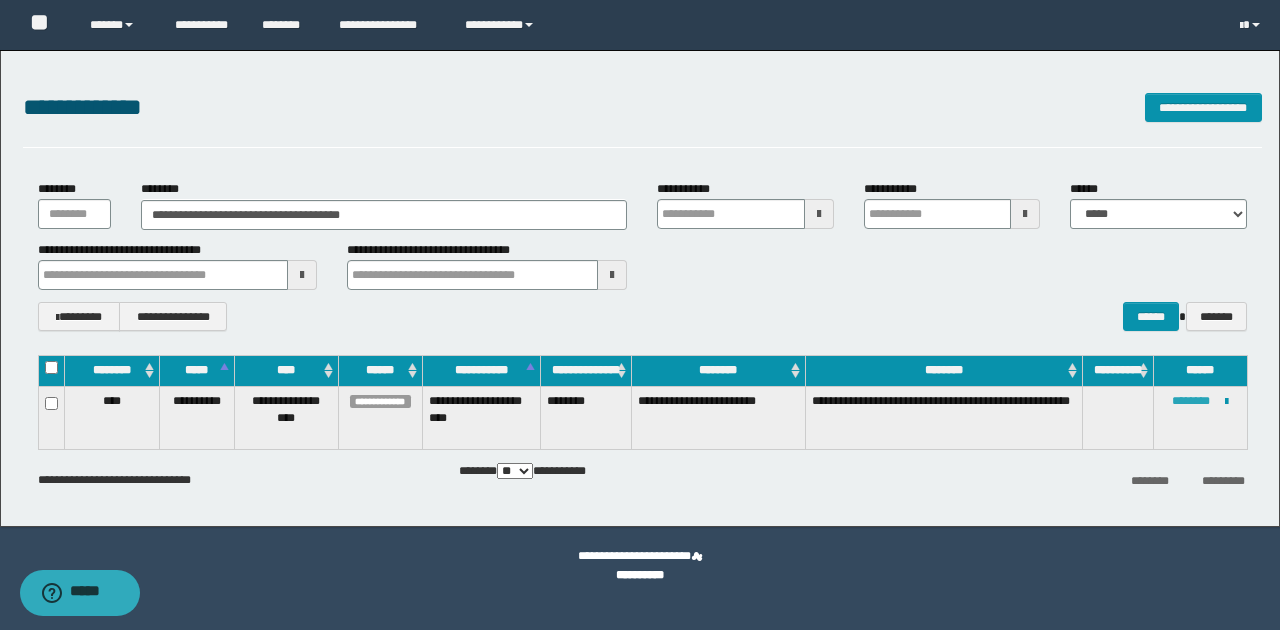 click on "********" at bounding box center [1191, 401] 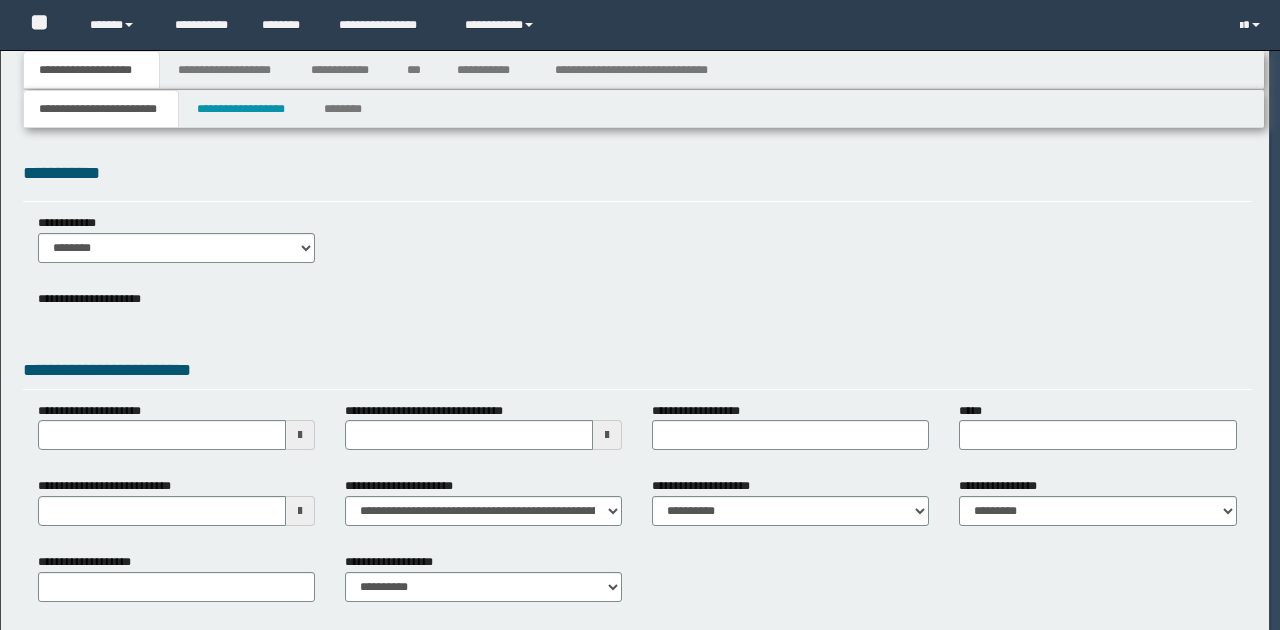 scroll, scrollTop: 0, scrollLeft: 0, axis: both 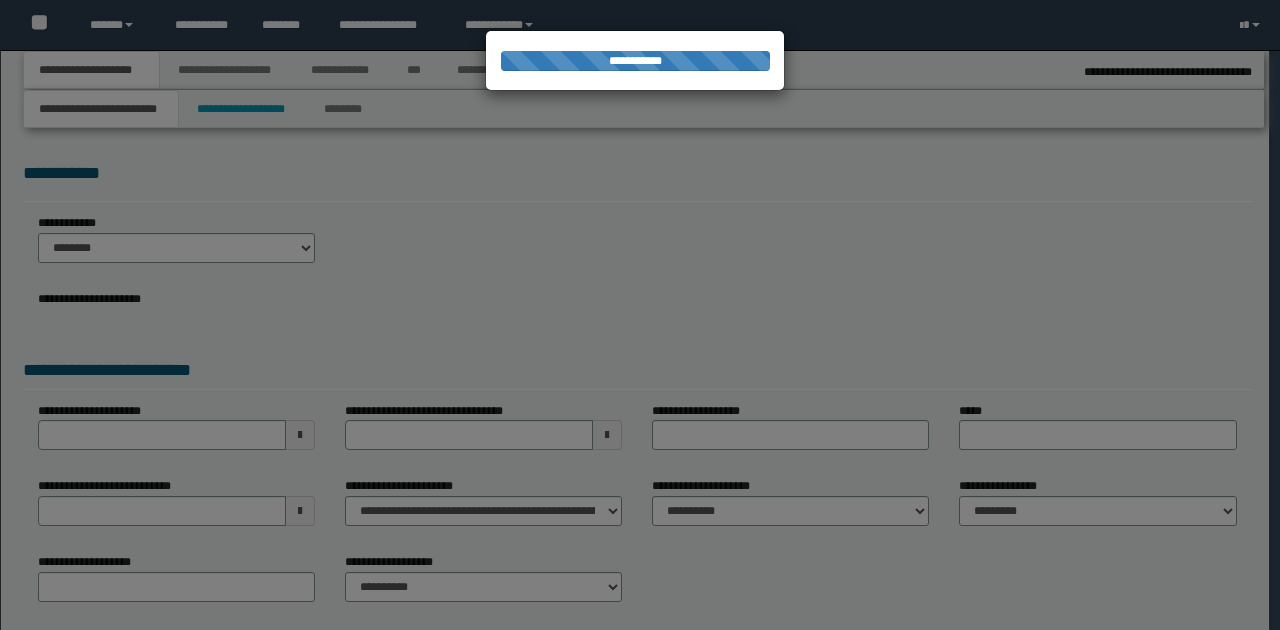 type on "**********" 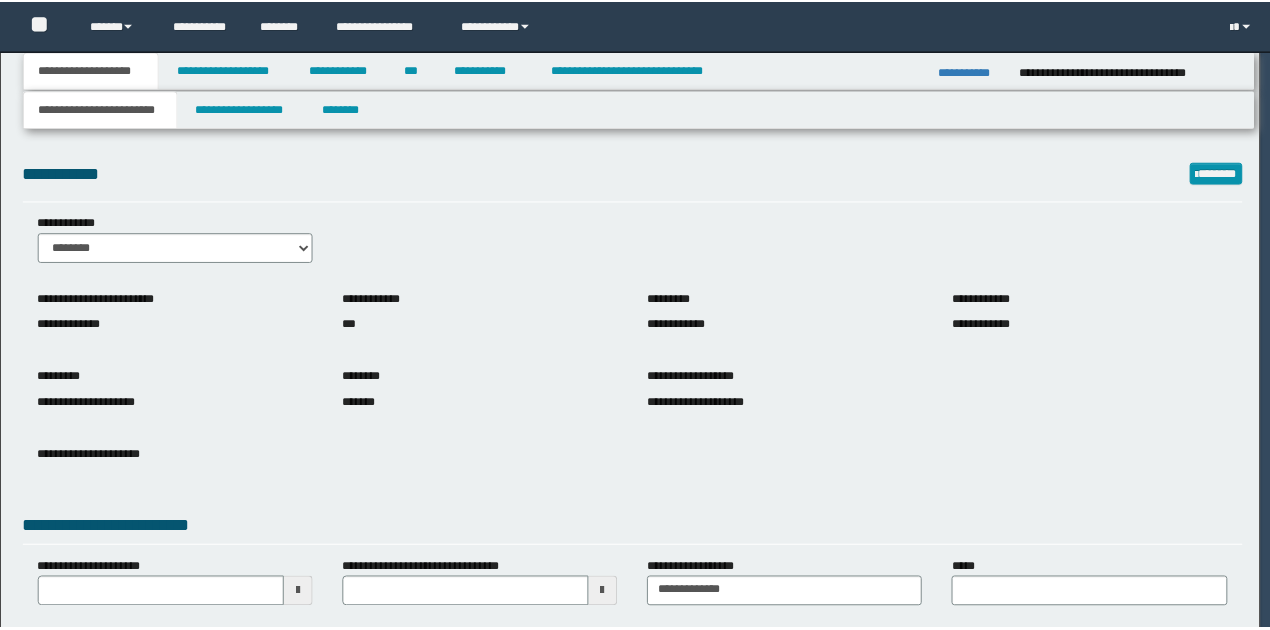scroll, scrollTop: 0, scrollLeft: 0, axis: both 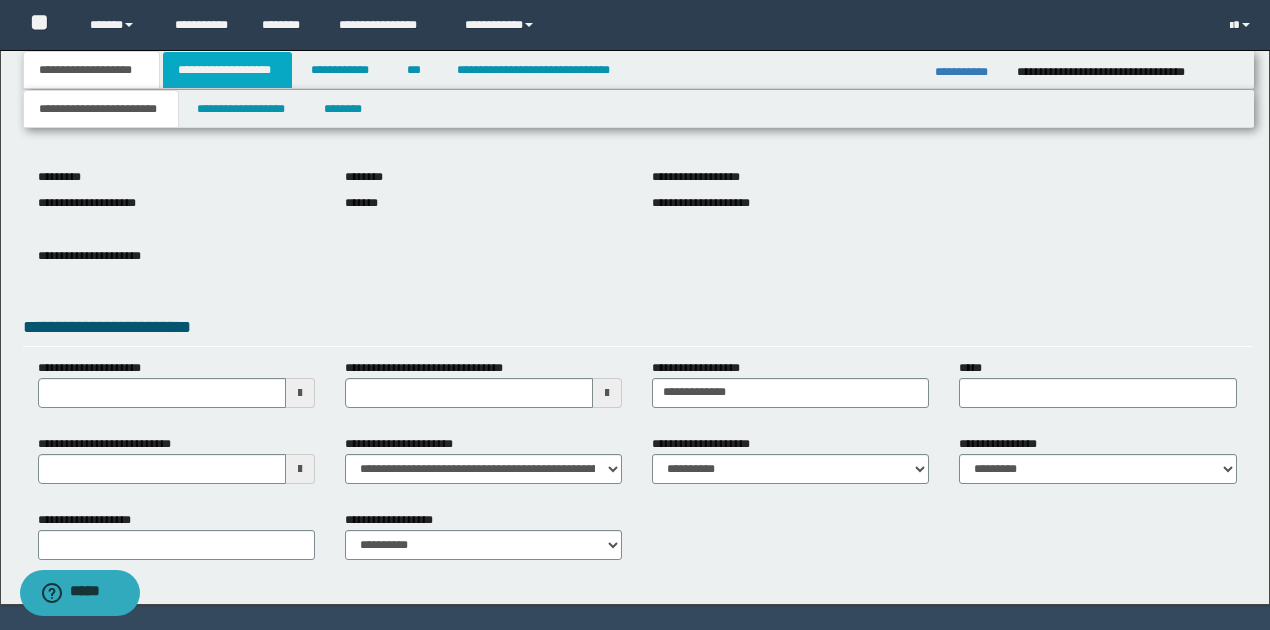 click on "**********" at bounding box center [227, 70] 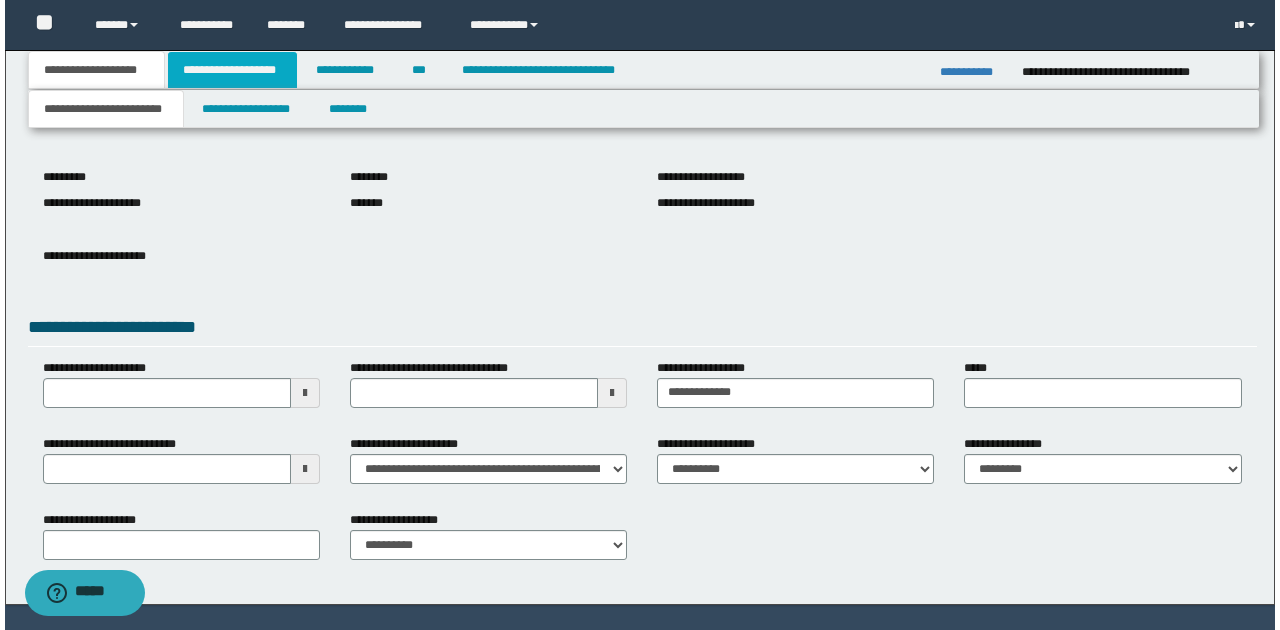 scroll, scrollTop: 0, scrollLeft: 0, axis: both 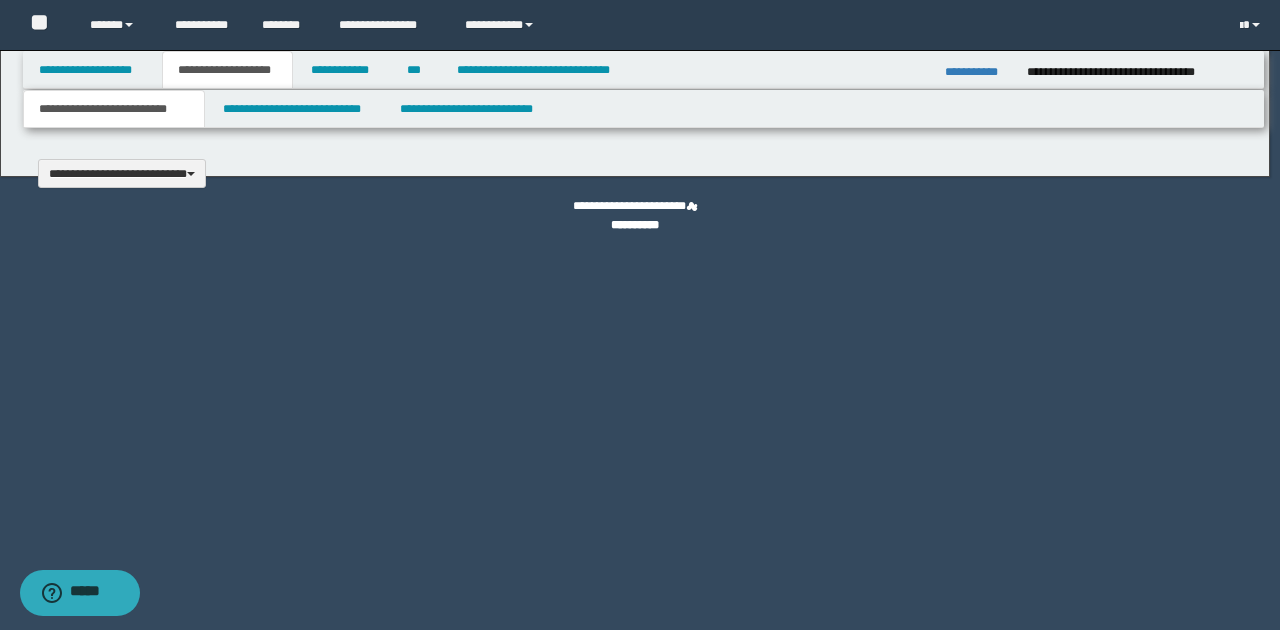 type 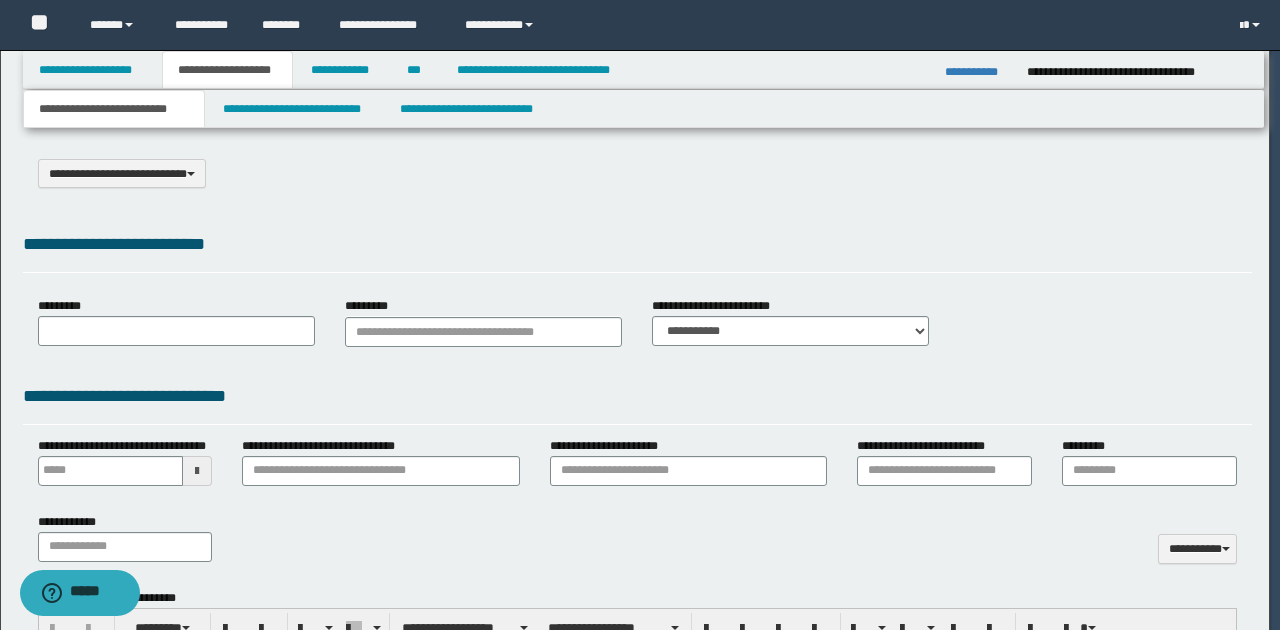 scroll, scrollTop: 0, scrollLeft: 0, axis: both 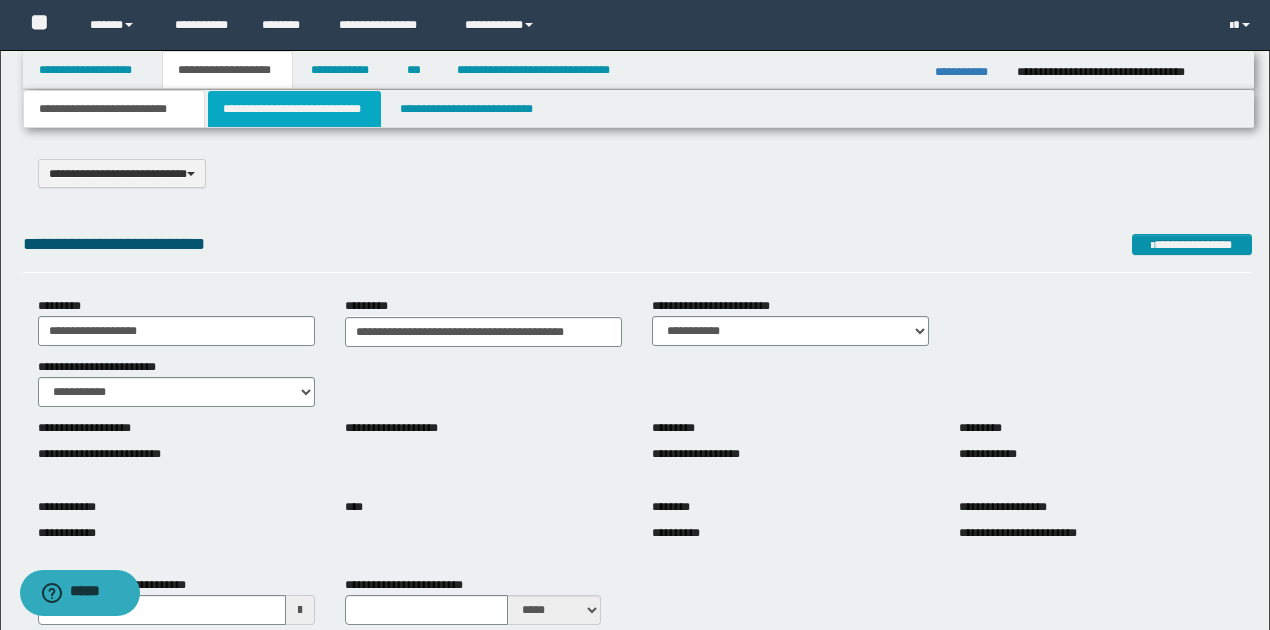 click on "**********" at bounding box center [294, 109] 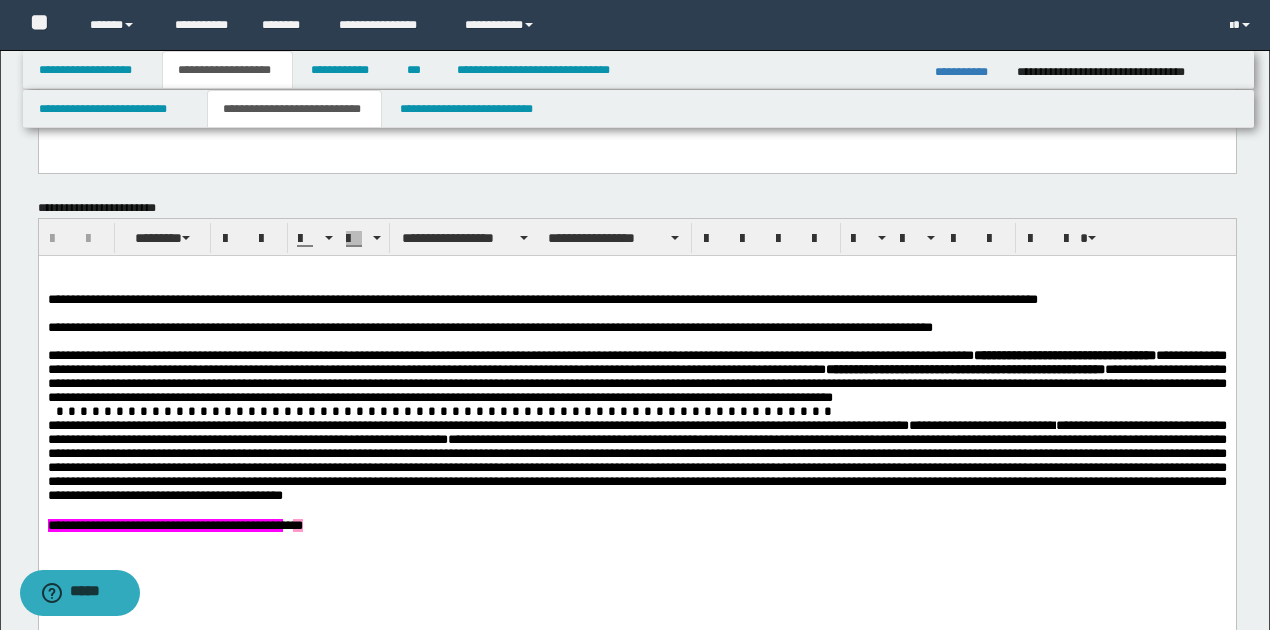 scroll, scrollTop: 1000, scrollLeft: 0, axis: vertical 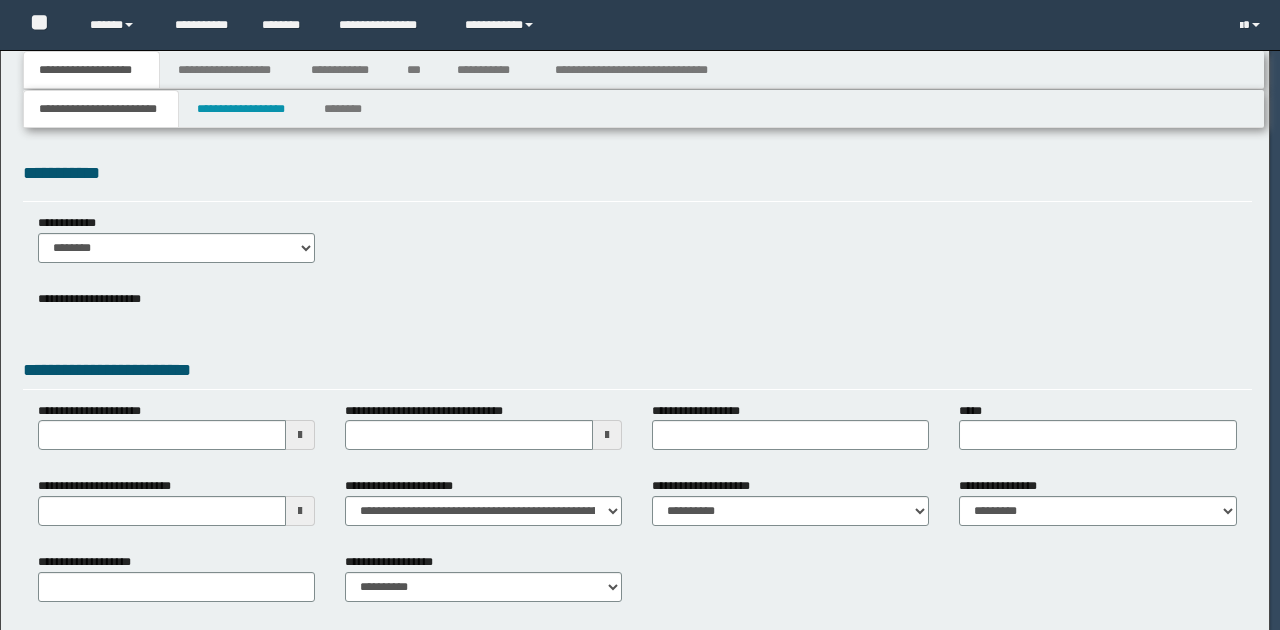 type on "**********" 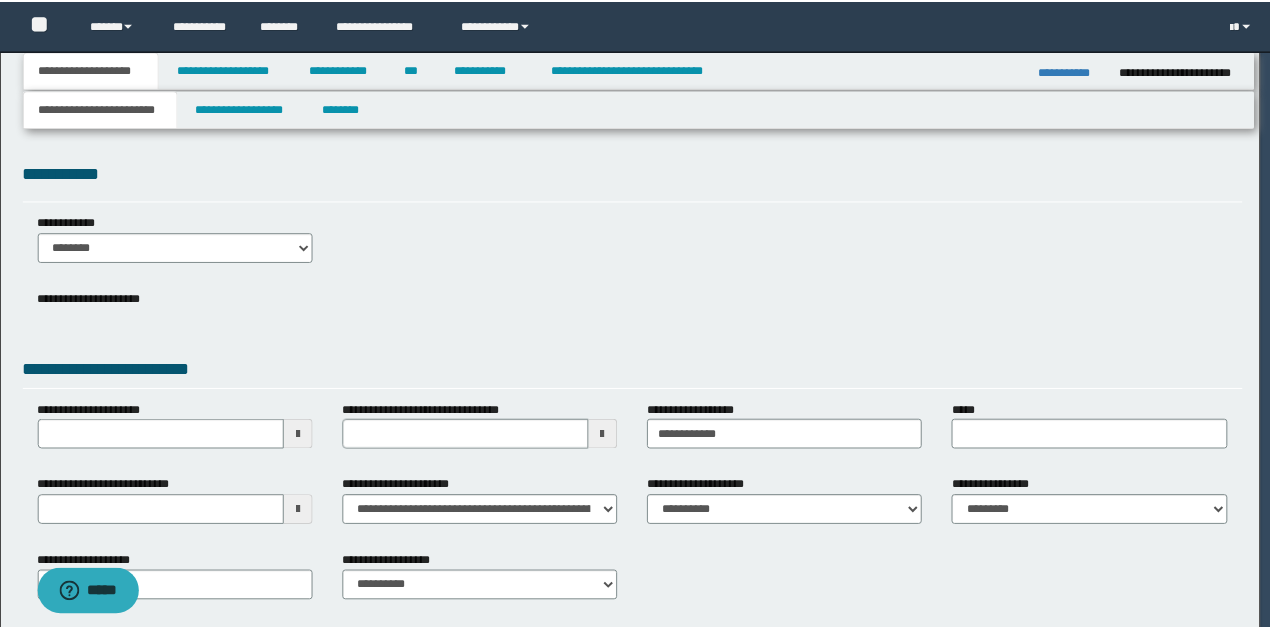scroll, scrollTop: 0, scrollLeft: 0, axis: both 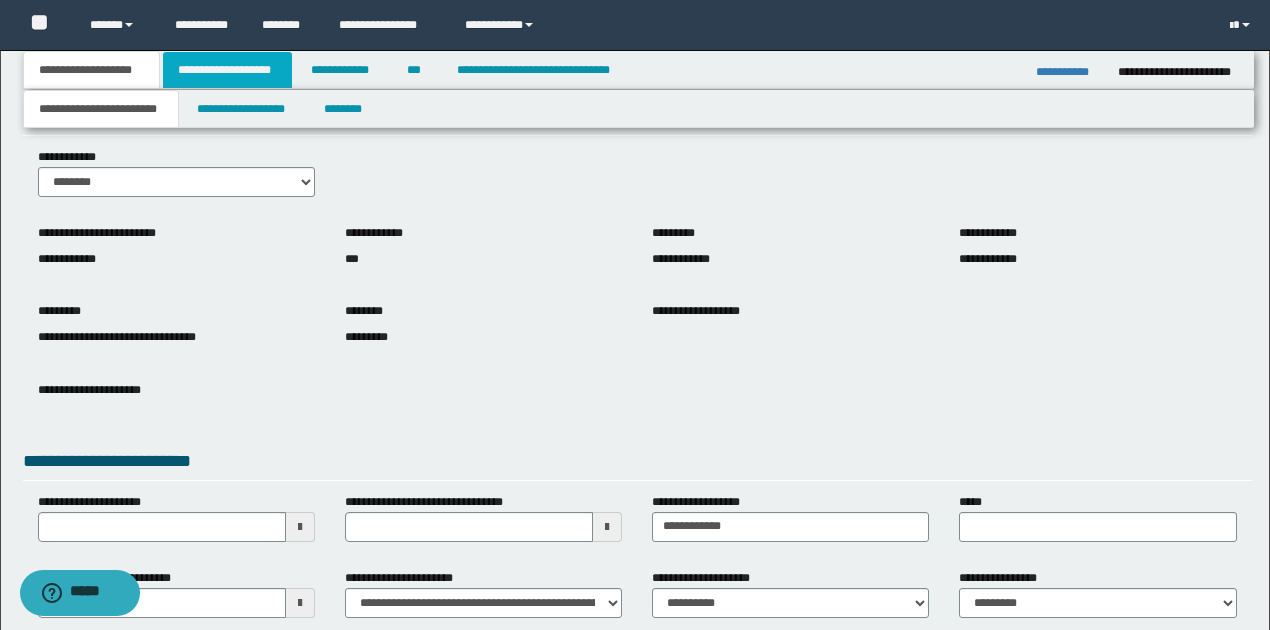 click on "**********" at bounding box center [227, 70] 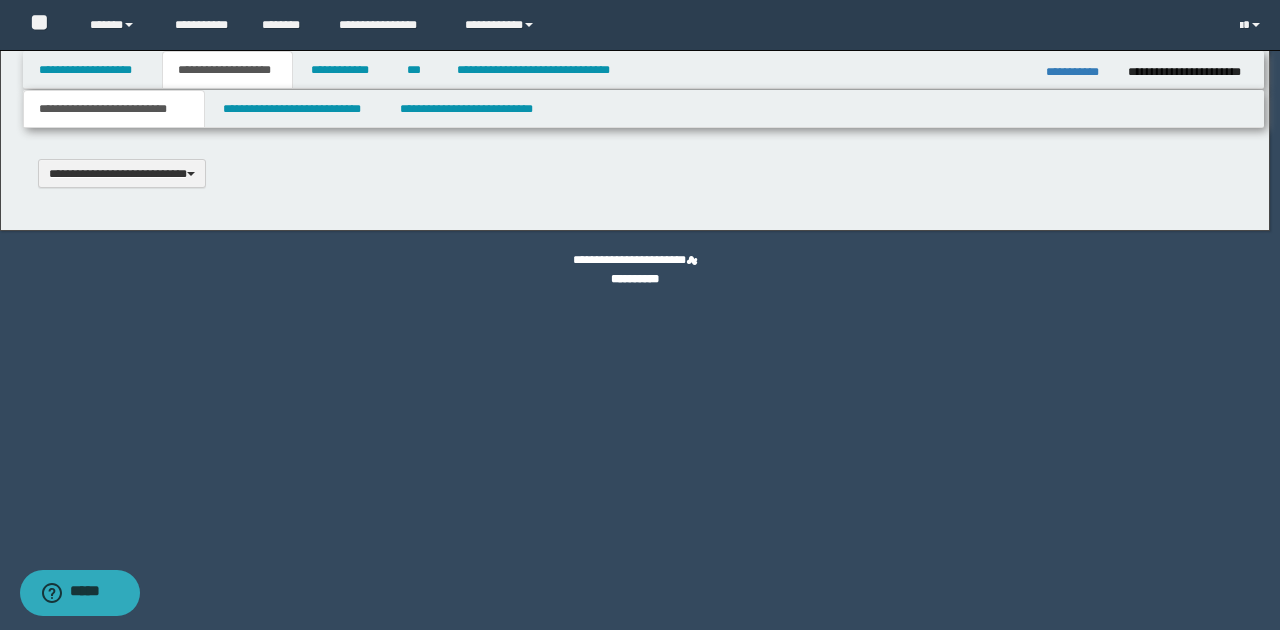 scroll, scrollTop: 0, scrollLeft: 0, axis: both 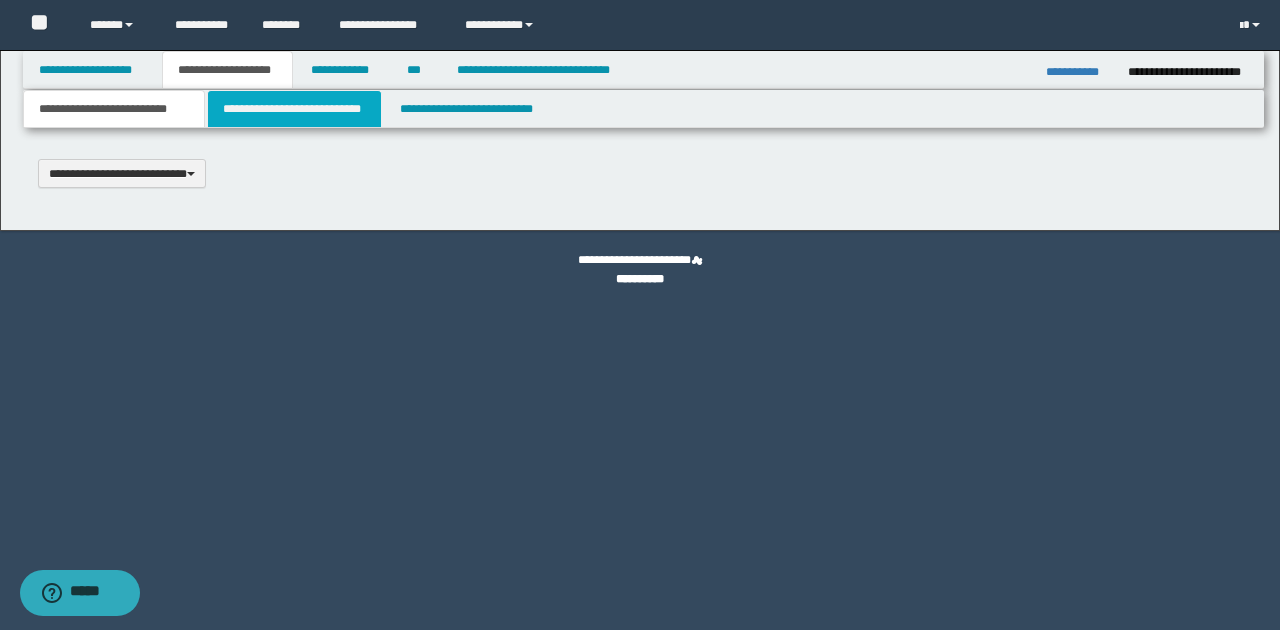 click on "**********" at bounding box center [294, 109] 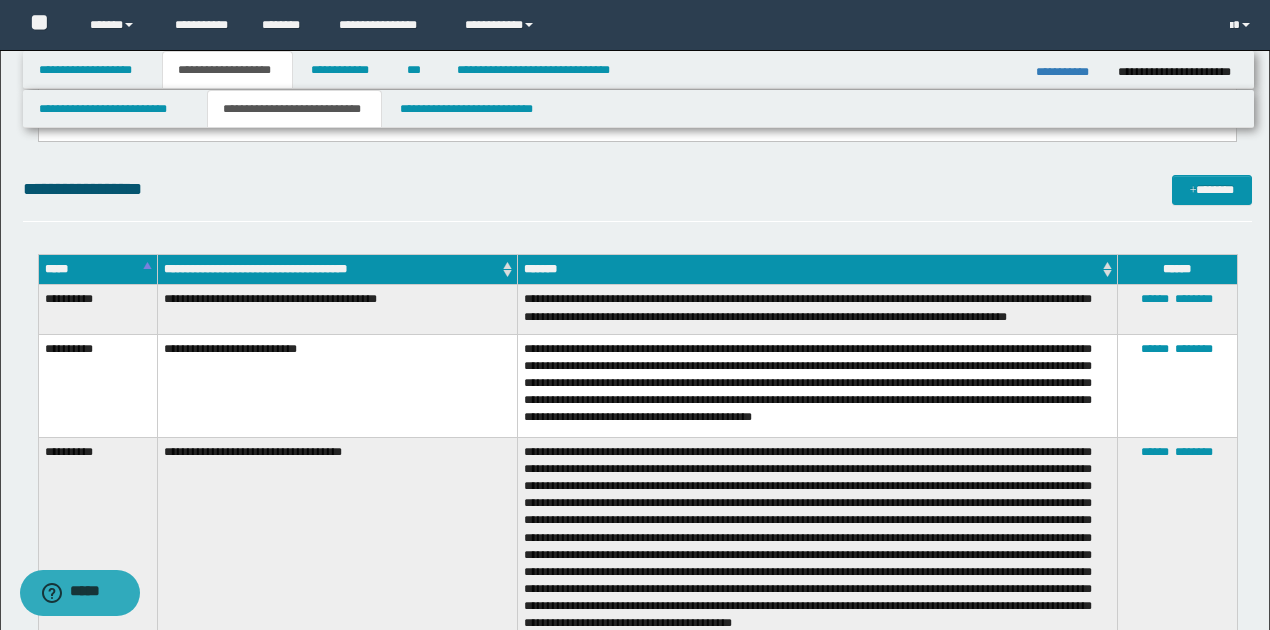 scroll, scrollTop: 1266, scrollLeft: 0, axis: vertical 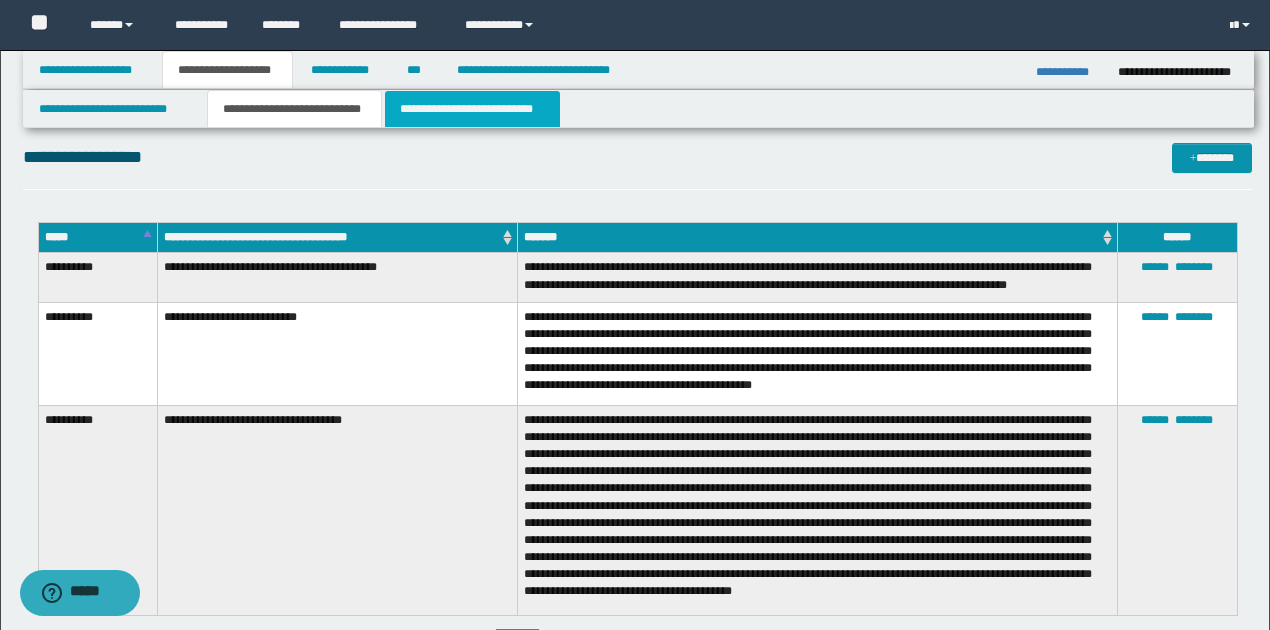 click on "**********" at bounding box center [472, 109] 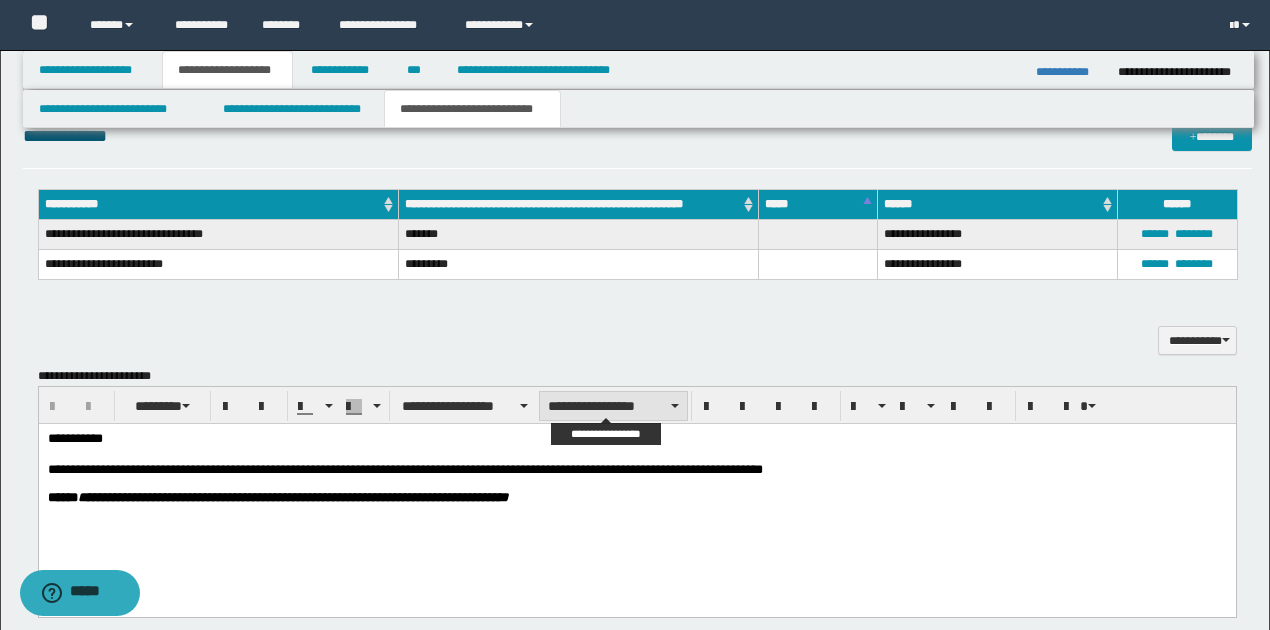 scroll, scrollTop: 800, scrollLeft: 0, axis: vertical 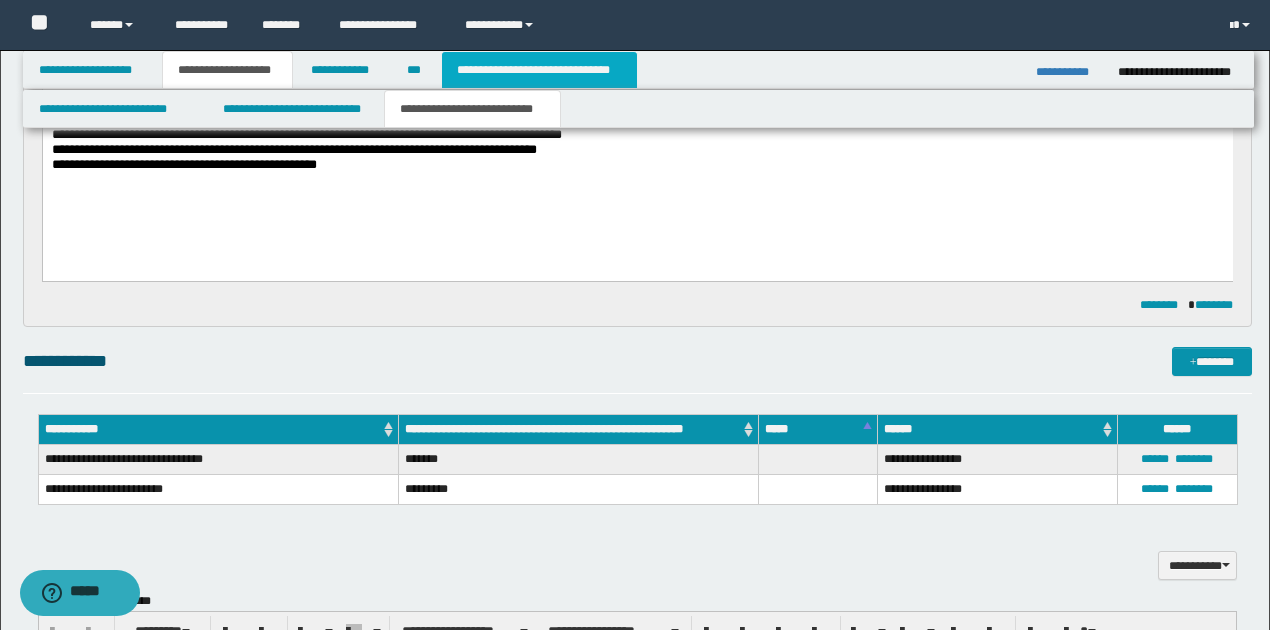 click on "**********" at bounding box center [539, 70] 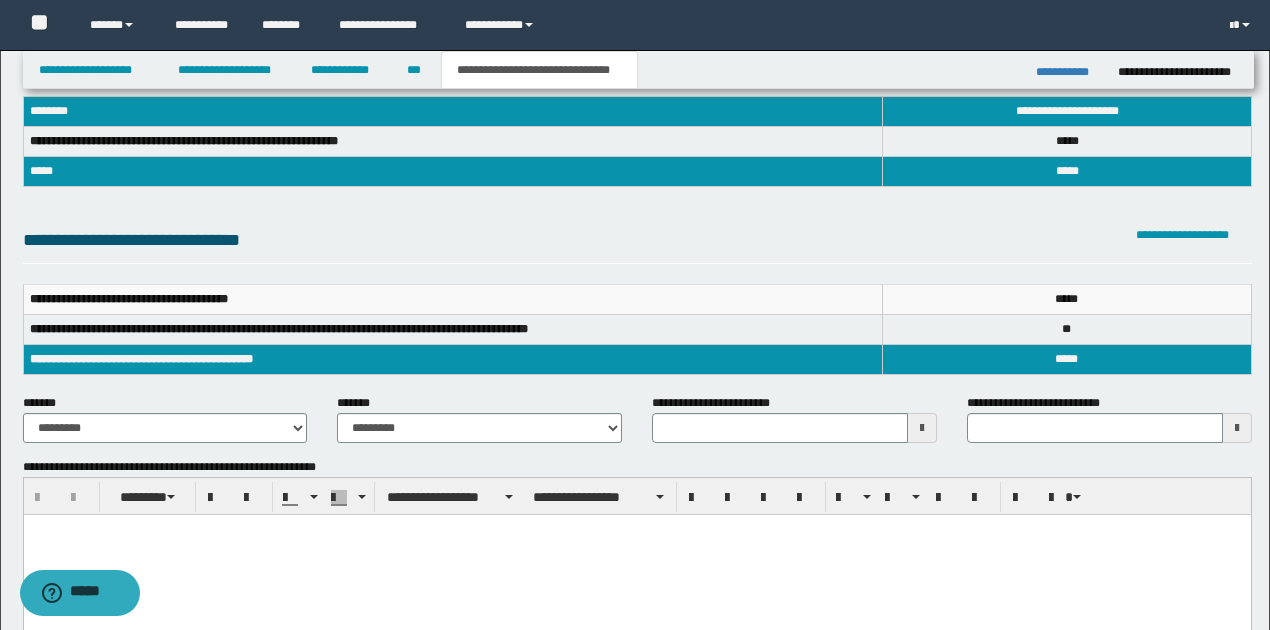 scroll, scrollTop: 66, scrollLeft: 0, axis: vertical 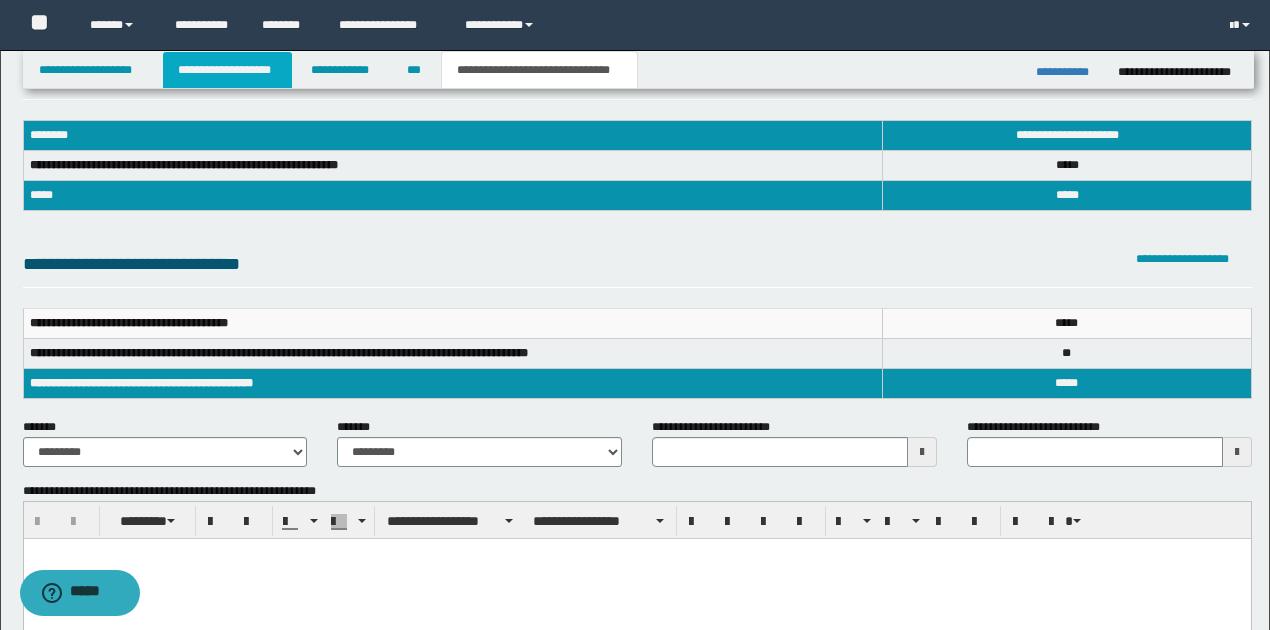 click on "**********" at bounding box center (227, 70) 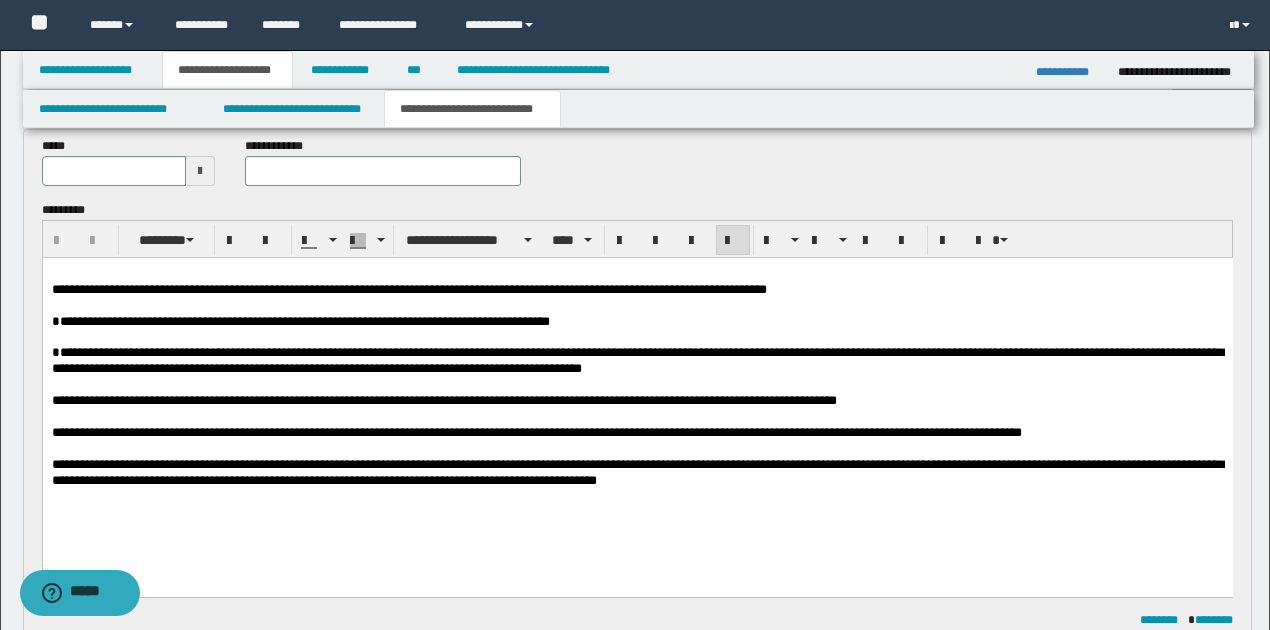 click at bounding box center [637, 273] 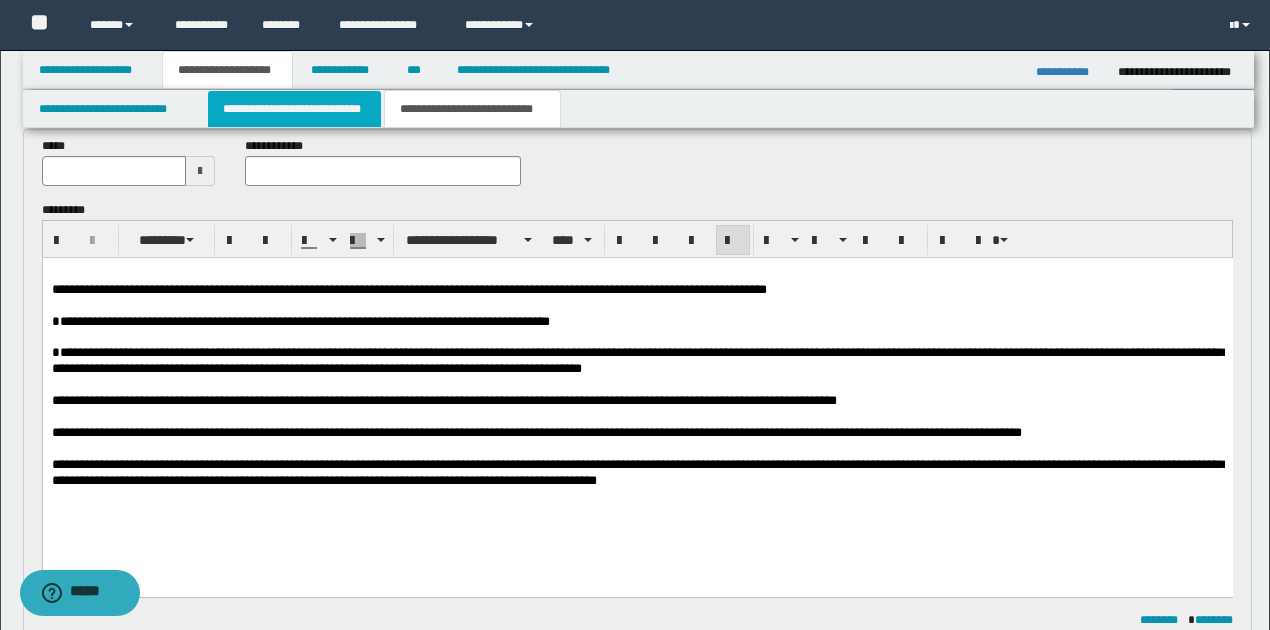 click on "**********" at bounding box center [294, 109] 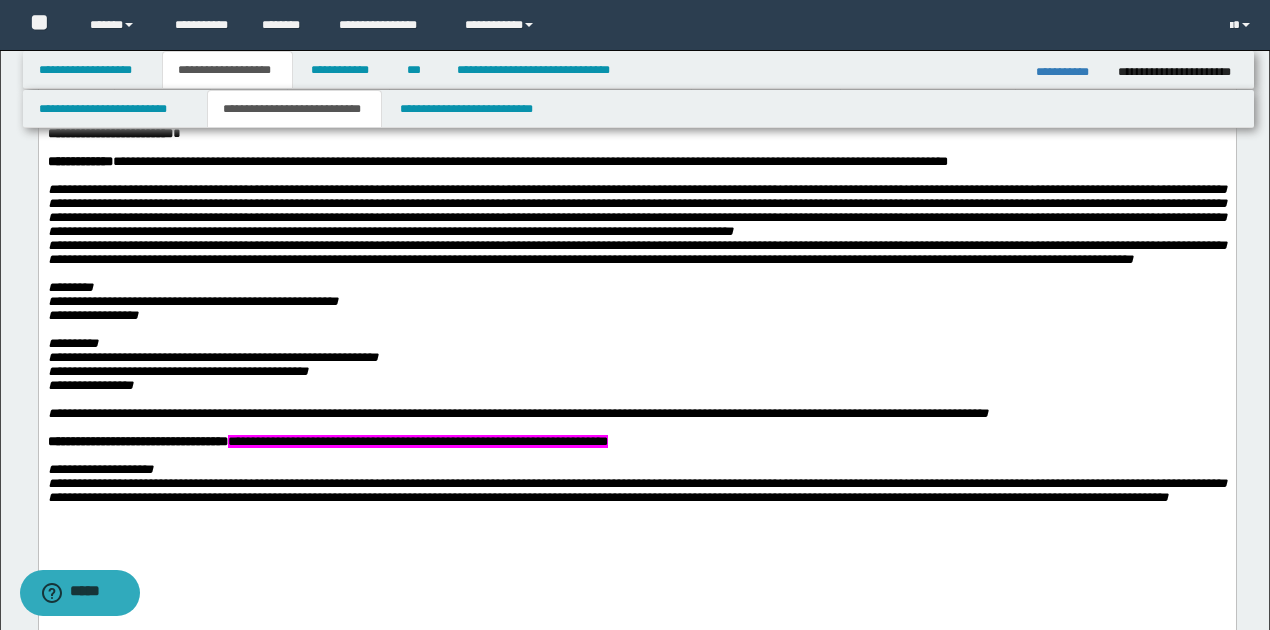 click on "**********" at bounding box center [1069, 72] 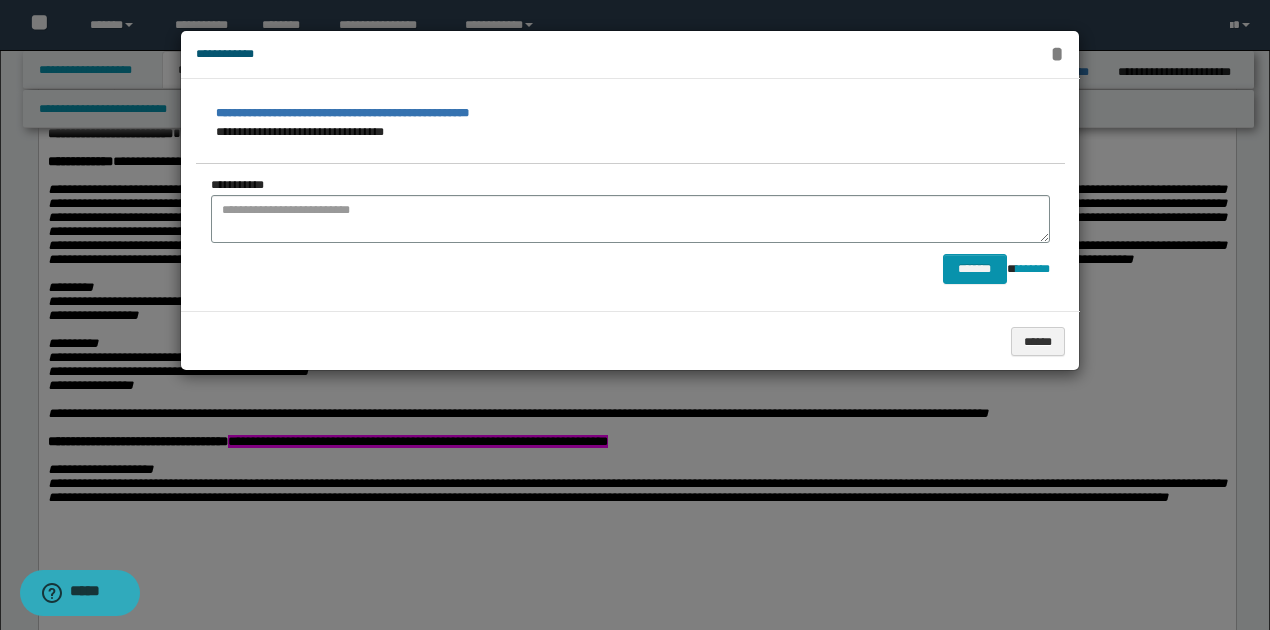 click on "*" at bounding box center (1057, 54) 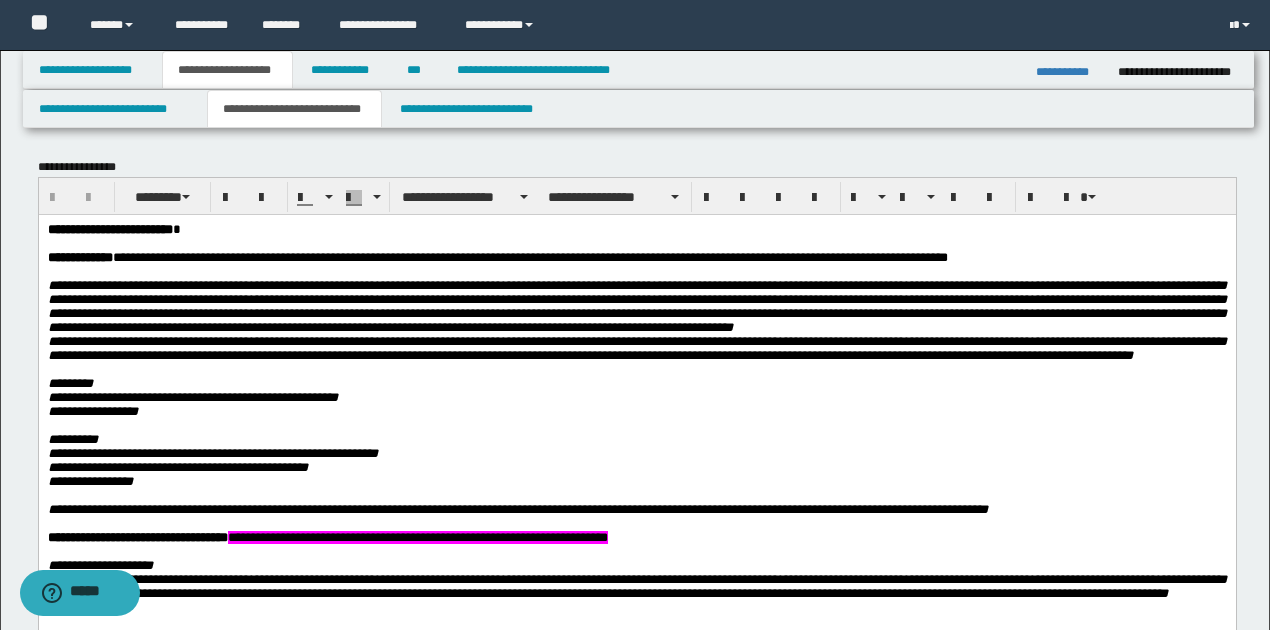scroll, scrollTop: 0, scrollLeft: 0, axis: both 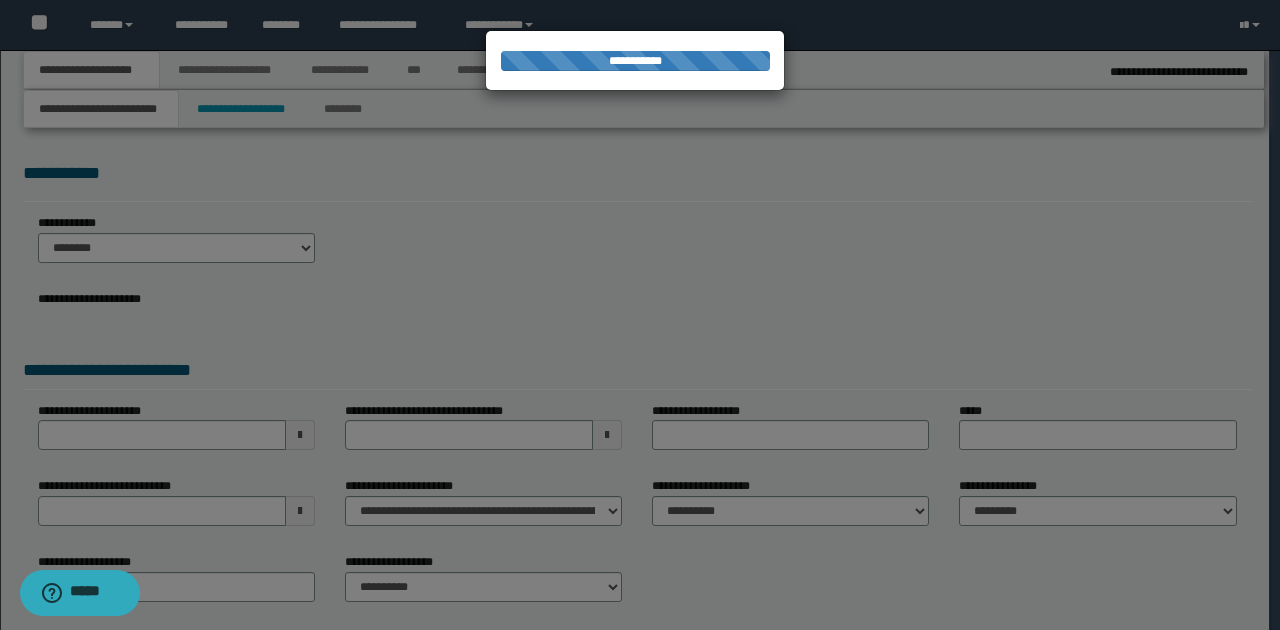 type on "**********" 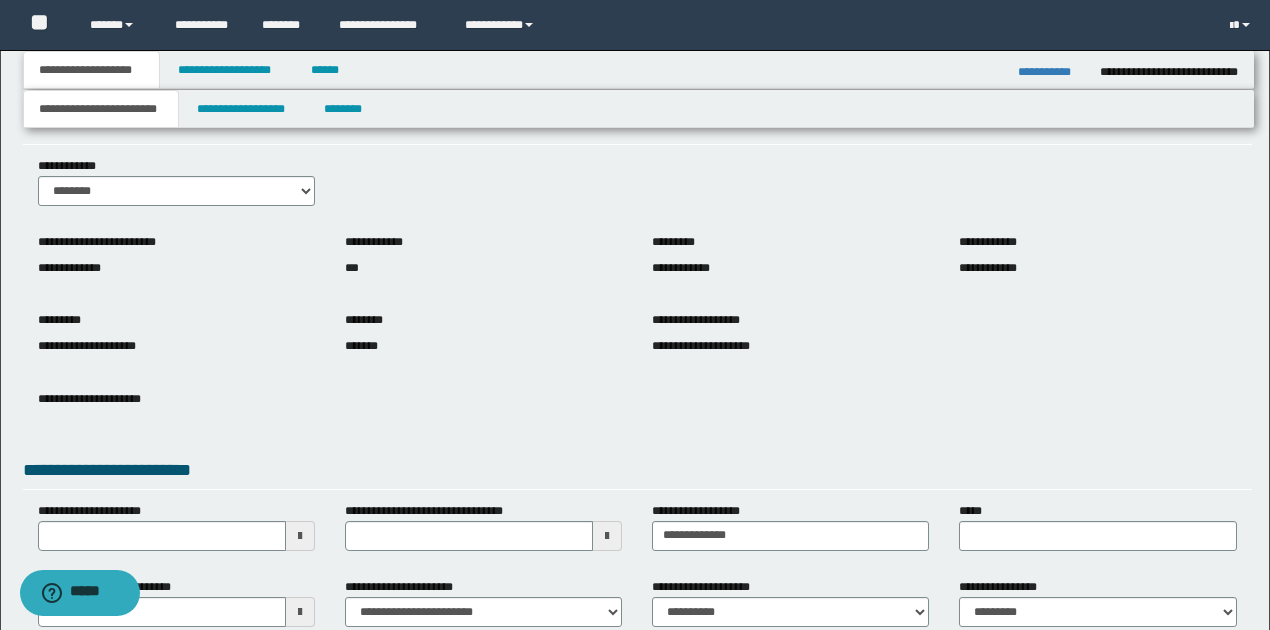 scroll, scrollTop: 133, scrollLeft: 0, axis: vertical 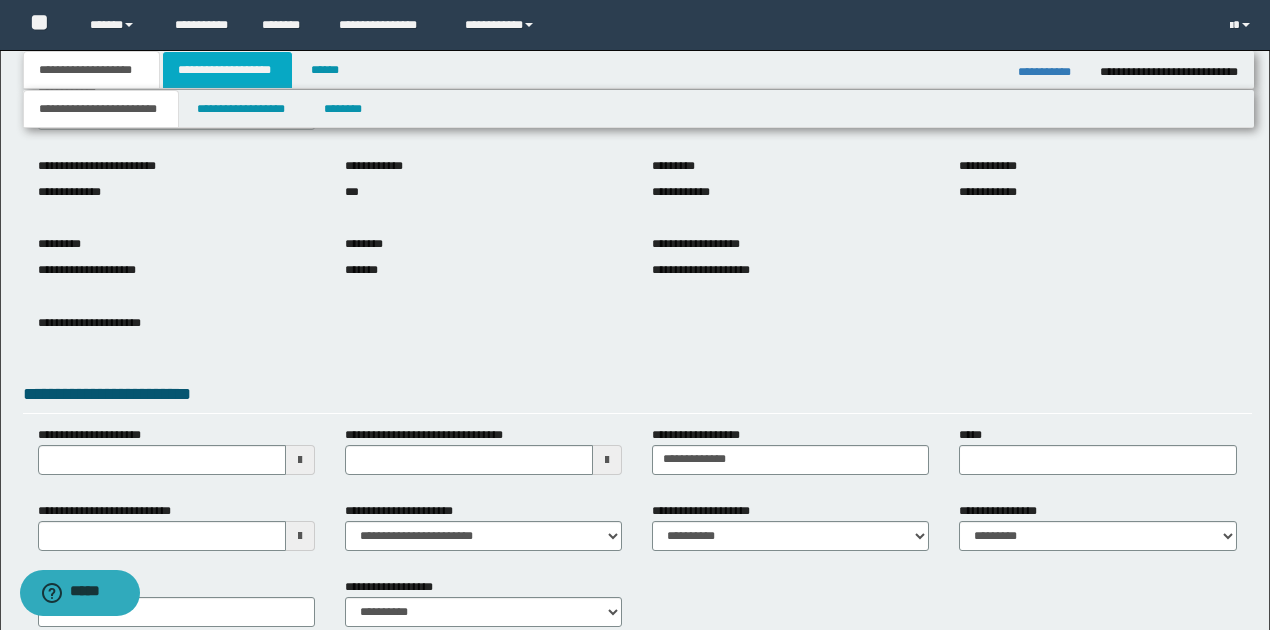 click on "**********" at bounding box center (227, 70) 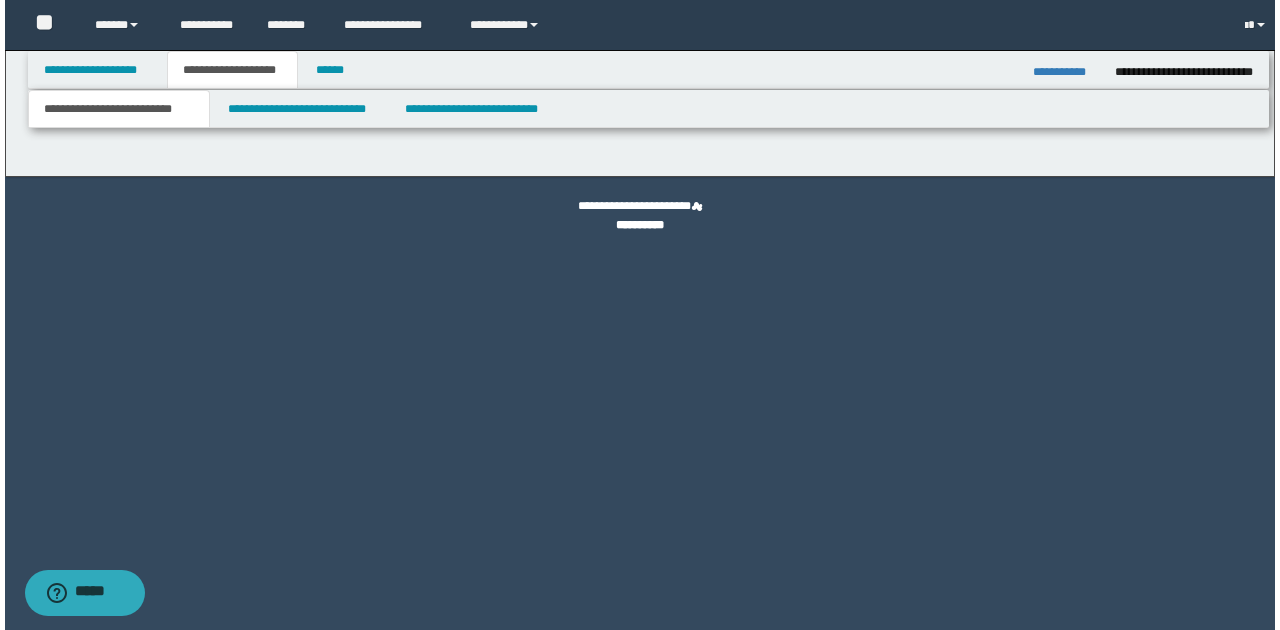 scroll, scrollTop: 0, scrollLeft: 0, axis: both 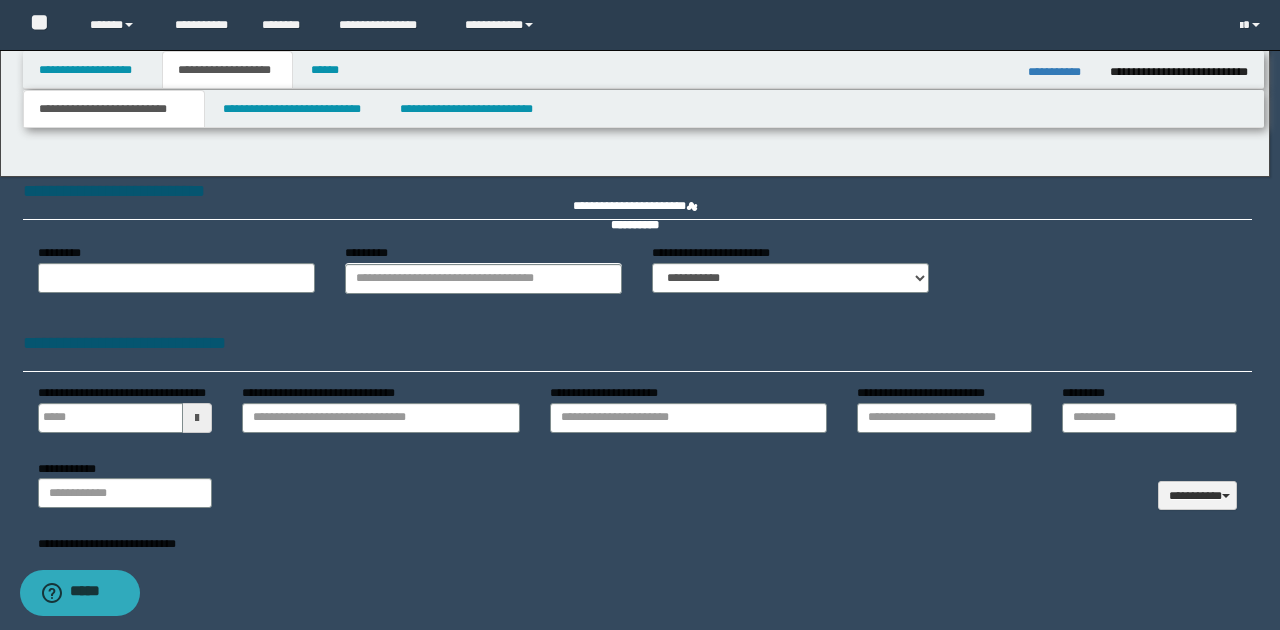 type 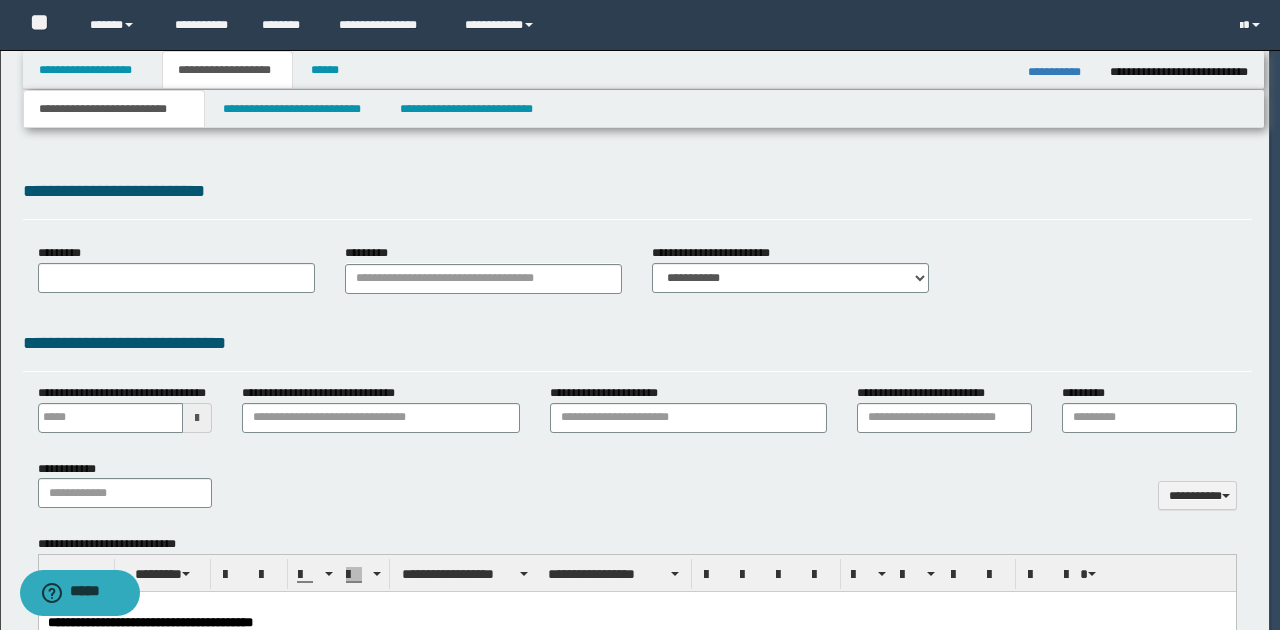 scroll, scrollTop: 0, scrollLeft: 0, axis: both 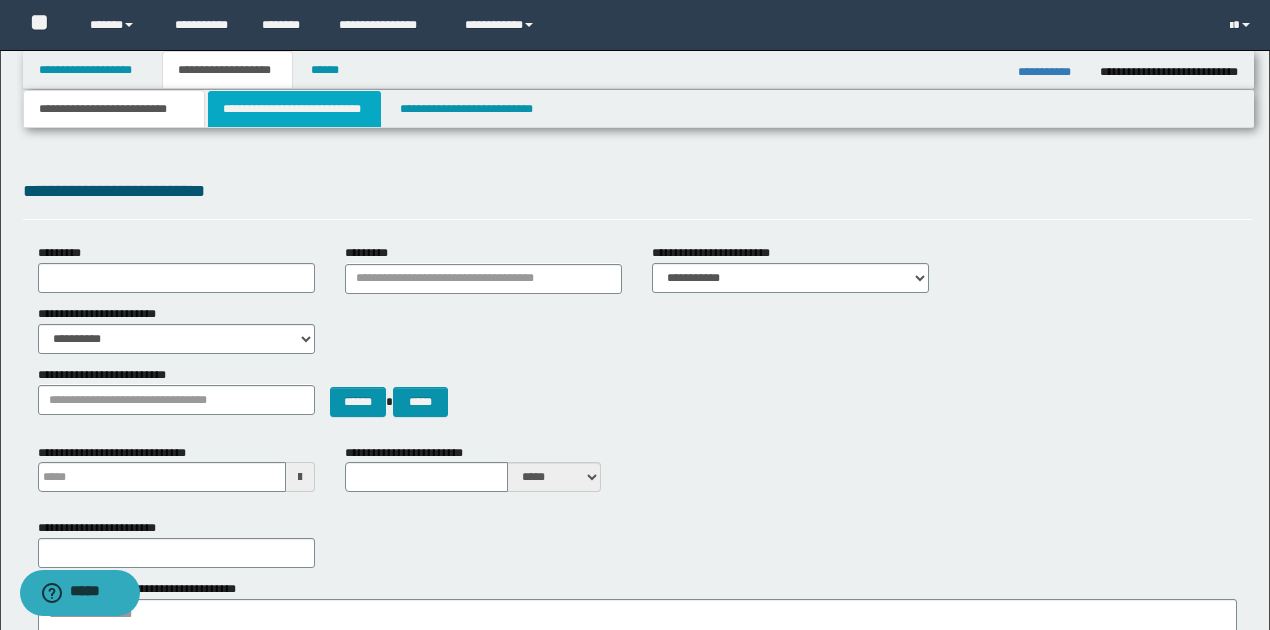 click on "**********" at bounding box center [294, 109] 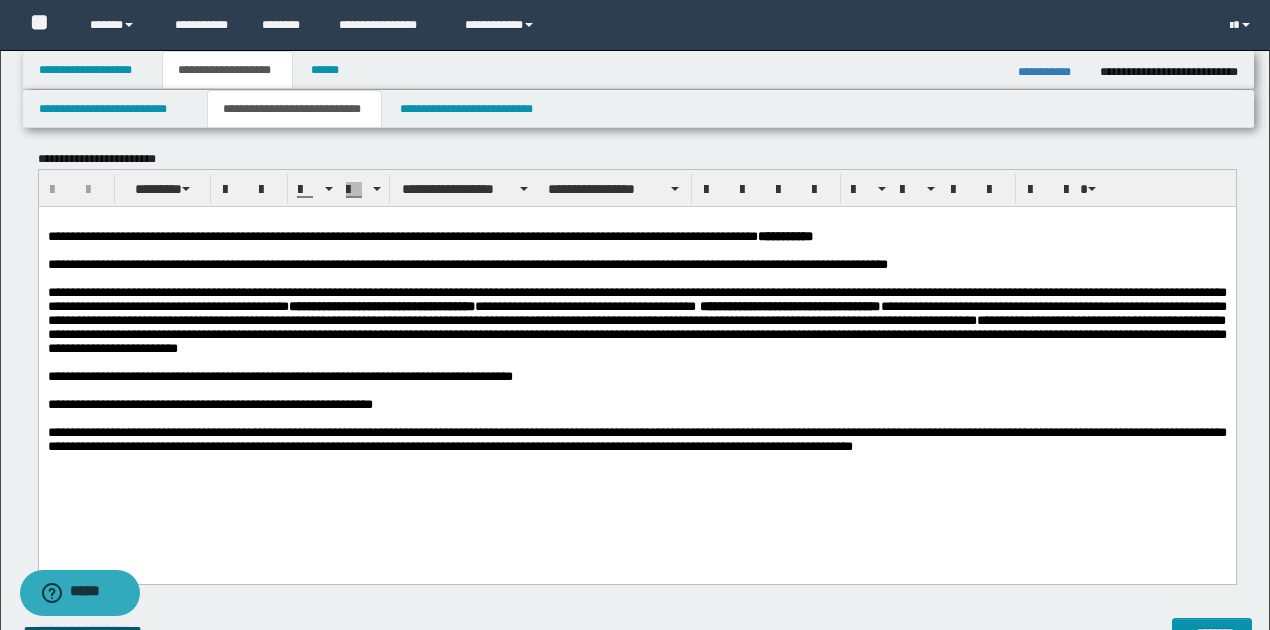 scroll, scrollTop: 666, scrollLeft: 0, axis: vertical 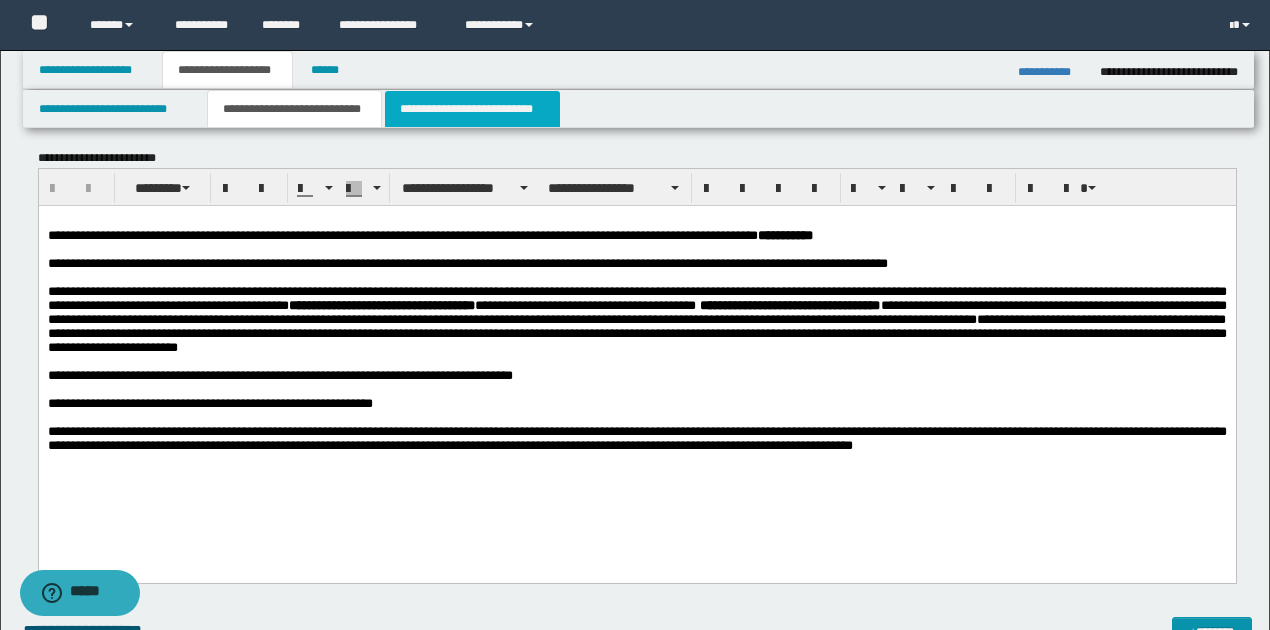click on "**********" at bounding box center (472, 109) 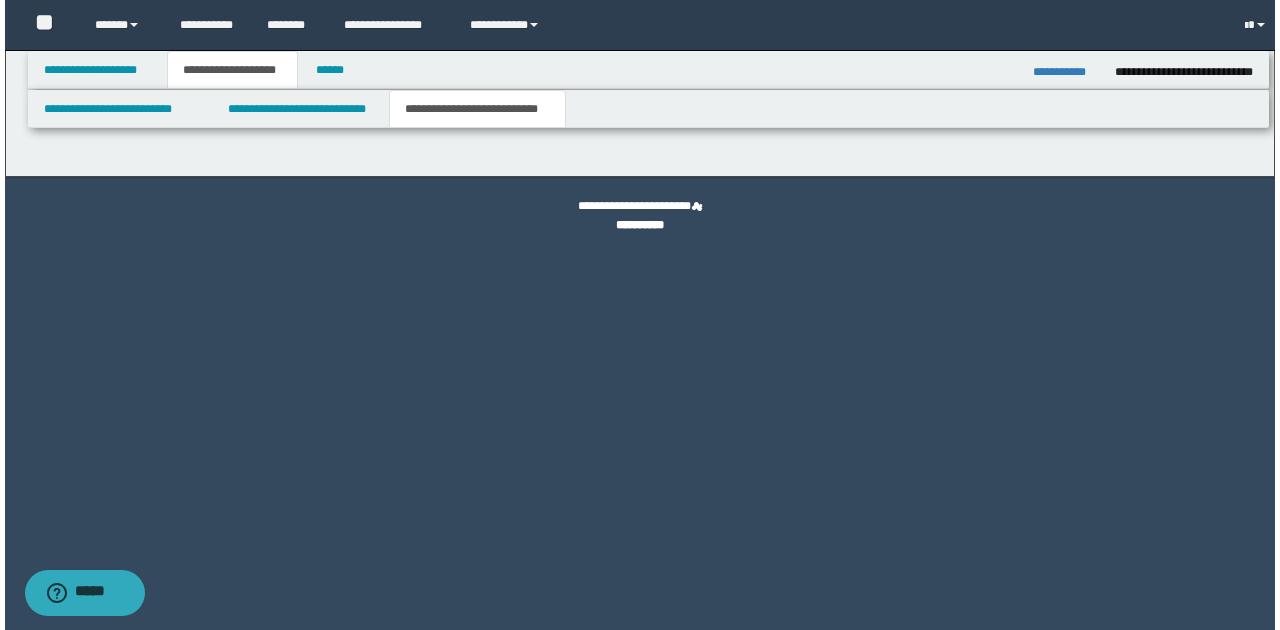scroll, scrollTop: 0, scrollLeft: 0, axis: both 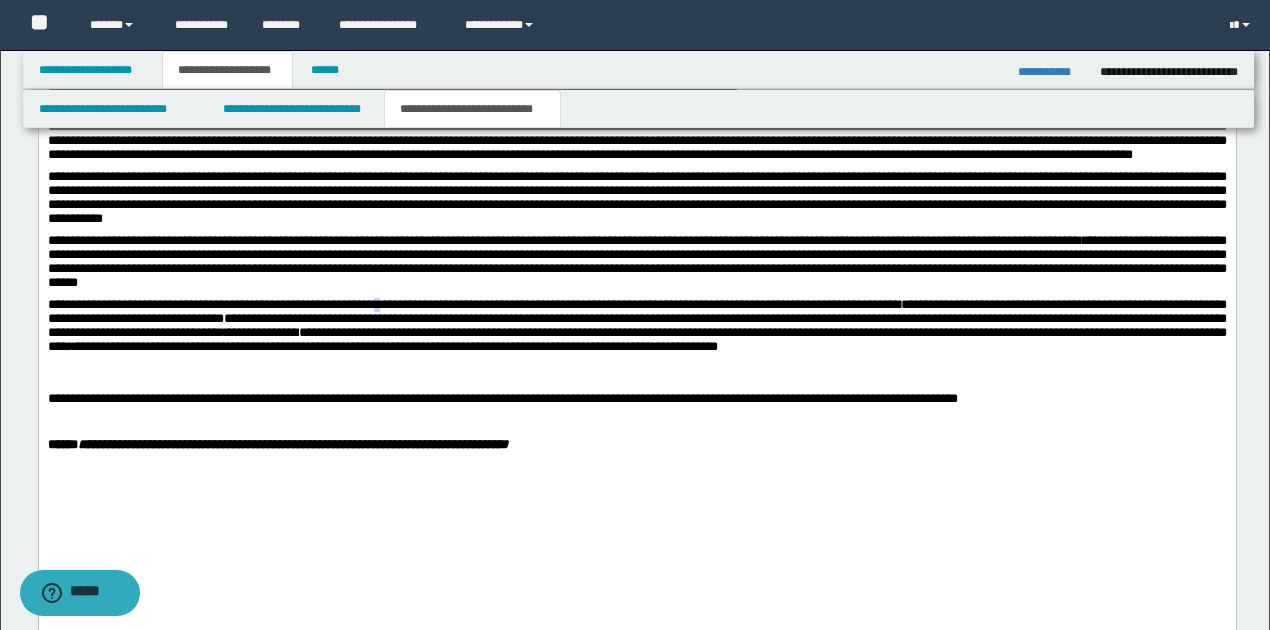 click on "**********" at bounding box center (473, 304) 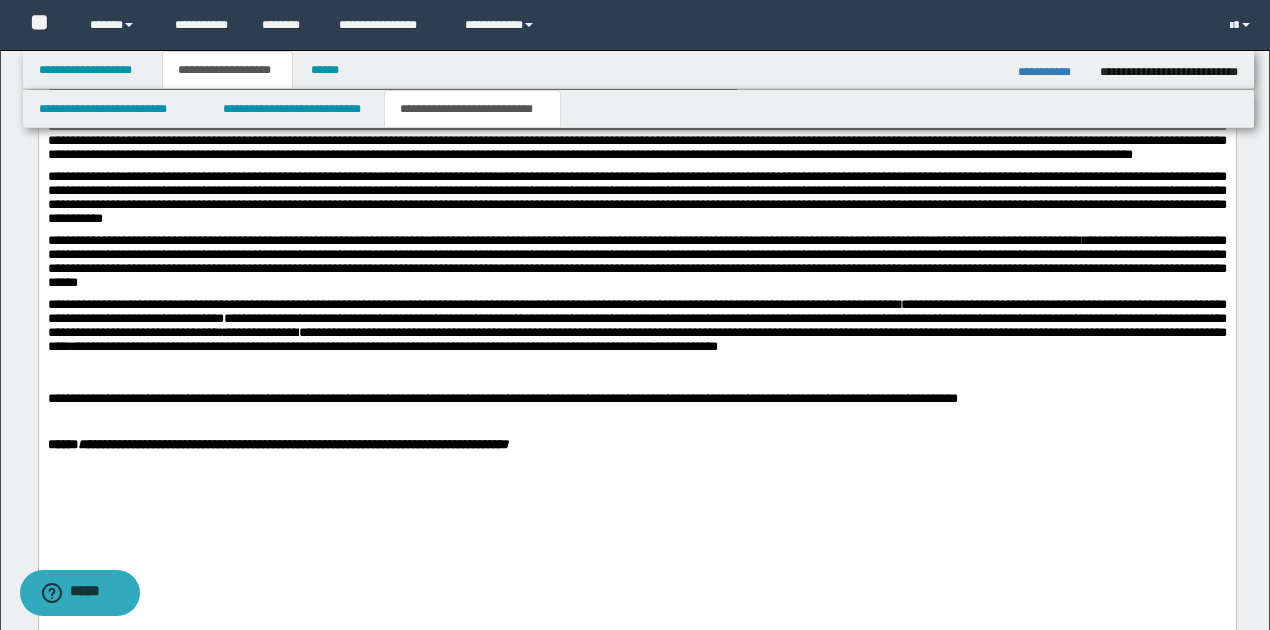 click on "**********" at bounding box center [292, 444] 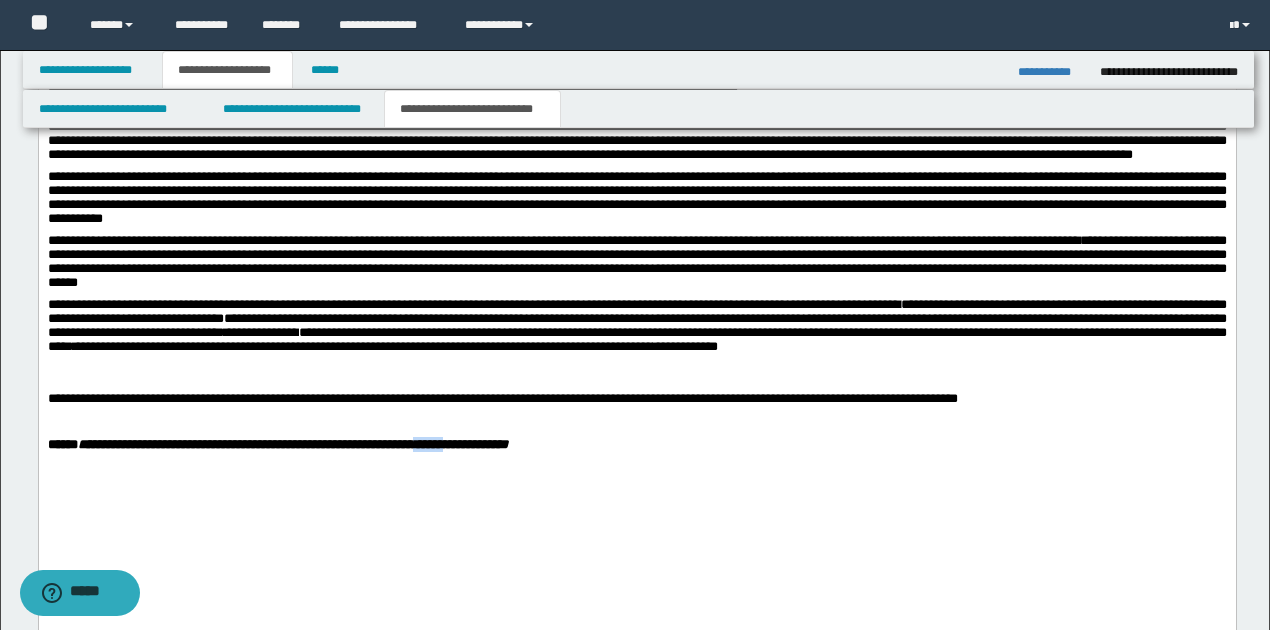 click on "**********" at bounding box center (292, 444) 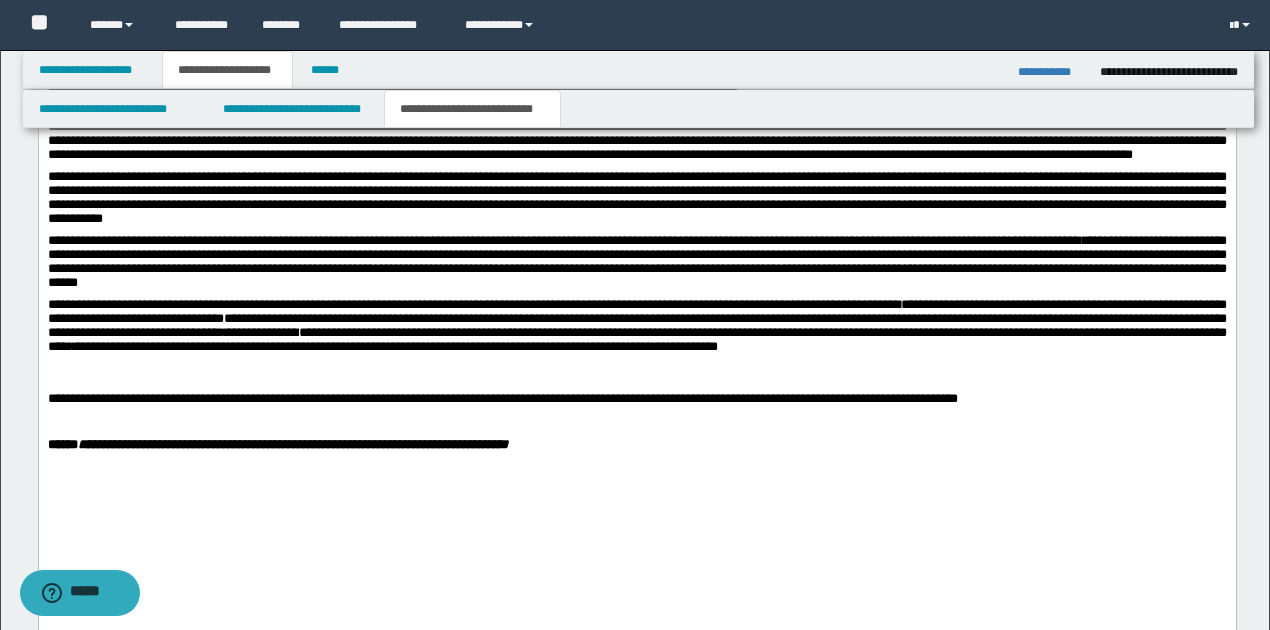 click at bounding box center (636, 369) 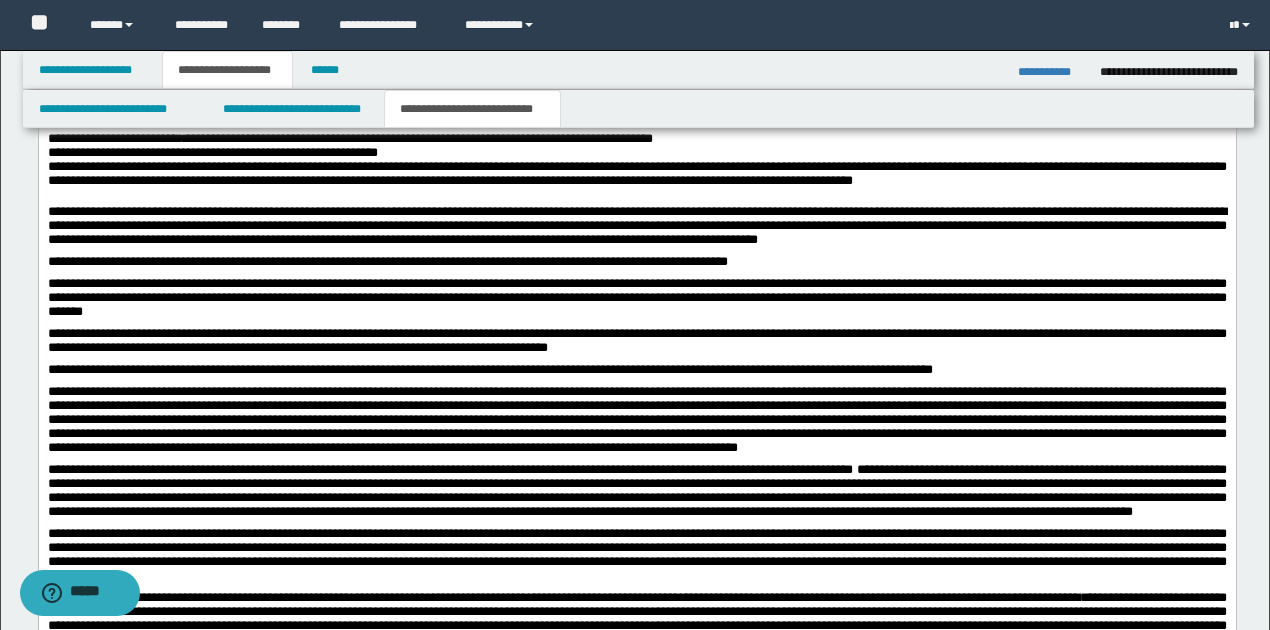 scroll, scrollTop: 1533, scrollLeft: 0, axis: vertical 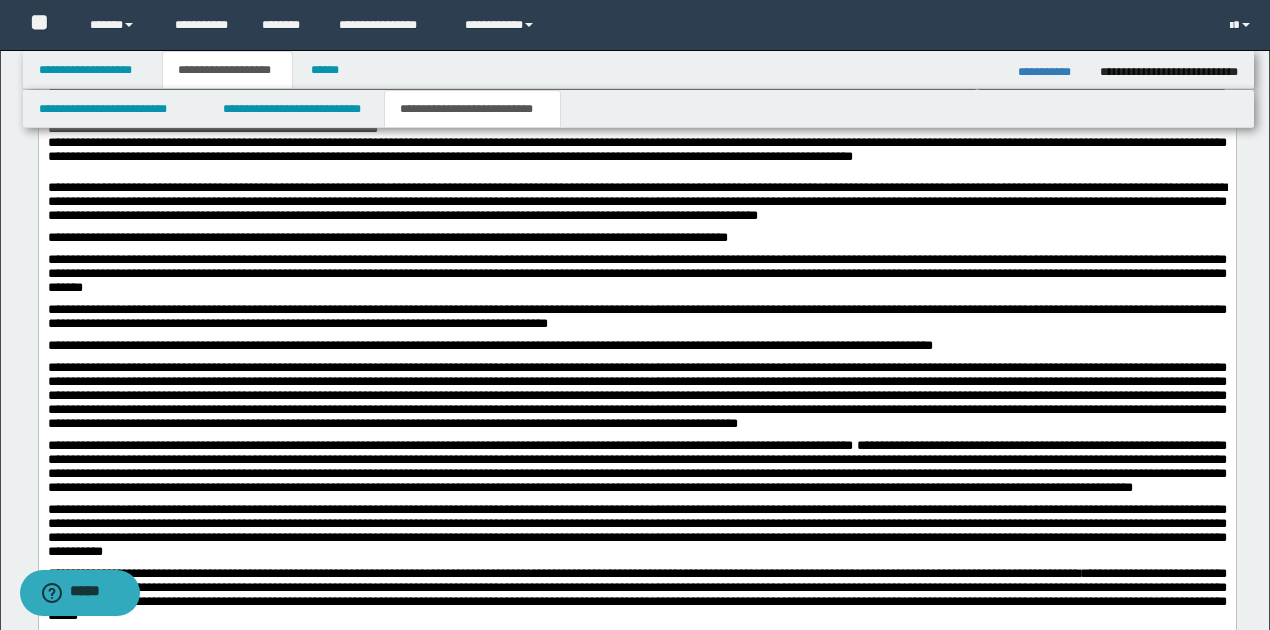 click on "**********" at bounding box center [636, 428] 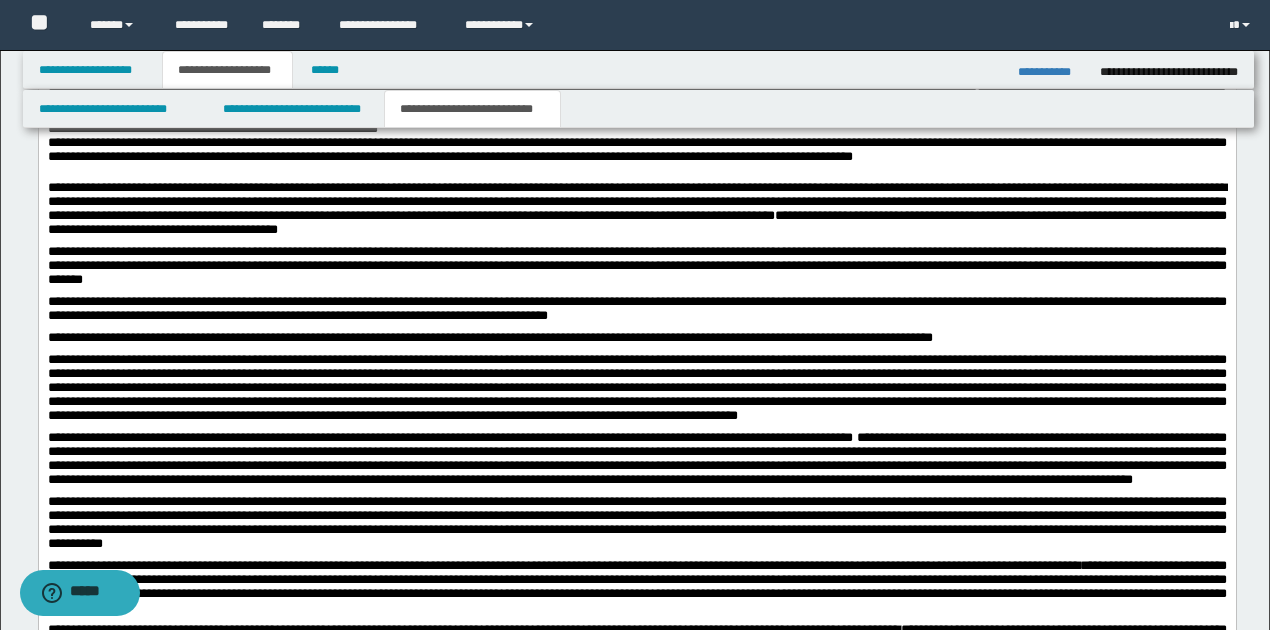 click on "**********" at bounding box center [636, 207] 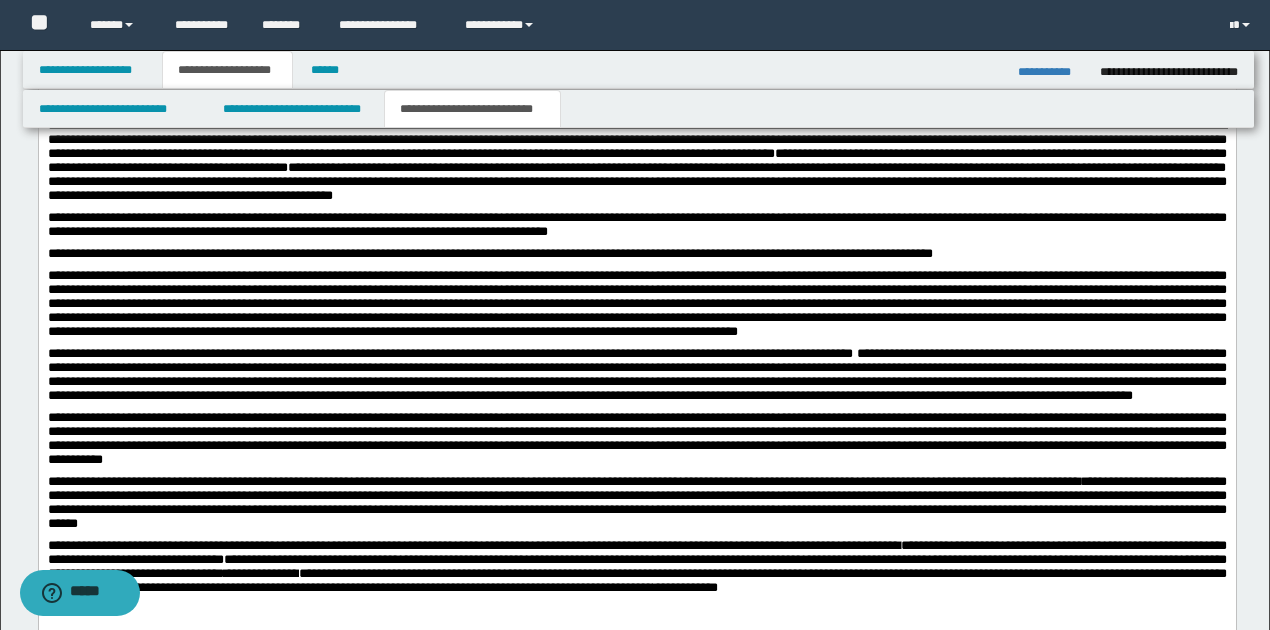 scroll, scrollTop: 1600, scrollLeft: 0, axis: vertical 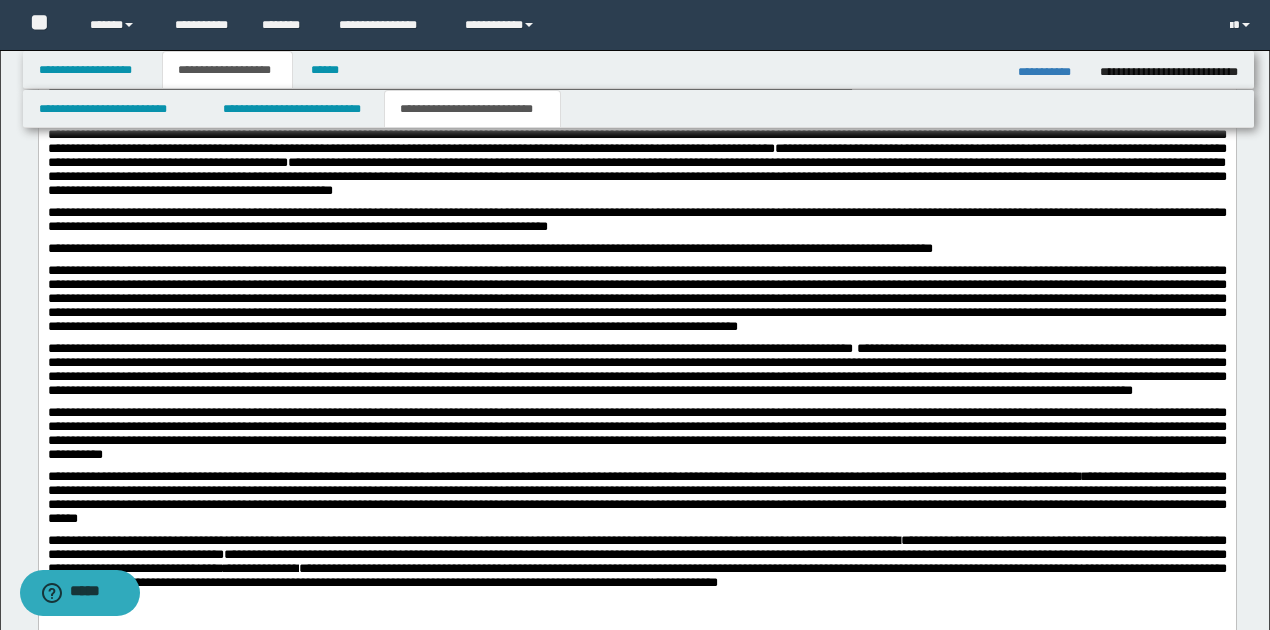 click on "**********" at bounding box center [636, 155] 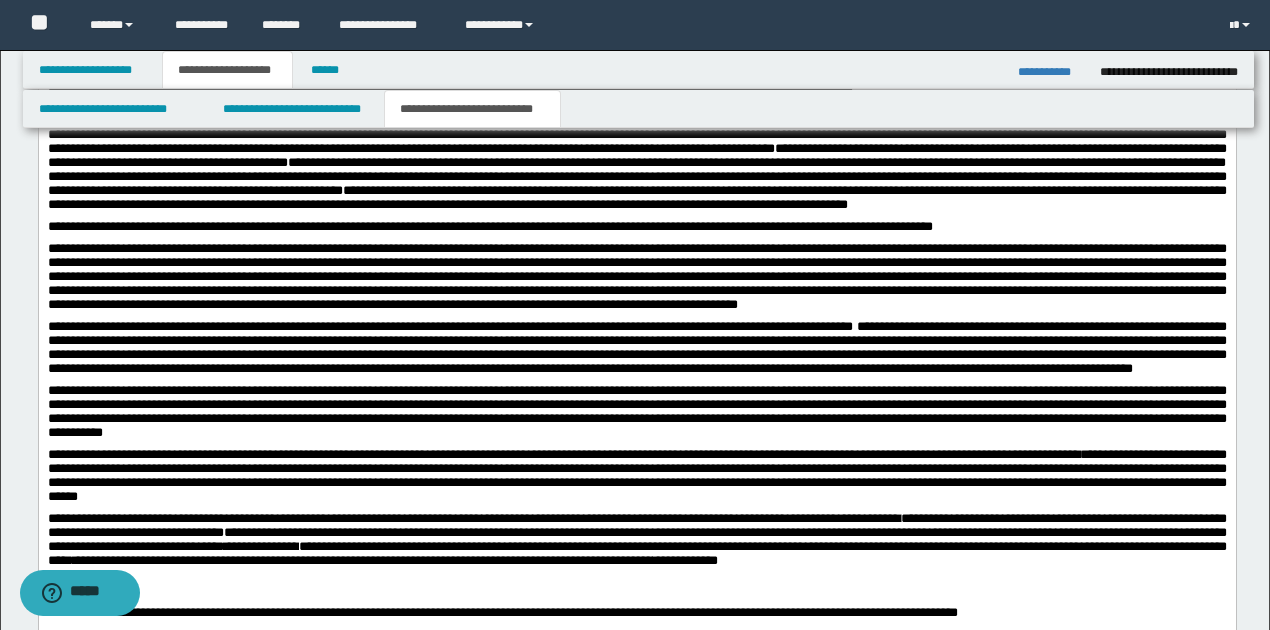 scroll, scrollTop: 1666, scrollLeft: 0, axis: vertical 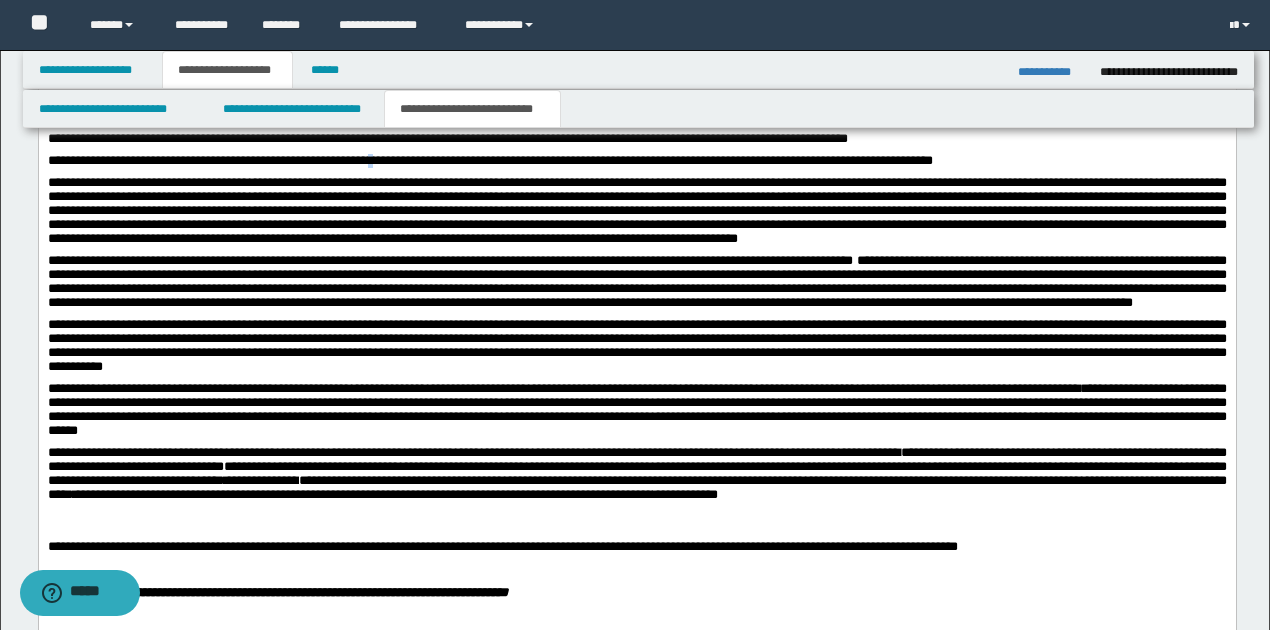 click on "**********" at bounding box center (489, 160) 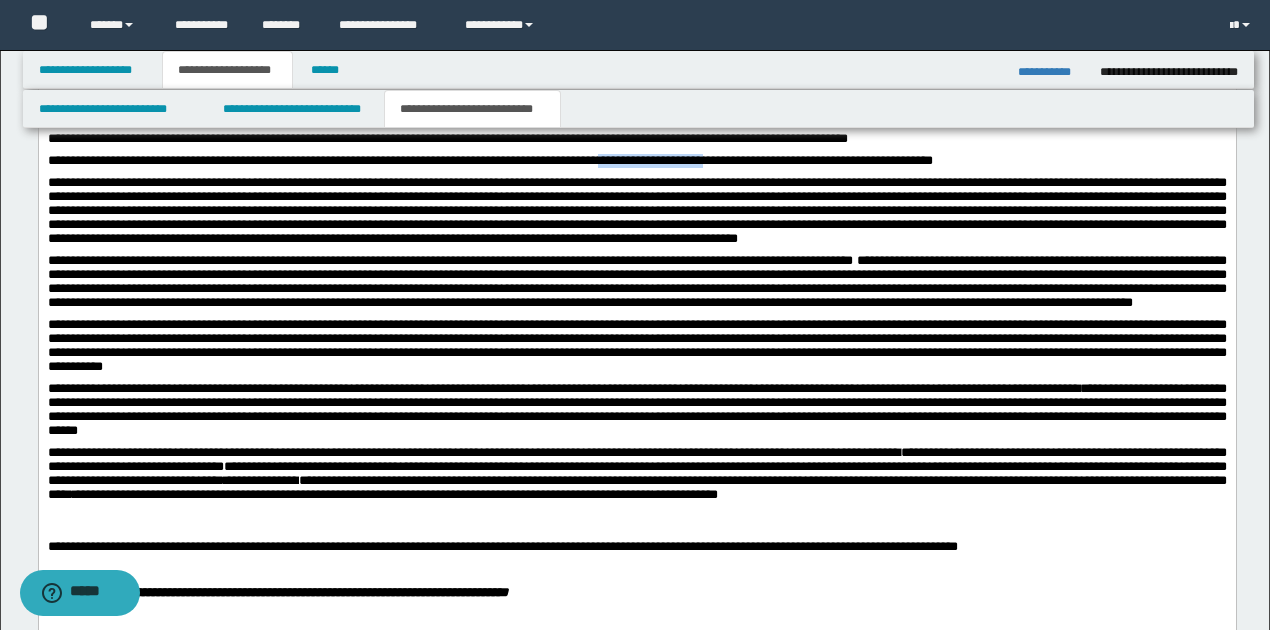 drag, startPoint x: 642, startPoint y: 201, endPoint x: 757, endPoint y: 195, distance: 115.15642 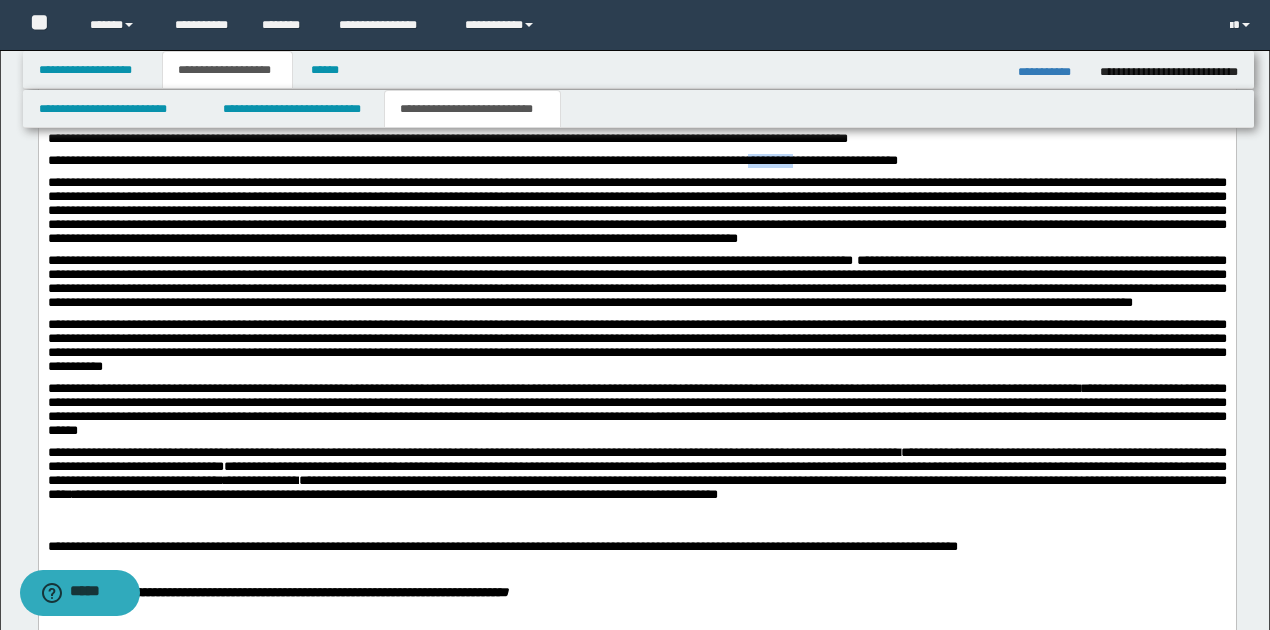 drag, startPoint x: 802, startPoint y: 197, endPoint x: 850, endPoint y: 197, distance: 48 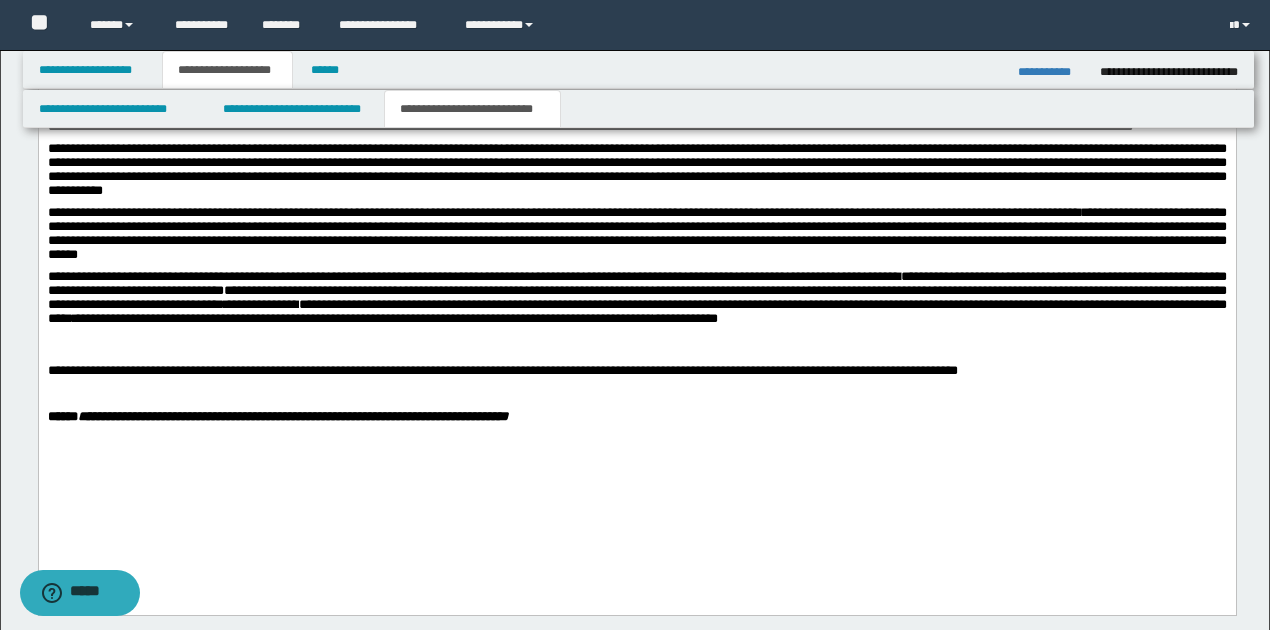 scroll, scrollTop: 1866, scrollLeft: 0, axis: vertical 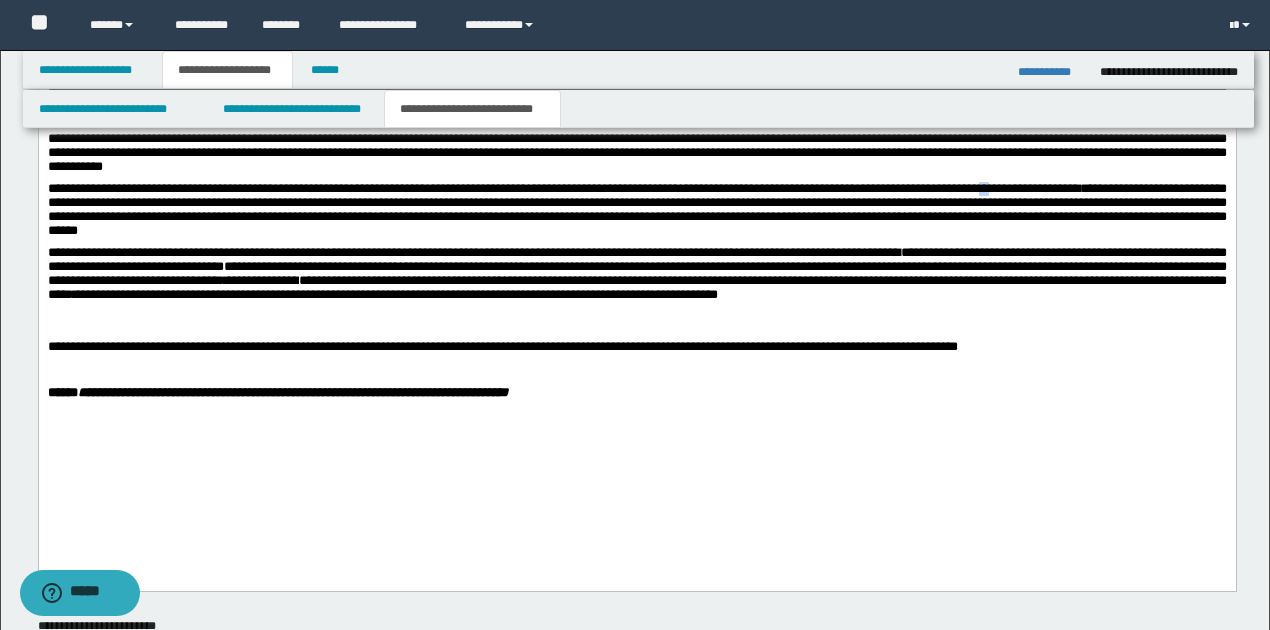 drag, startPoint x: 1038, startPoint y: 258, endPoint x: 1052, endPoint y: 258, distance: 14 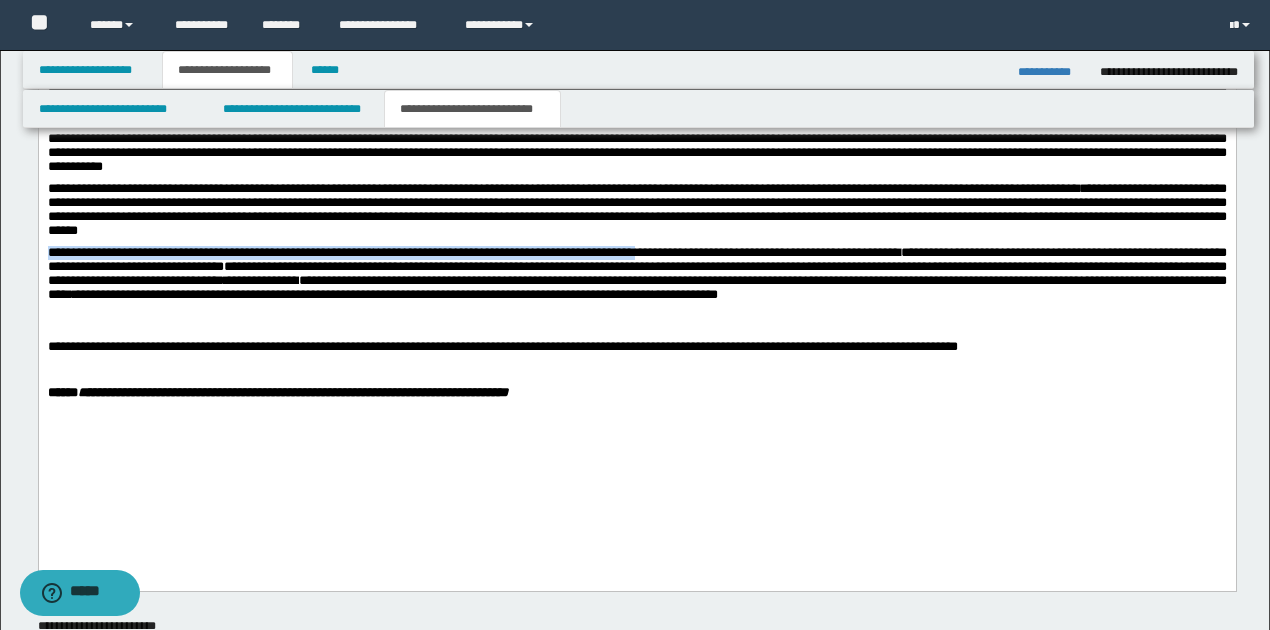 drag, startPoint x: 46, startPoint y: 327, endPoint x: 686, endPoint y: 325, distance: 640.0031 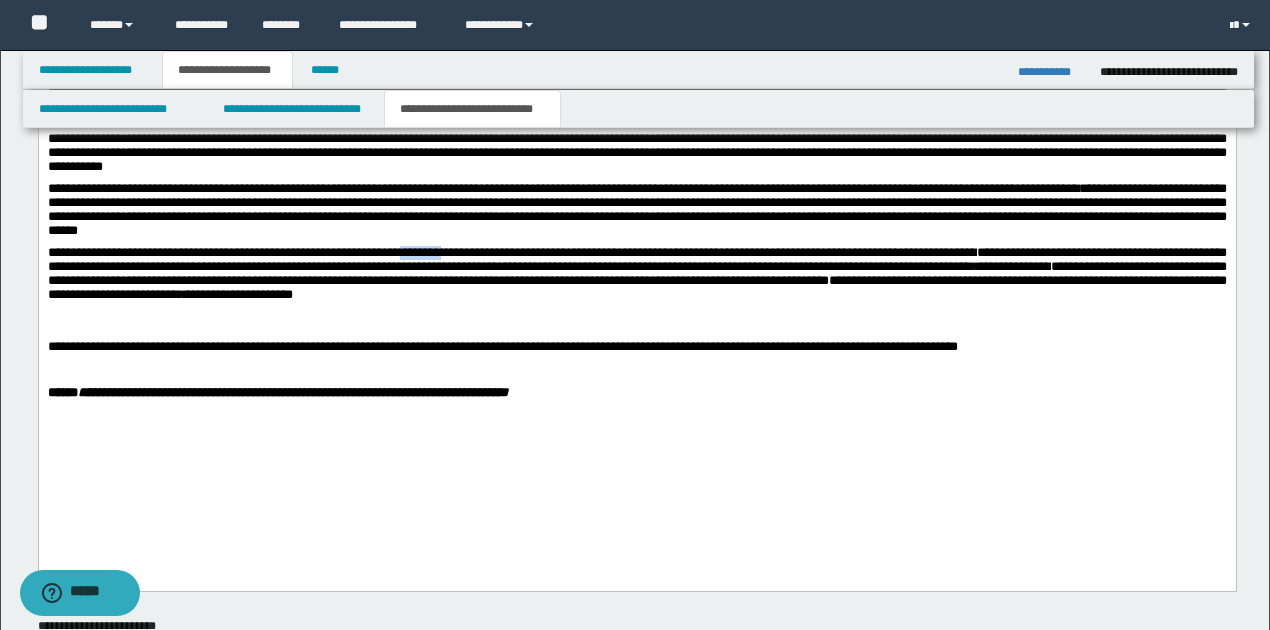 drag, startPoint x: 410, startPoint y: 329, endPoint x: 456, endPoint y: 329, distance: 46 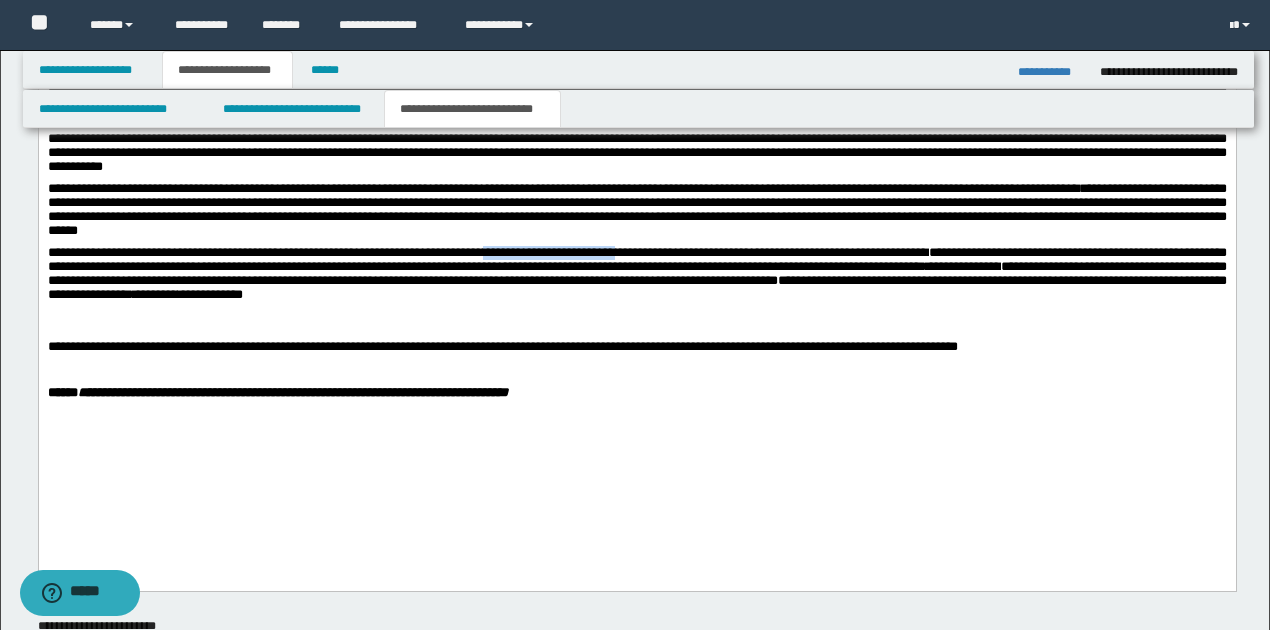 drag, startPoint x: 518, startPoint y: 329, endPoint x: 662, endPoint y: 329, distance: 144 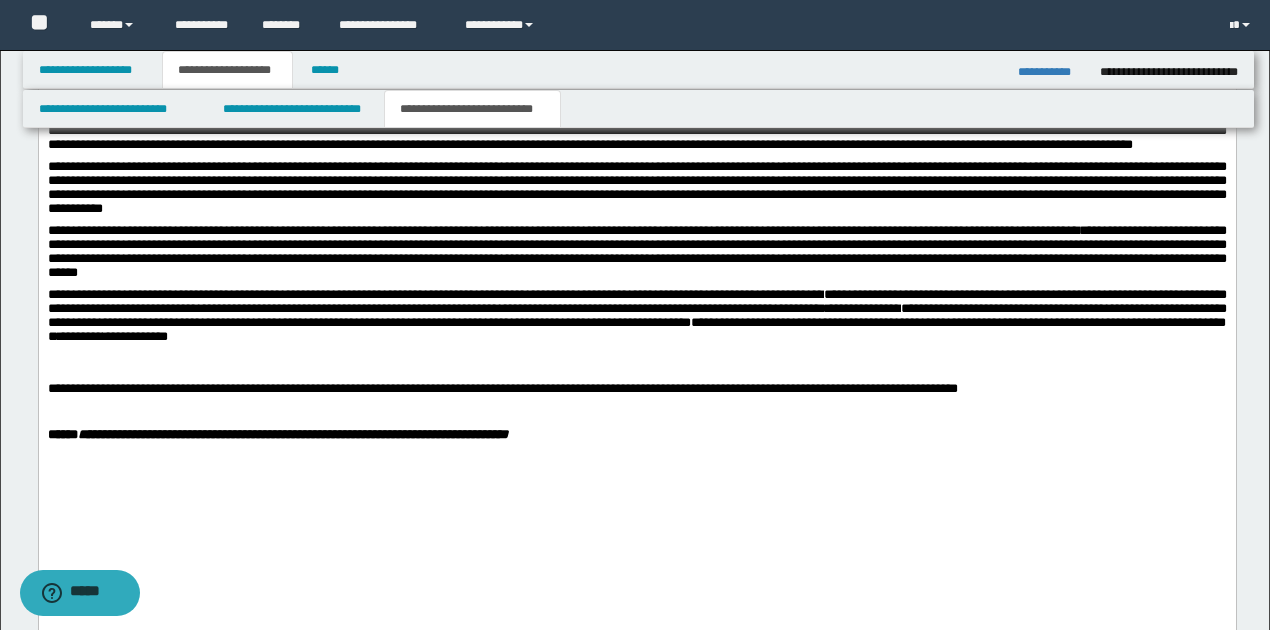 scroll, scrollTop: 1800, scrollLeft: 0, axis: vertical 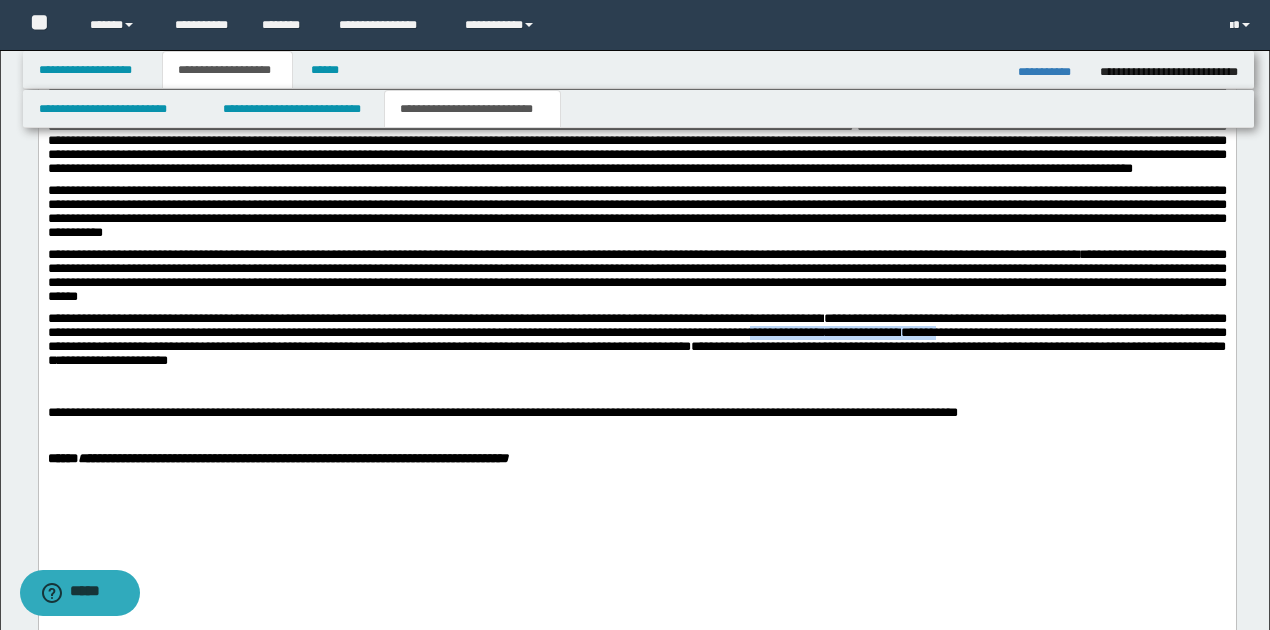 drag, startPoint x: 912, startPoint y: 410, endPoint x: 1112, endPoint y: 415, distance: 200.06248 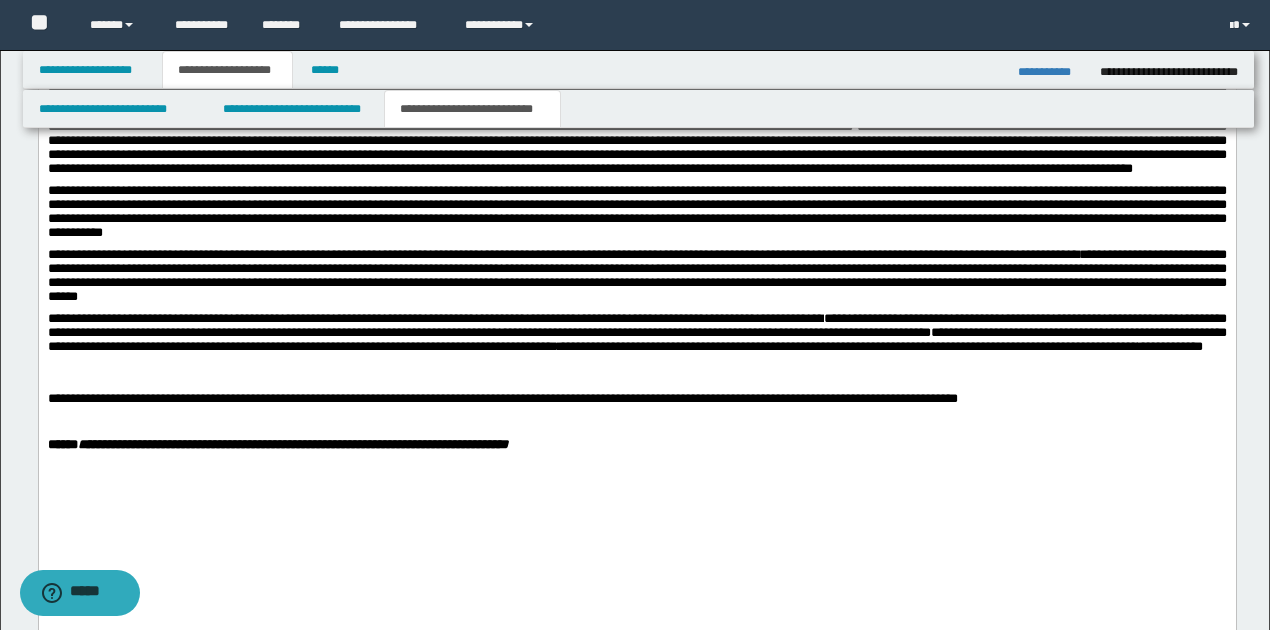 click on "**********" at bounding box center [636, 339] 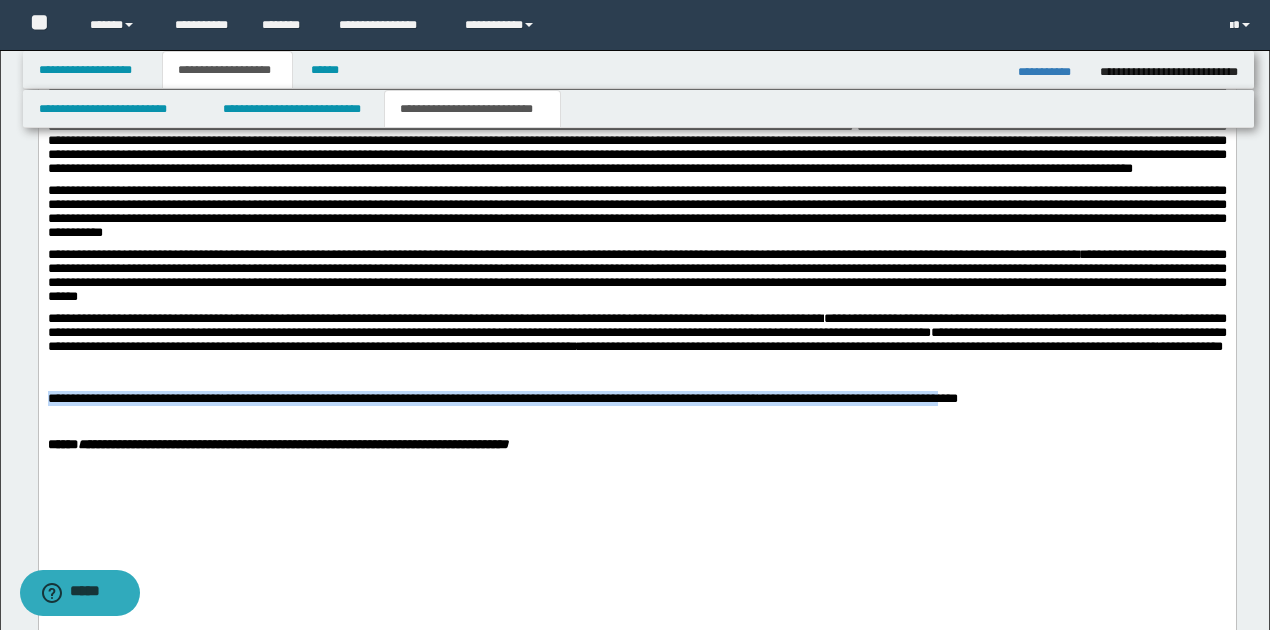 drag, startPoint x: 48, startPoint y: 498, endPoint x: 996, endPoint y: 500, distance: 948.00214 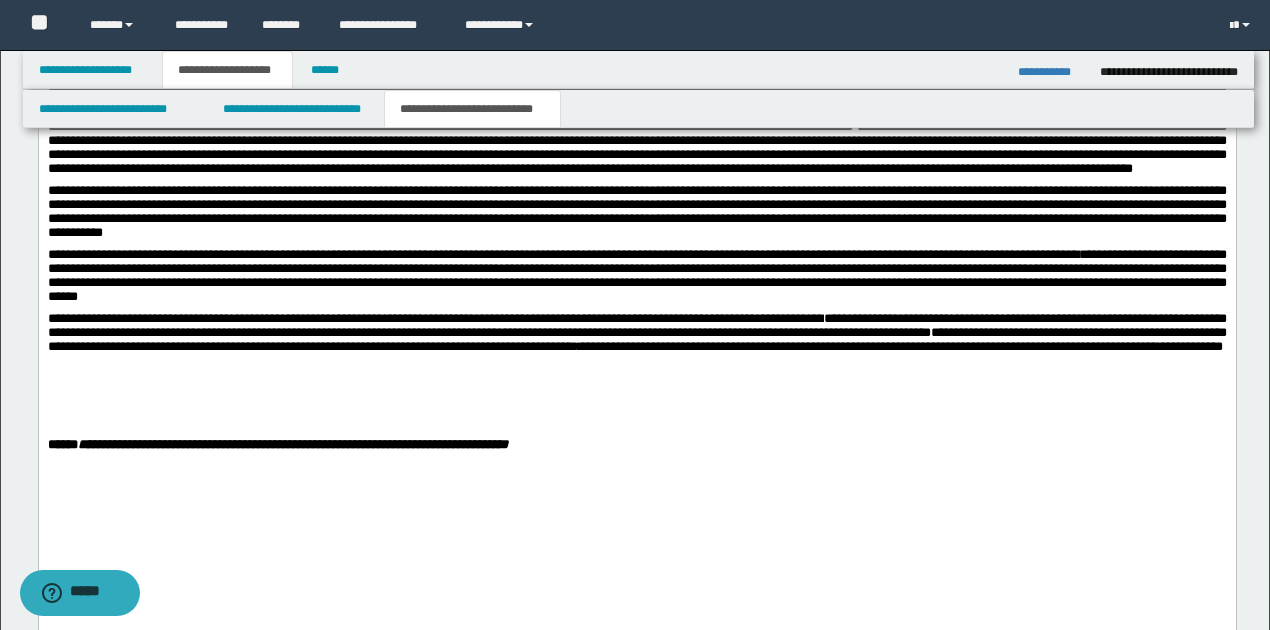 click on "**********" at bounding box center (636, 332) 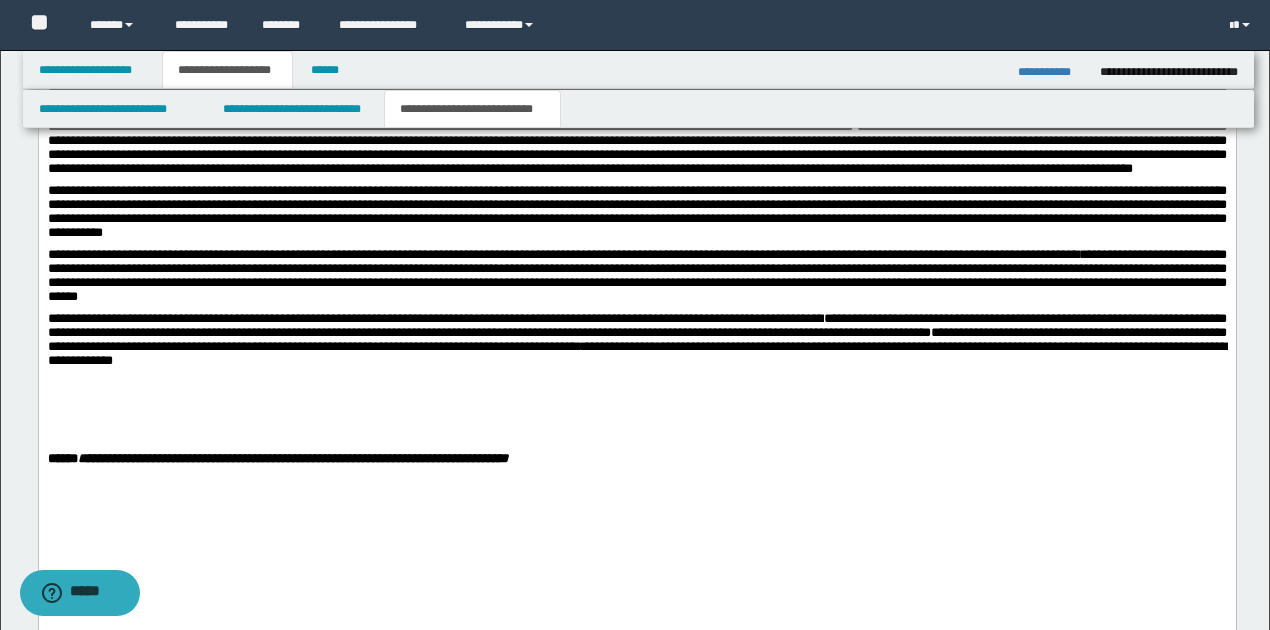 click on "**********" at bounding box center [636, 340] 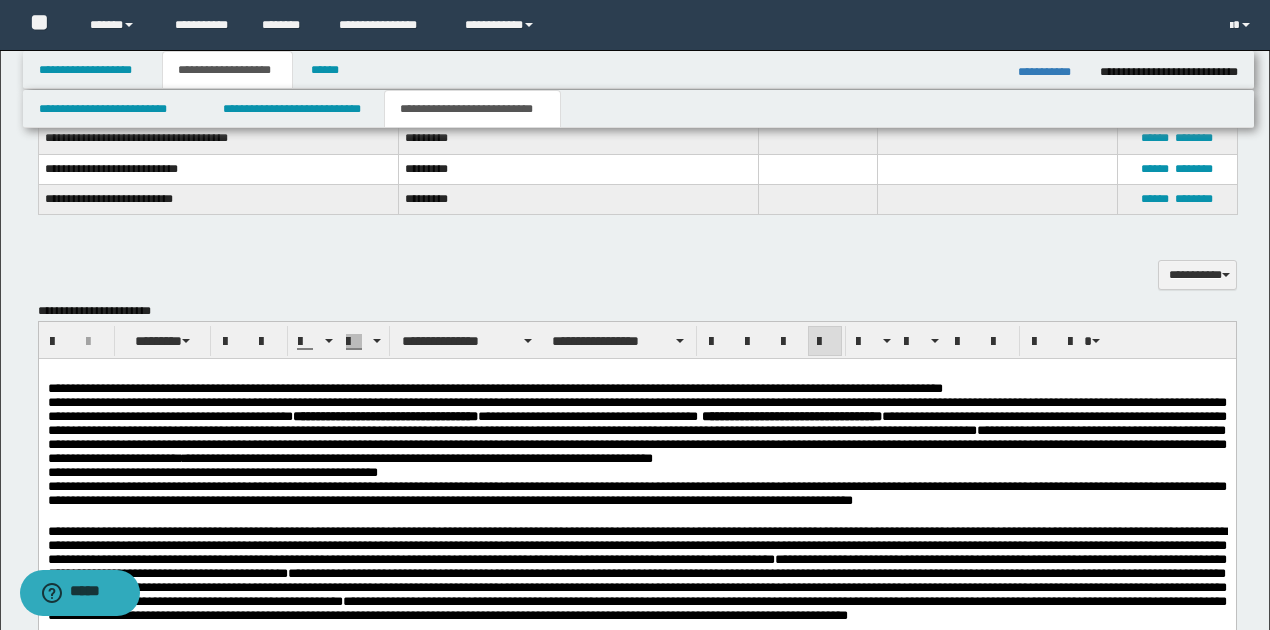 scroll, scrollTop: 1066, scrollLeft: 0, axis: vertical 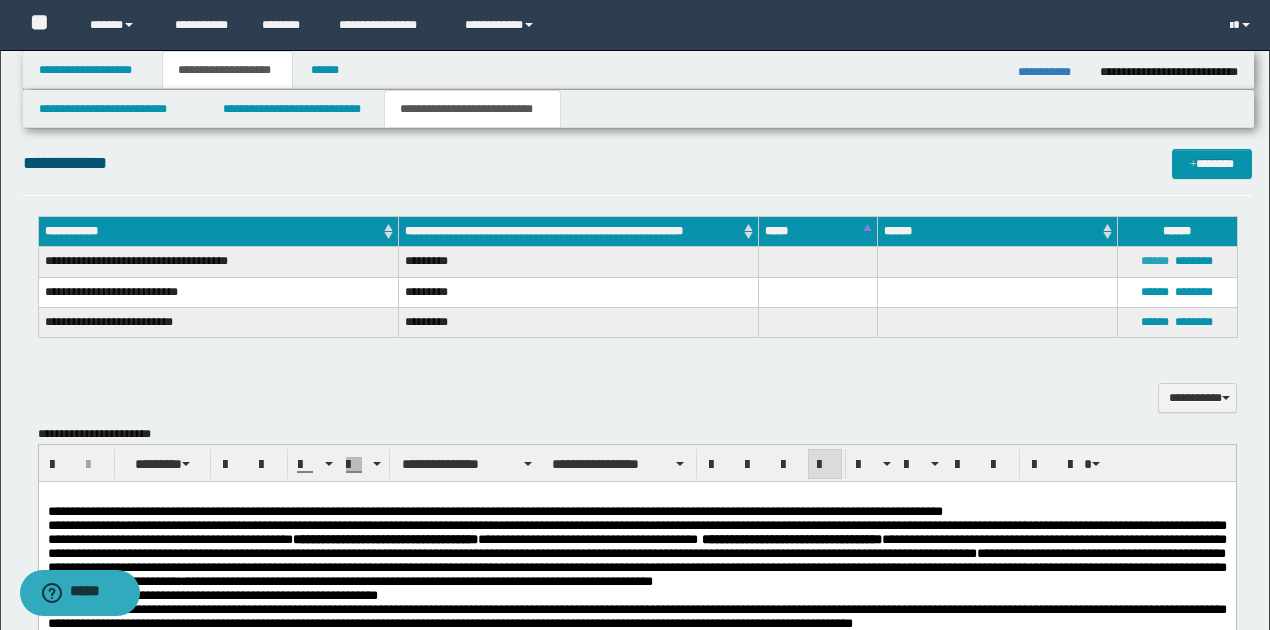 click on "******" at bounding box center (1155, 261) 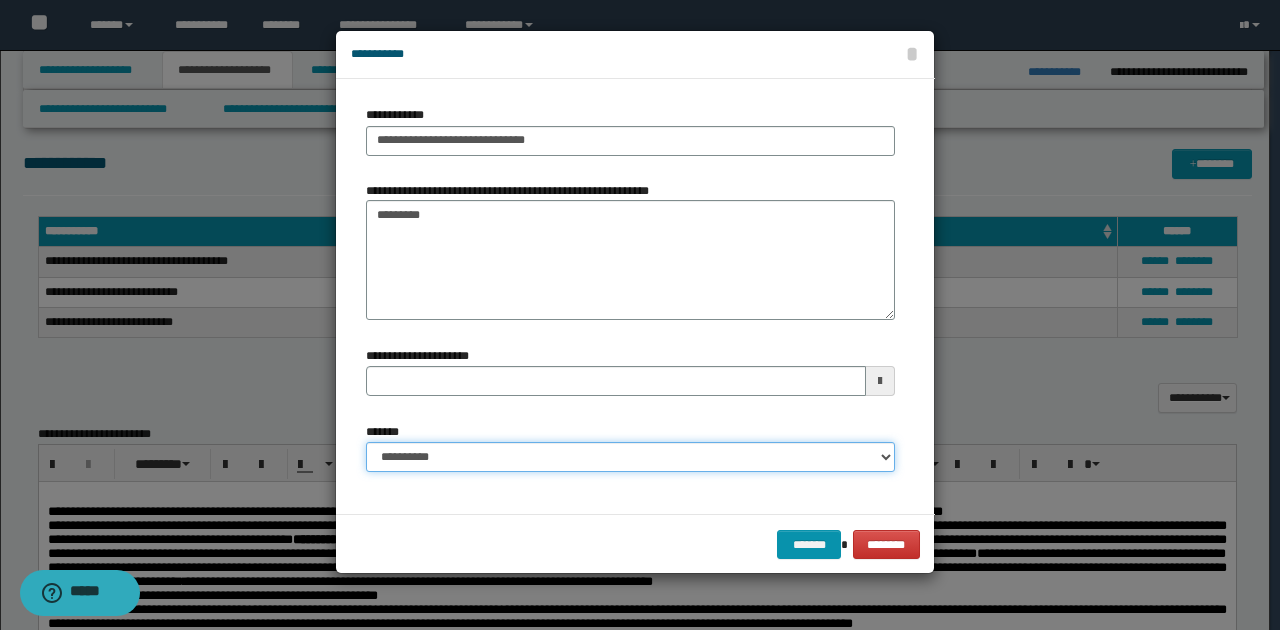 click on "**********" at bounding box center (630, 457) 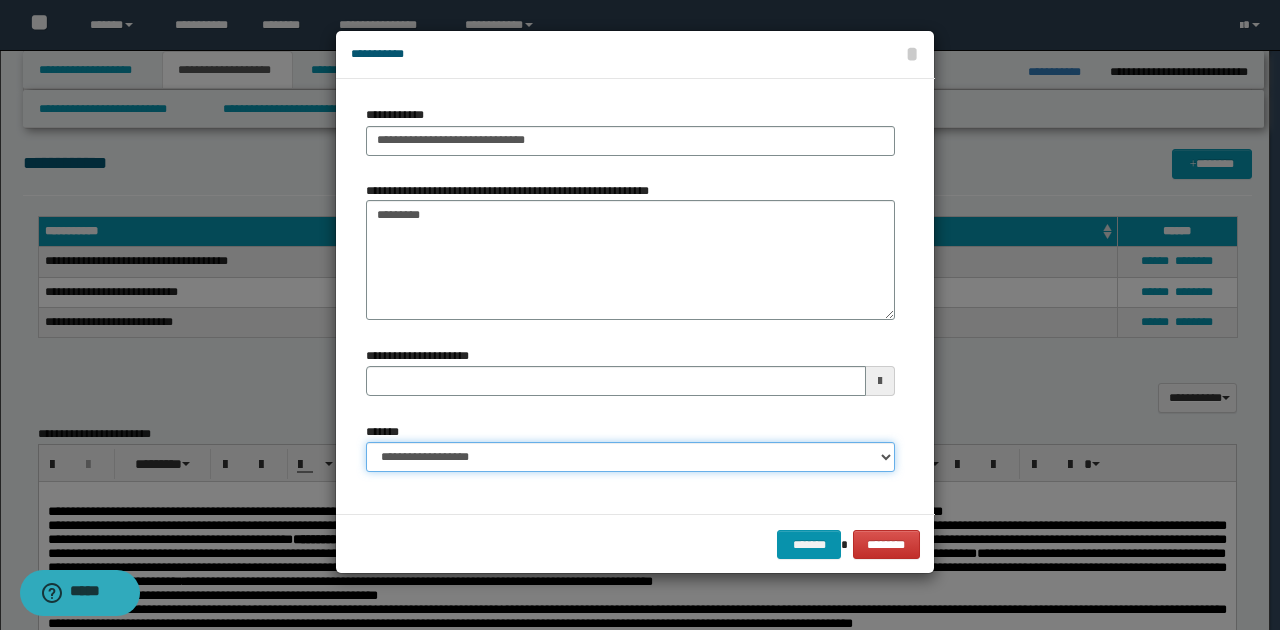 type 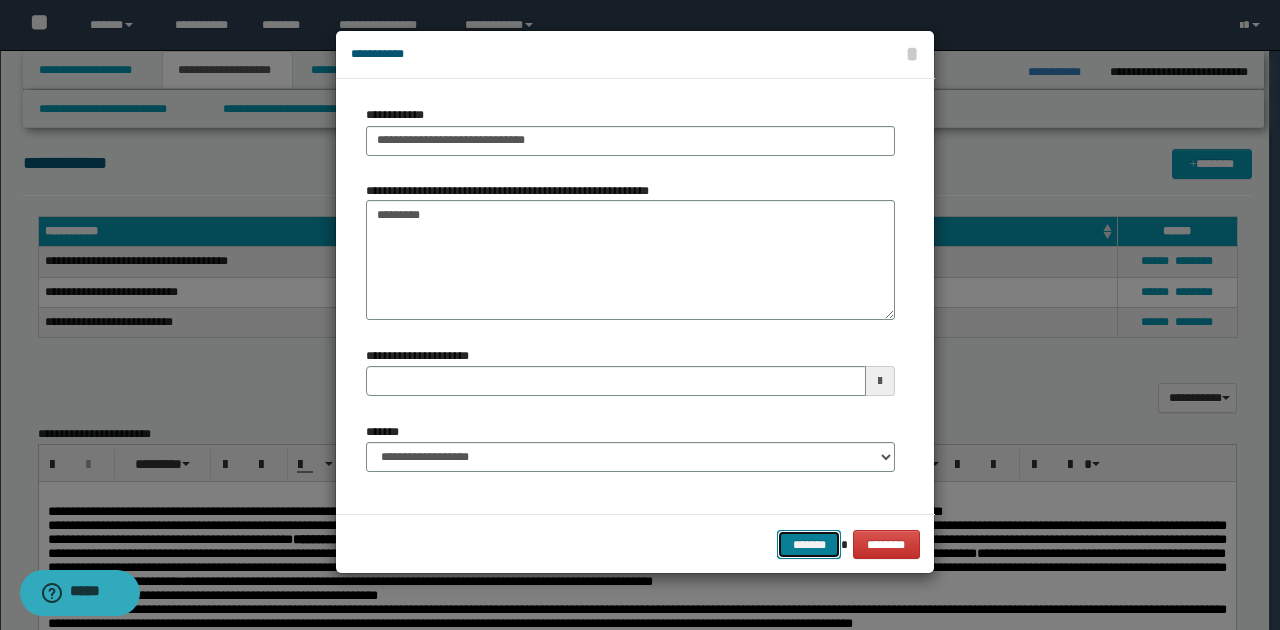 click on "*******" at bounding box center [809, 544] 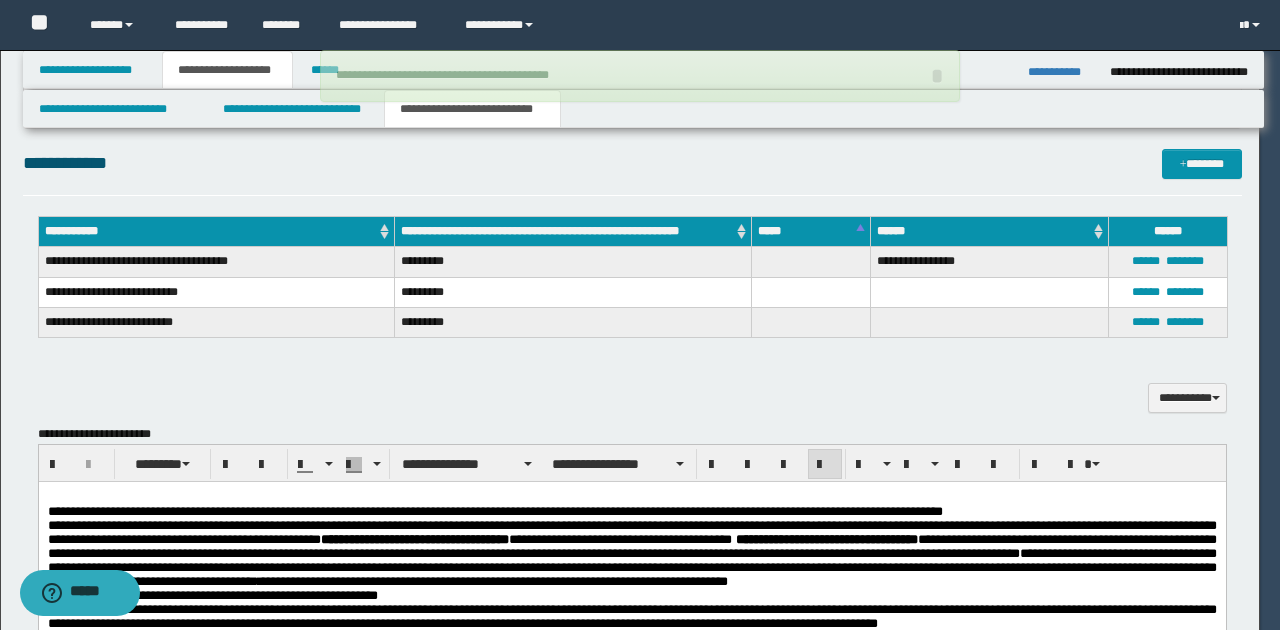 type 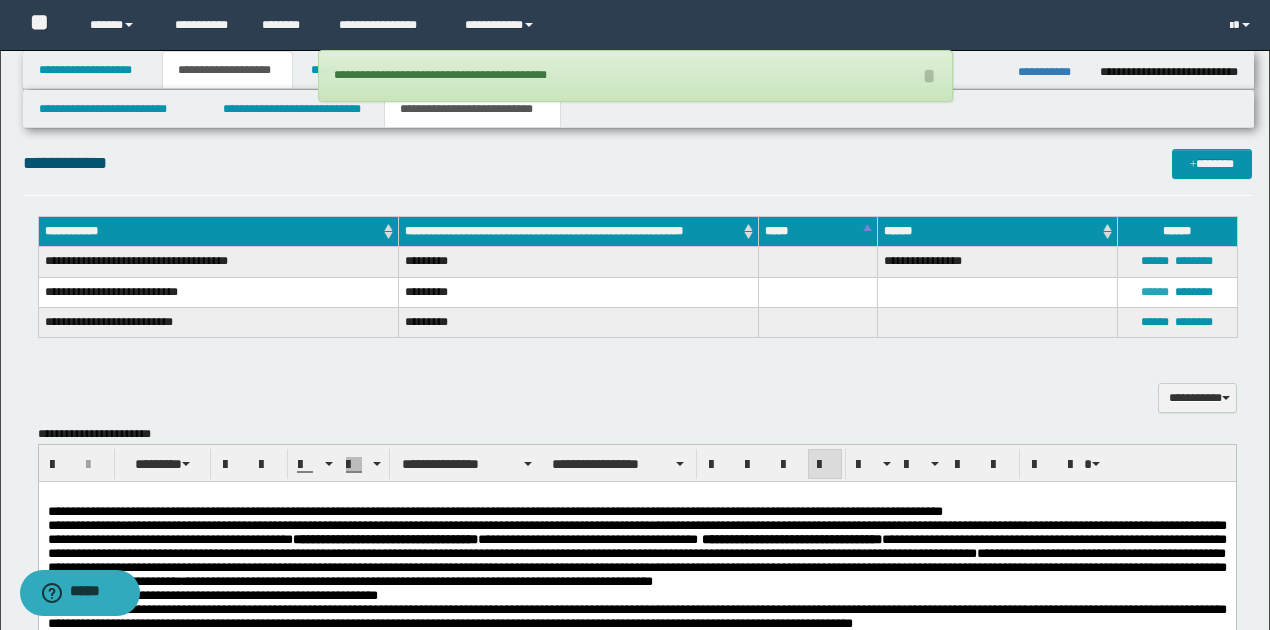 click on "******" at bounding box center [1155, 292] 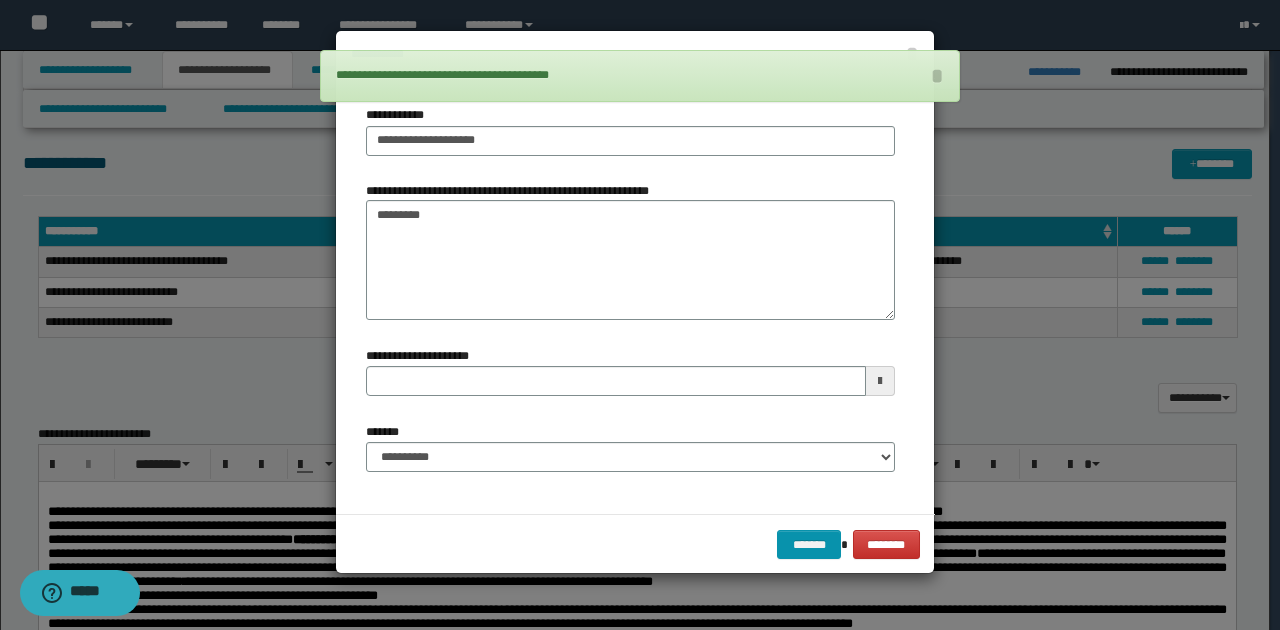 type 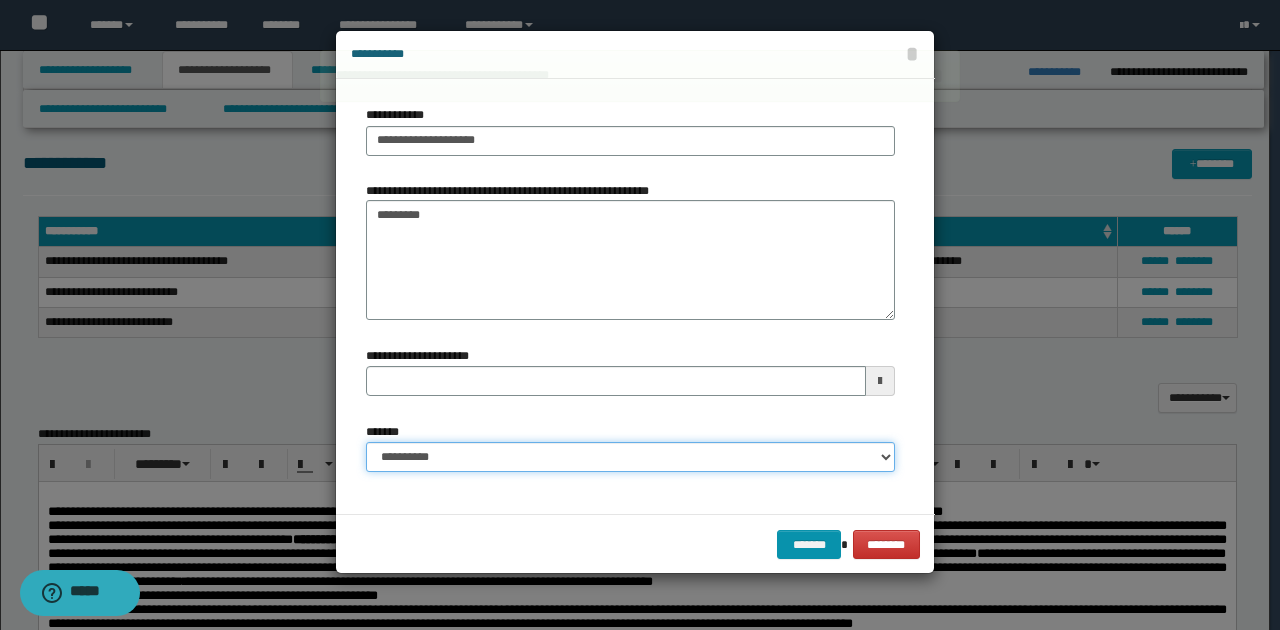 click on "**********" at bounding box center [630, 457] 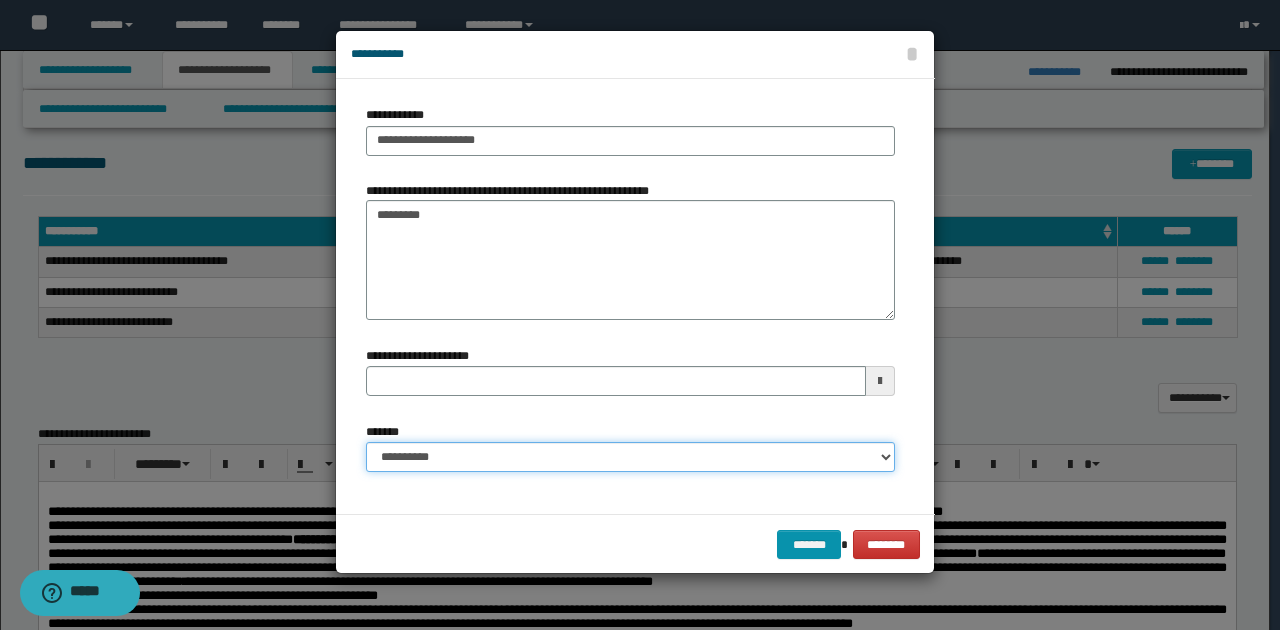 select on "*" 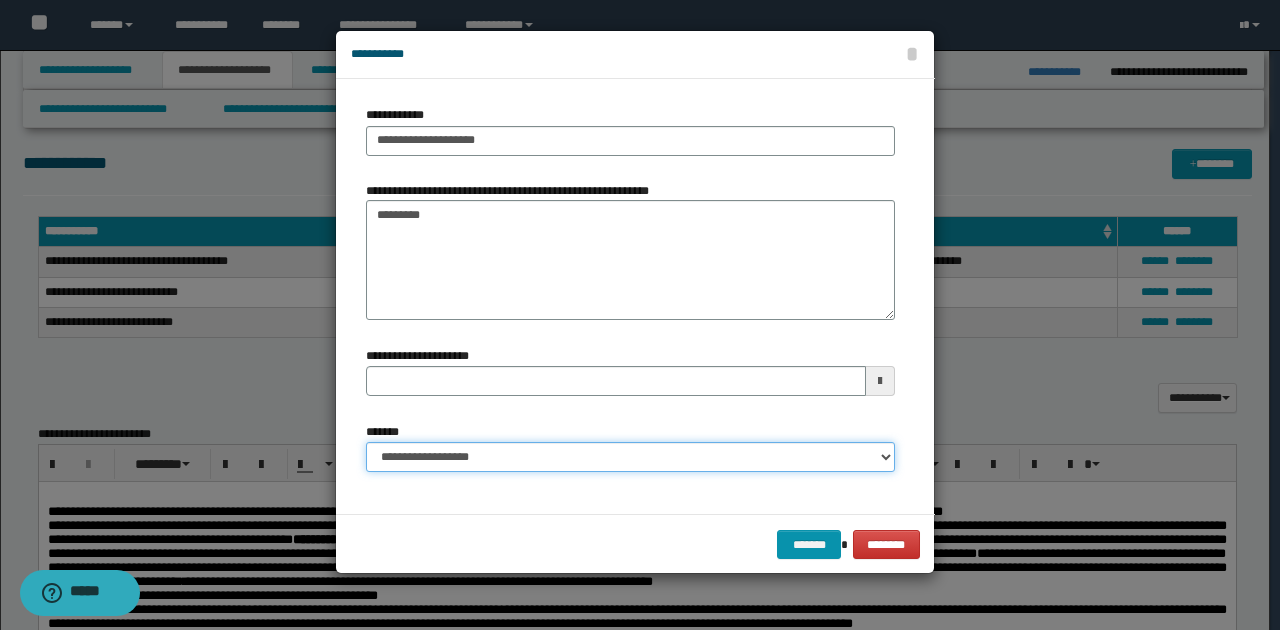 click on "**********" at bounding box center [630, 457] 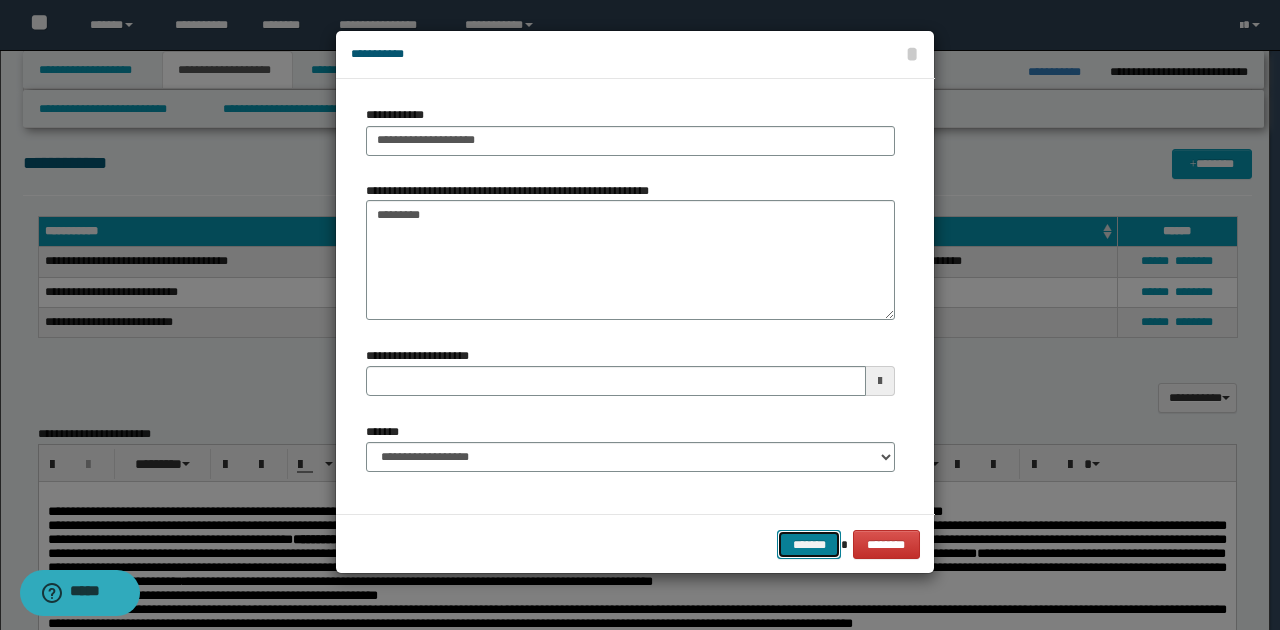 click on "*******" at bounding box center [809, 544] 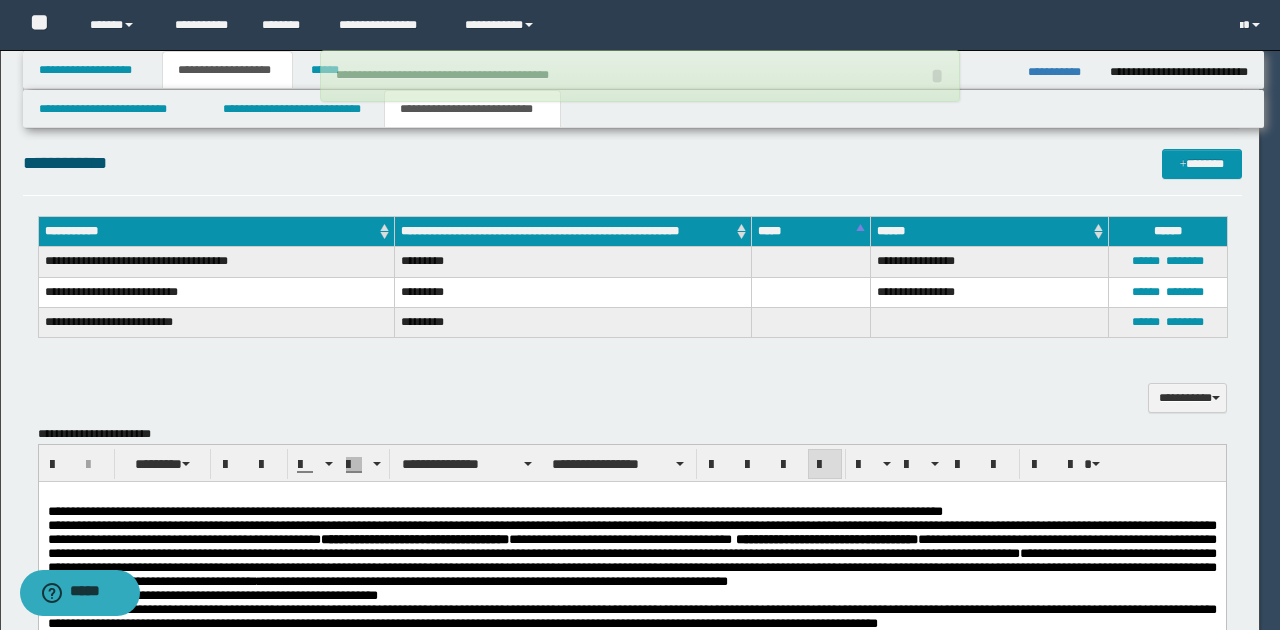 type 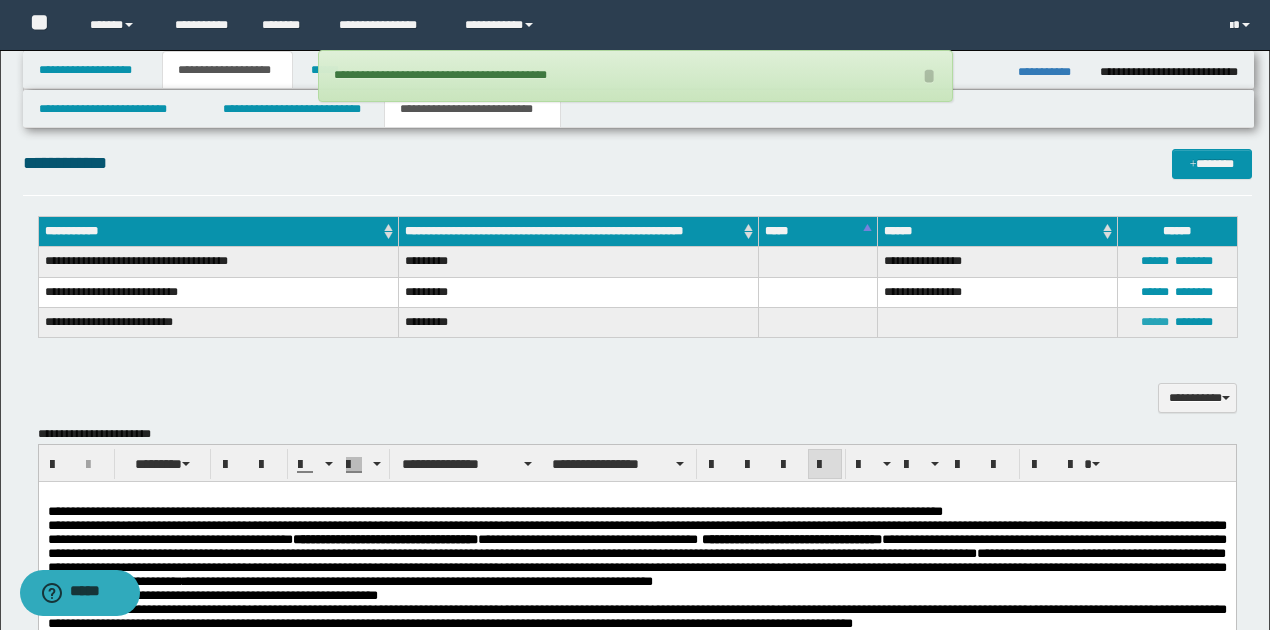 click on "******" at bounding box center [1155, 322] 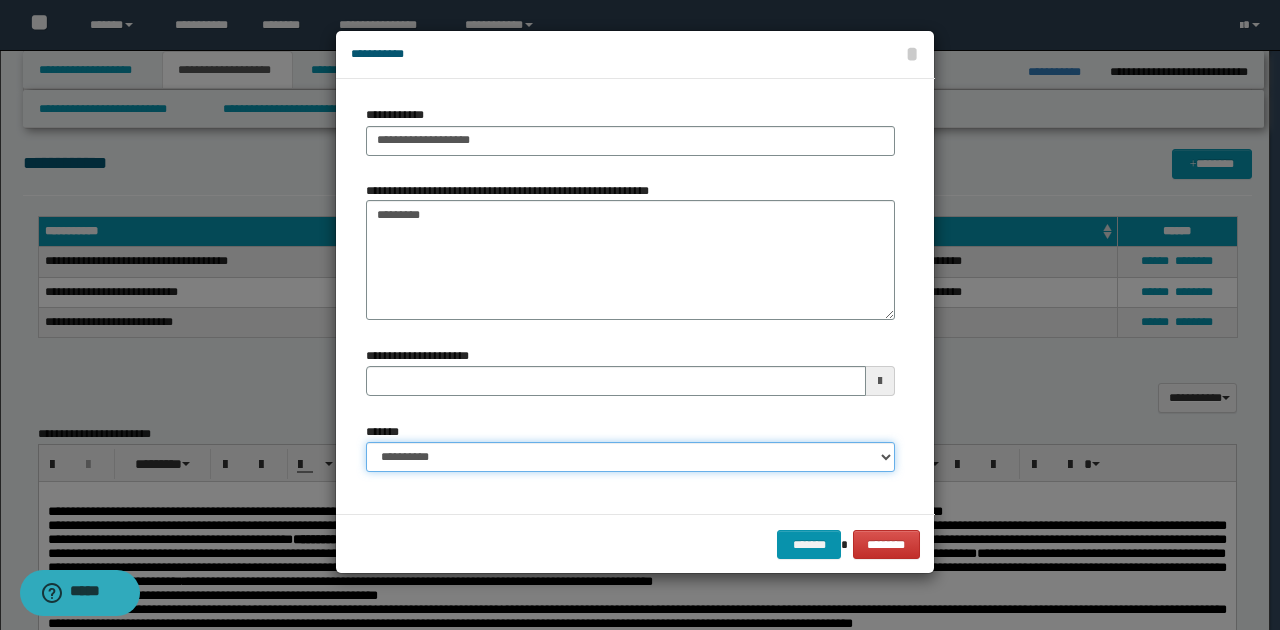 click on "**********" at bounding box center [630, 457] 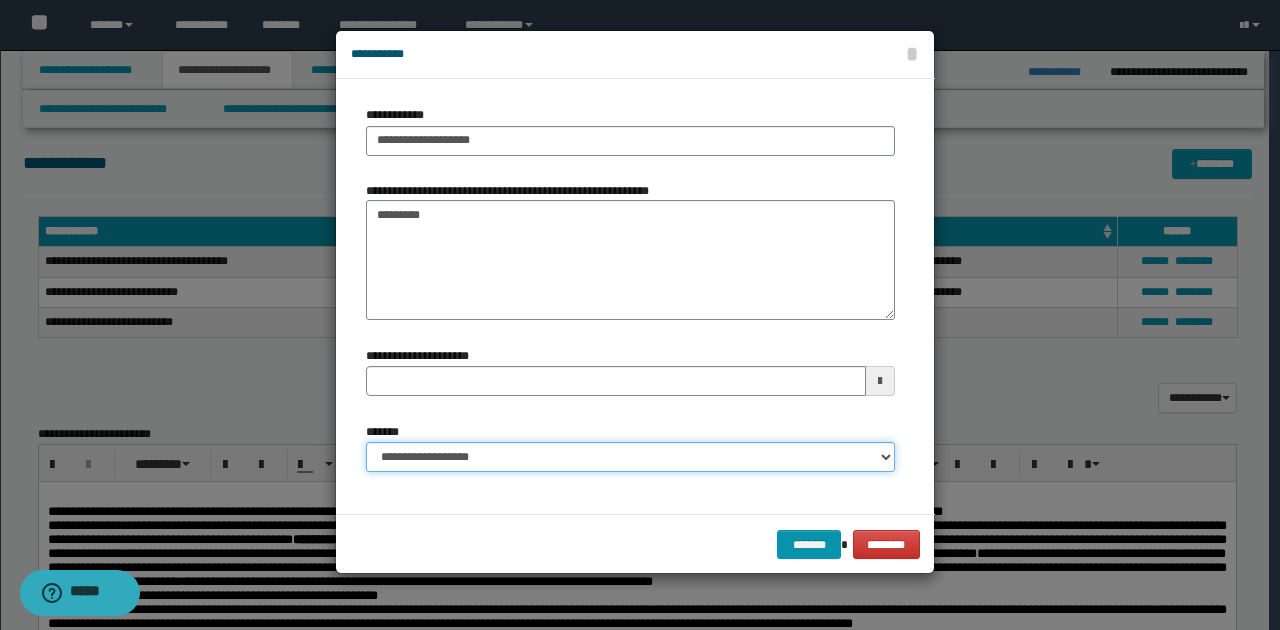 type 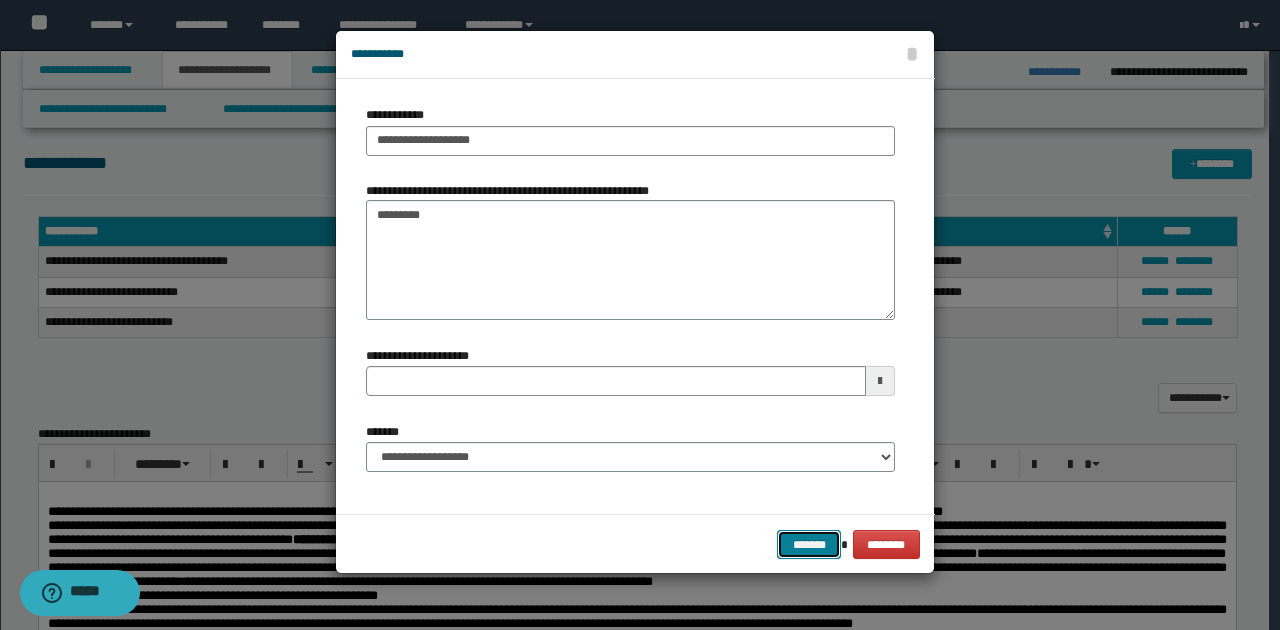 click on "*******" at bounding box center [809, 544] 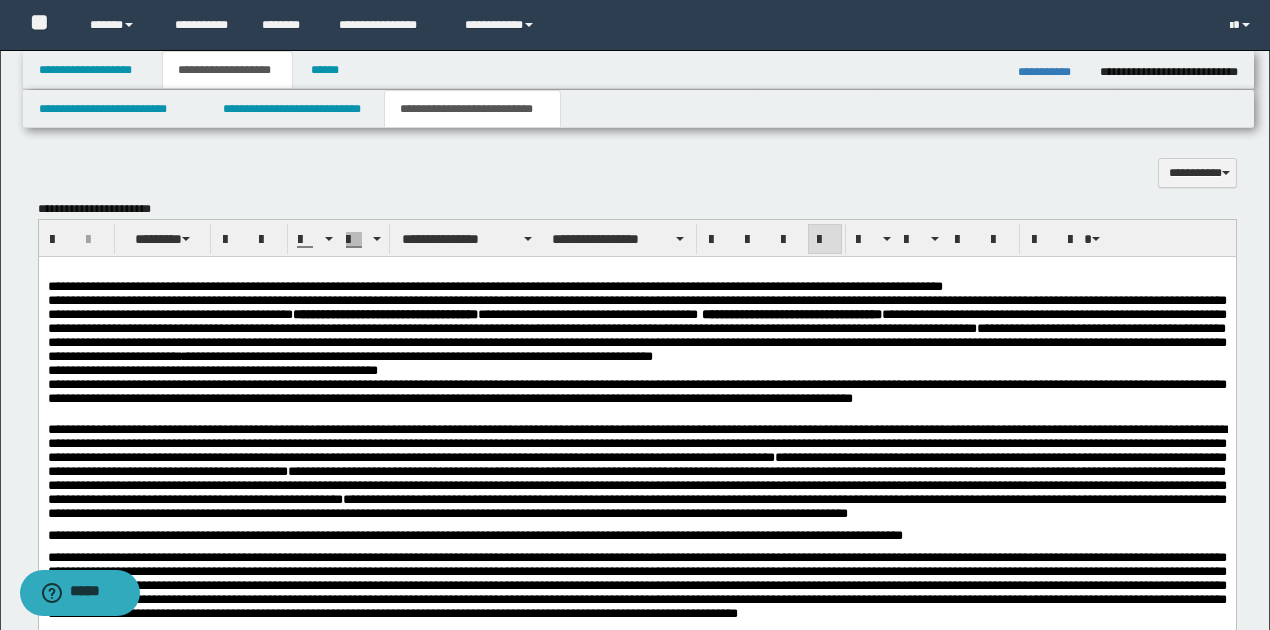 scroll, scrollTop: 1266, scrollLeft: 0, axis: vertical 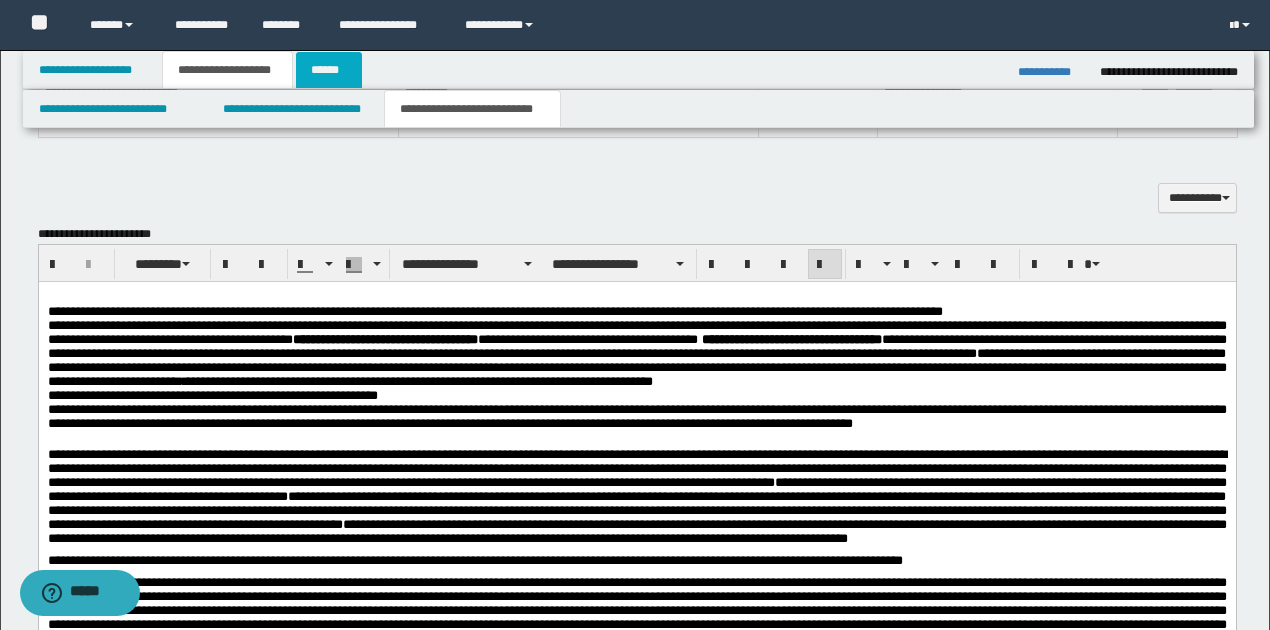 click on "******" at bounding box center (329, 70) 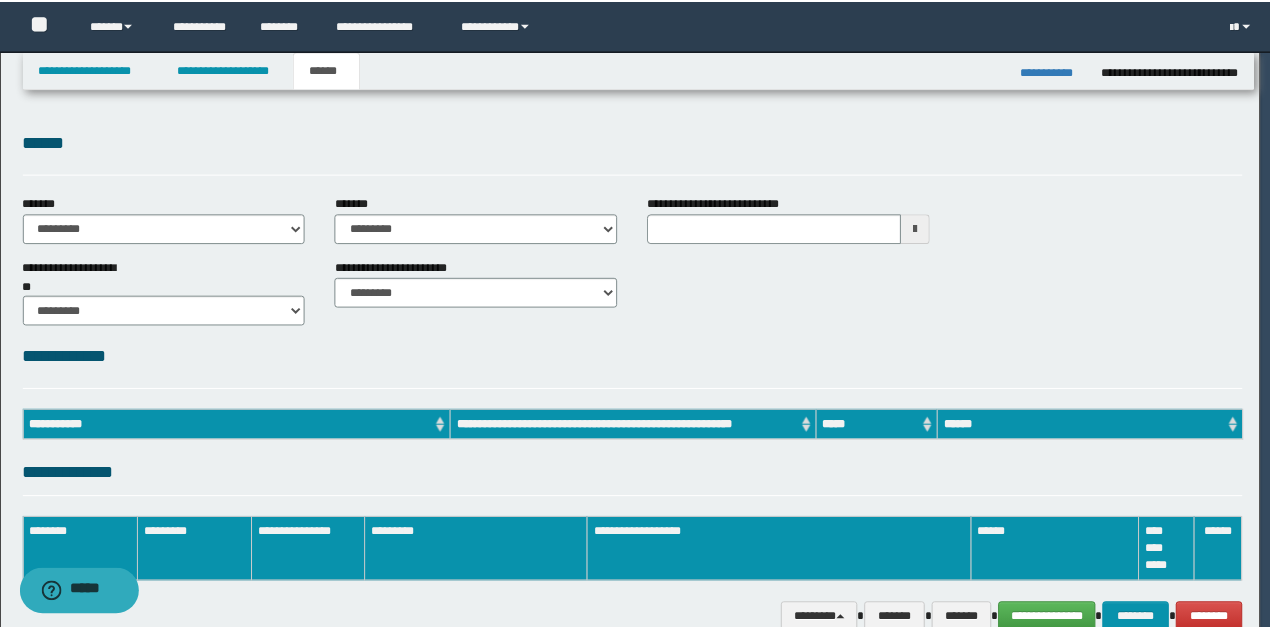 scroll, scrollTop: 0, scrollLeft: 0, axis: both 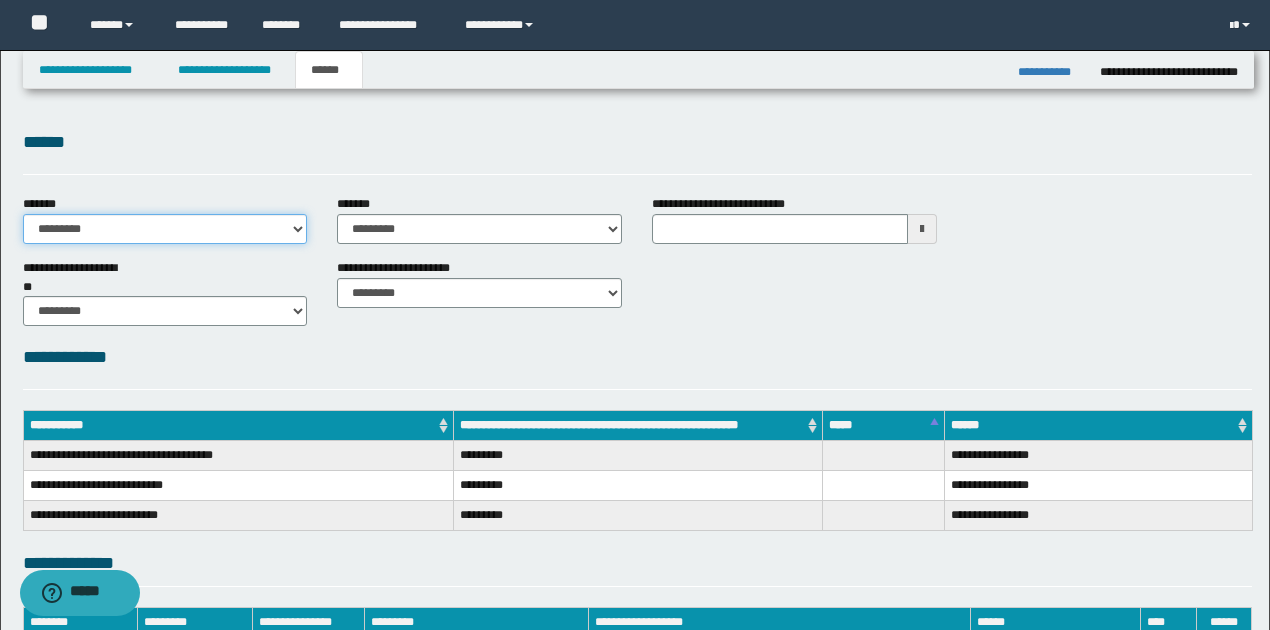 click on "**********" at bounding box center [165, 229] 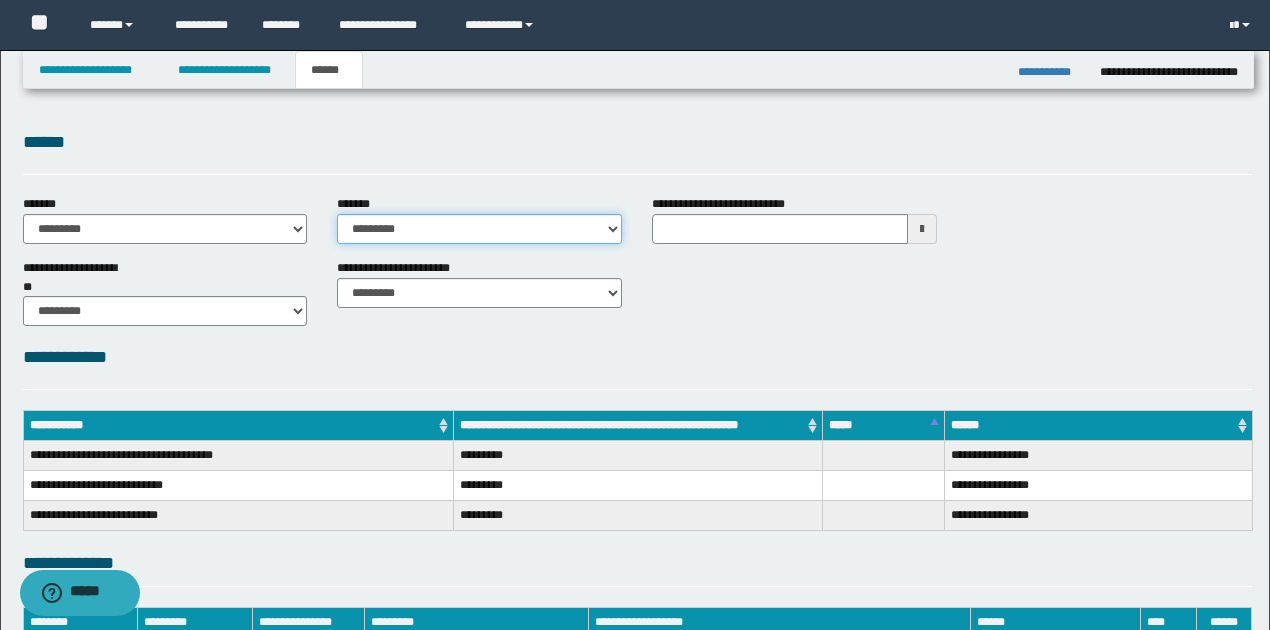 click on "**********" at bounding box center (479, 229) 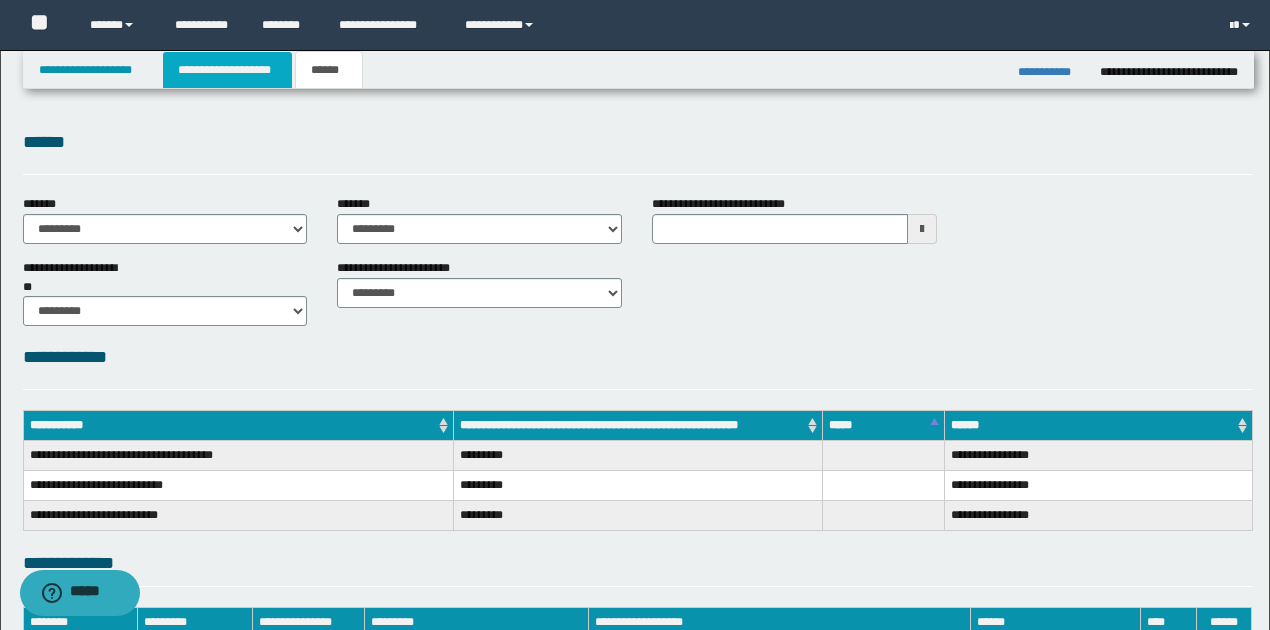click on "**********" at bounding box center (227, 70) 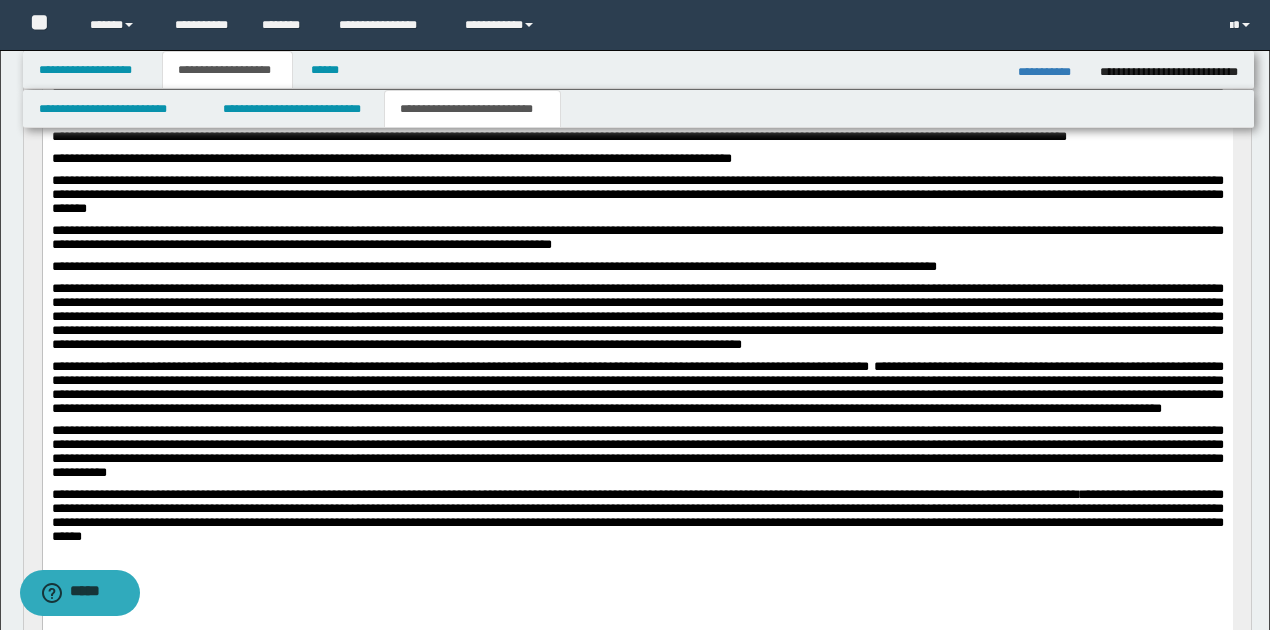 scroll, scrollTop: 533, scrollLeft: 0, axis: vertical 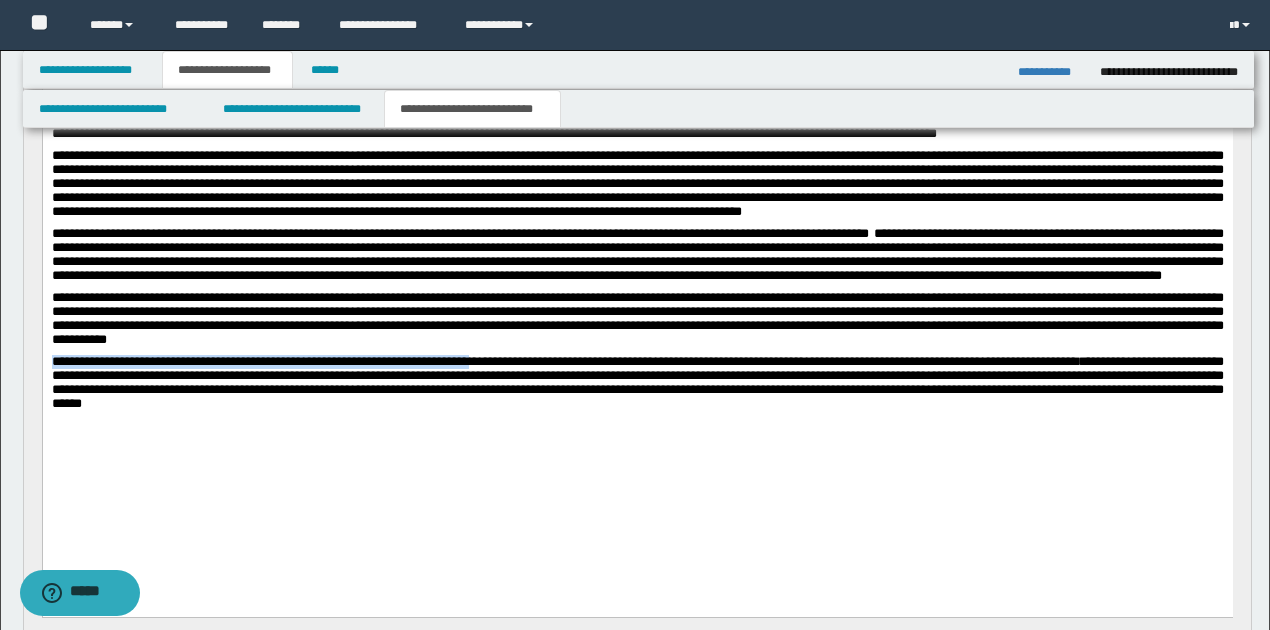drag, startPoint x: 53, startPoint y: 429, endPoint x: 498, endPoint y: 431, distance: 445.0045 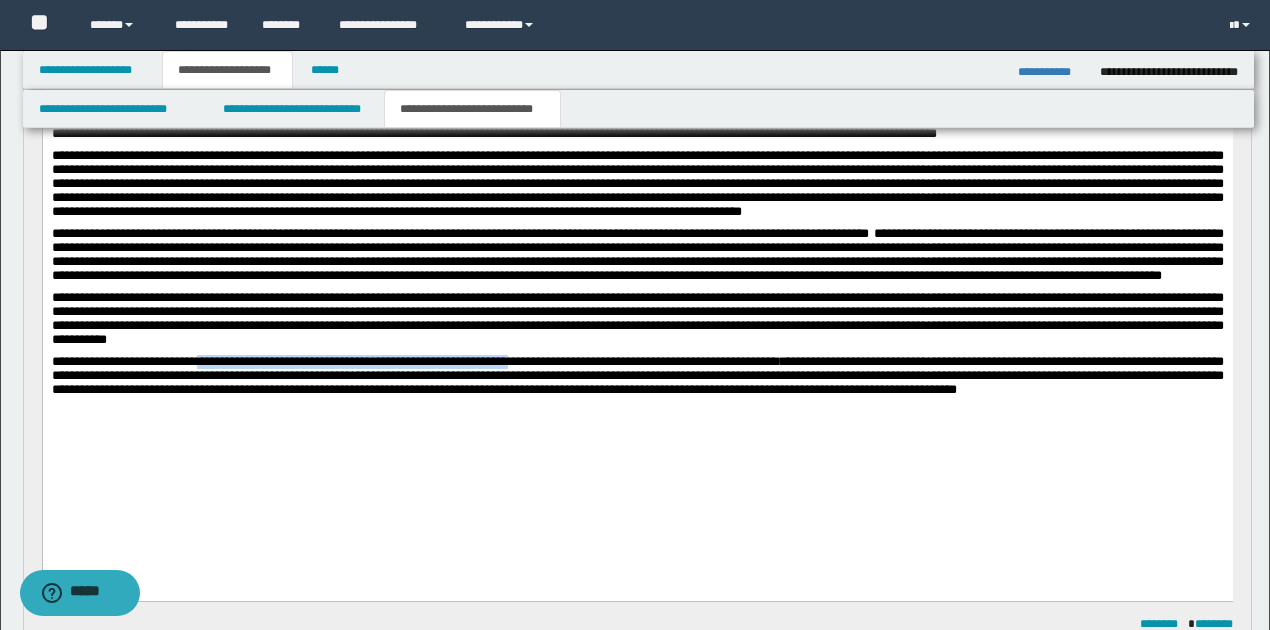 drag, startPoint x: 201, startPoint y: 433, endPoint x: 540, endPoint y: 423, distance: 339.14746 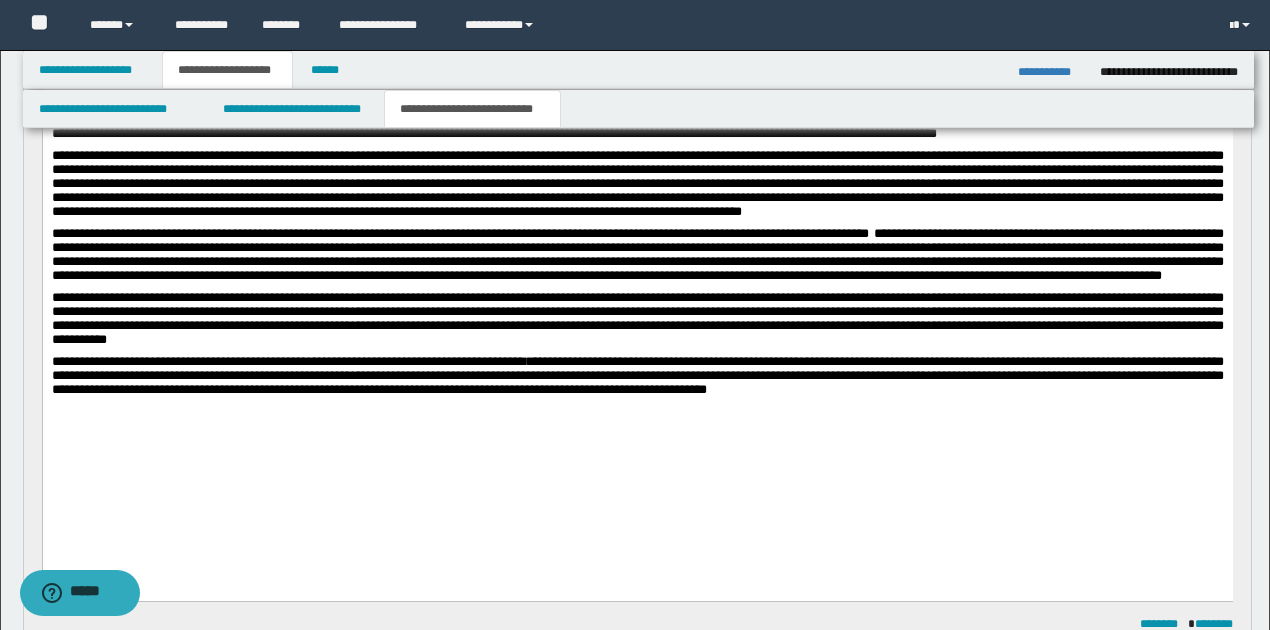 click on "**********" at bounding box center [637, 375] 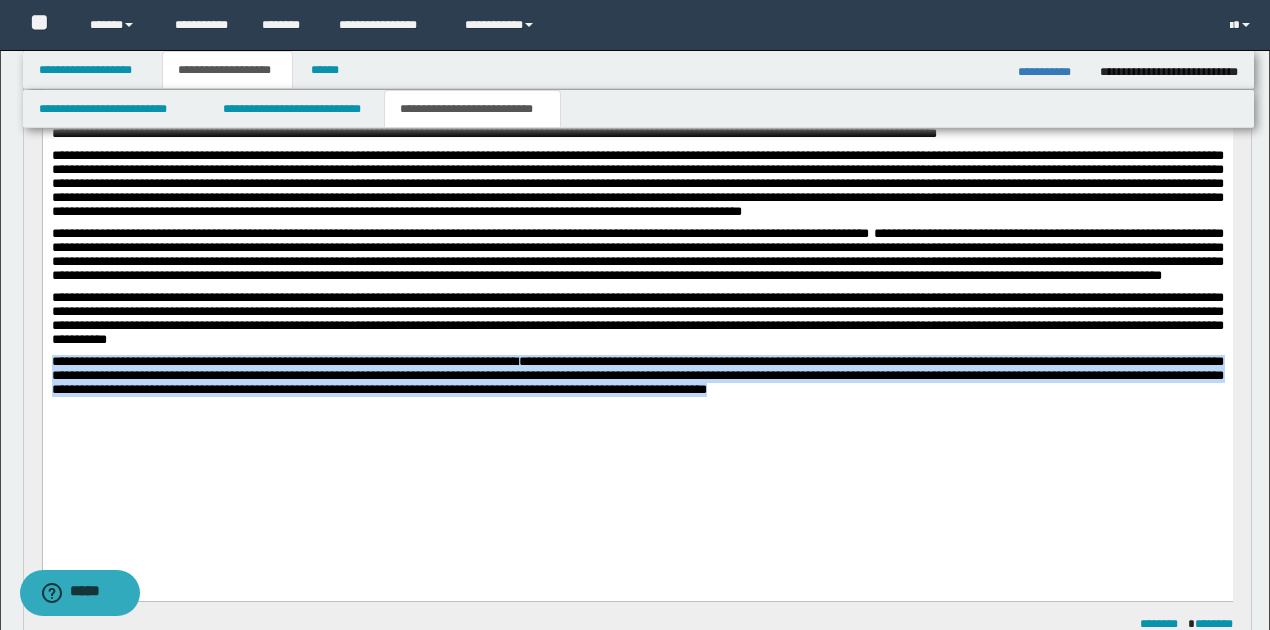 drag, startPoint x: 51, startPoint y: 427, endPoint x: 895, endPoint y: 461, distance: 844.6846 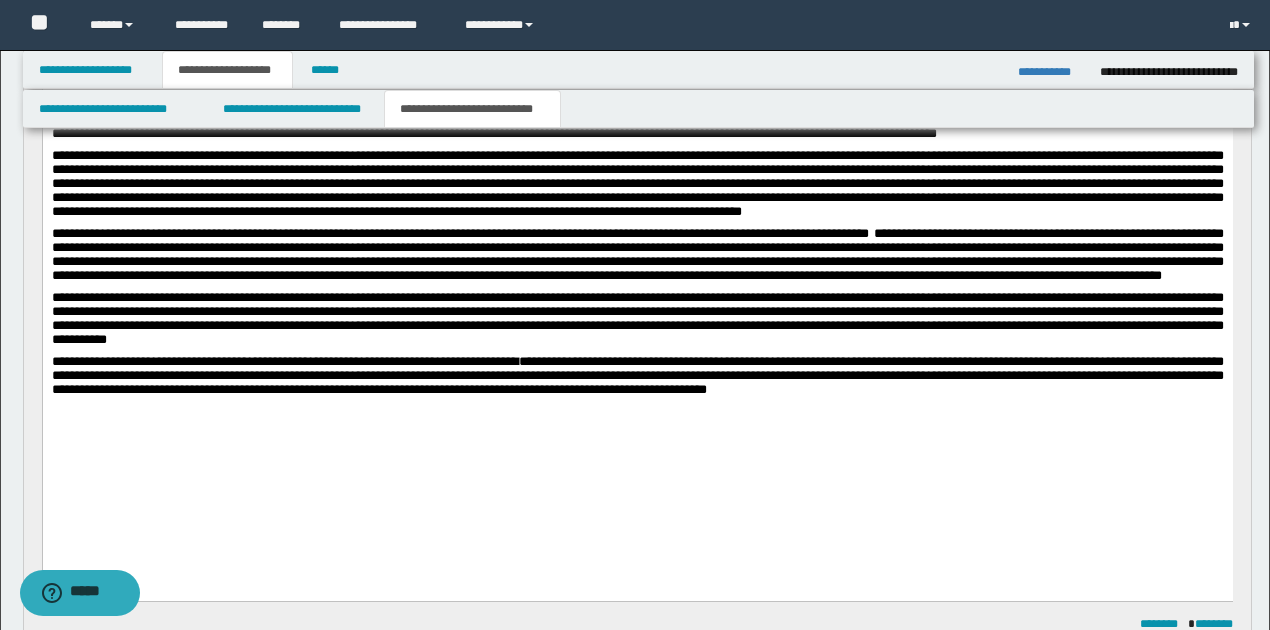 click on "**********" at bounding box center [637, 150] 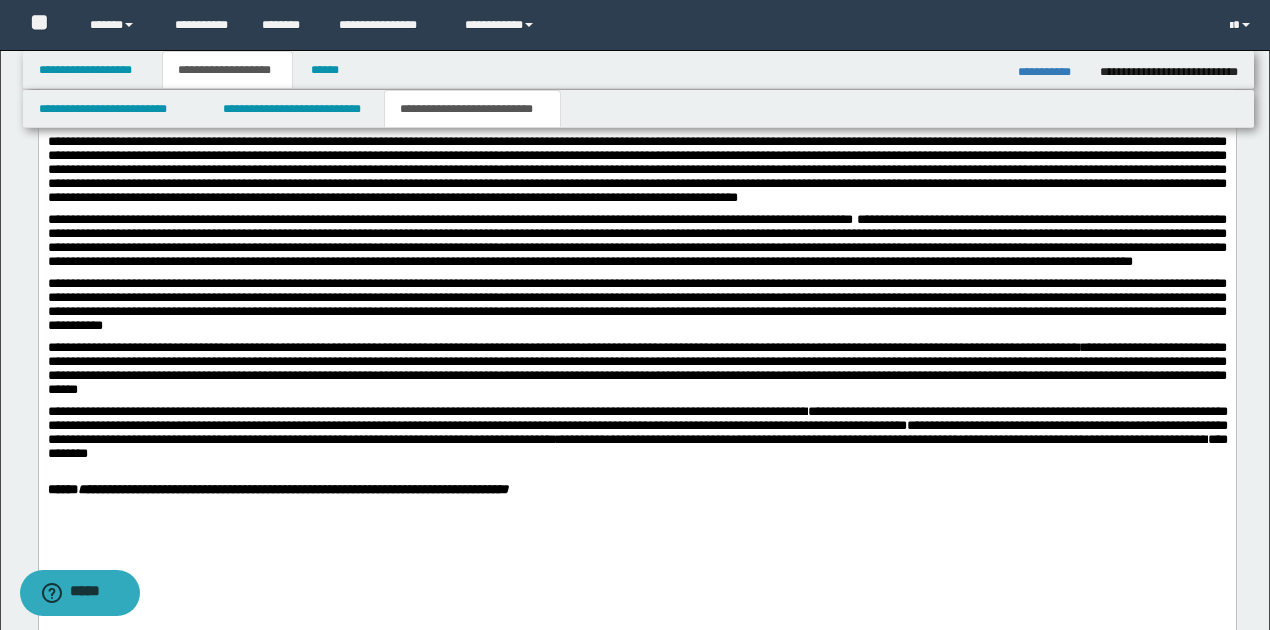 scroll, scrollTop: 1731, scrollLeft: 0, axis: vertical 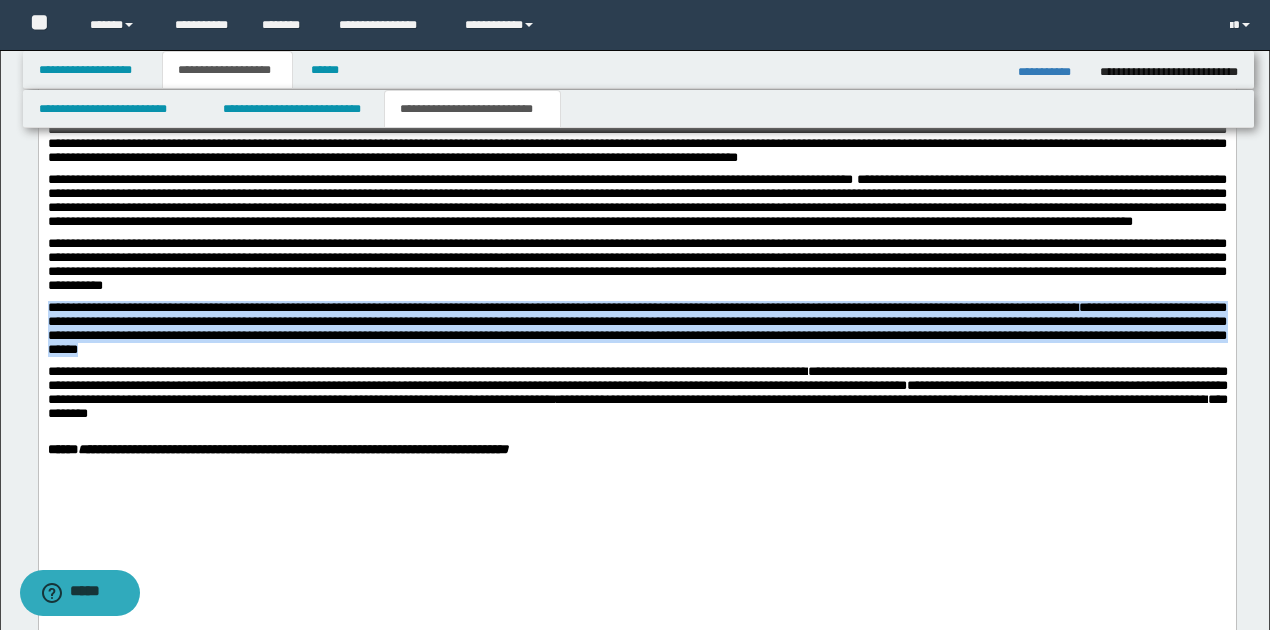 drag, startPoint x: 48, startPoint y: 377, endPoint x: 309, endPoint y: 418, distance: 264.20068 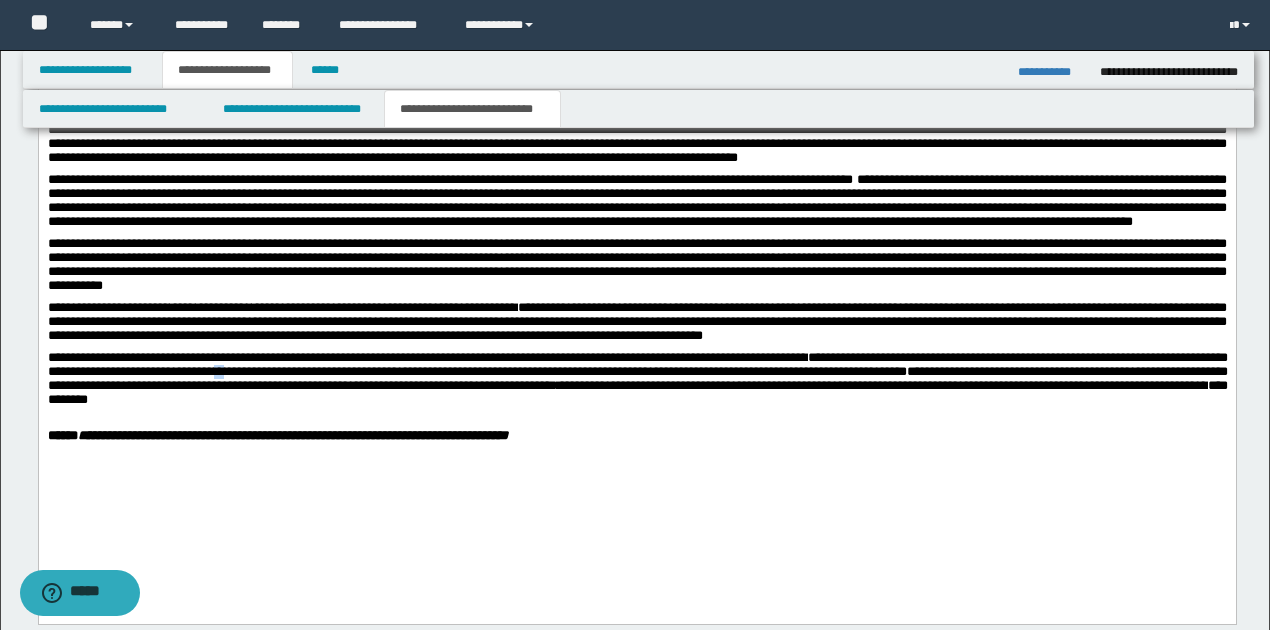 click on "**********" at bounding box center (637, 364) 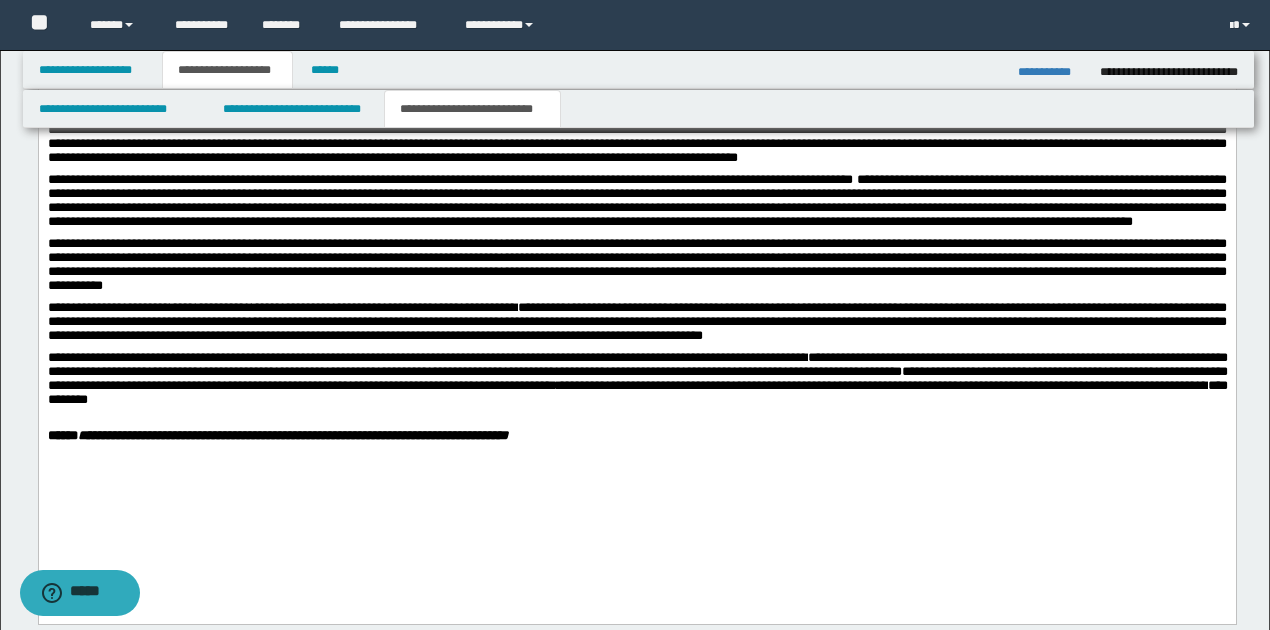 click on "**********" at bounding box center [637, 364] 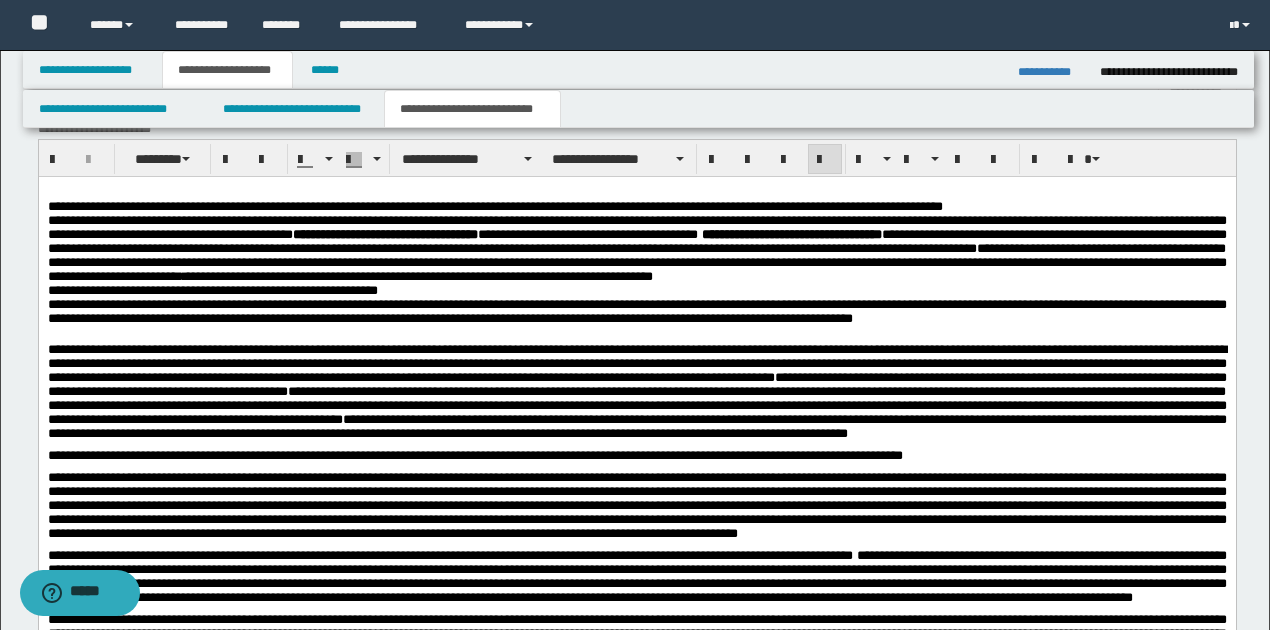 scroll, scrollTop: 1331, scrollLeft: 0, axis: vertical 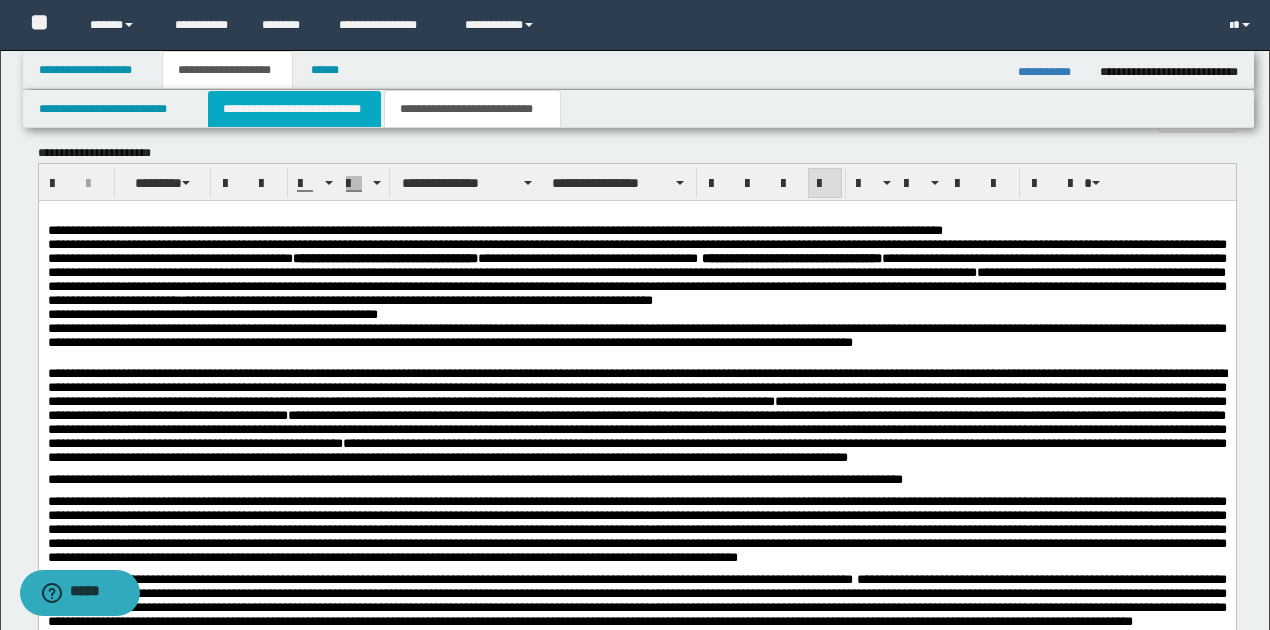 click on "**********" at bounding box center (294, 109) 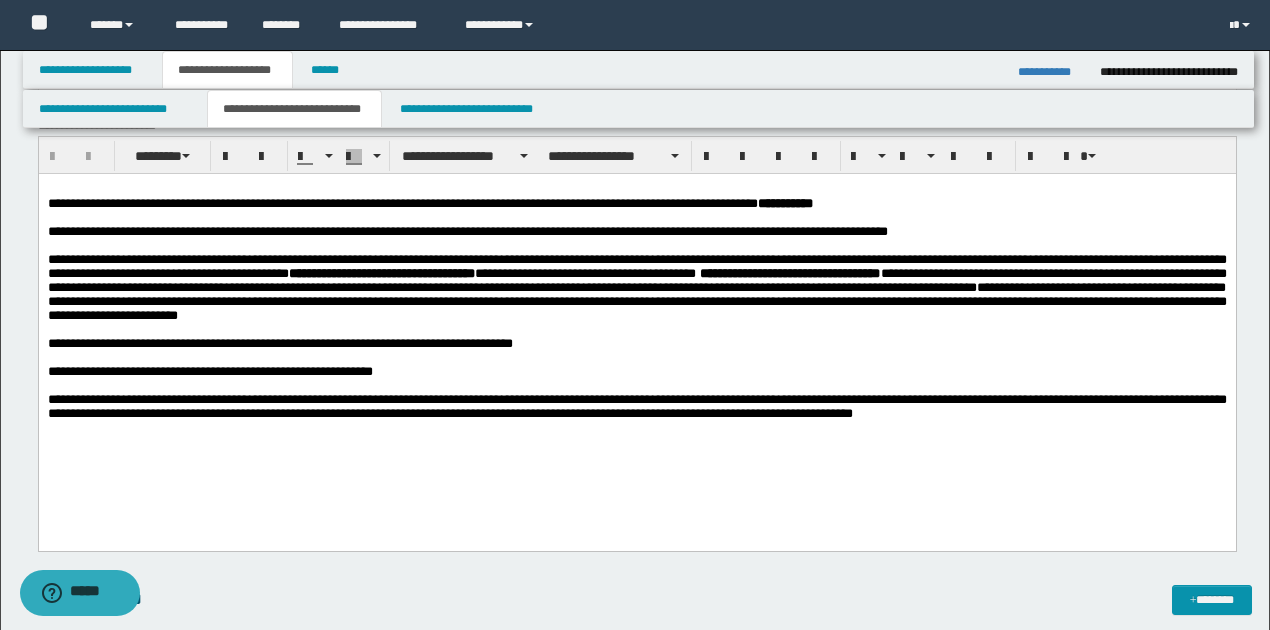 scroll, scrollTop: 664, scrollLeft: 0, axis: vertical 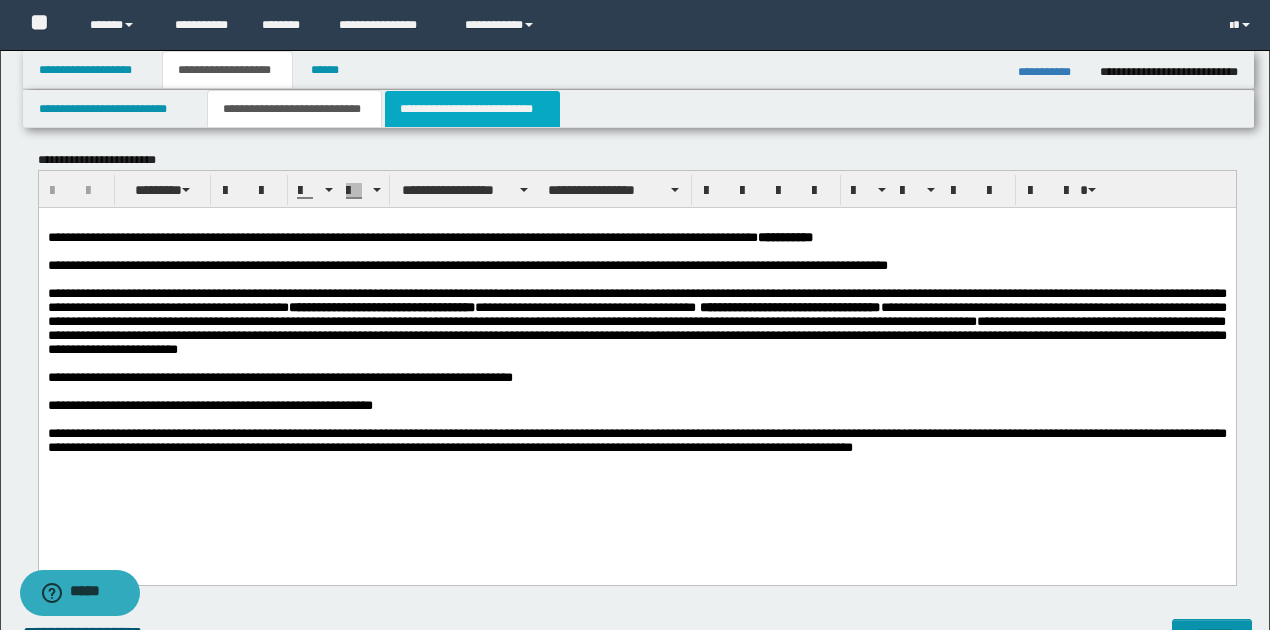 click on "**********" at bounding box center (472, 109) 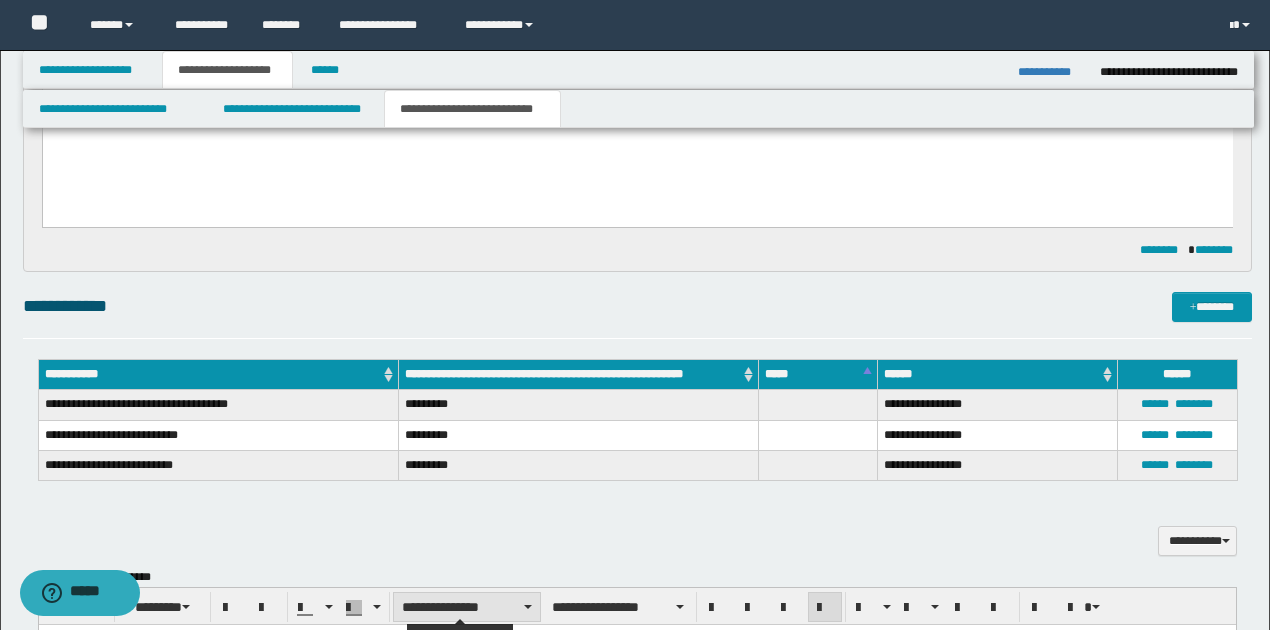 scroll, scrollTop: 864, scrollLeft: 0, axis: vertical 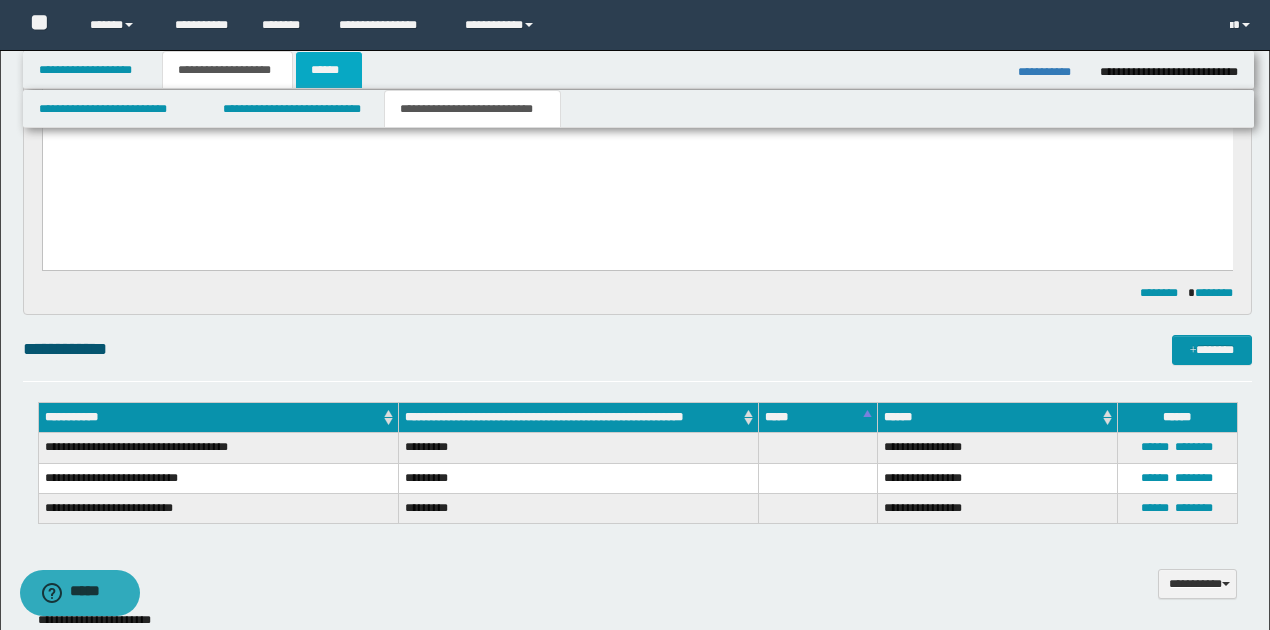 click on "******" at bounding box center [329, 70] 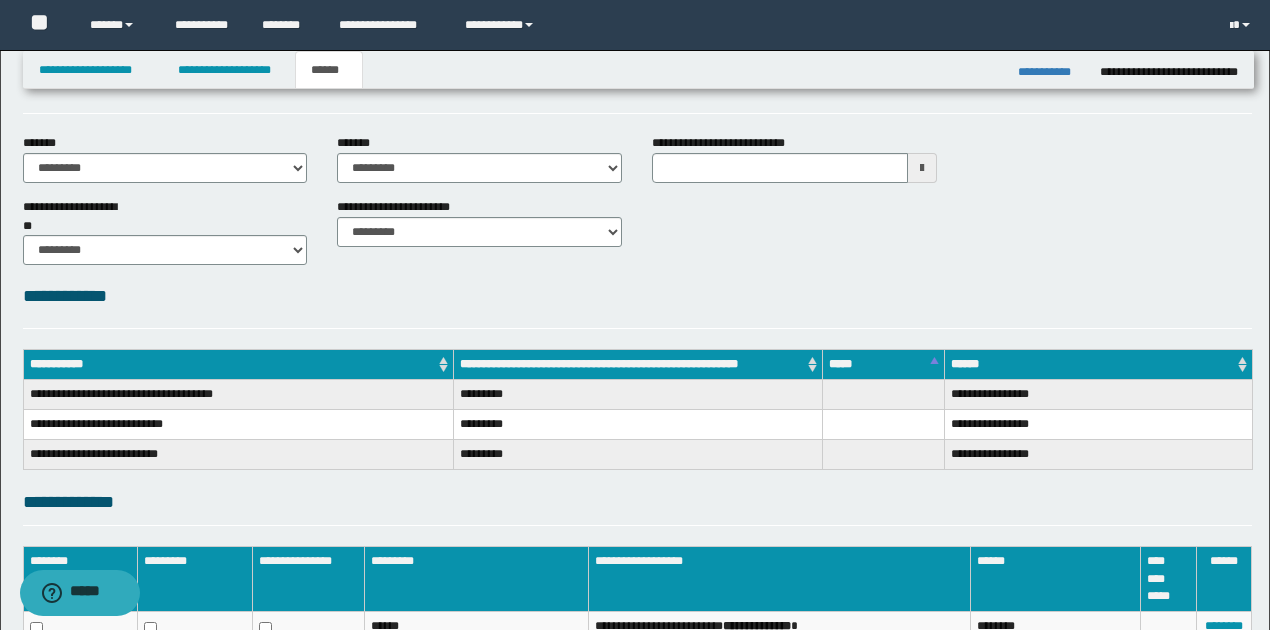 scroll, scrollTop: 25, scrollLeft: 0, axis: vertical 